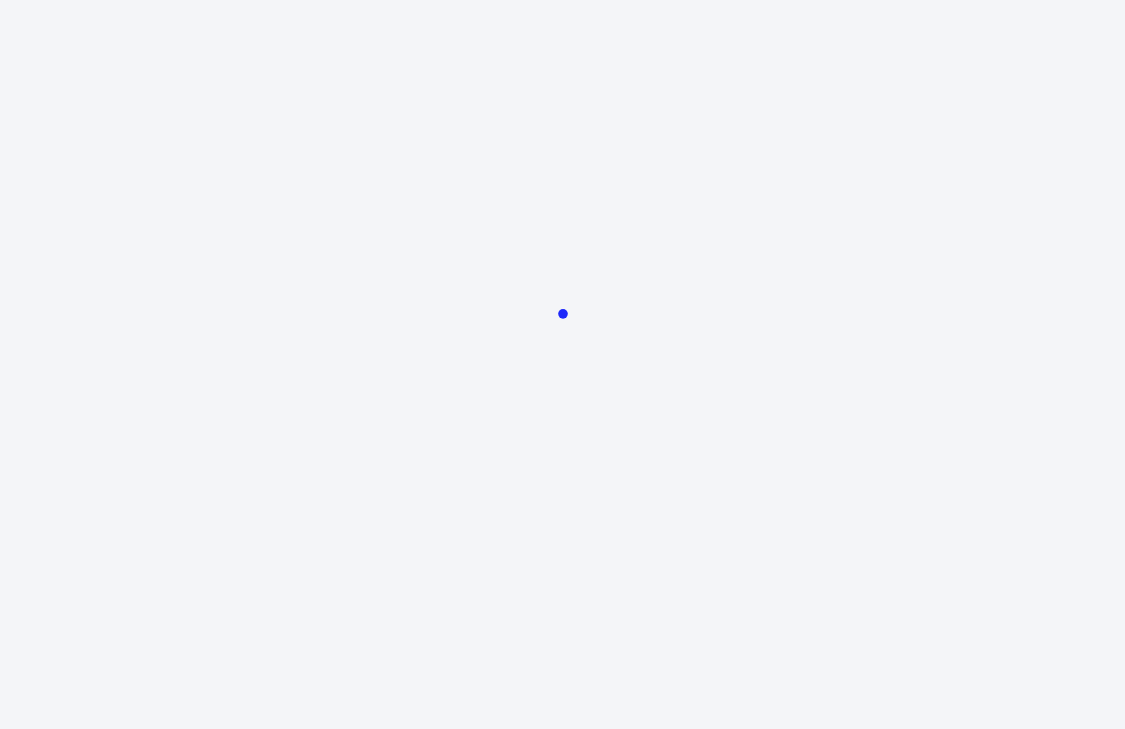 scroll, scrollTop: 0, scrollLeft: 0, axis: both 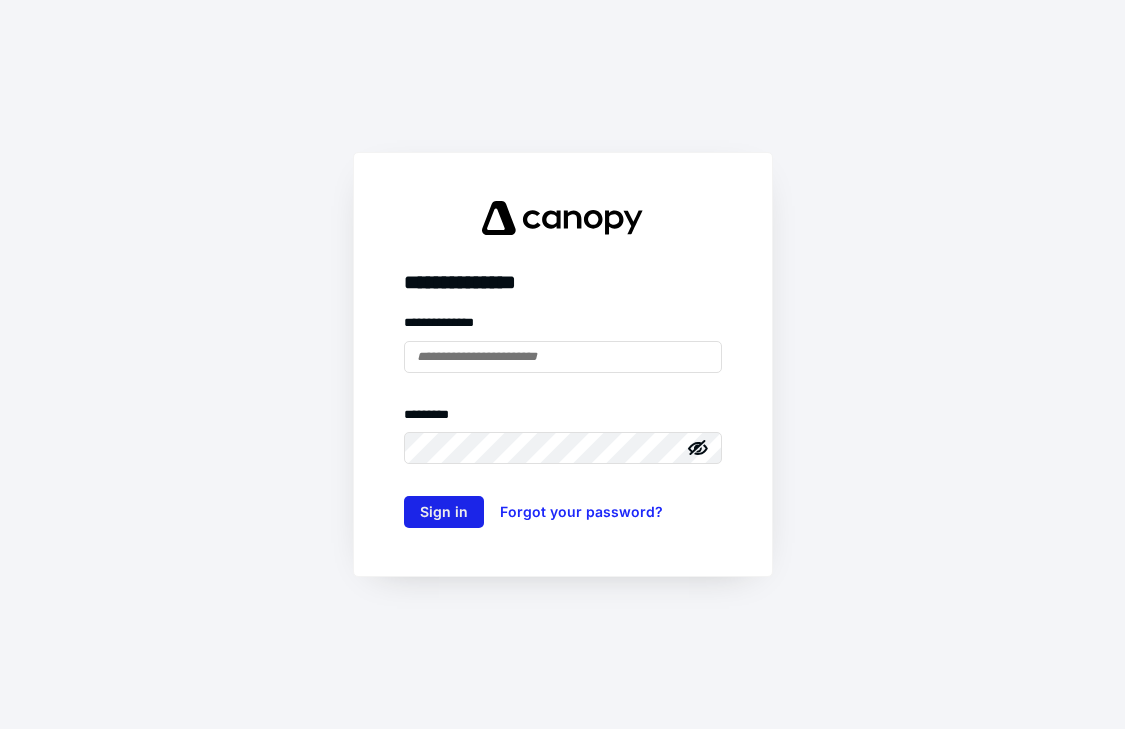 type on "**********" 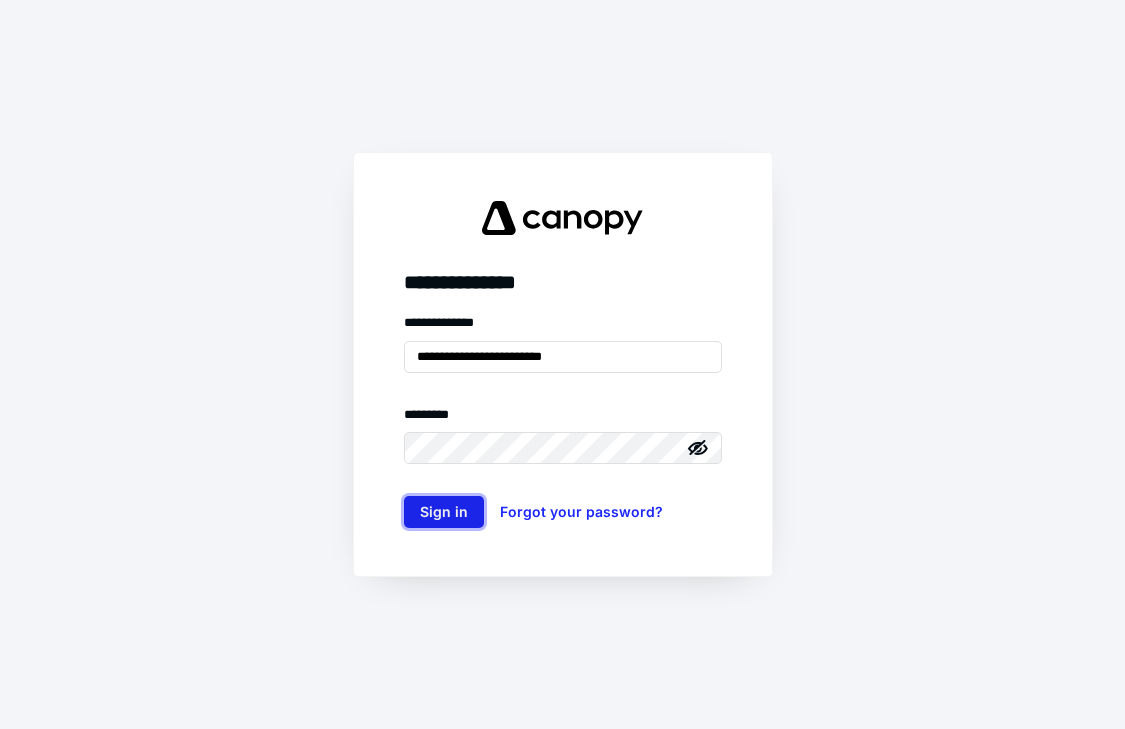 click on "Sign in" at bounding box center [444, 512] 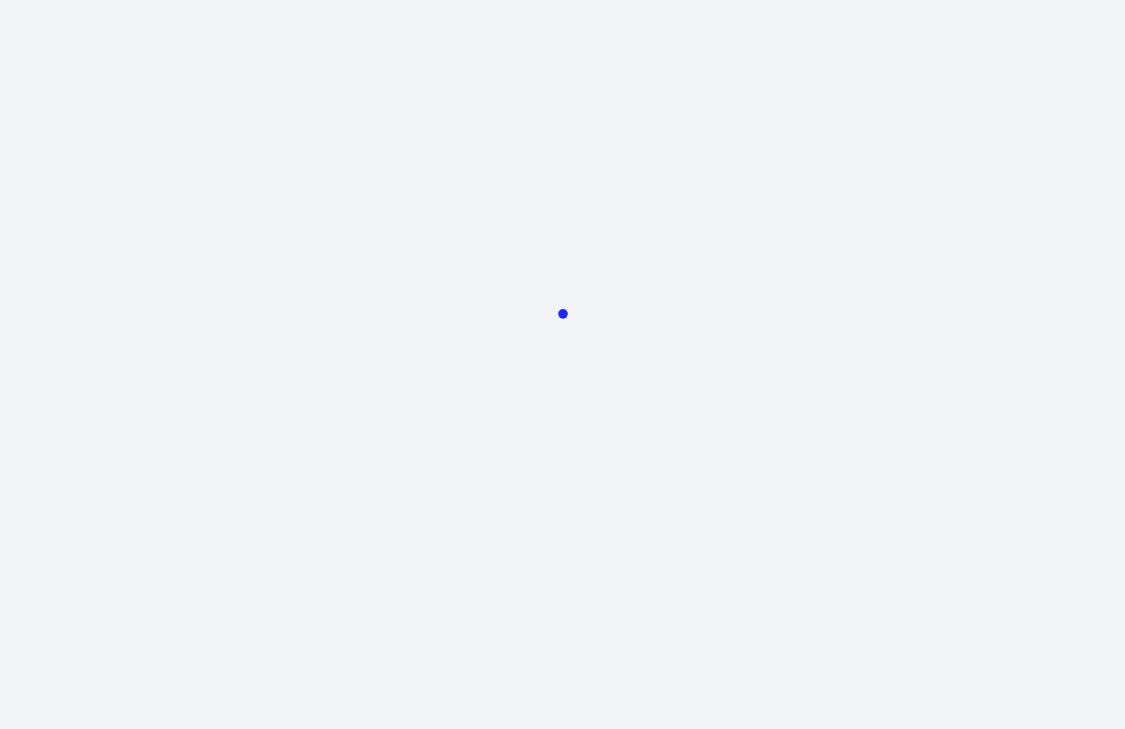 scroll, scrollTop: 0, scrollLeft: 0, axis: both 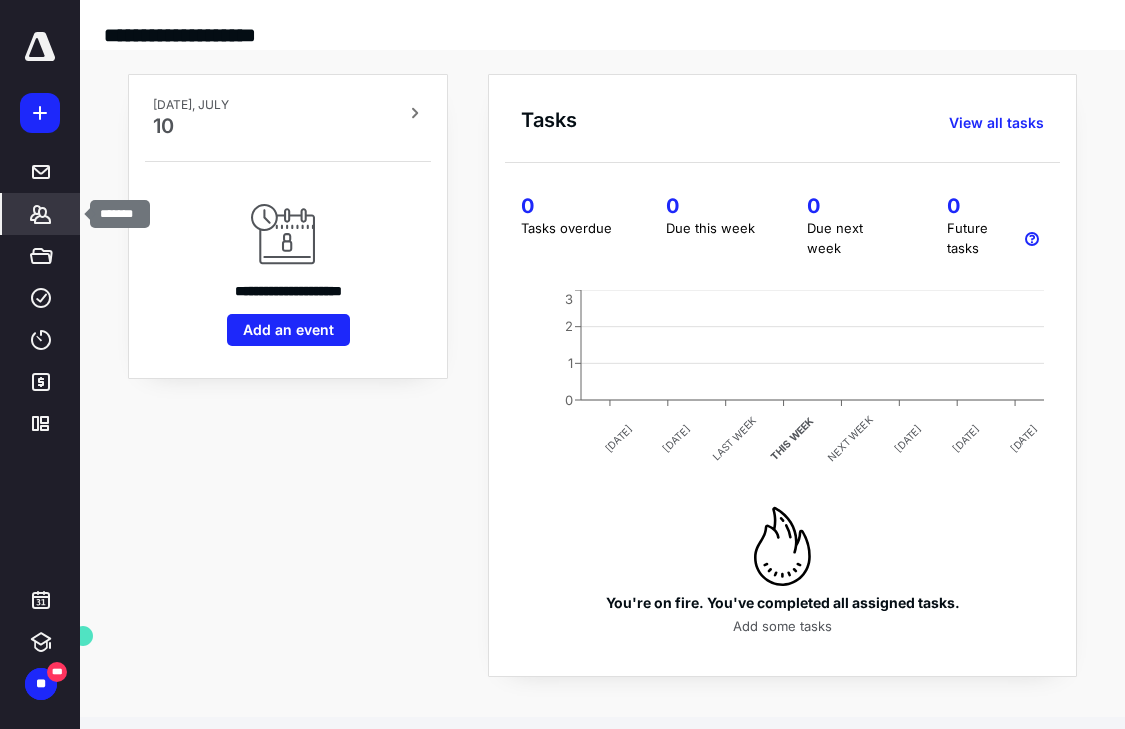 click on "*******" at bounding box center [41, 214] 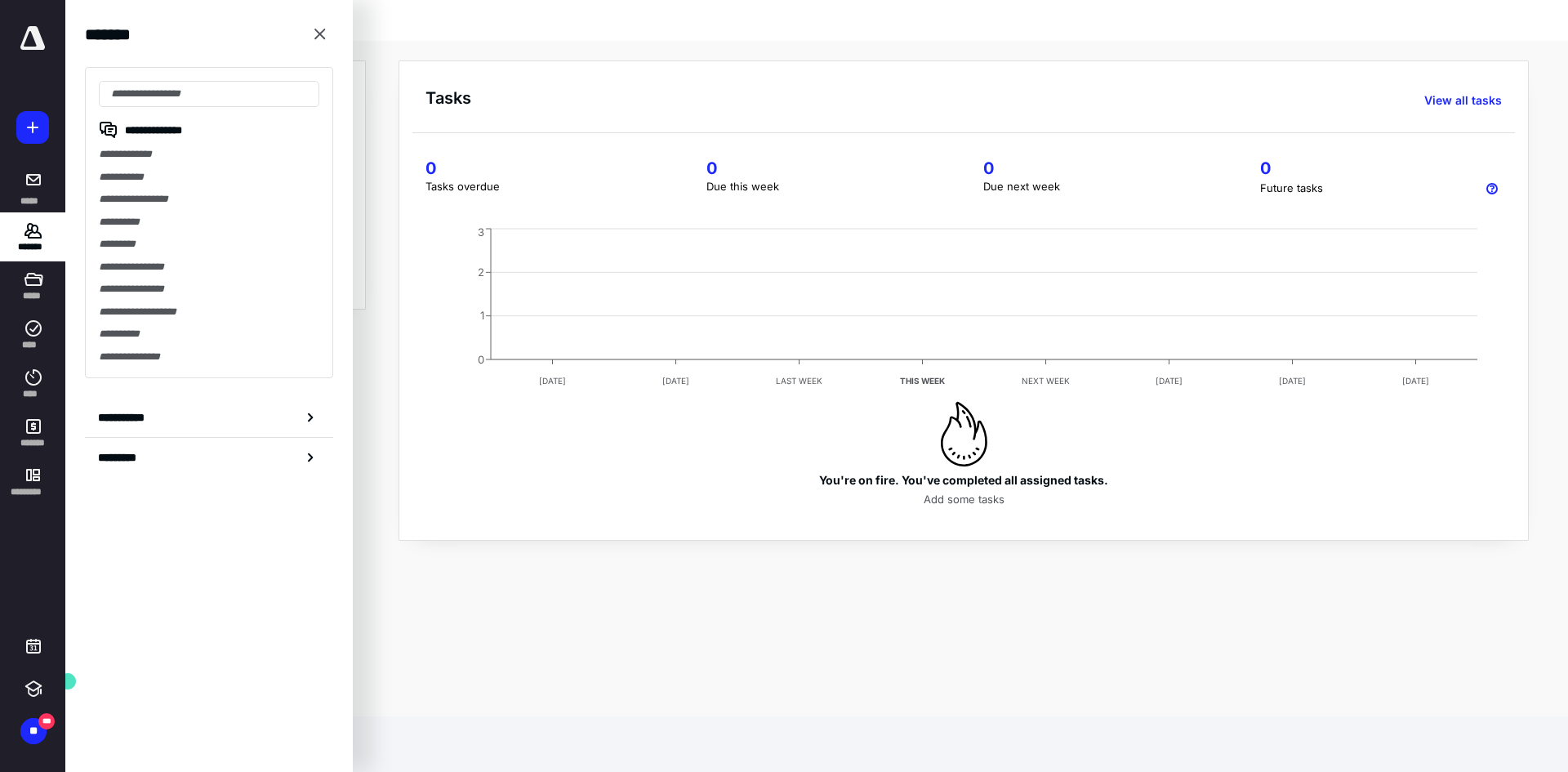 click 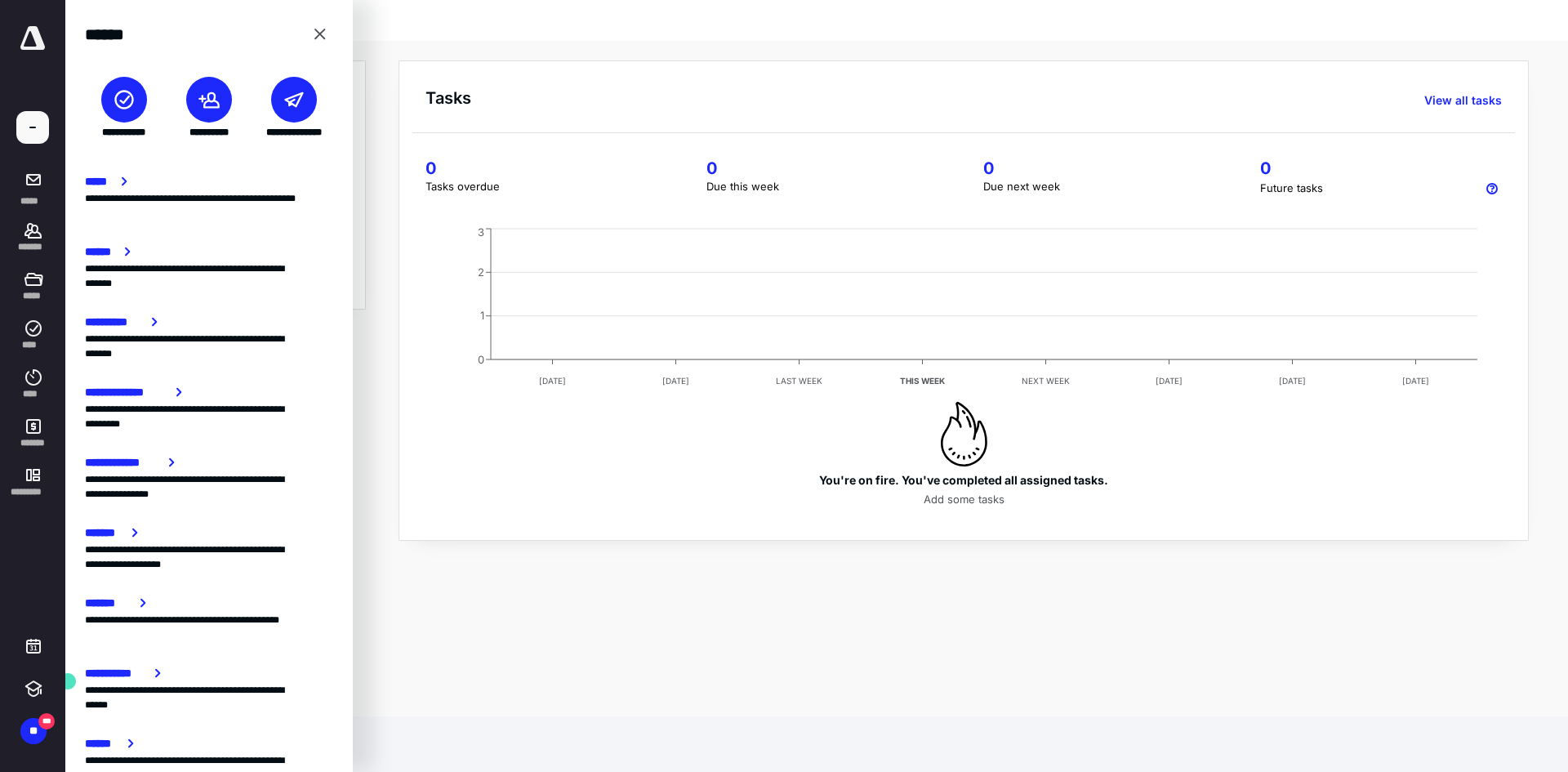 click 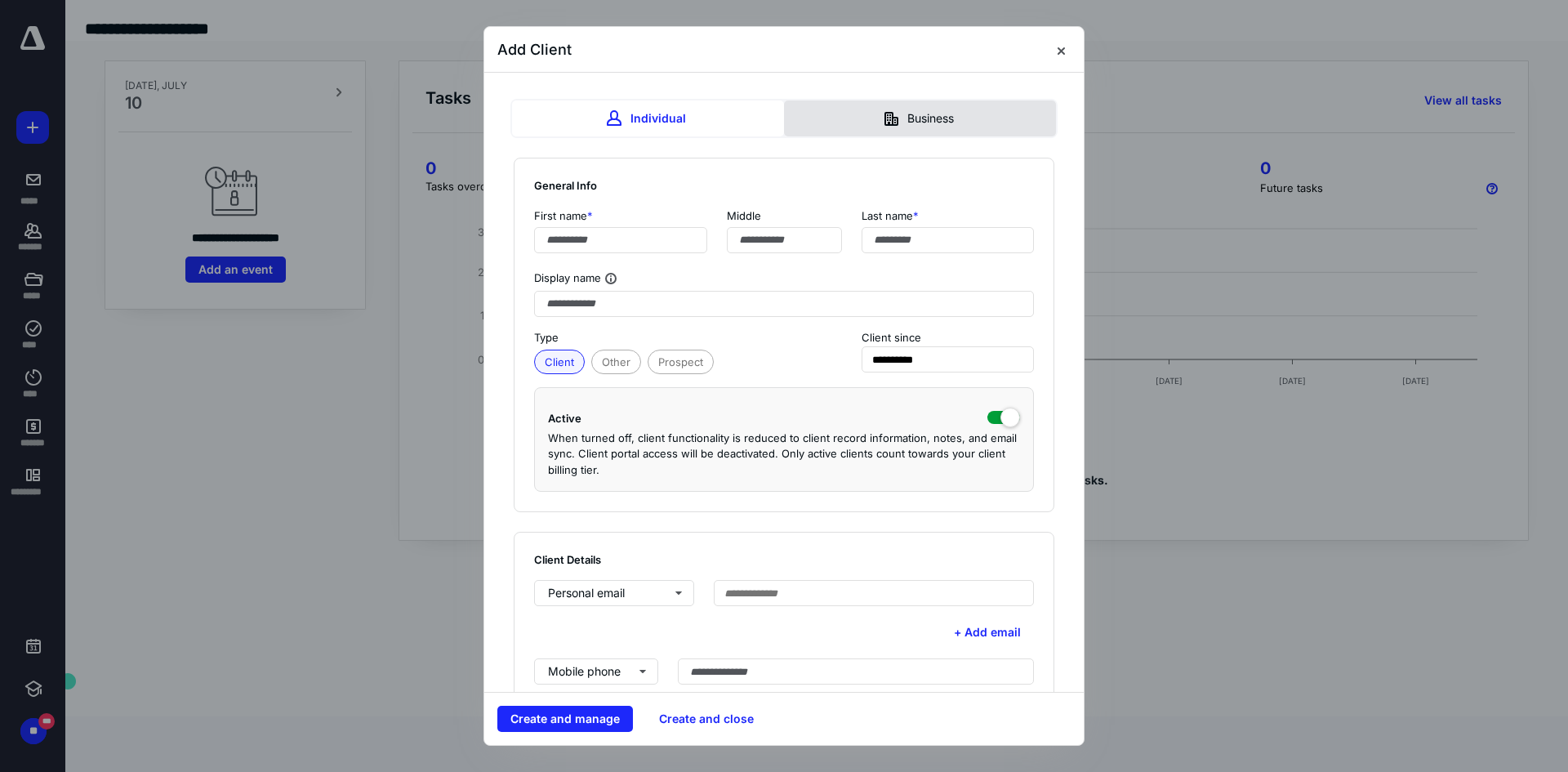 click on "Business" at bounding box center [920, 118] 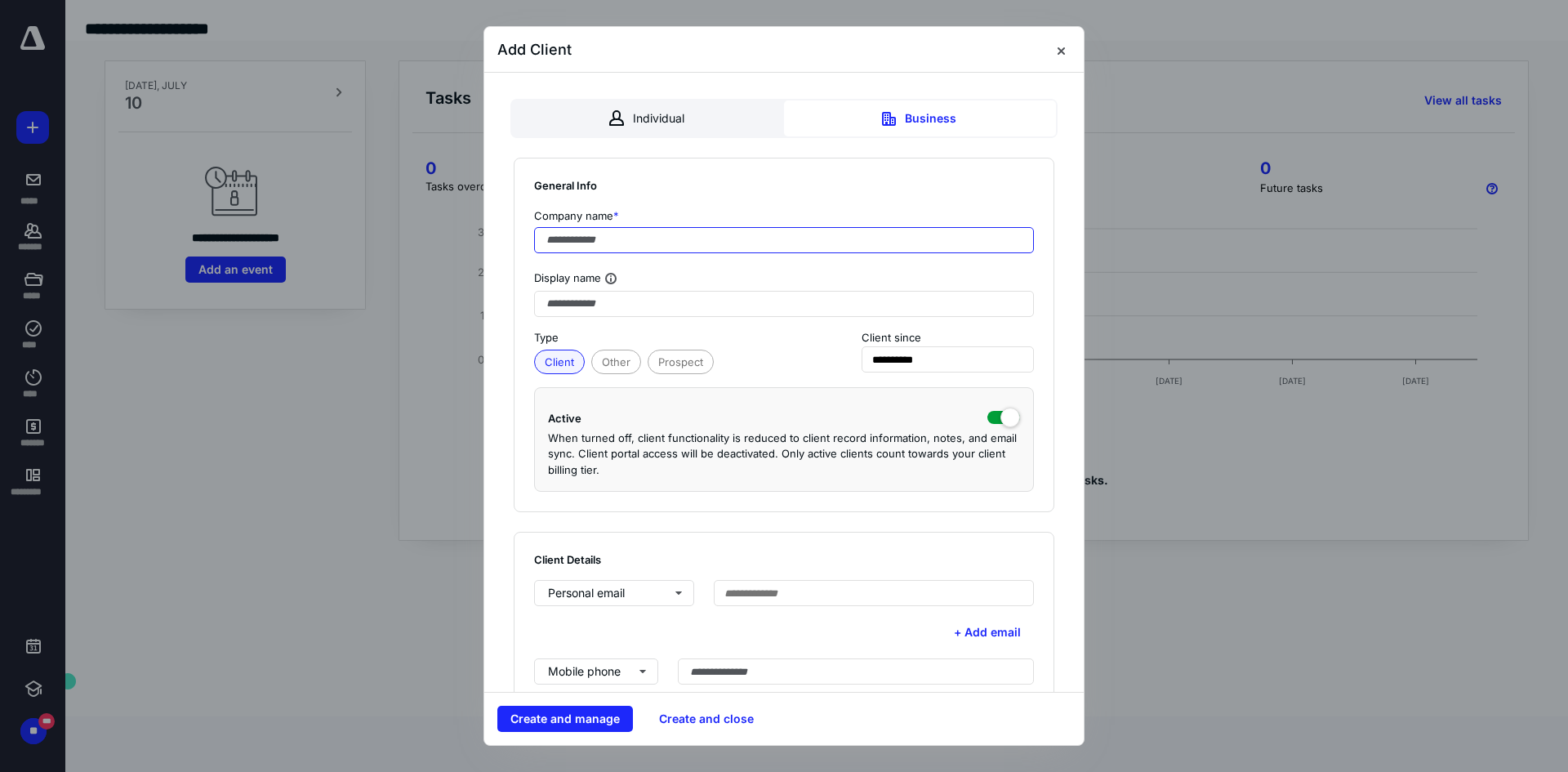 click at bounding box center (784, 240) 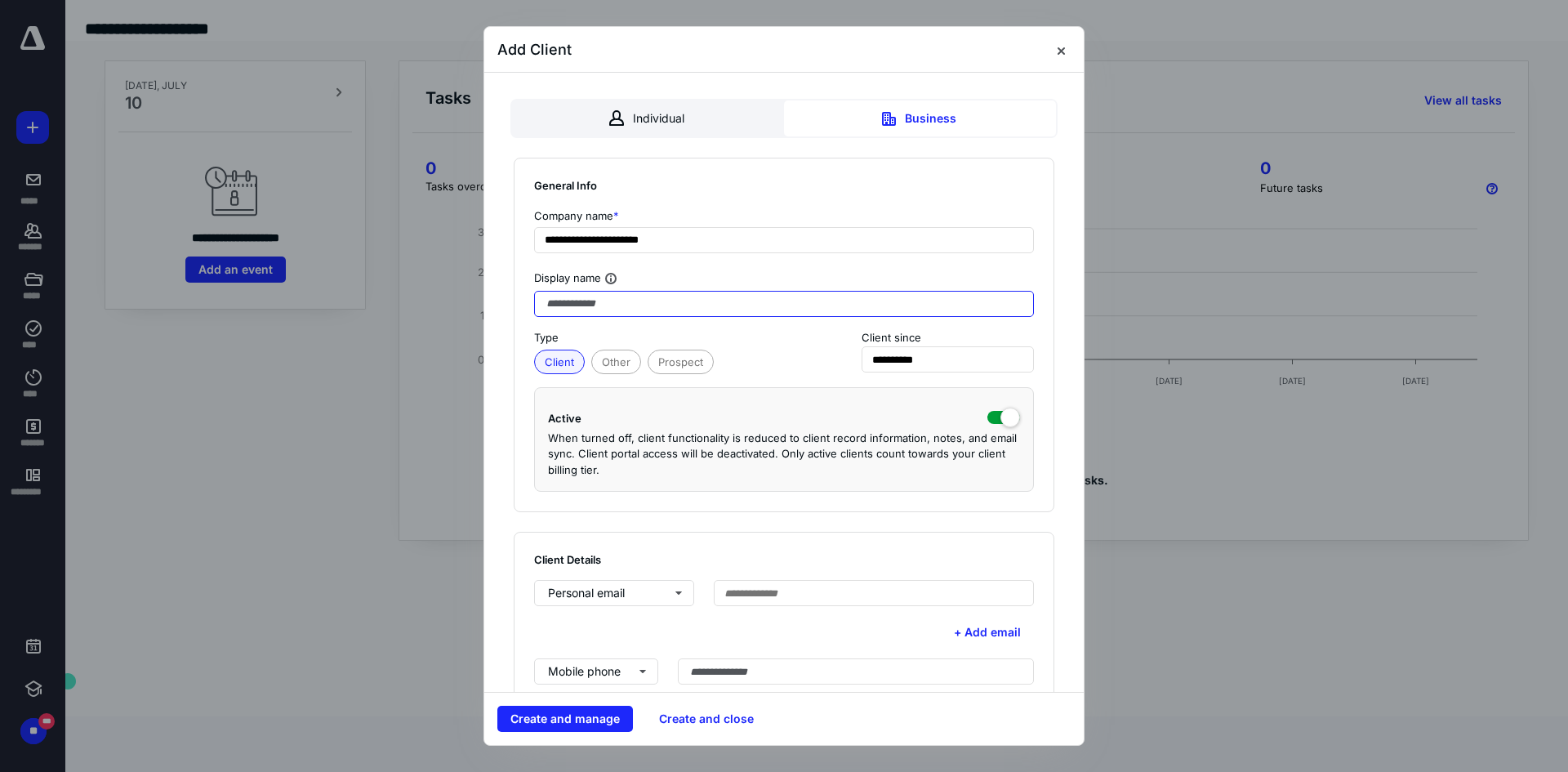 click at bounding box center (784, 304) 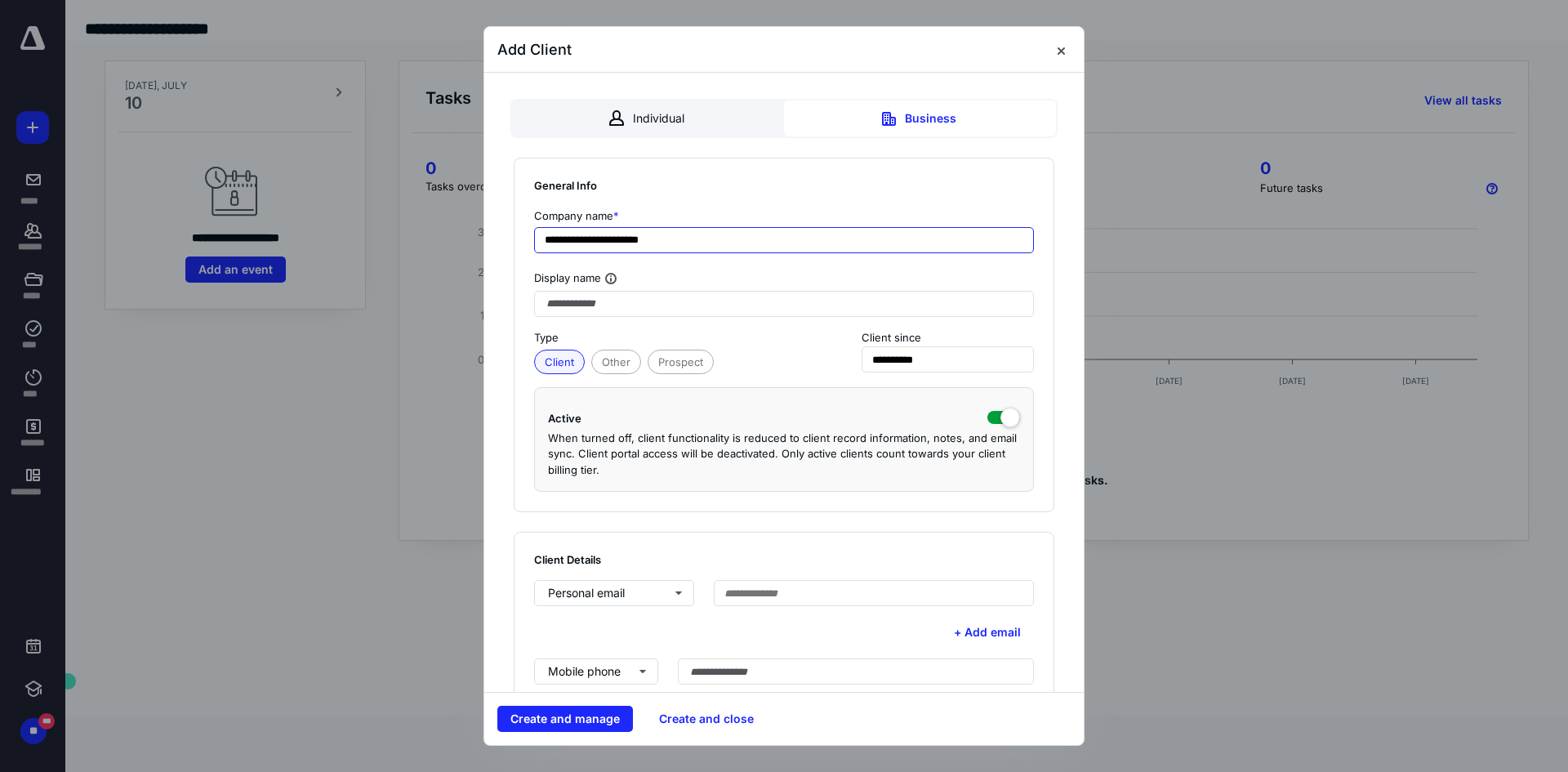 click on "**********" at bounding box center (784, 240) 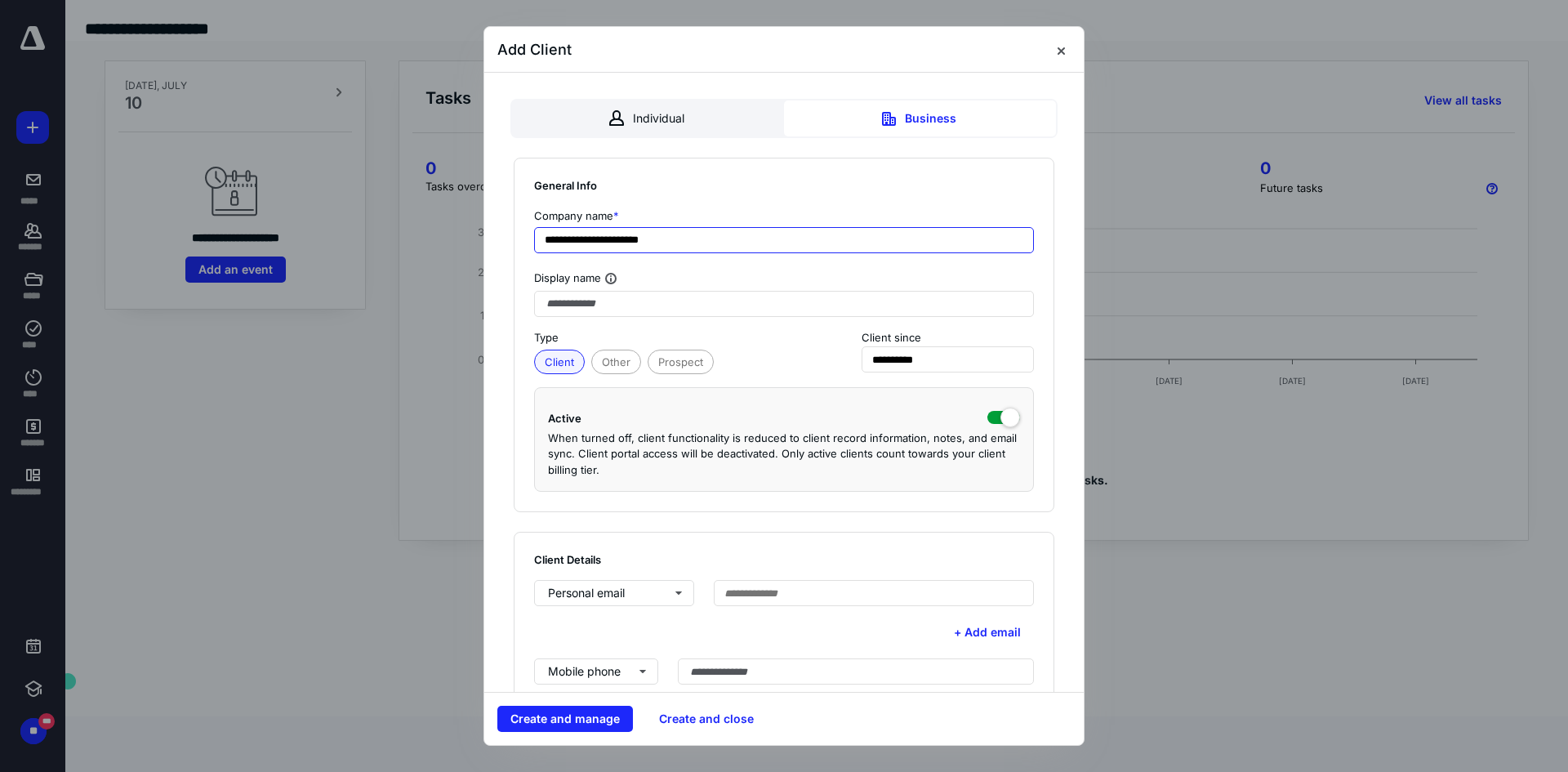 click on "**********" at bounding box center [784, 240] 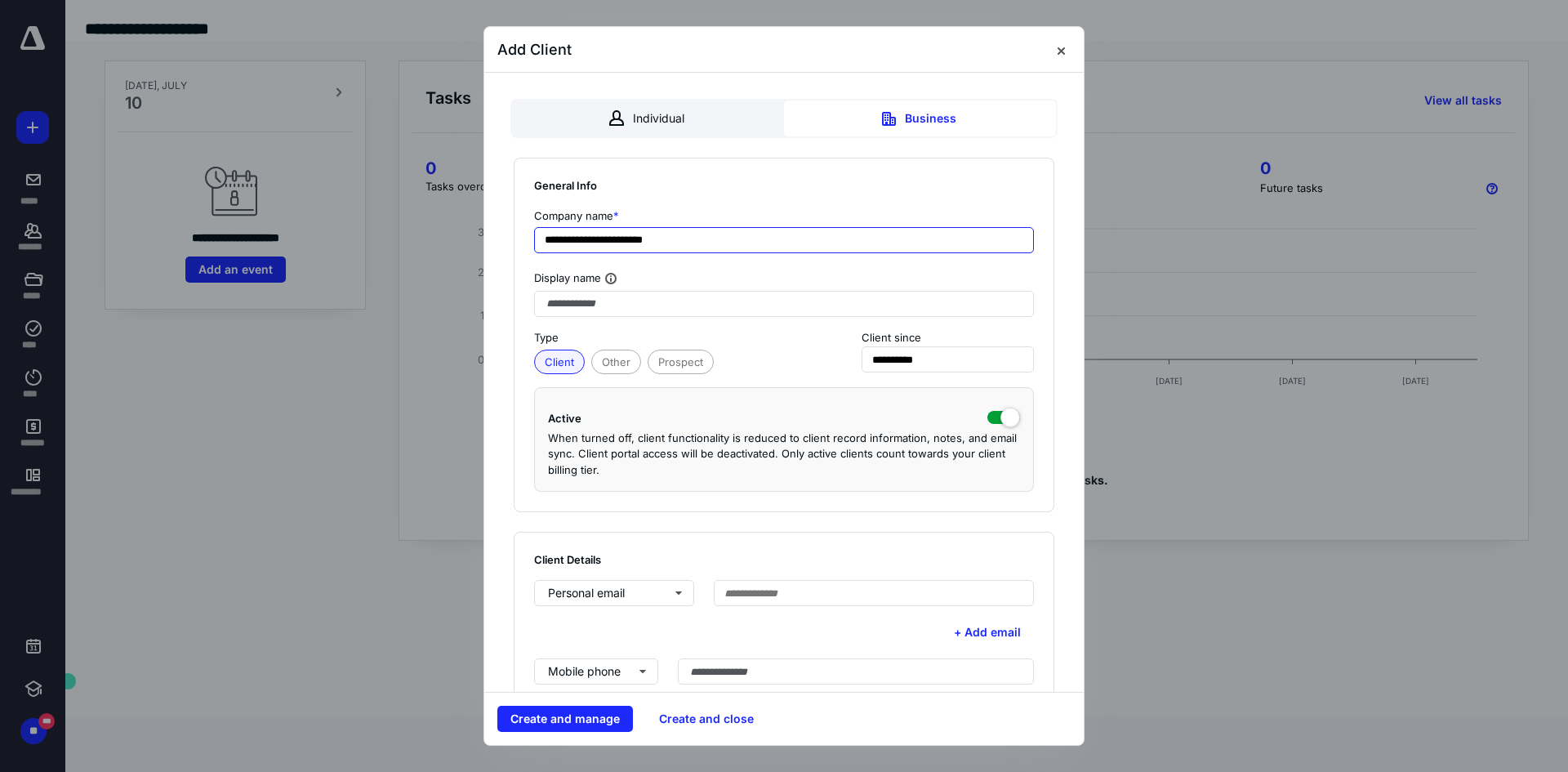type on "**********" 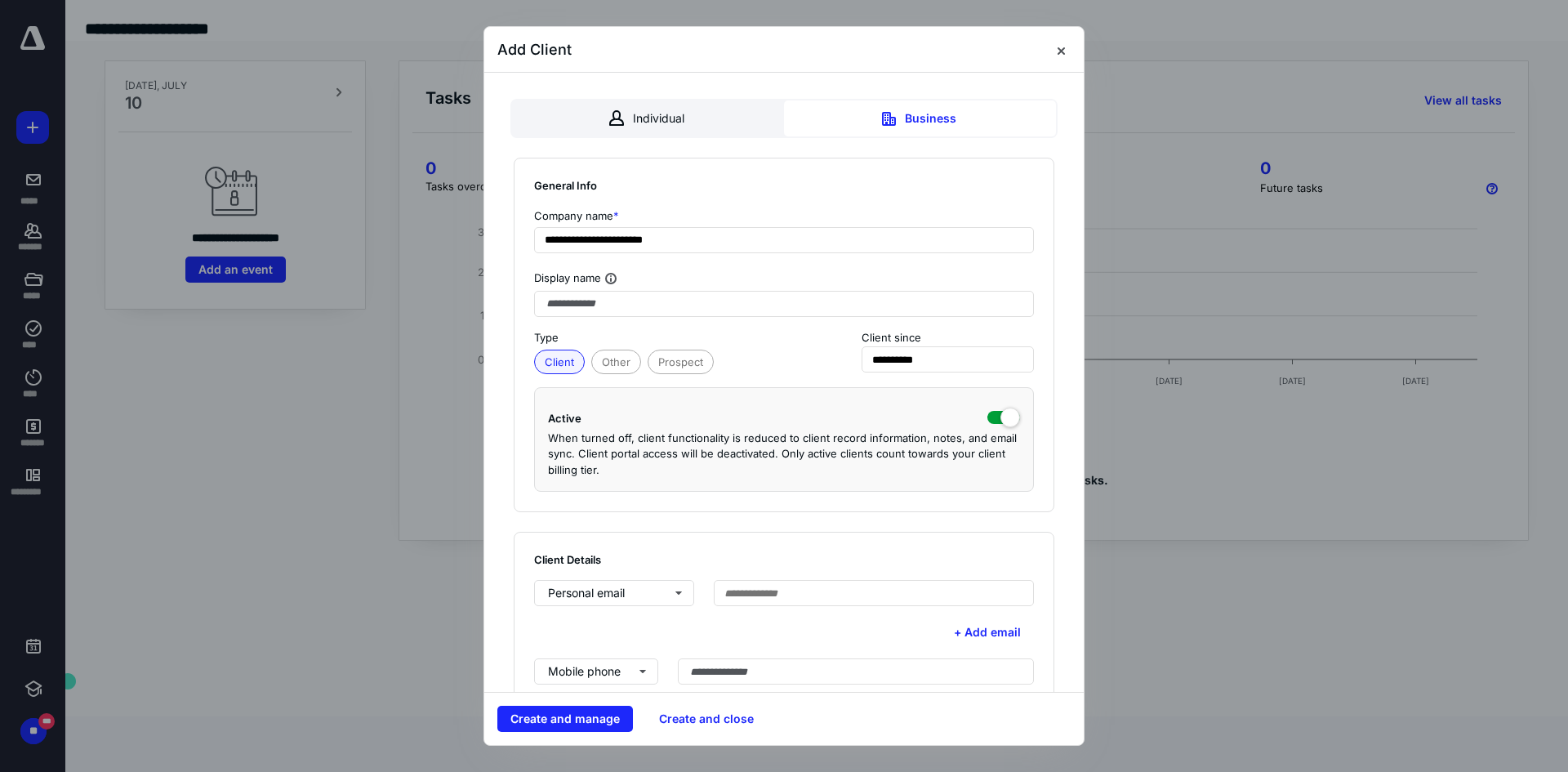 click on "Type" at bounding box center (678, 338) 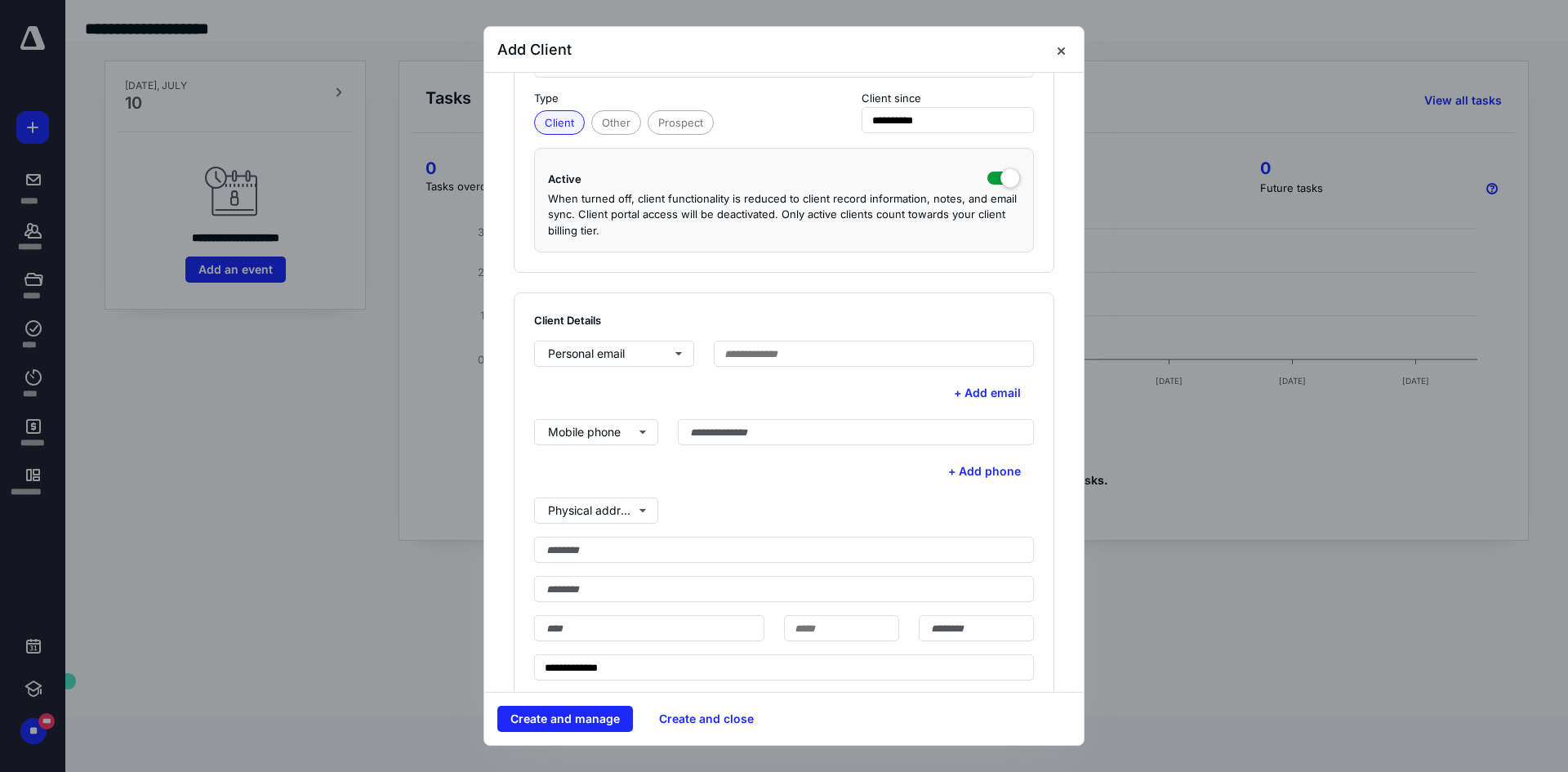scroll, scrollTop: 239, scrollLeft: 0, axis: vertical 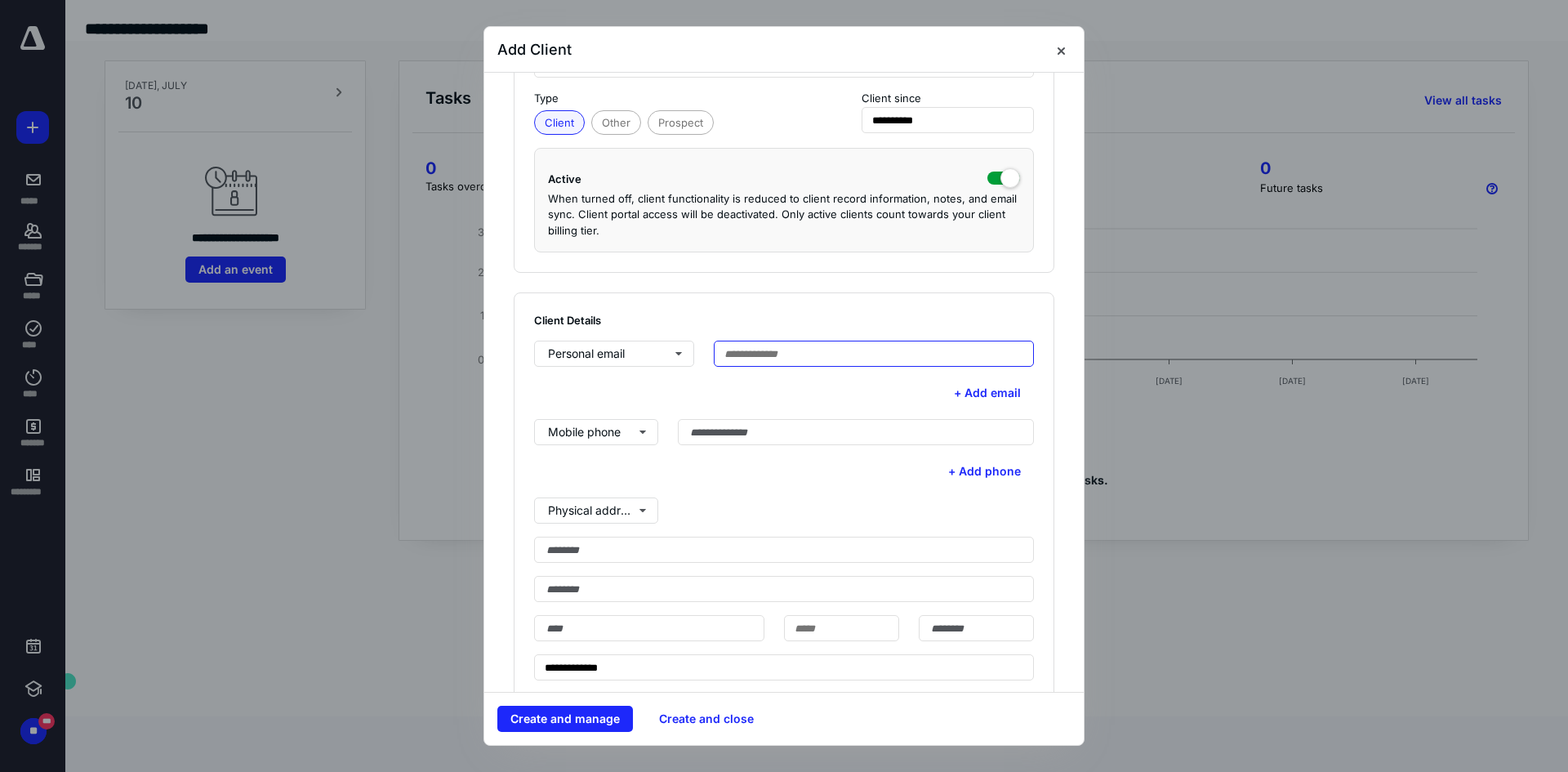 click at bounding box center (874, 354) 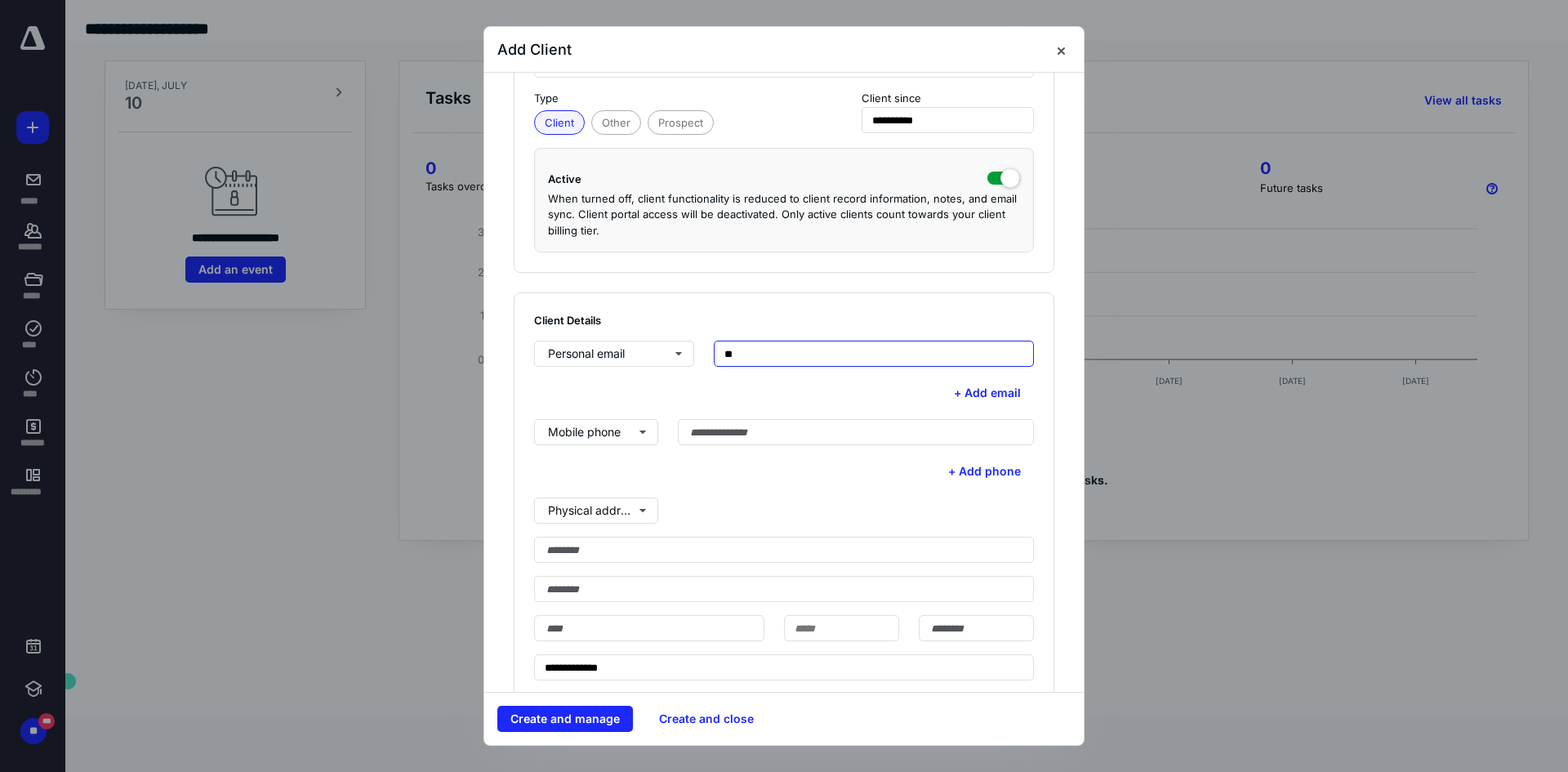 type on "*" 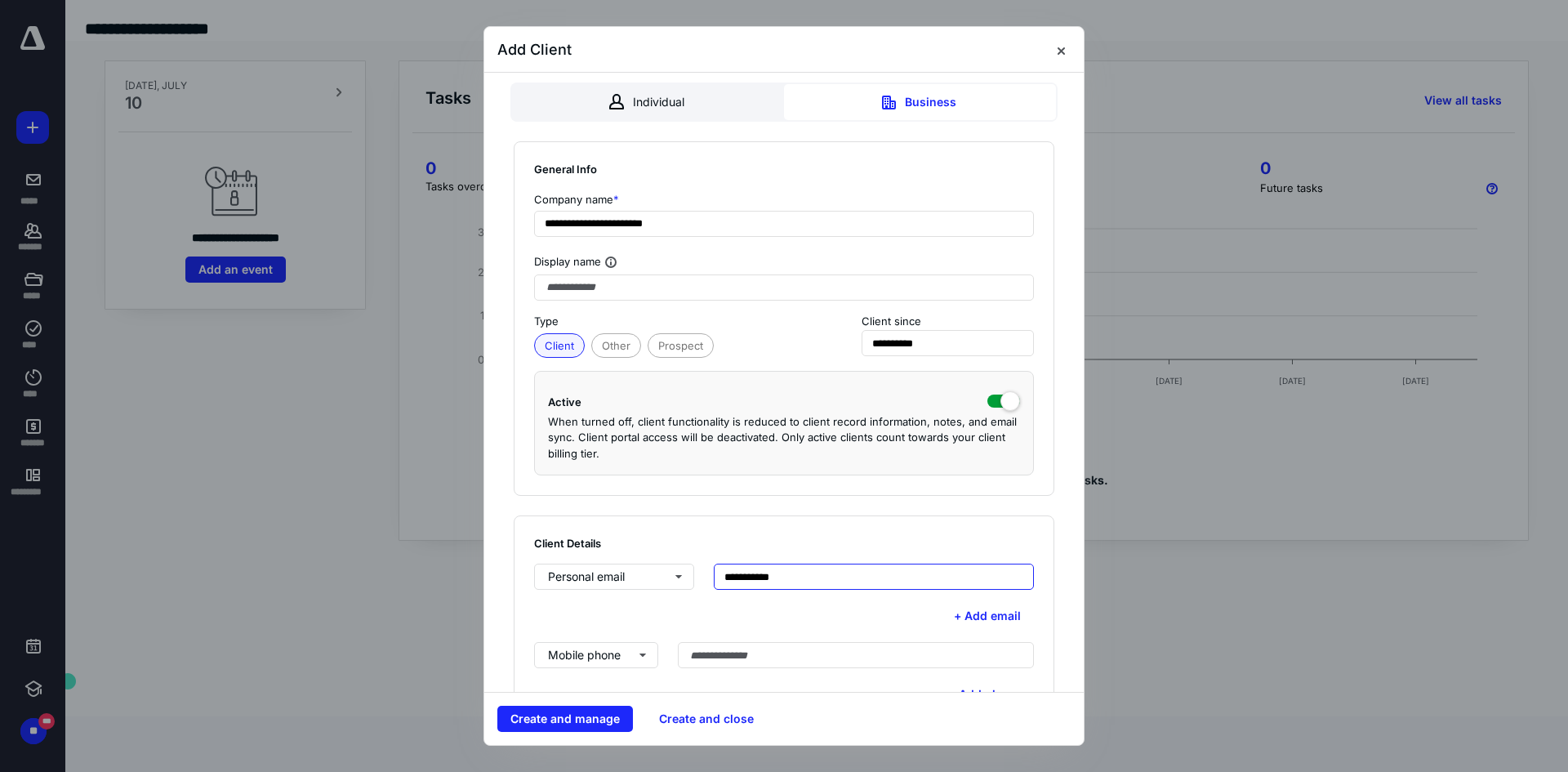 scroll, scrollTop: 0, scrollLeft: 0, axis: both 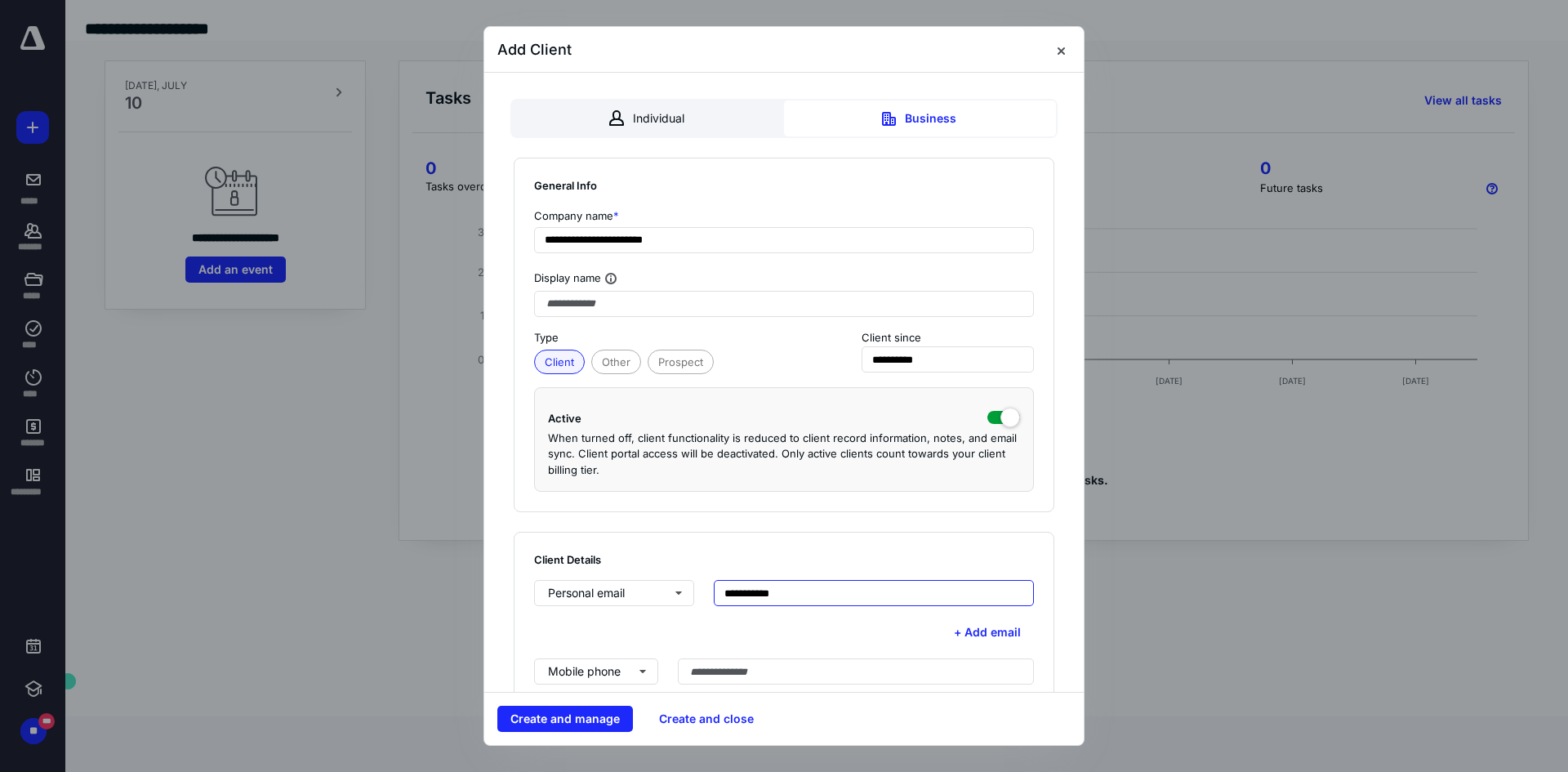 click on "**********" at bounding box center (874, 593) 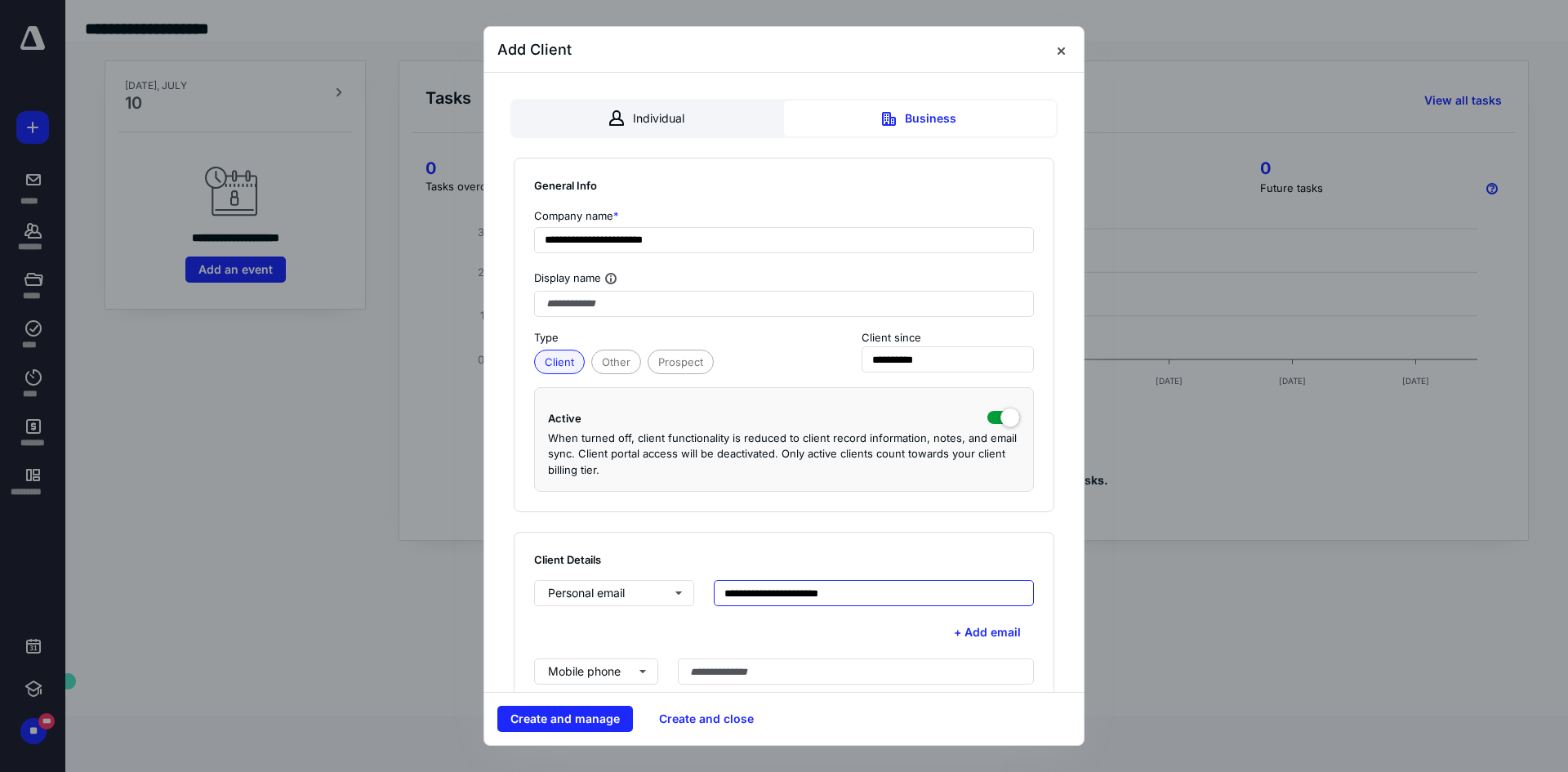 scroll, scrollTop: 69, scrollLeft: 0, axis: vertical 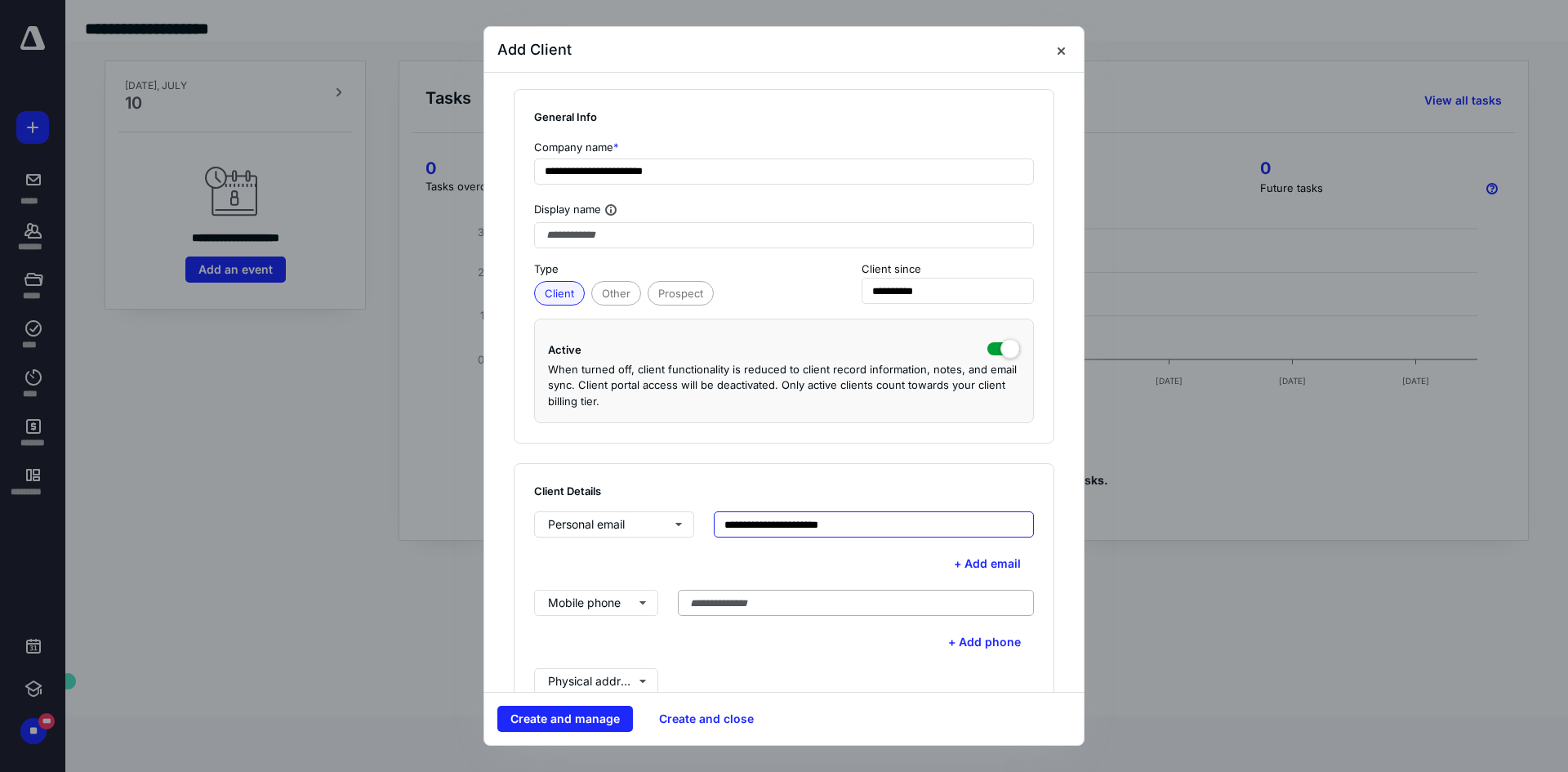 type on "**********" 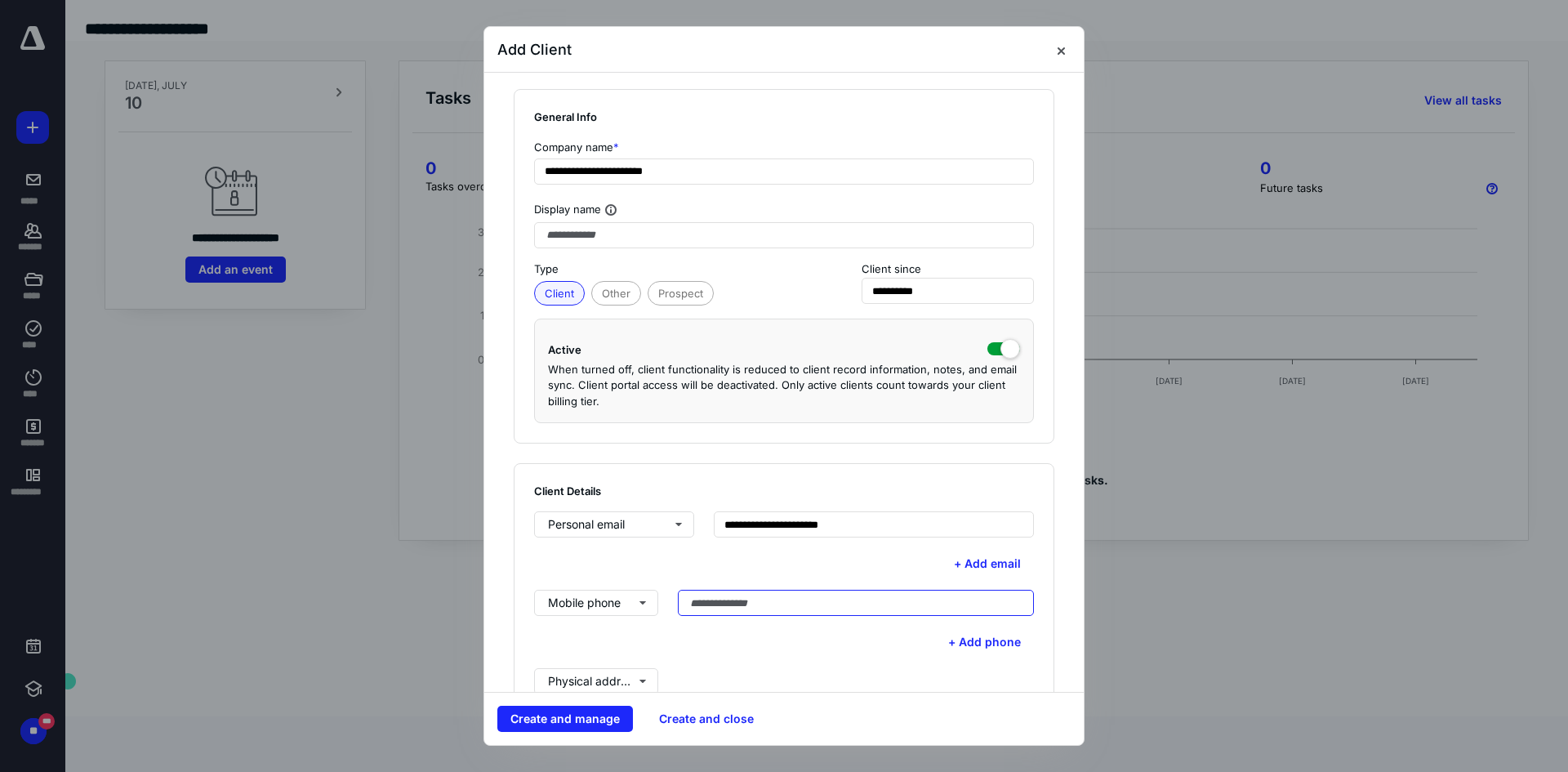 click at bounding box center [856, 603] 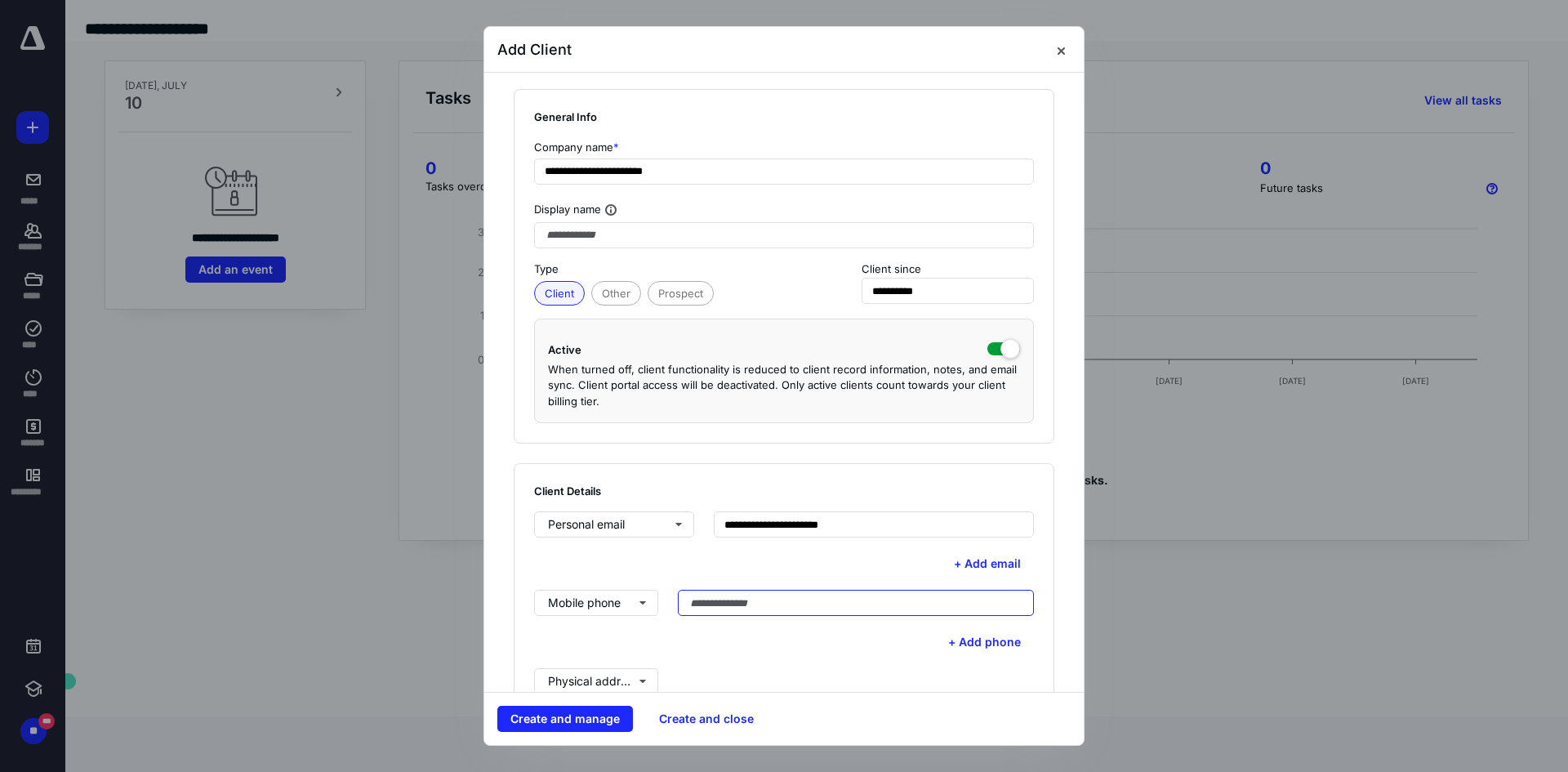 paste on "**********" 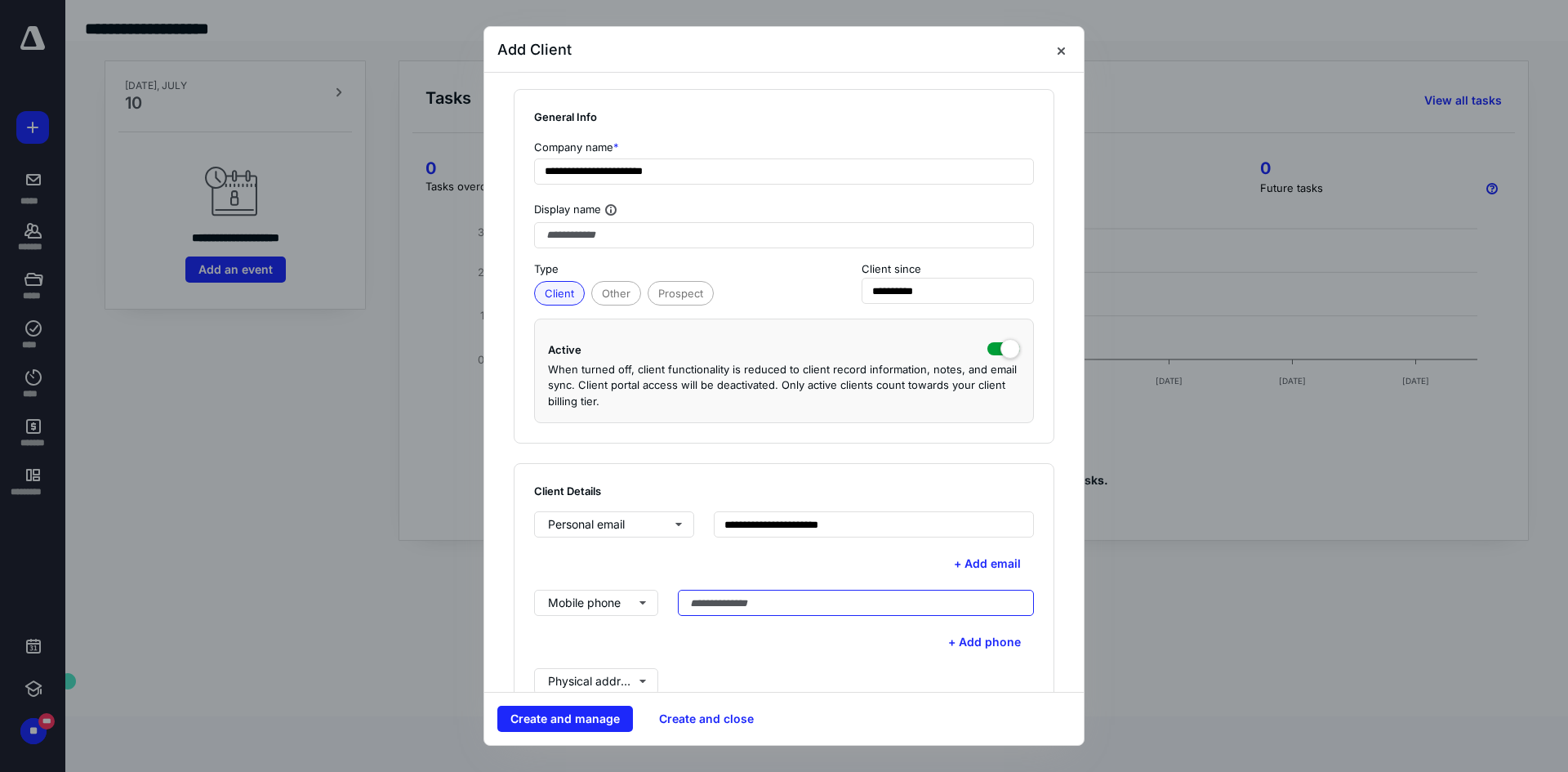 type on "**********" 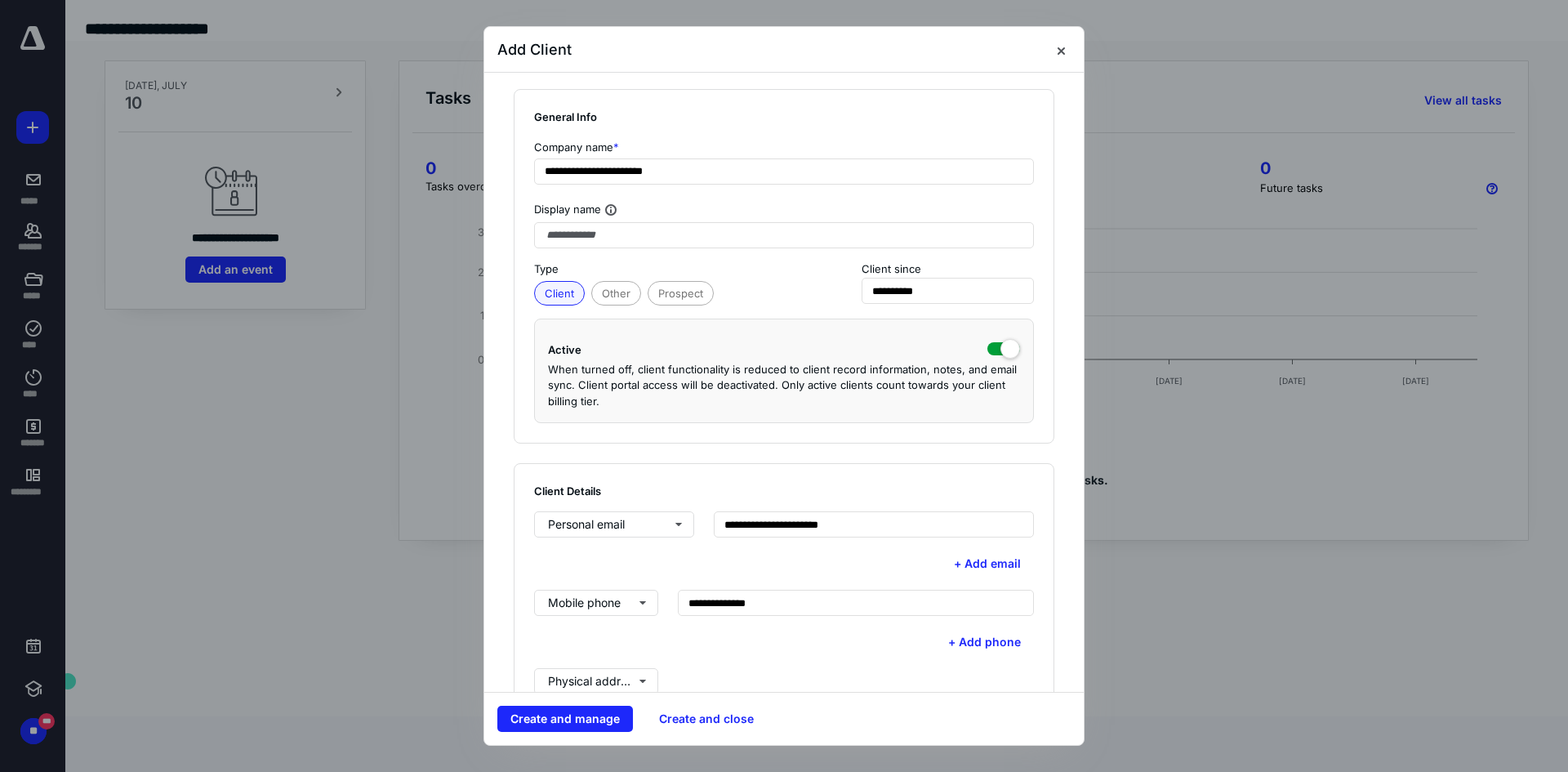 click on "+ Add email" at bounding box center (784, 564) 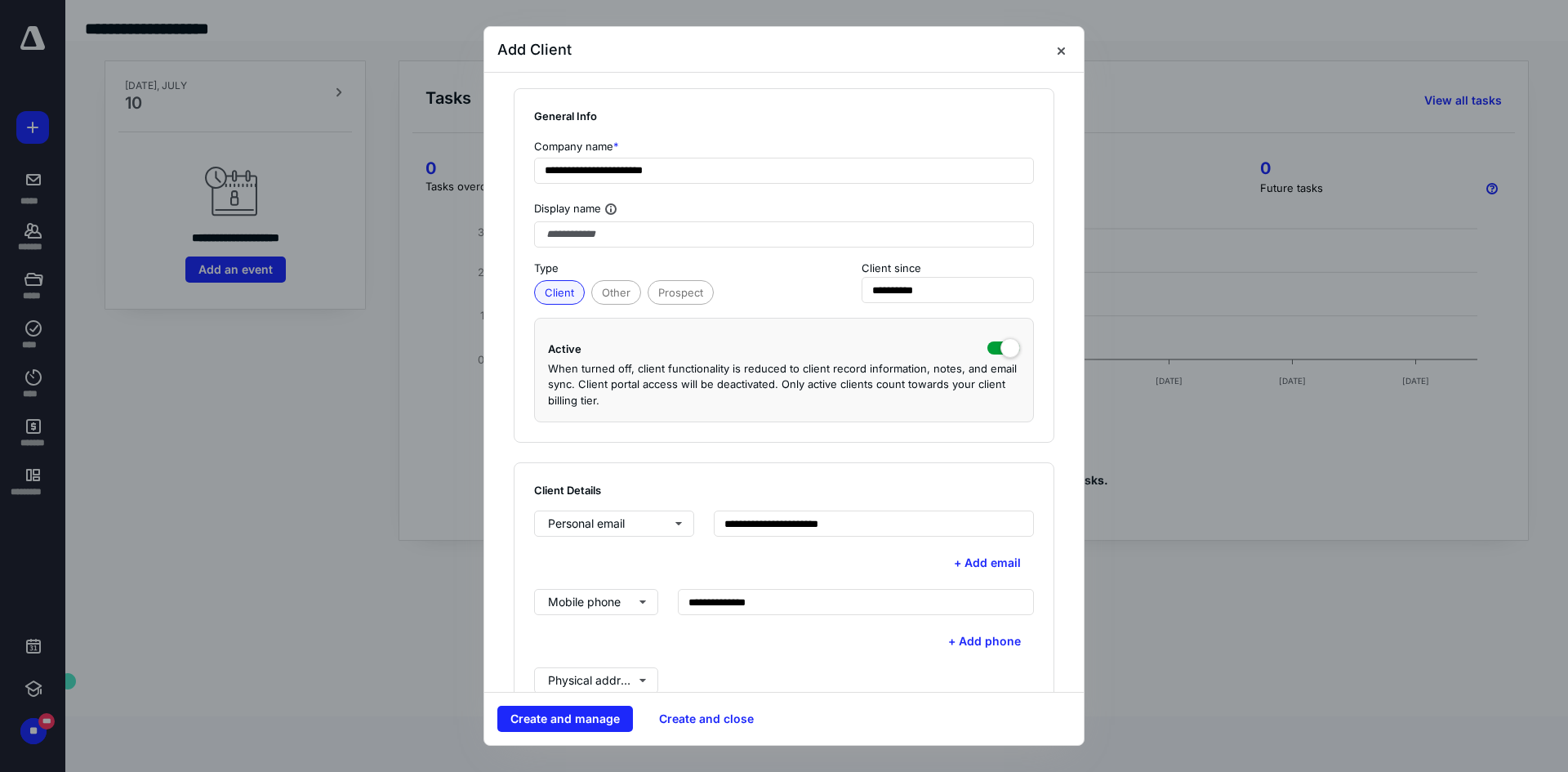 scroll, scrollTop: 69, scrollLeft: 0, axis: vertical 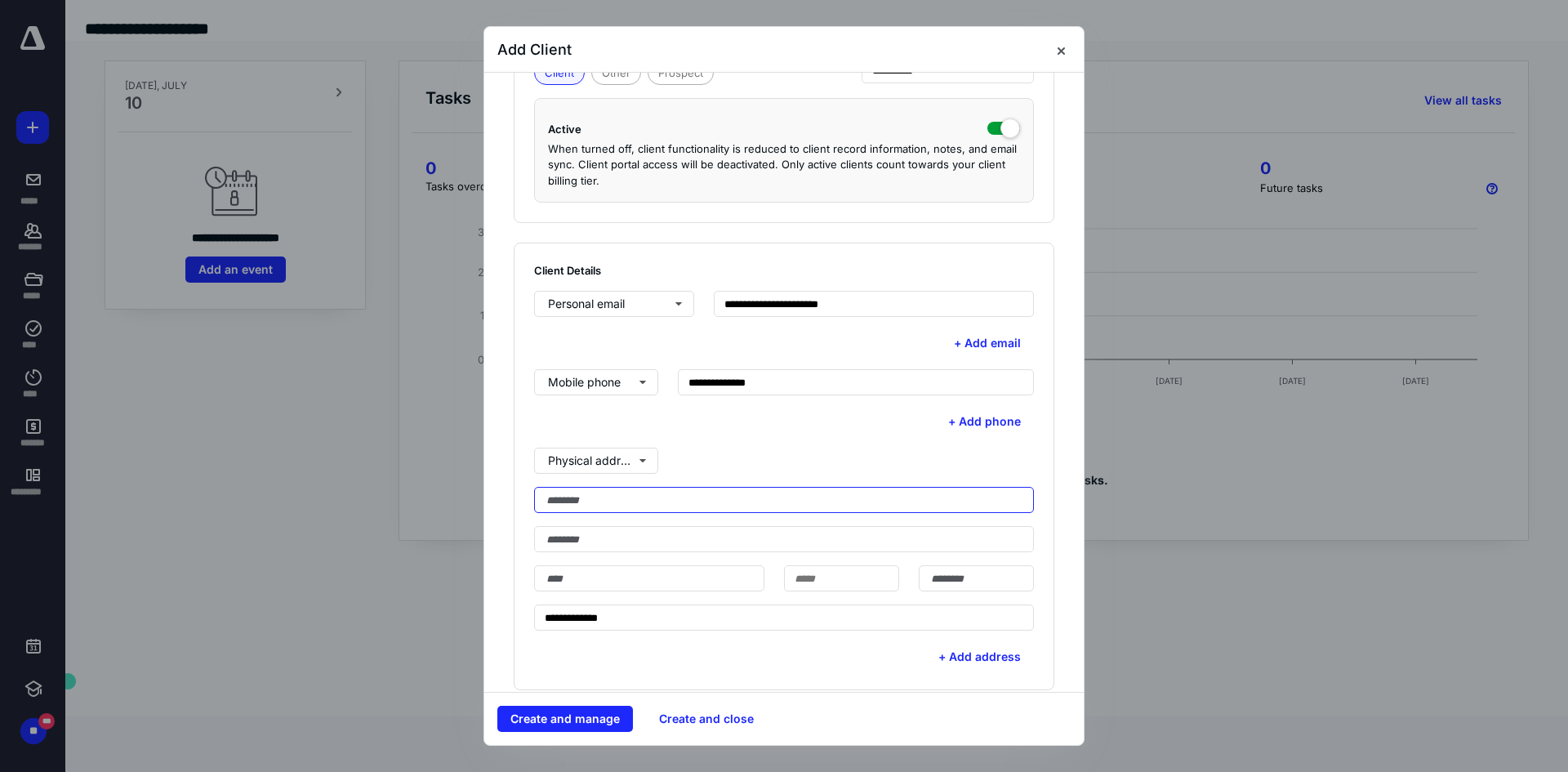 click at bounding box center [784, 500] 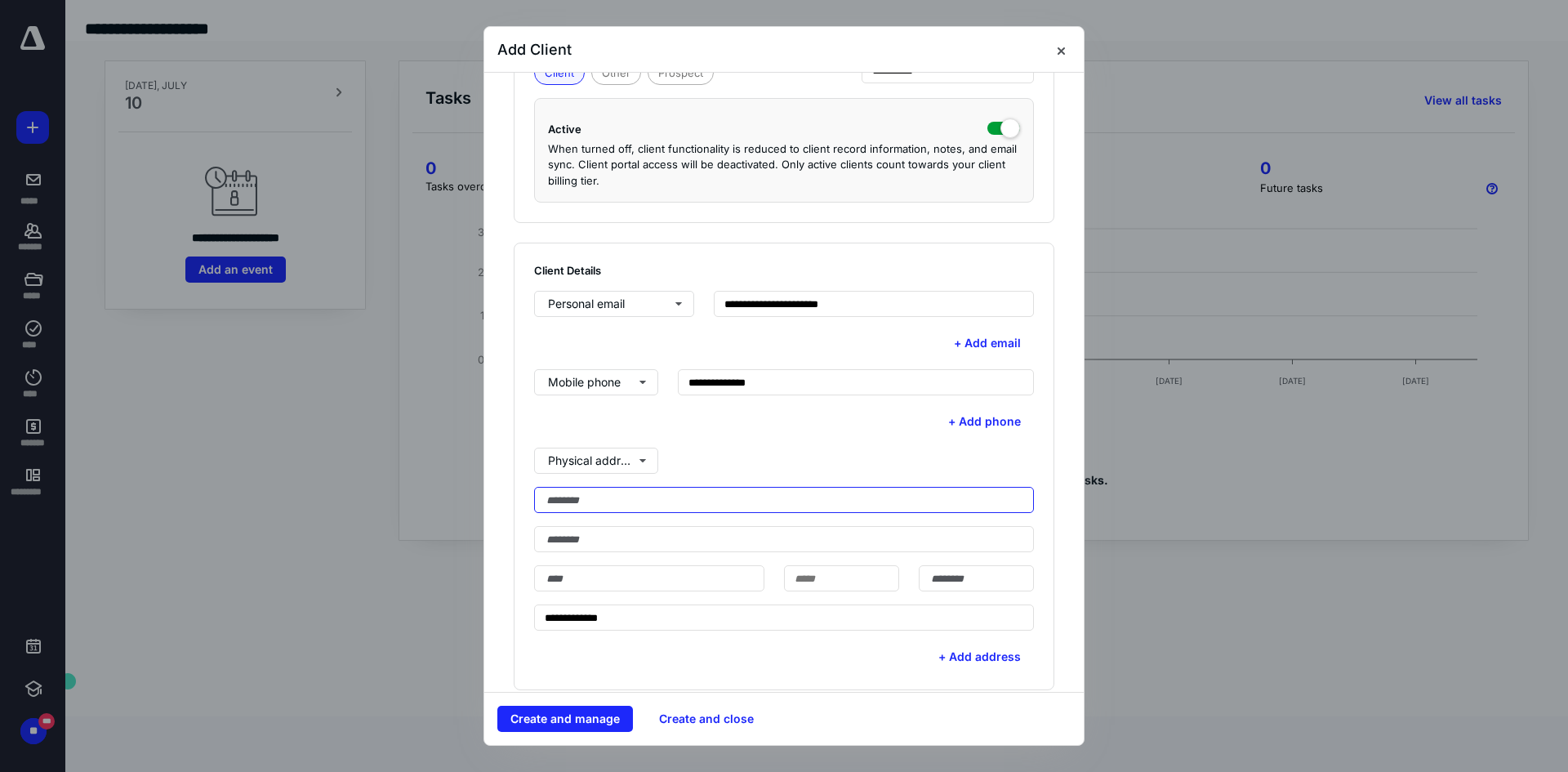 paste on "**********" 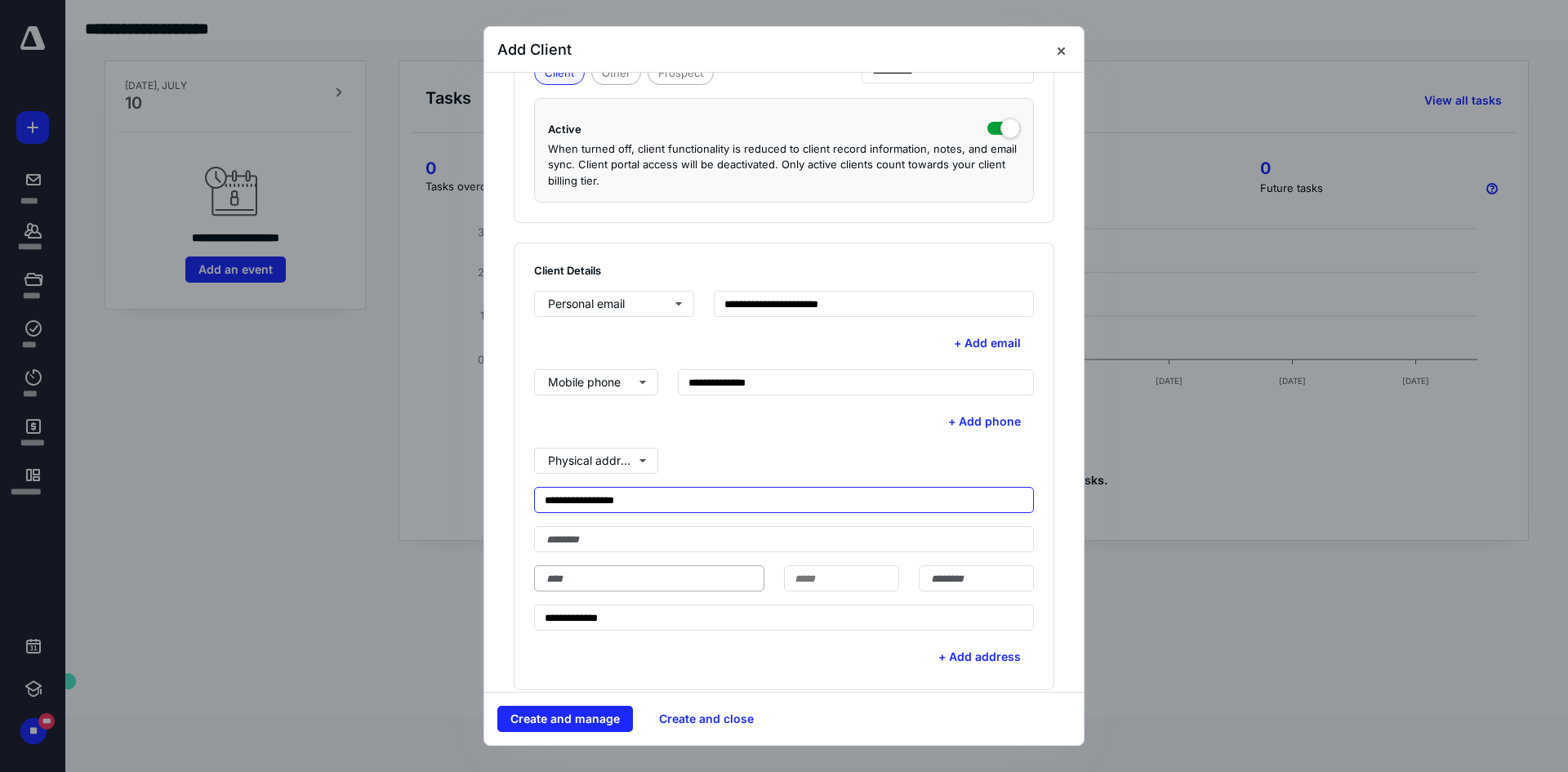 type on "**********" 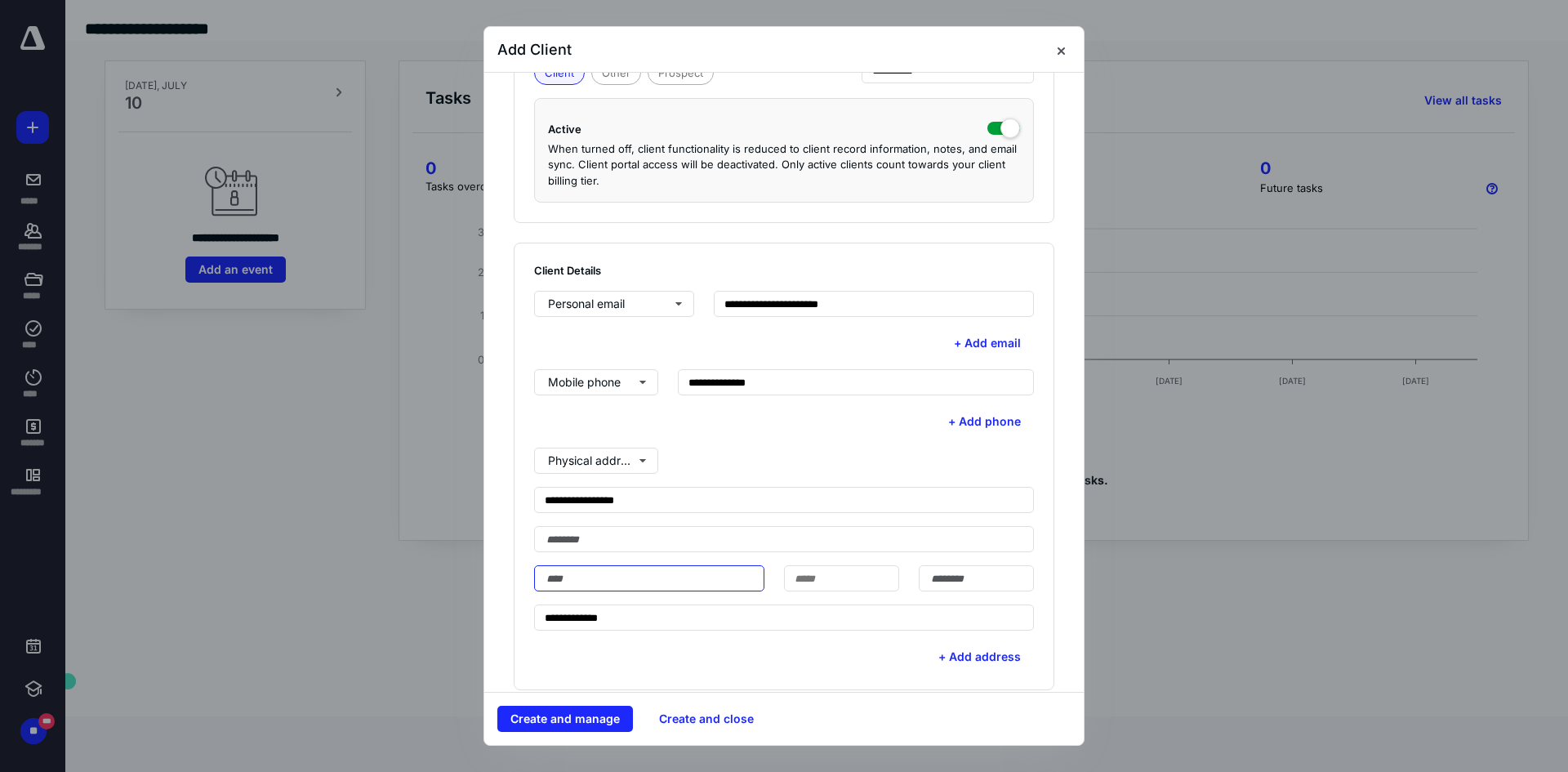 click at bounding box center (649, 578) 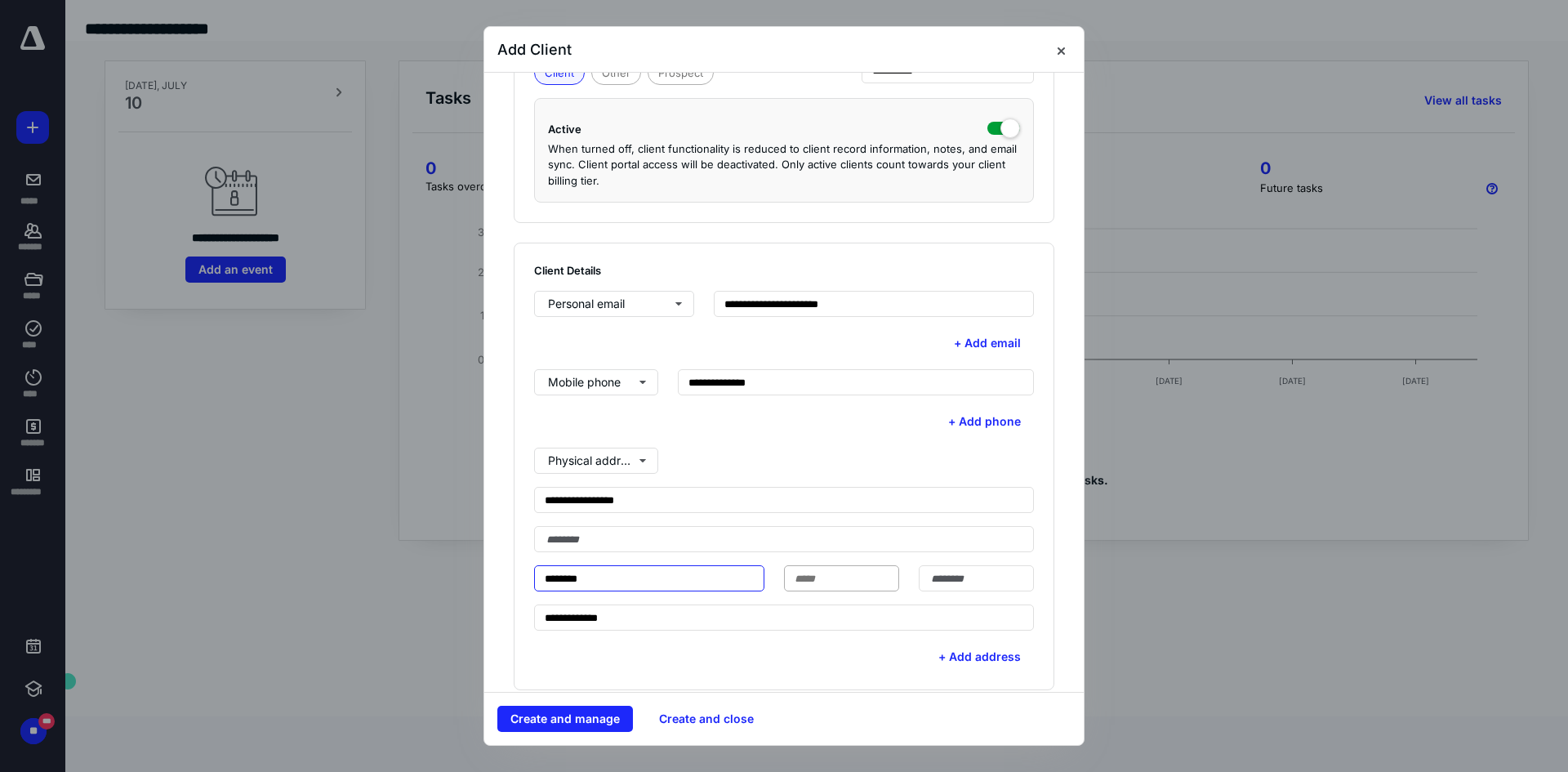 type on "********" 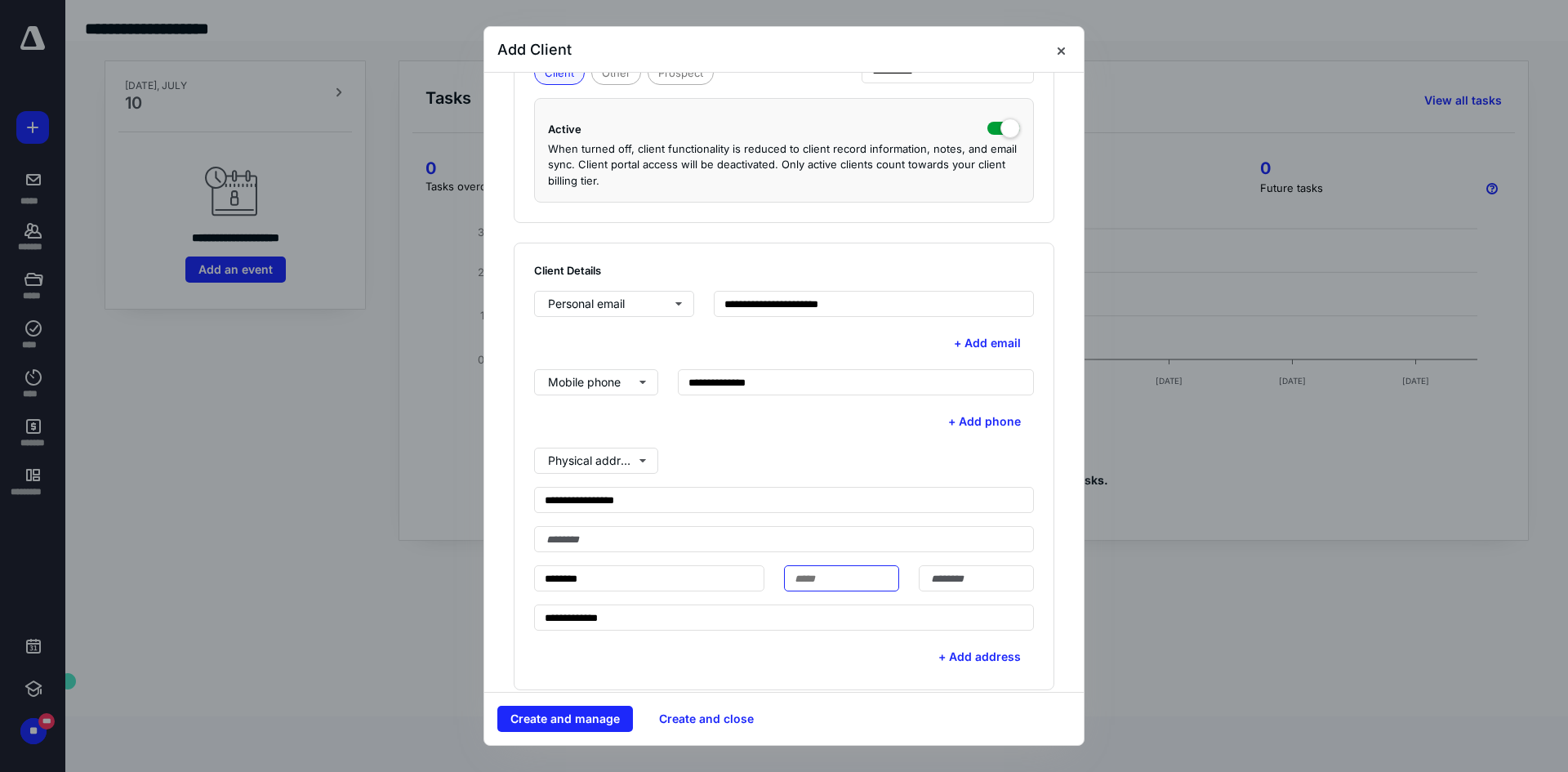 click at bounding box center (841, 578) 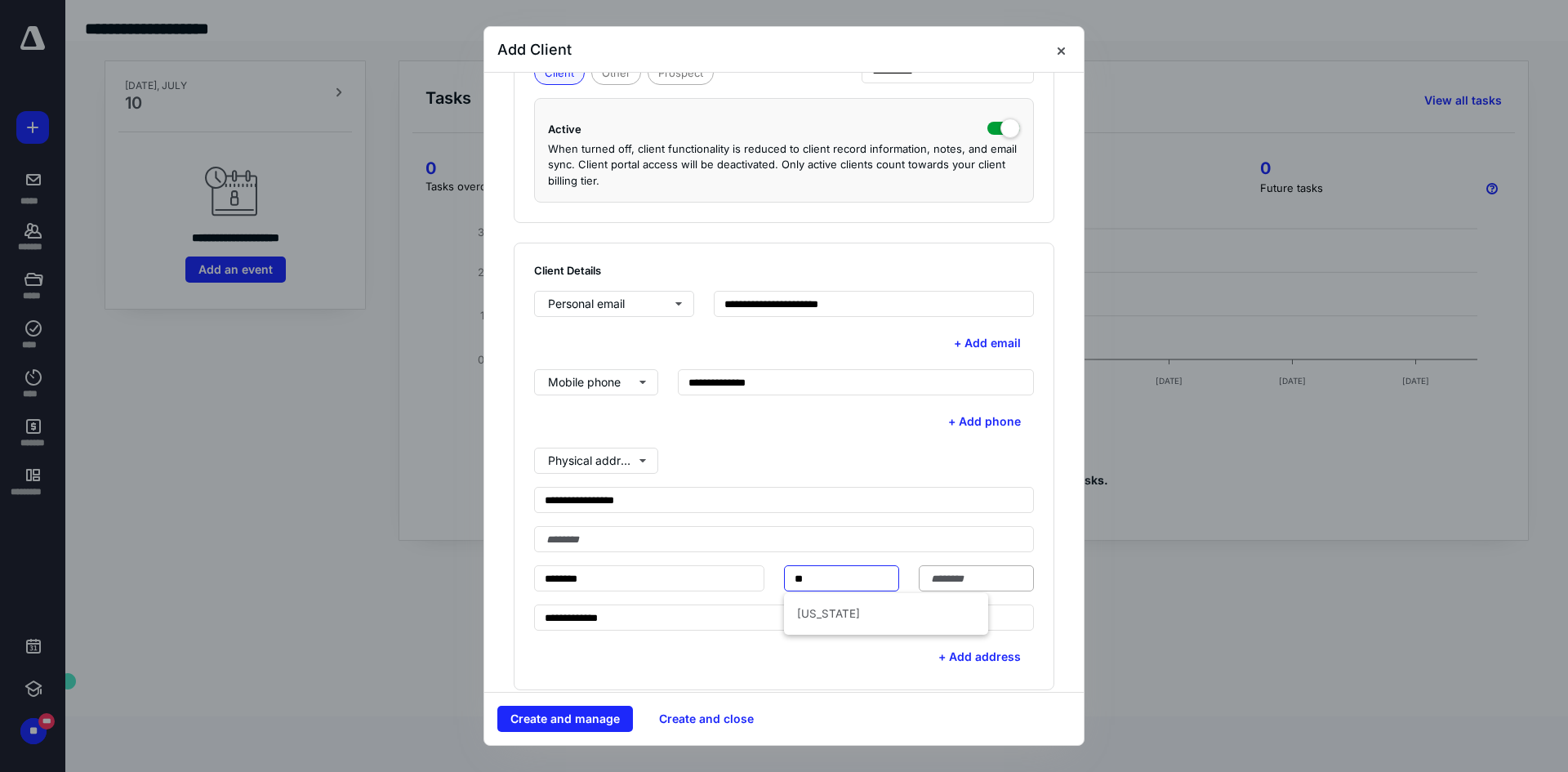 type on "**" 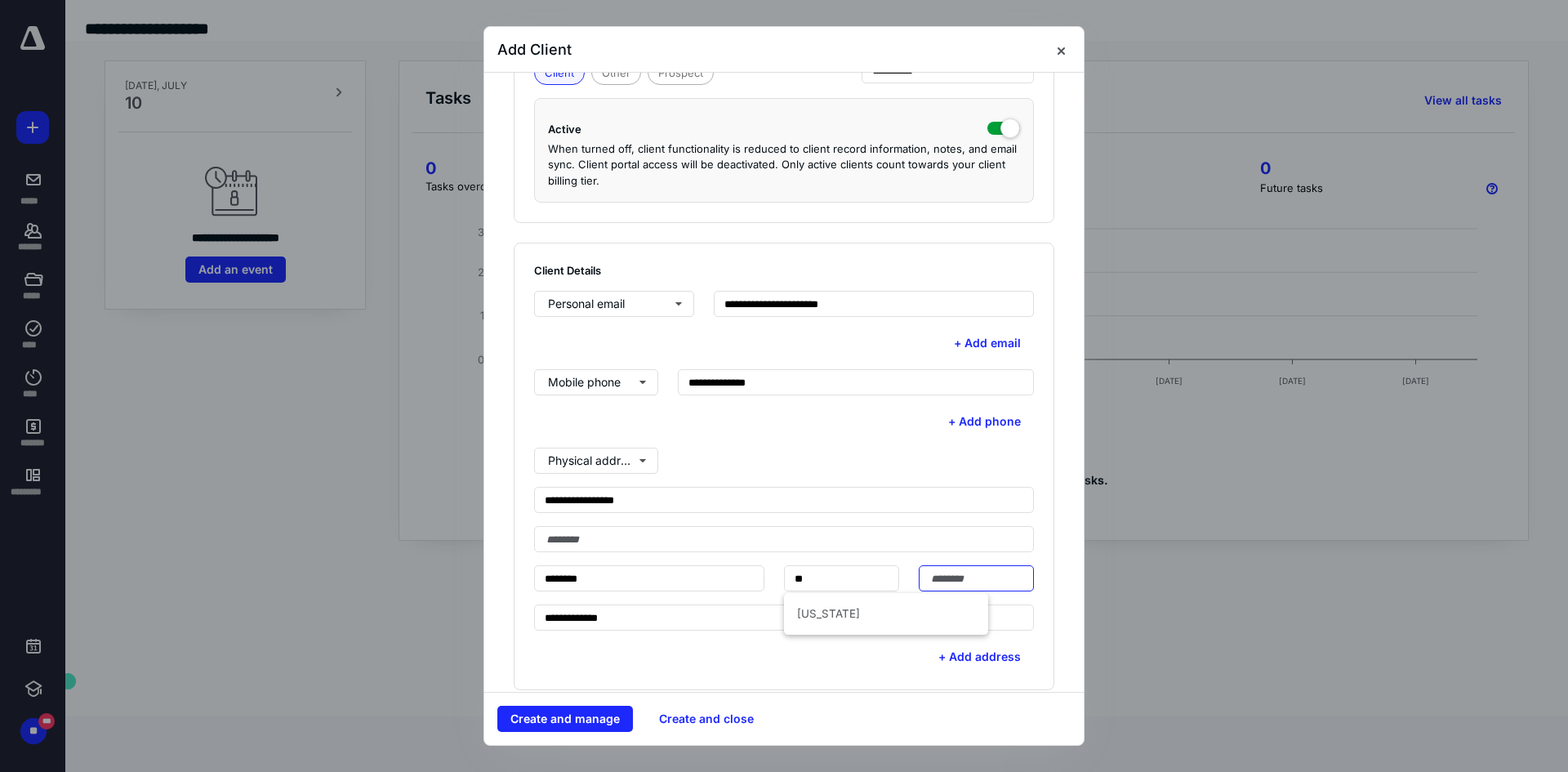 click at bounding box center (976, 578) 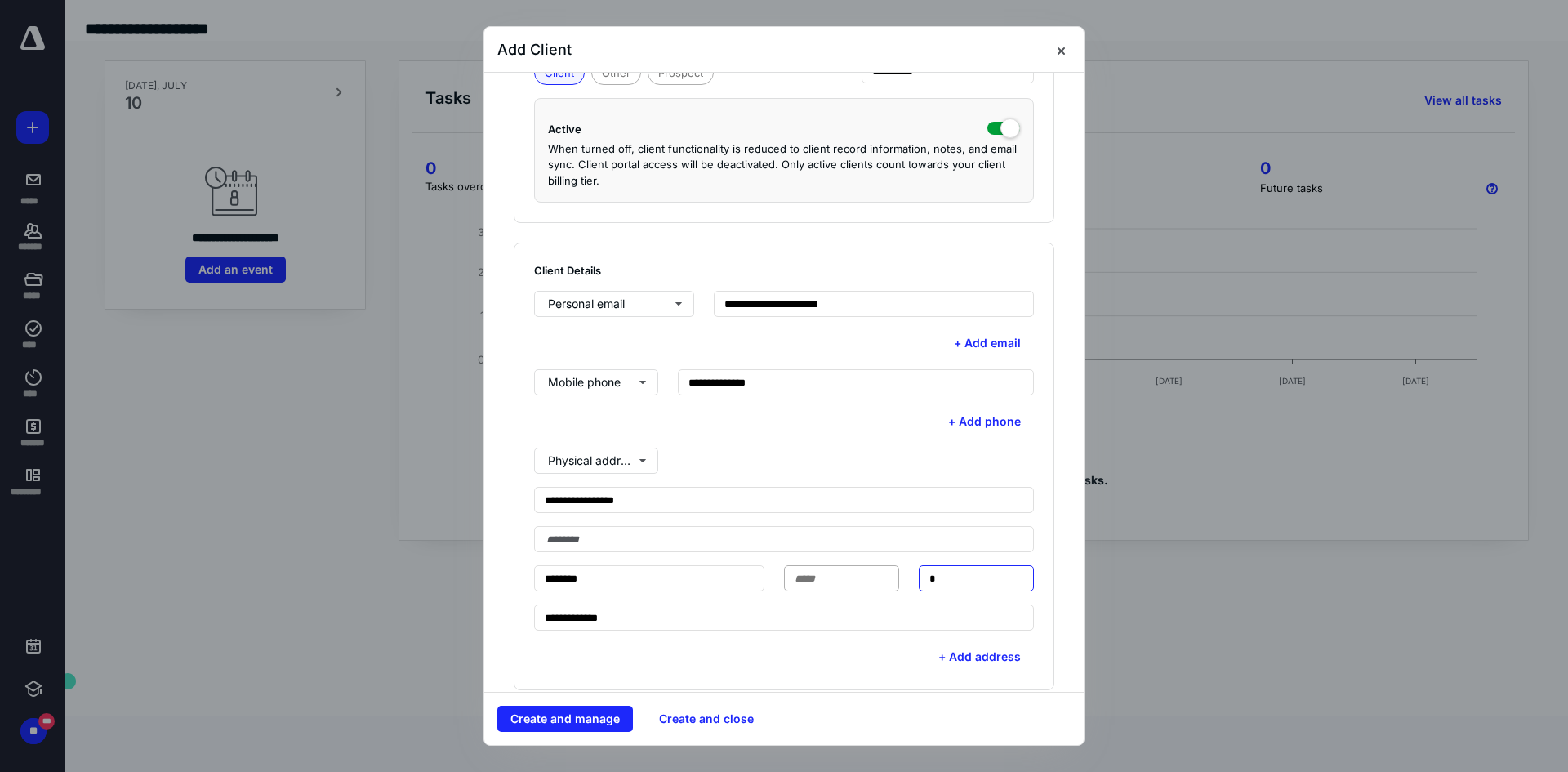 type on "*" 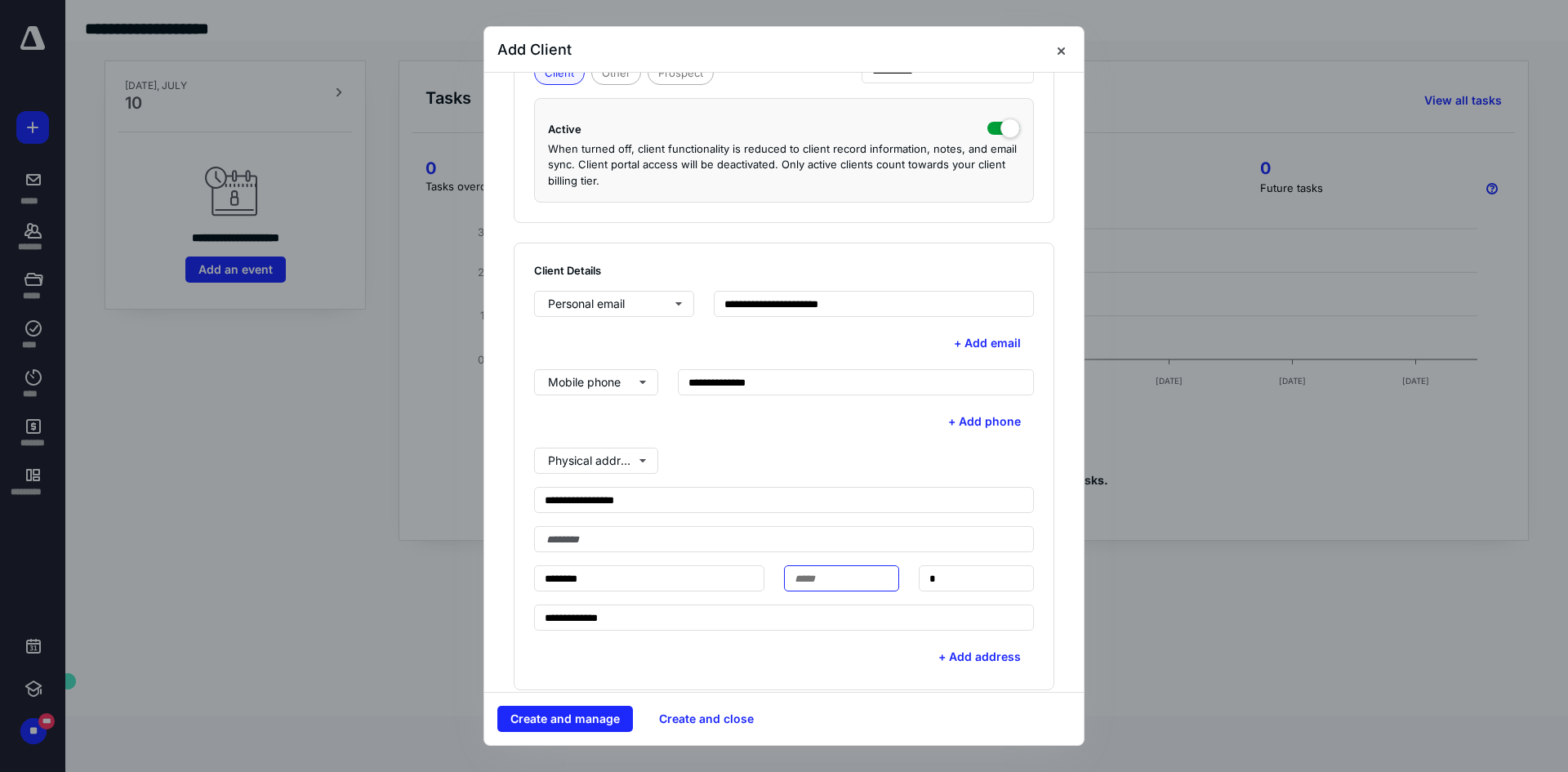 click at bounding box center [841, 578] 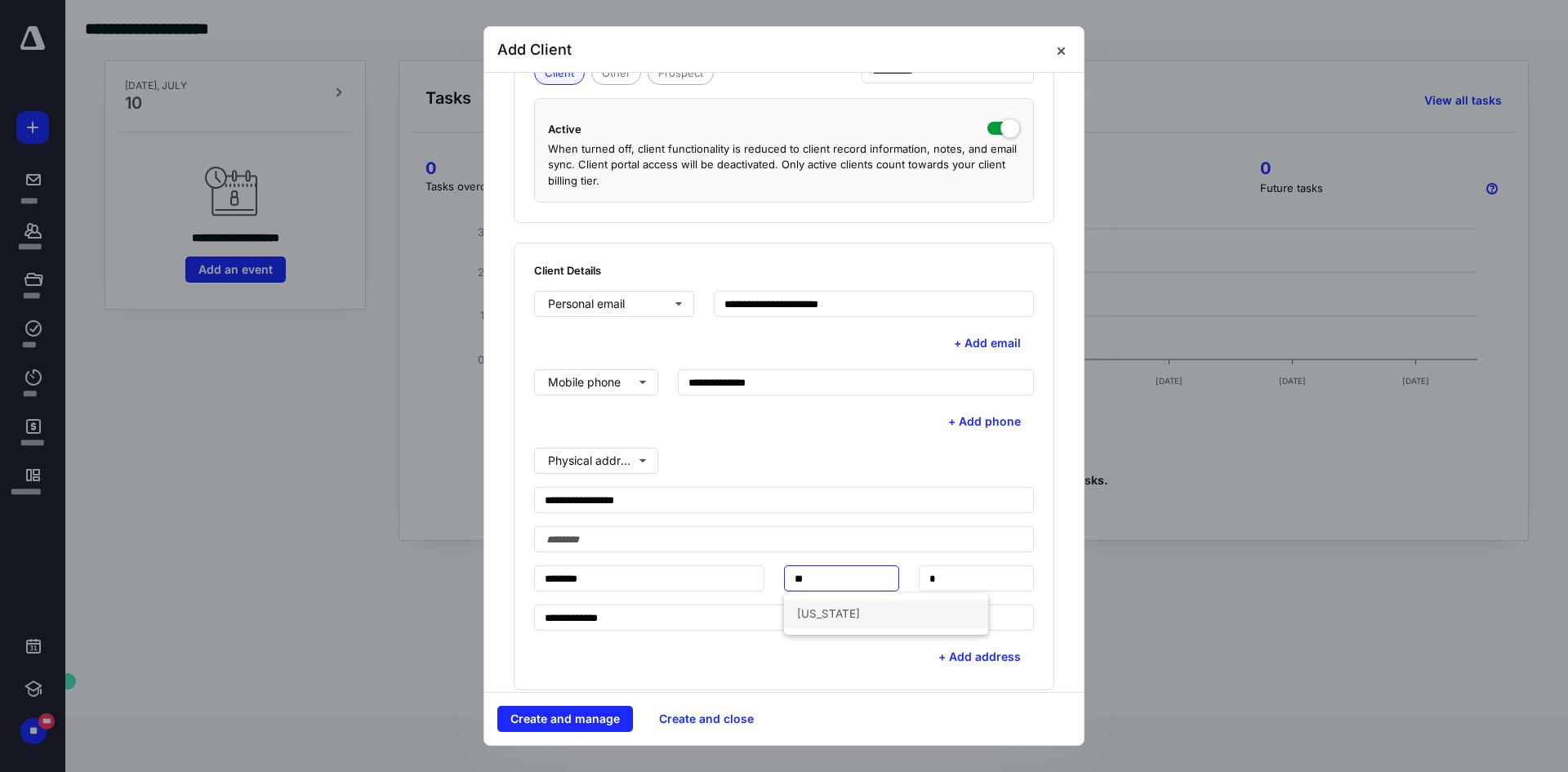 click on "Mississippi" at bounding box center (886, 614) 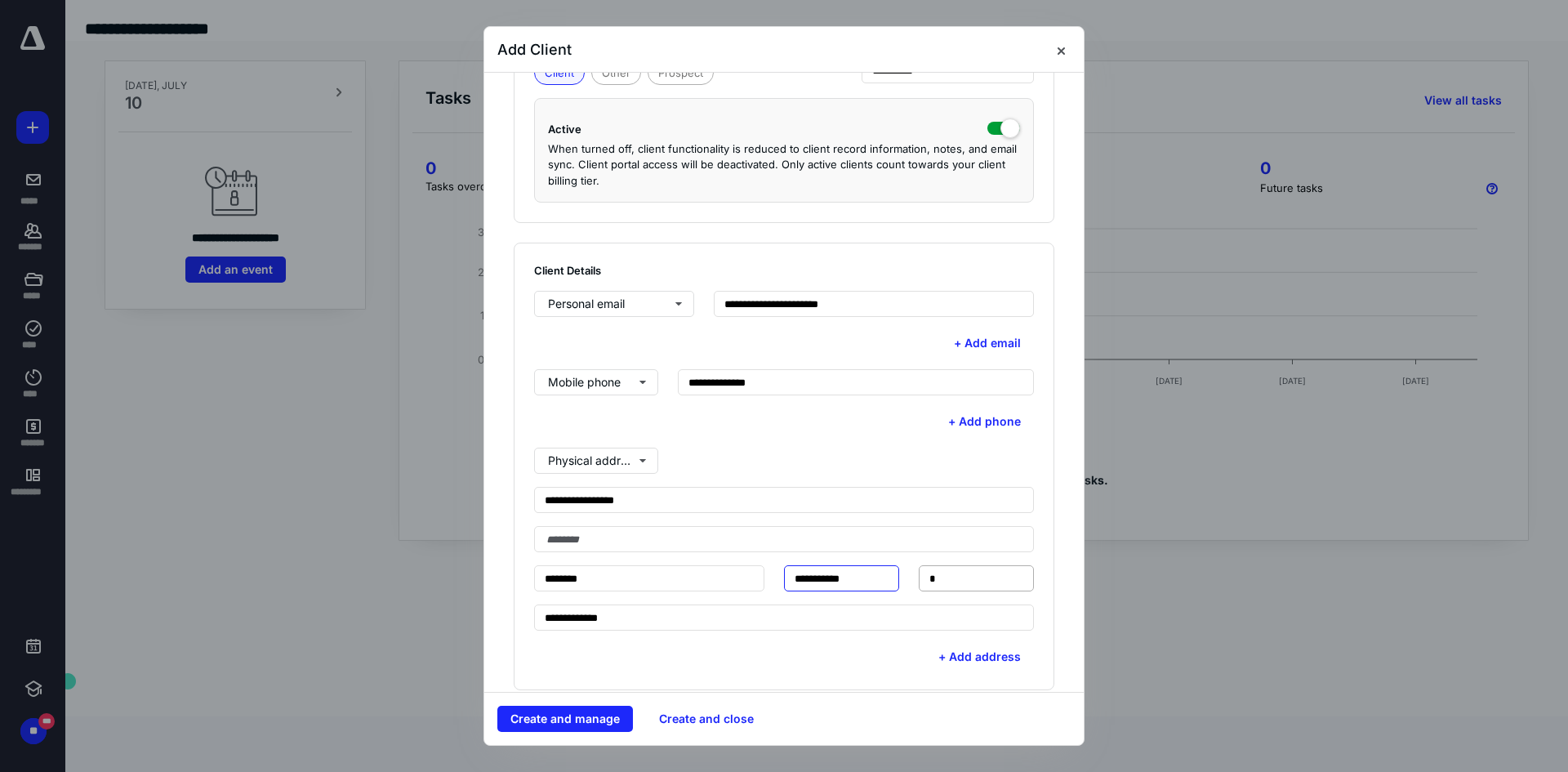 type on "**********" 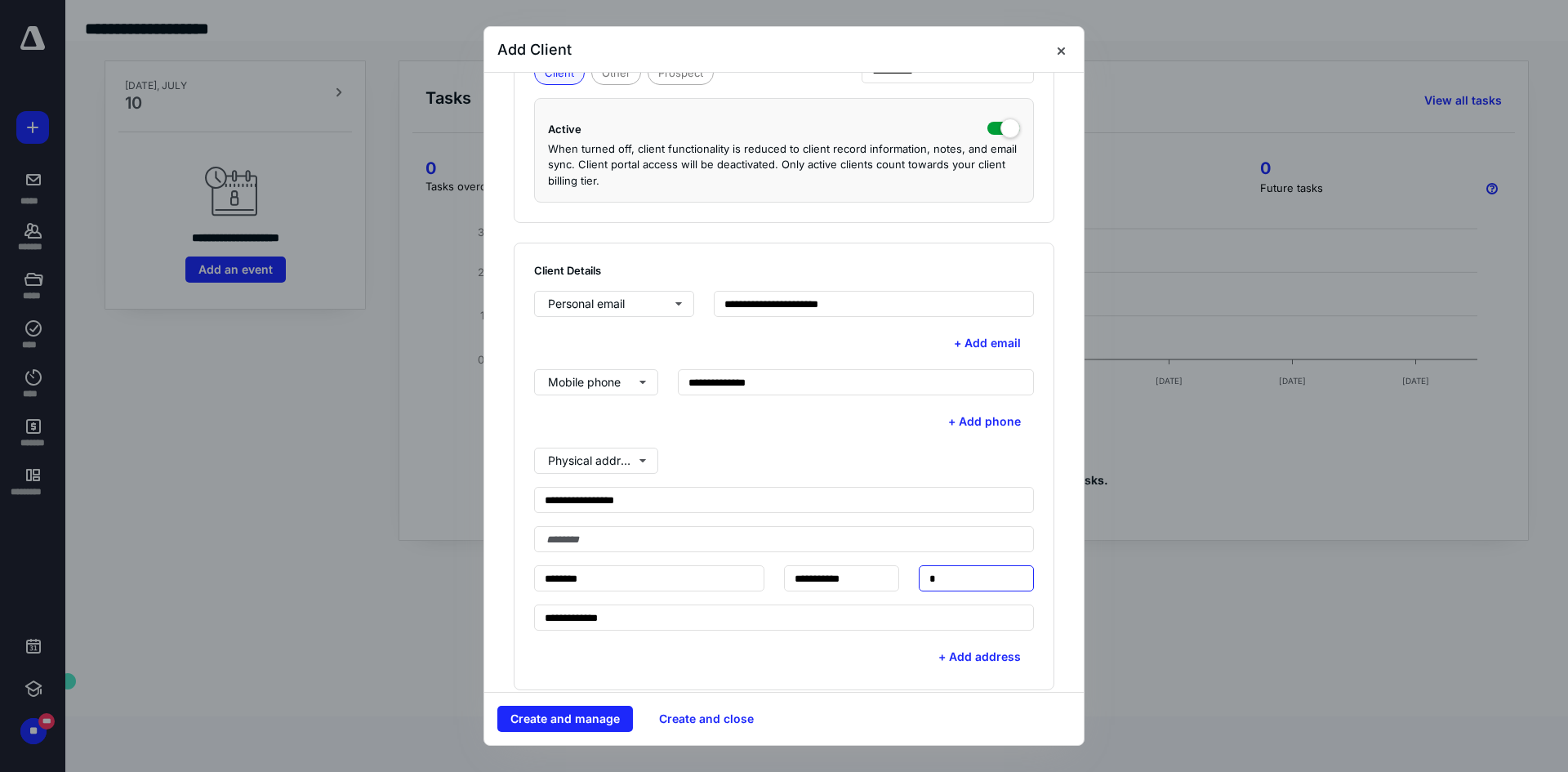 click on "*" at bounding box center [976, 578] 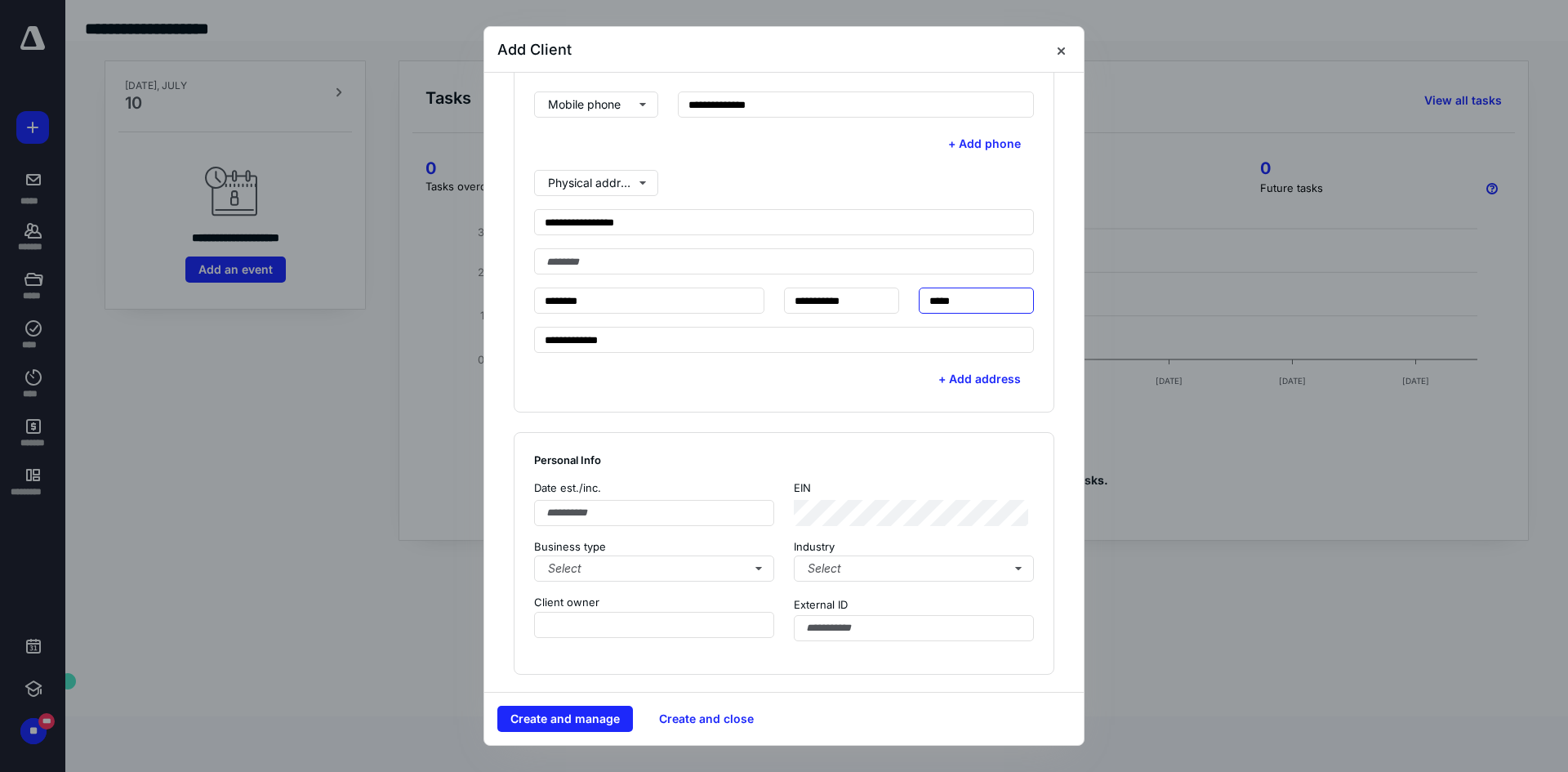 scroll, scrollTop: 567, scrollLeft: 0, axis: vertical 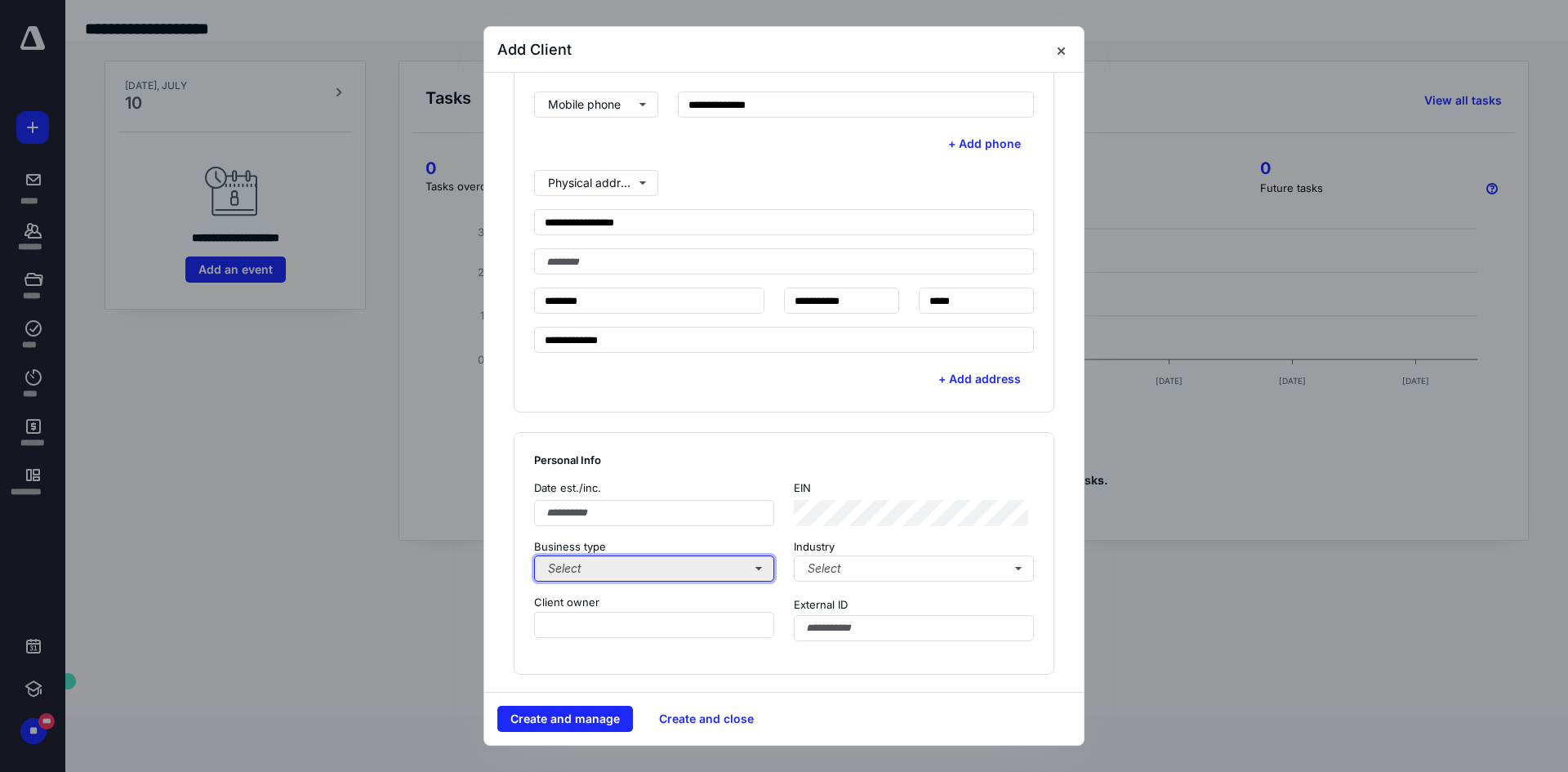 click on "Select" at bounding box center (654, 569) 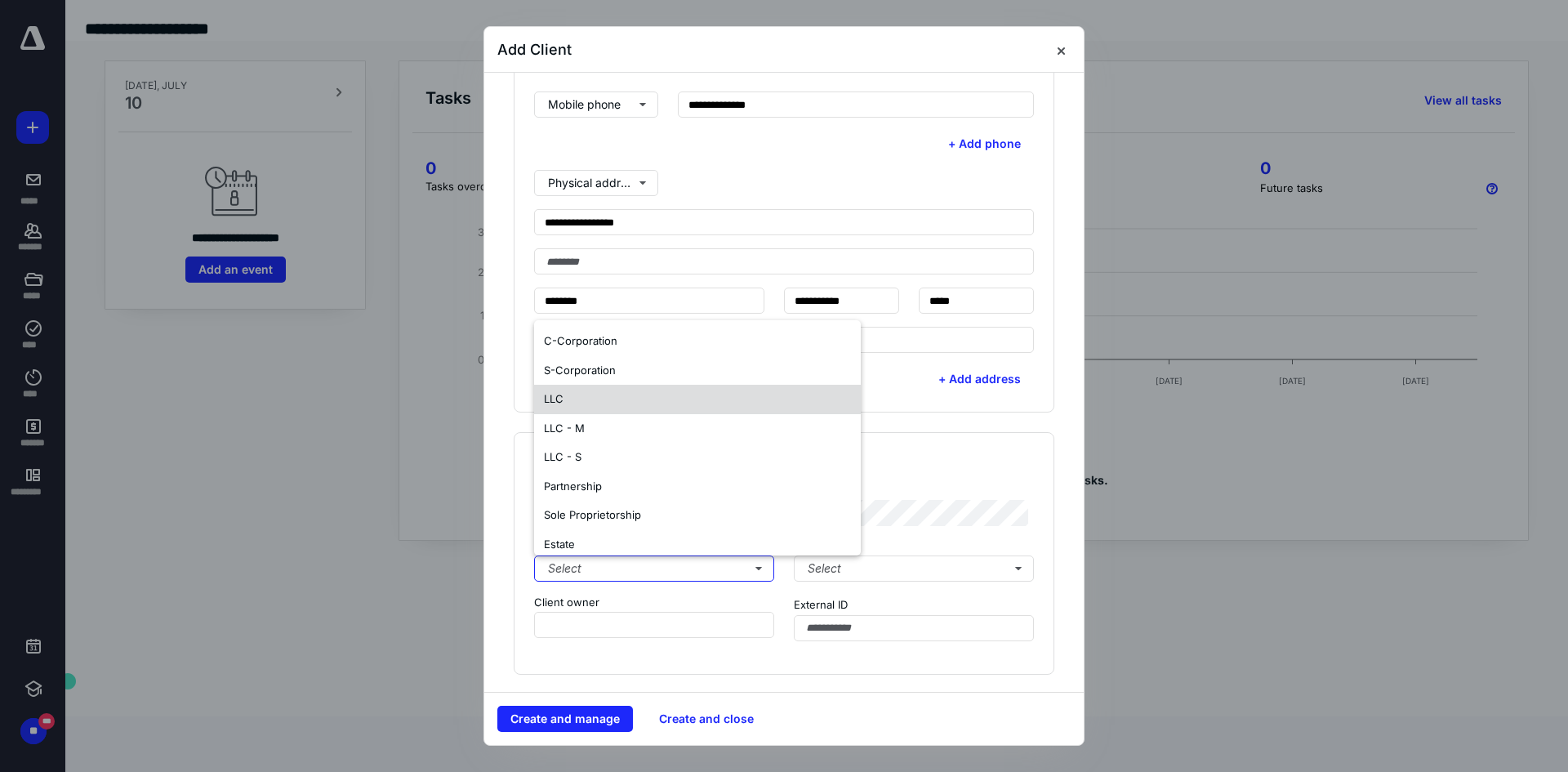 click on "LLC" at bounding box center [697, 399] 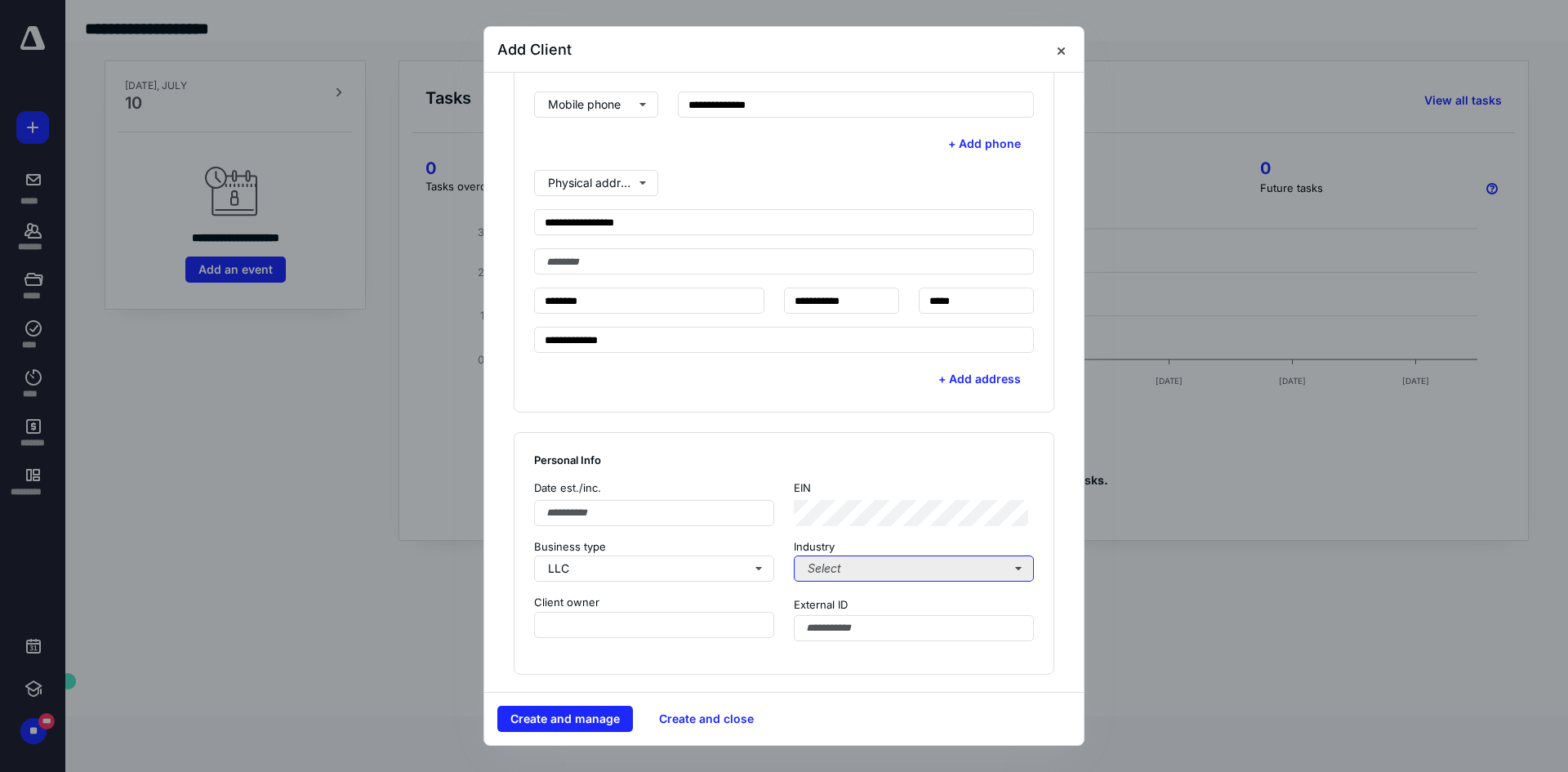 click on "Select" at bounding box center [914, 569] 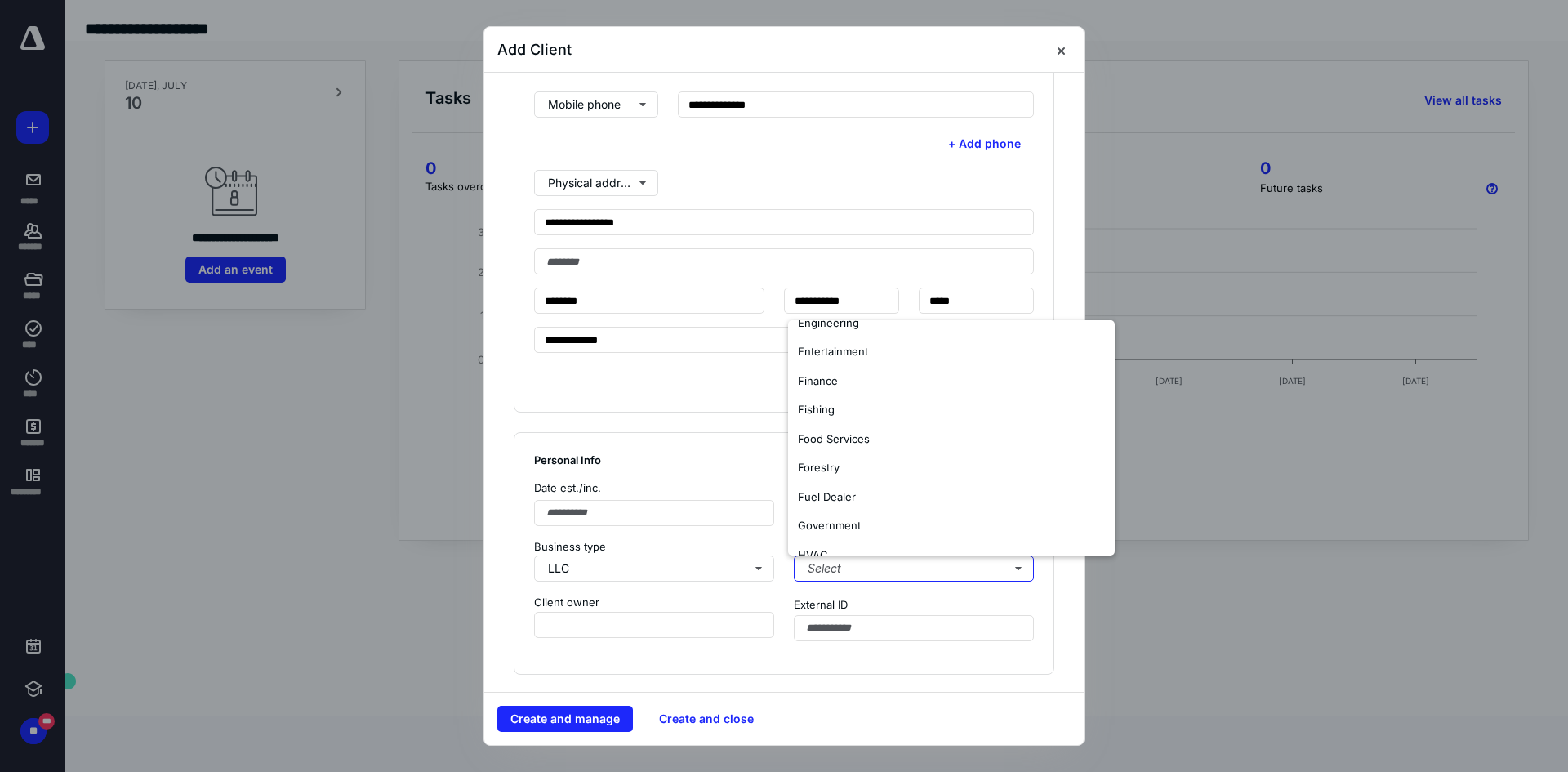 scroll, scrollTop: 283, scrollLeft: 0, axis: vertical 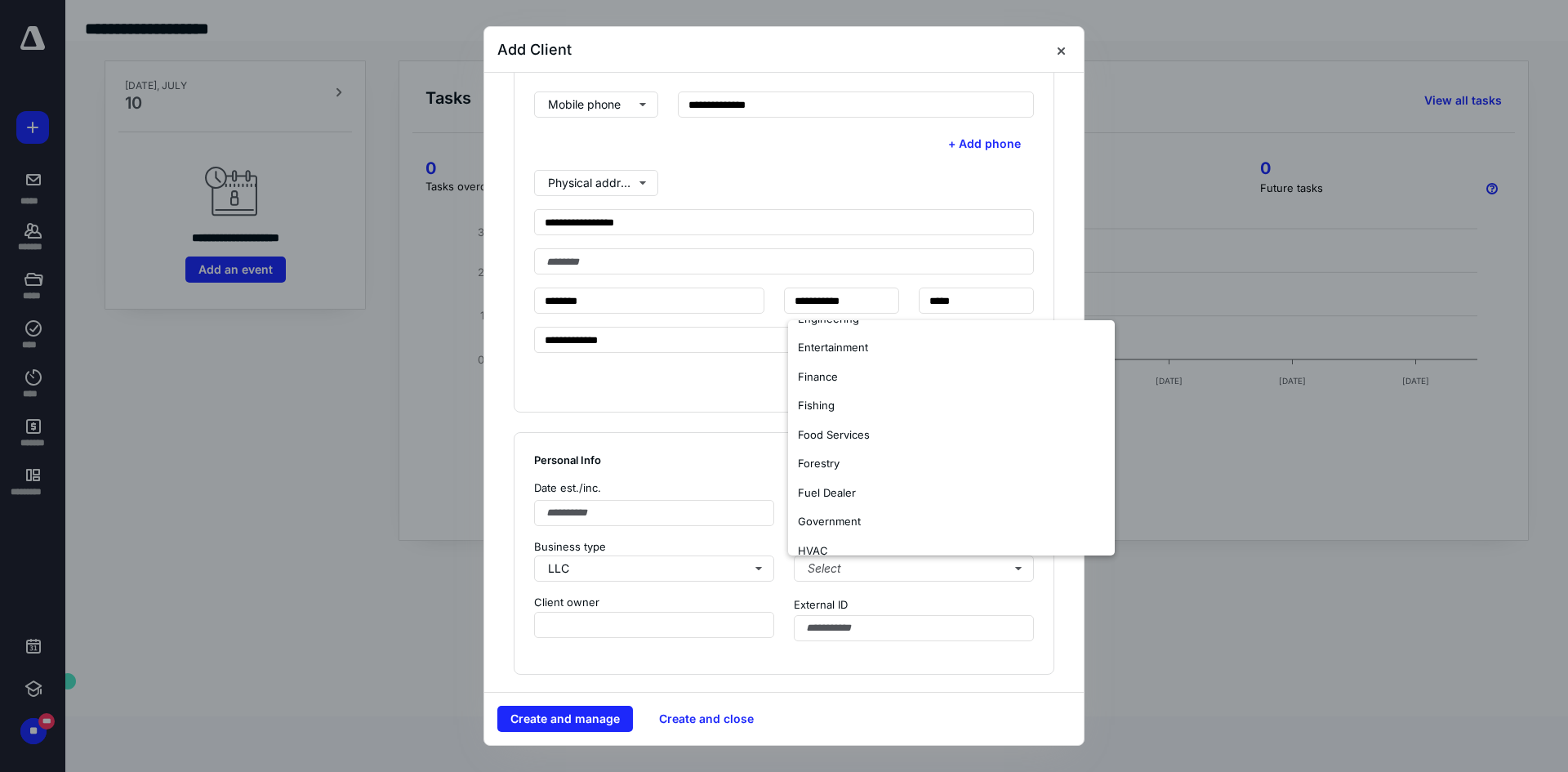 click on "Business type" at bounding box center [654, 547] 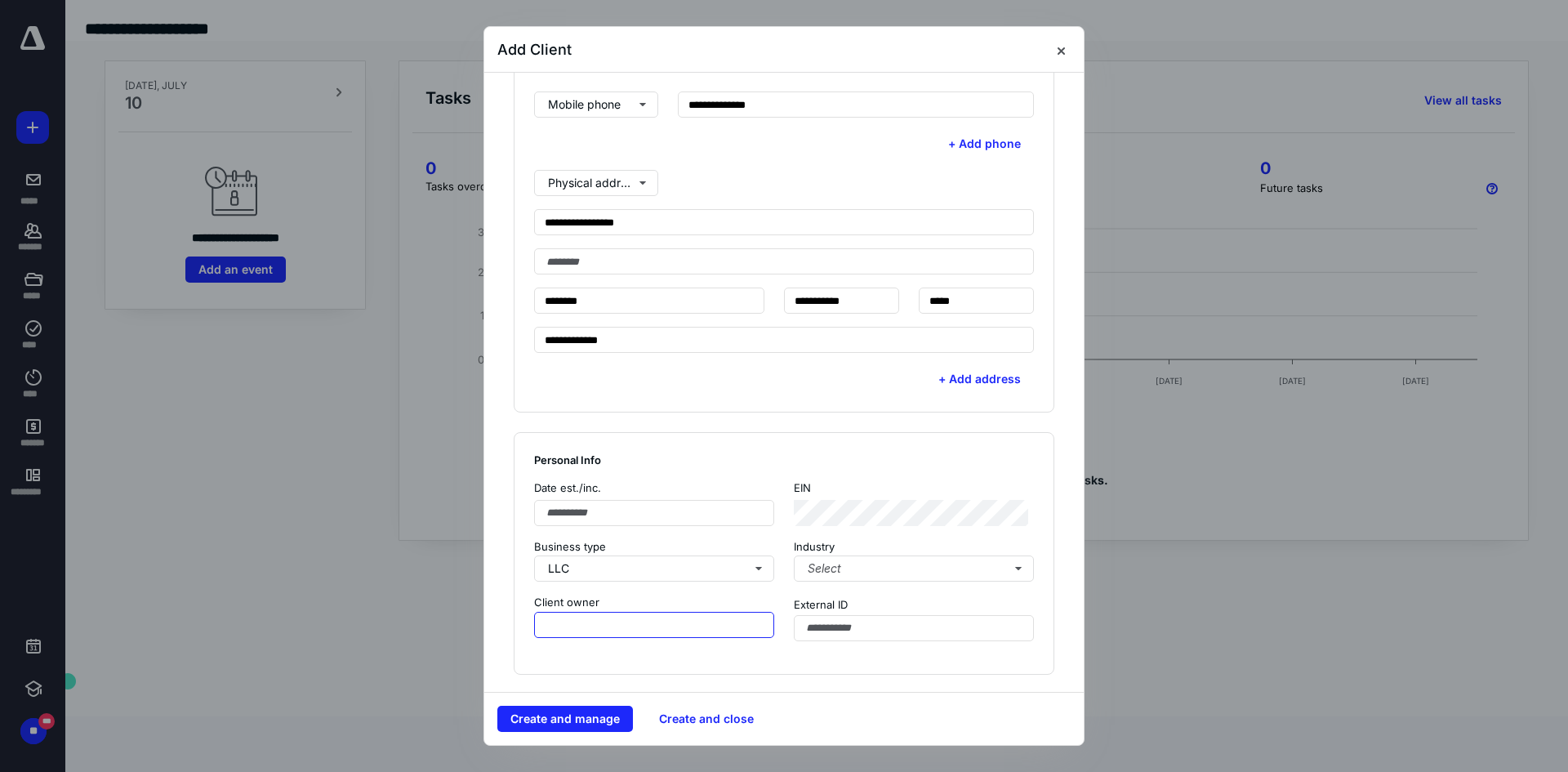 click at bounding box center [654, 625] 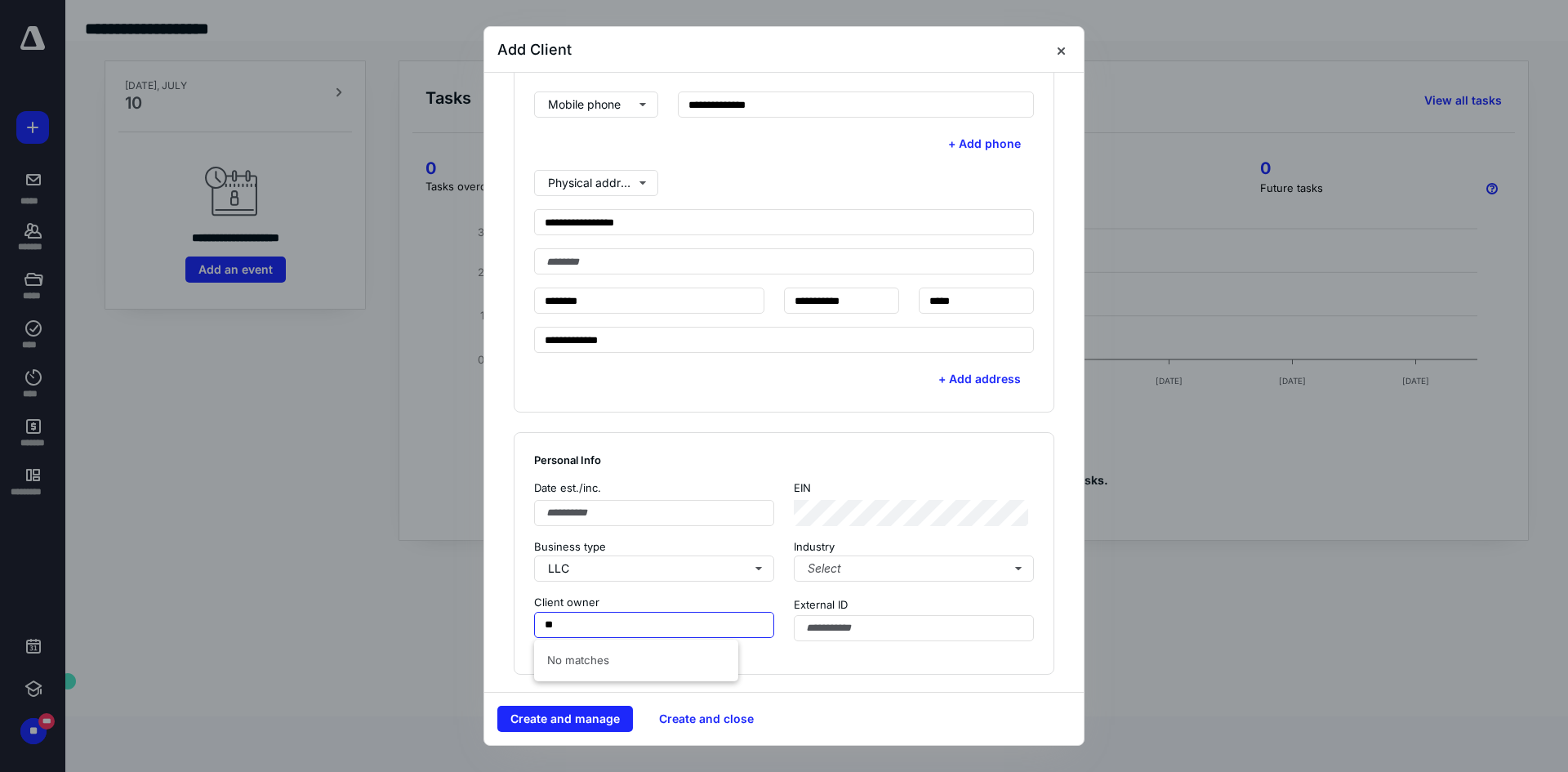 type on "*" 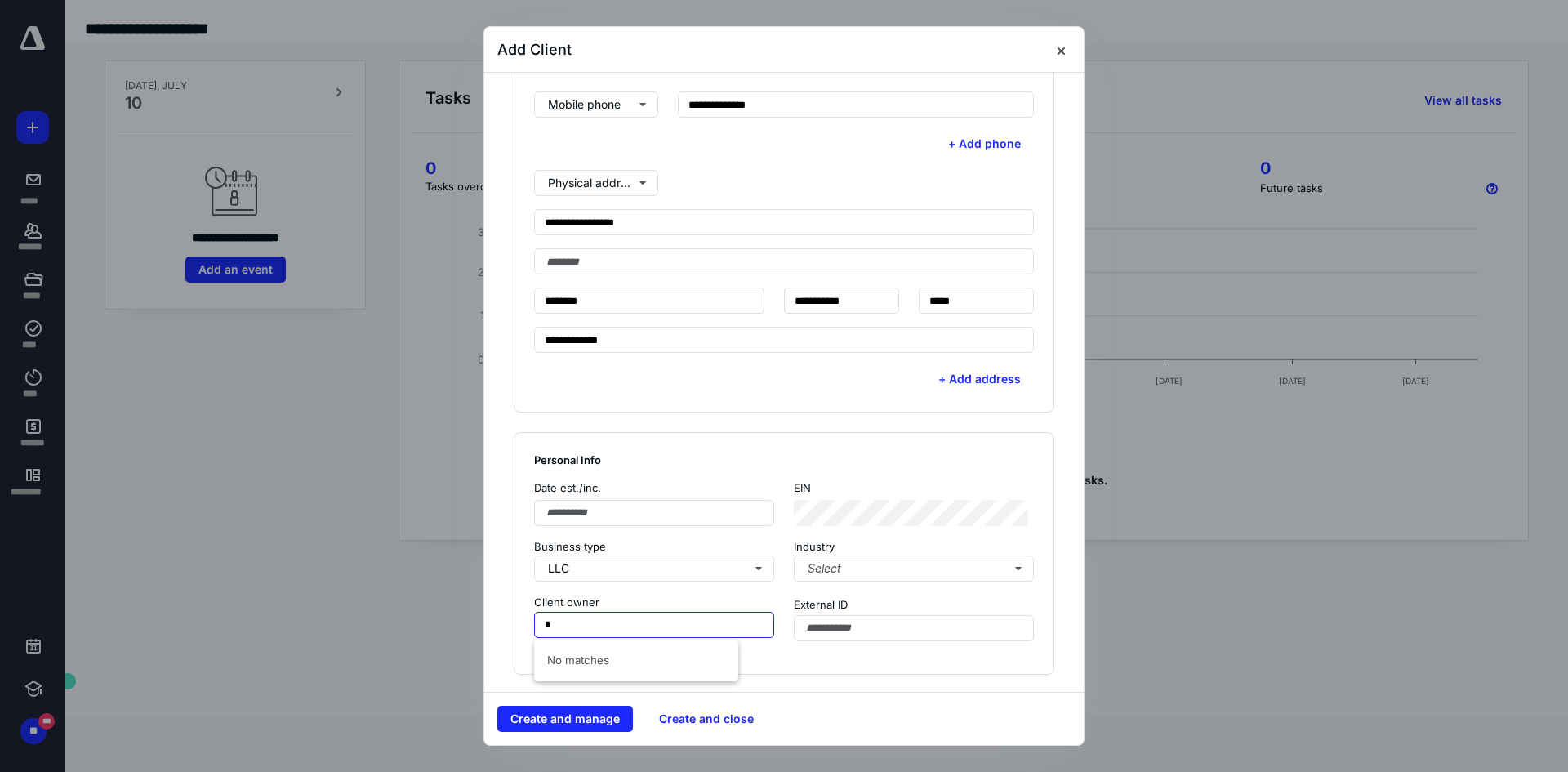 type 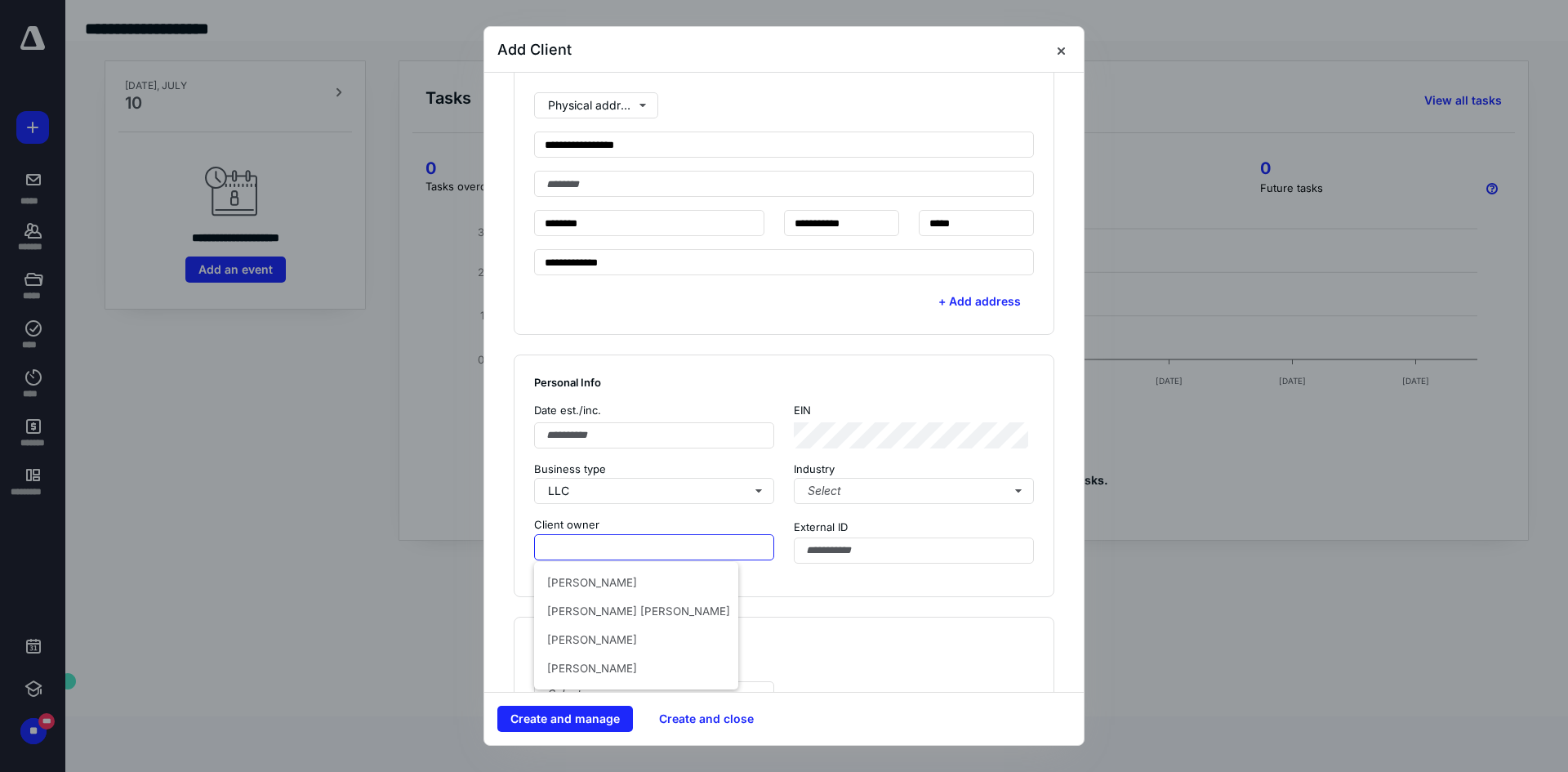 scroll, scrollTop: 645, scrollLeft: 0, axis: vertical 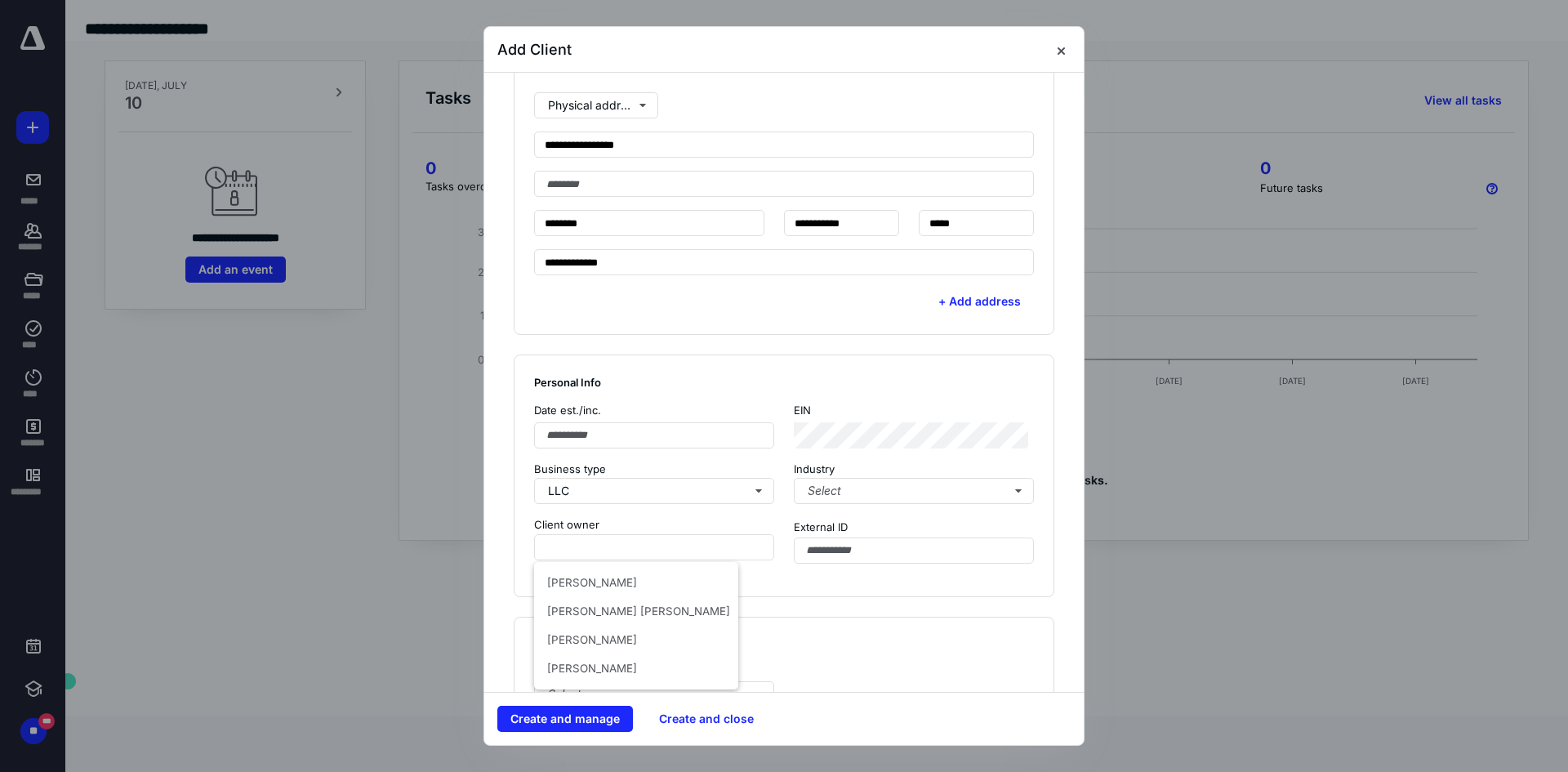 click on "Personal Info Date est./inc. EIN Business type LLC Industry Select Client owner Williamson Brandt William Chad Roberts Elizabeth Vastagh David Monypeny External ID" at bounding box center [784, 475] 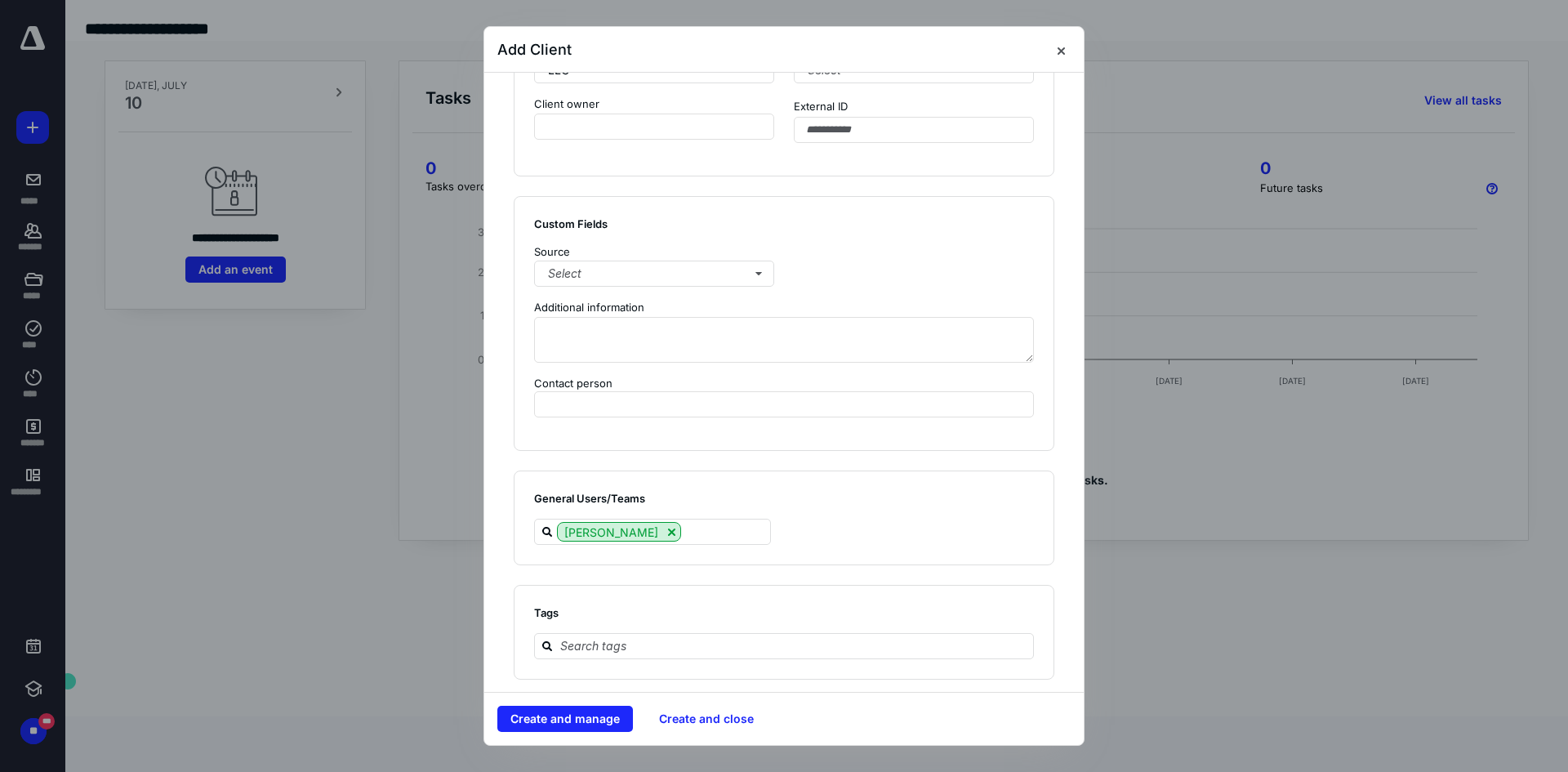 scroll, scrollTop: 1079, scrollLeft: 0, axis: vertical 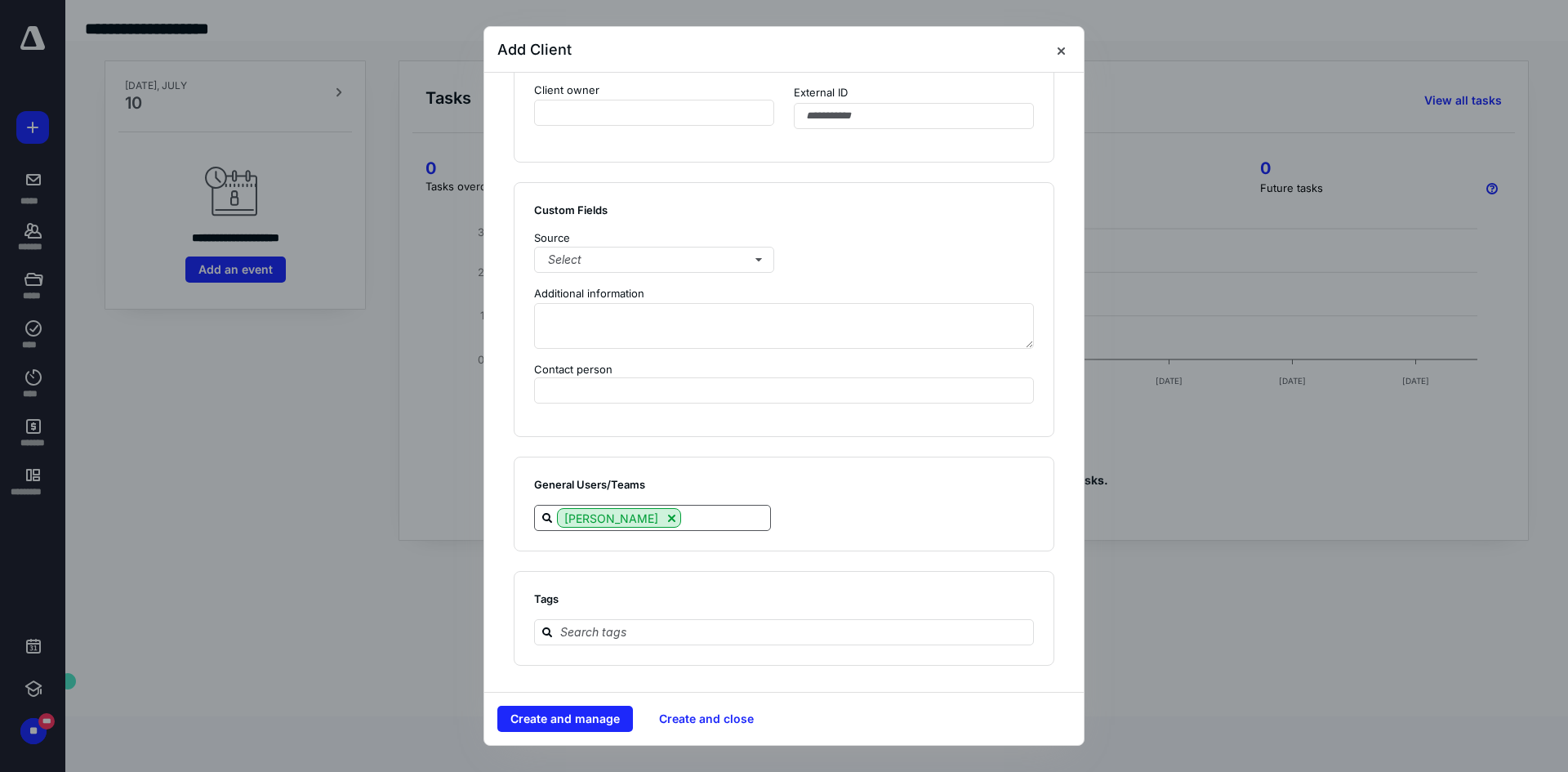 click at bounding box center [725, 517] 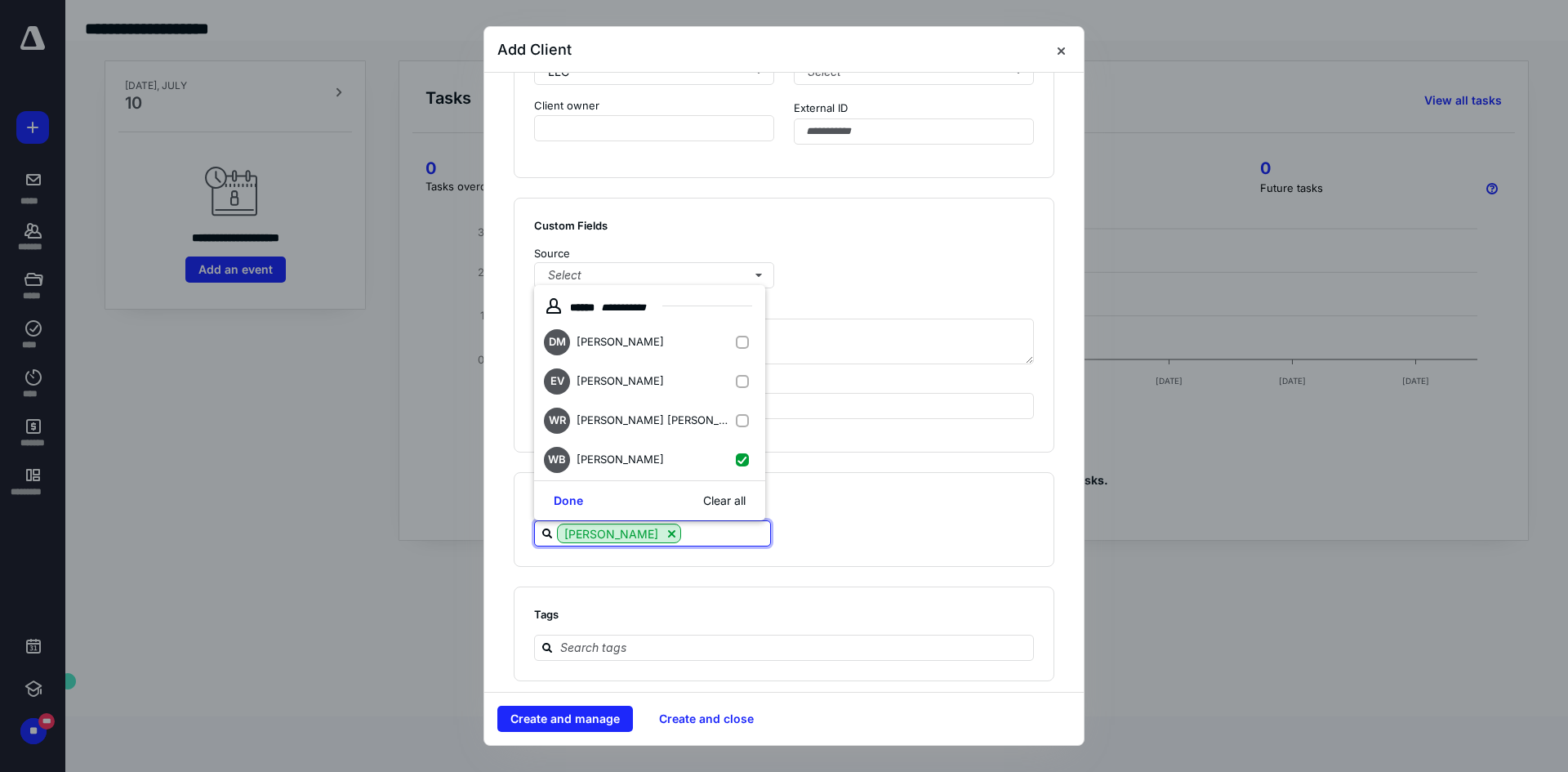 scroll, scrollTop: 1063, scrollLeft: 0, axis: vertical 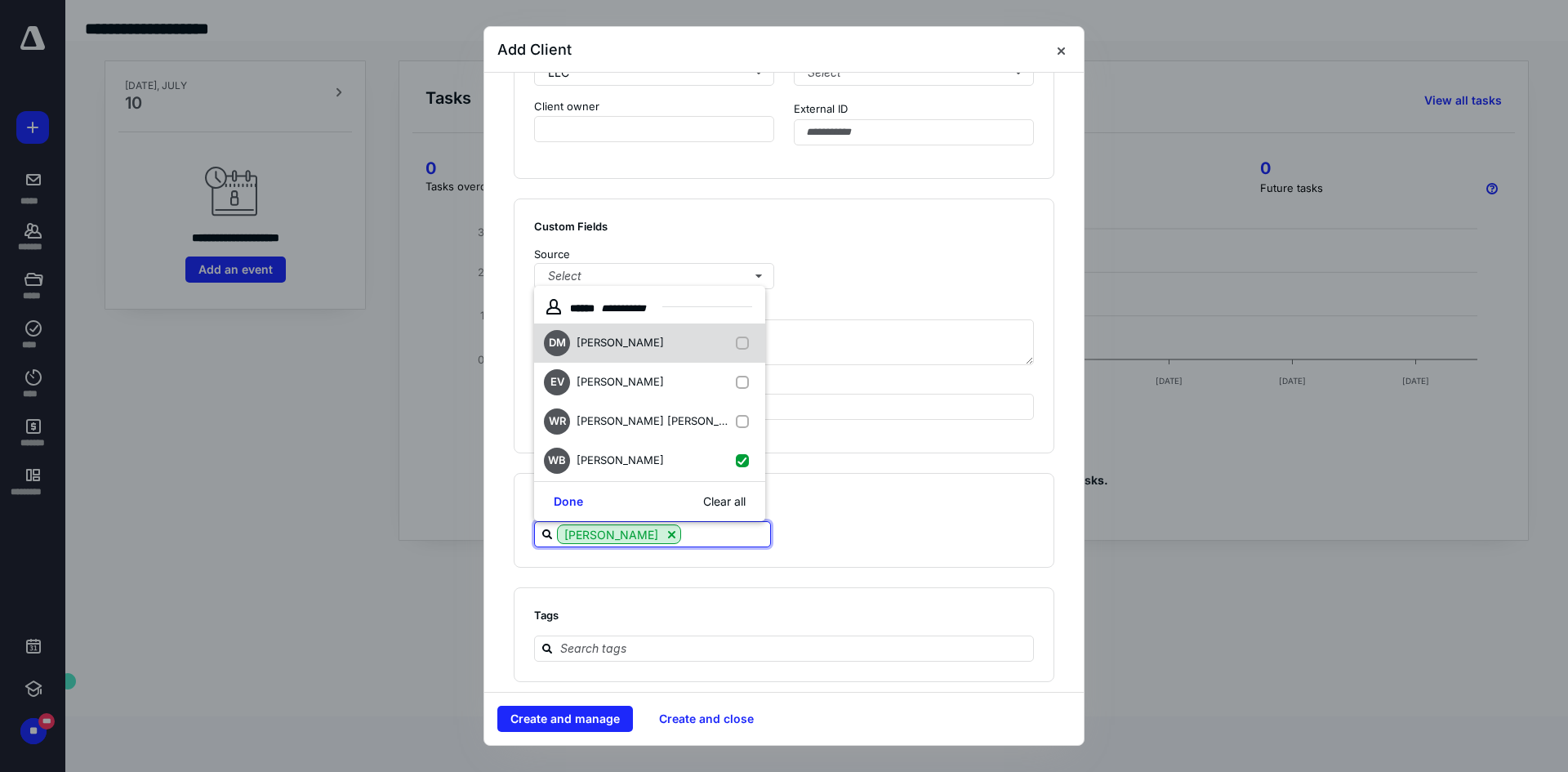 click at bounding box center (746, 343) 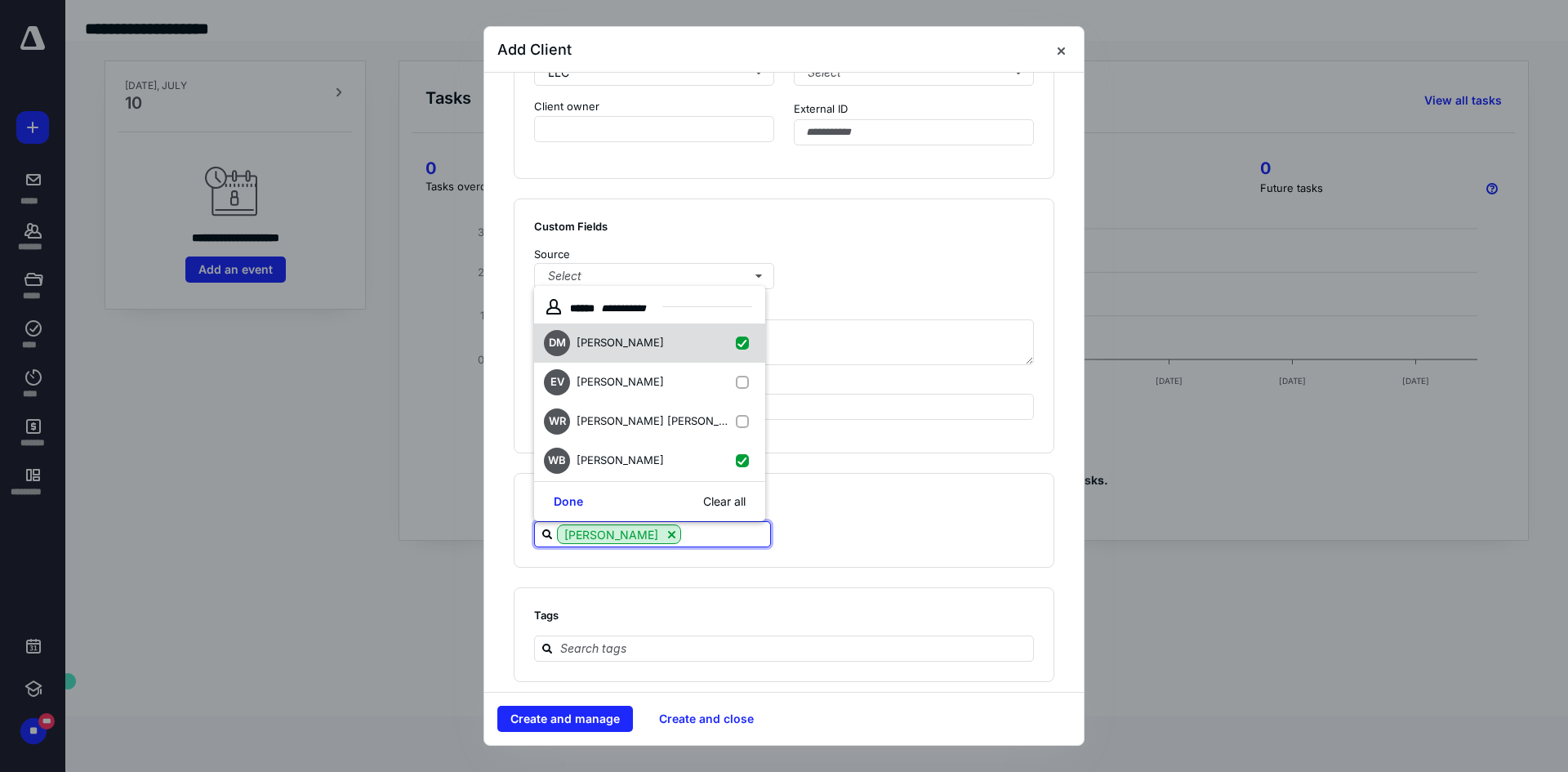 checkbox on "true" 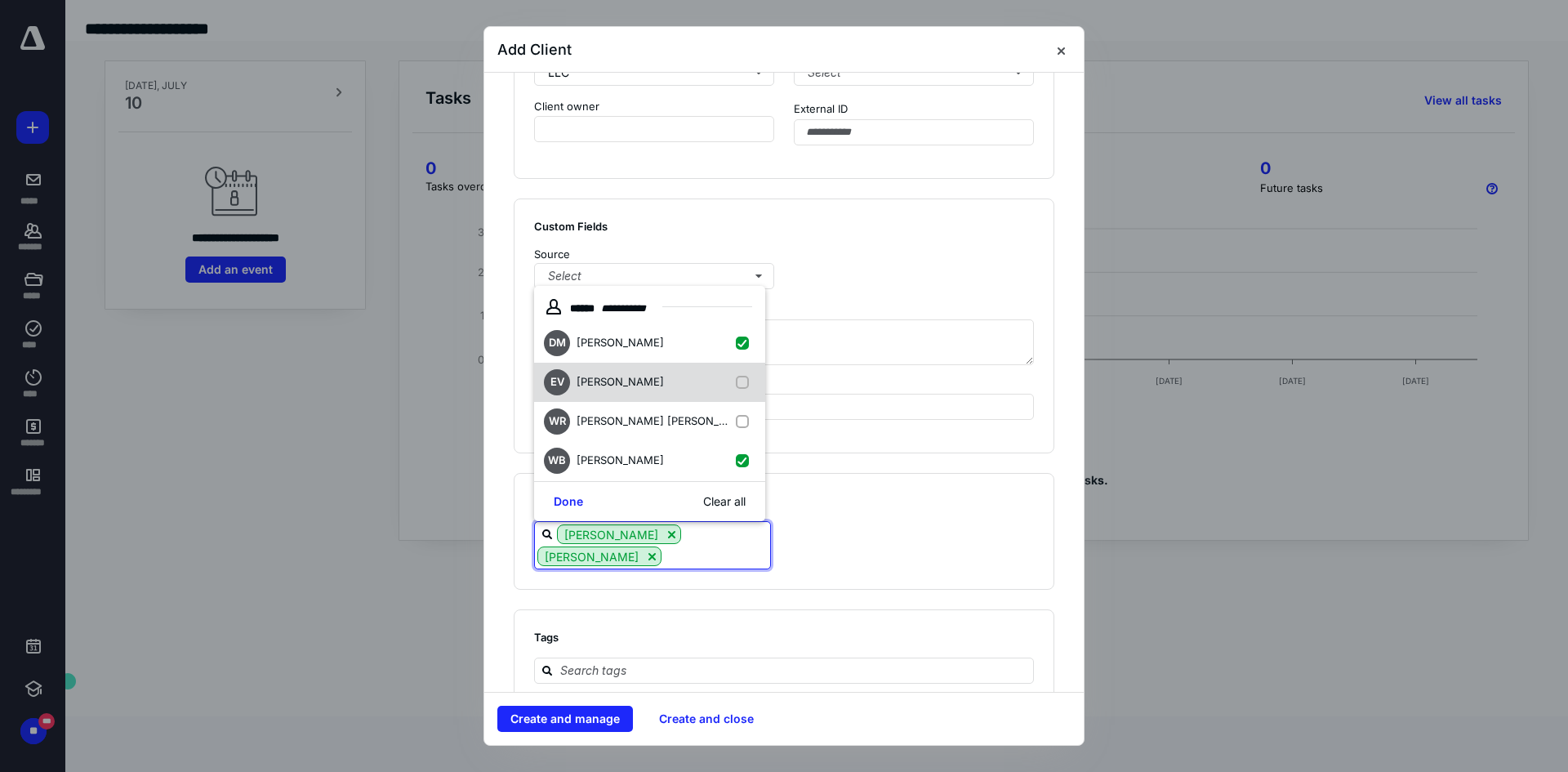 click at bounding box center (746, 382) 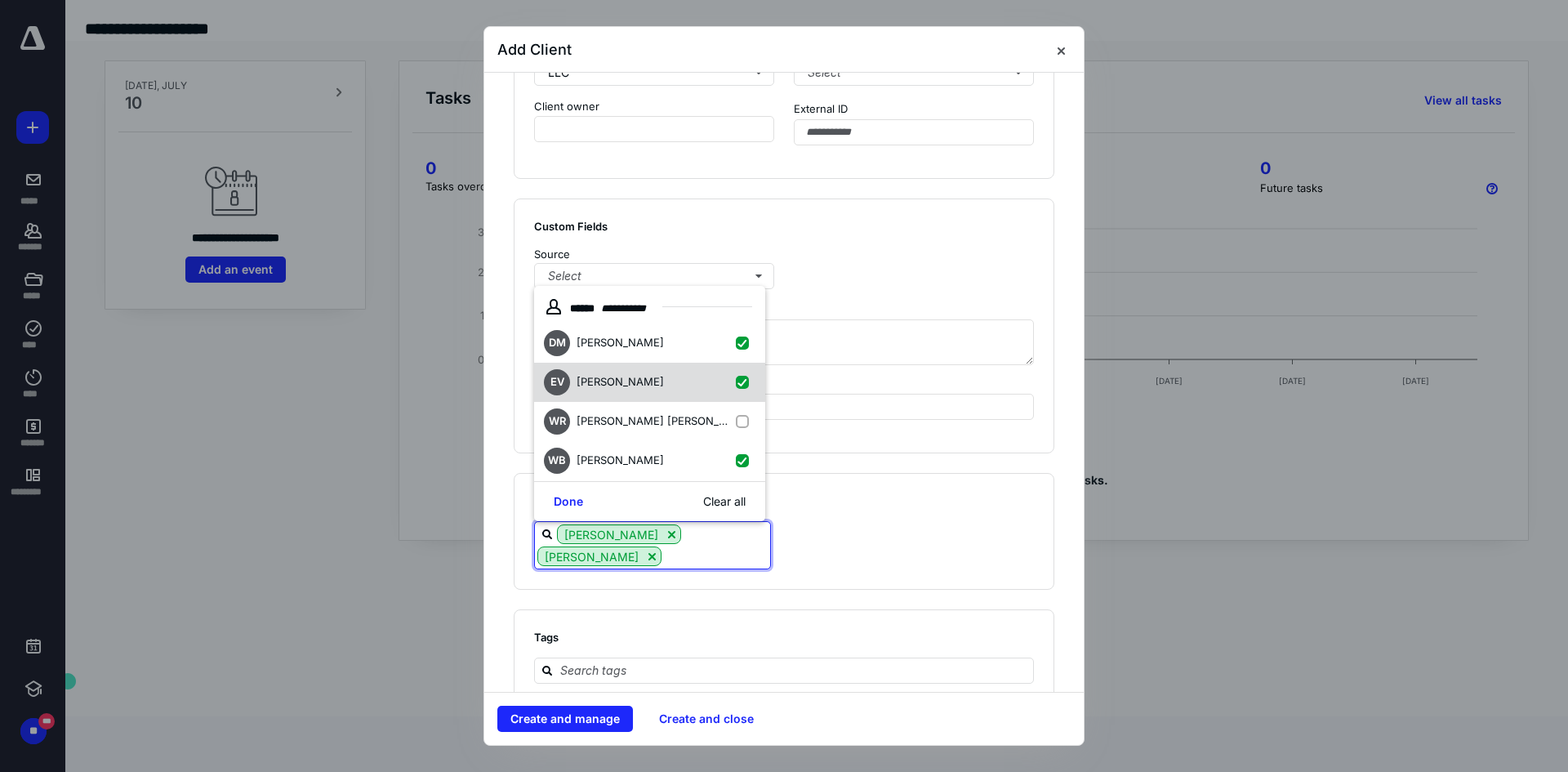 checkbox on "true" 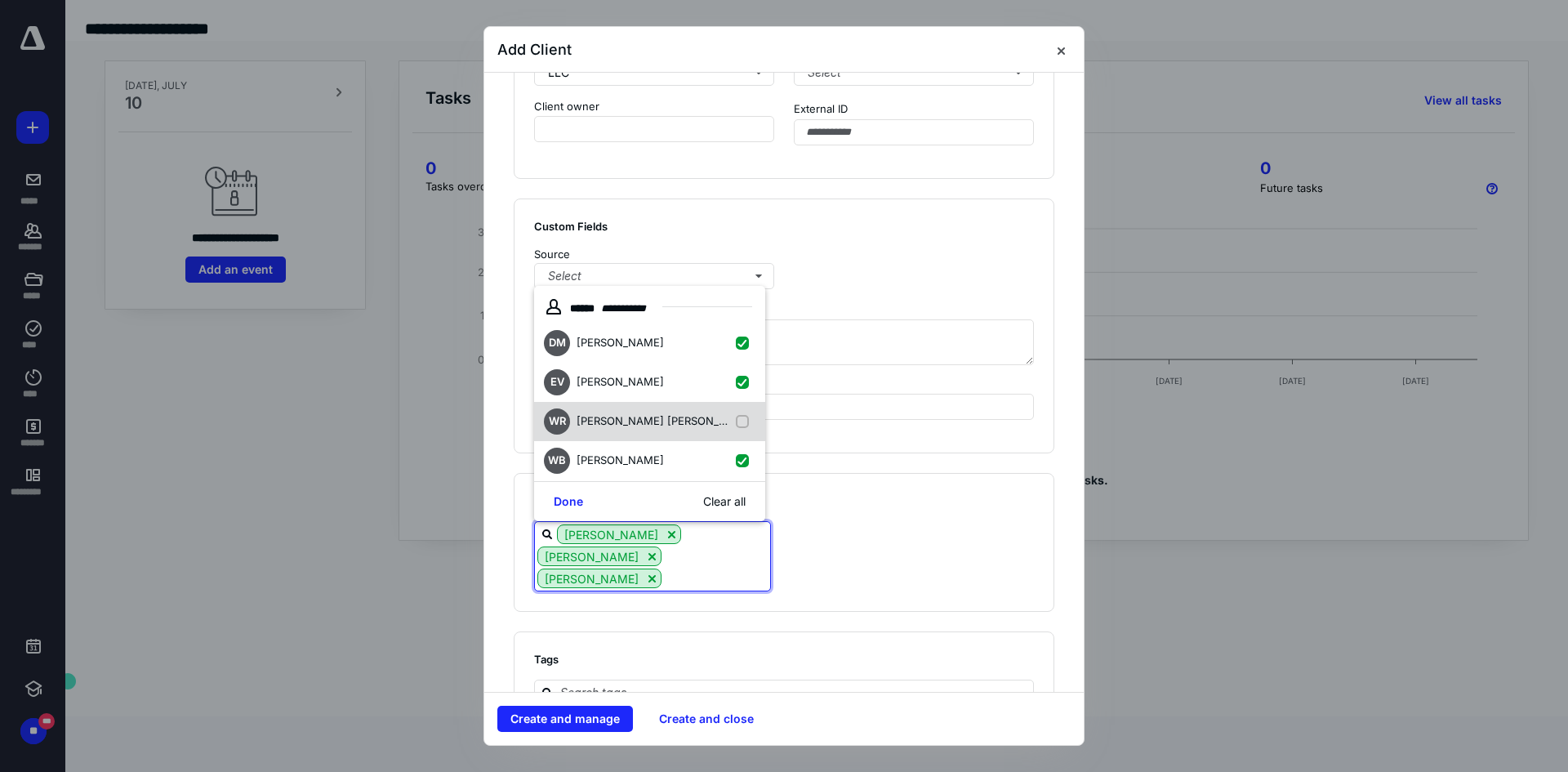 click on "WR William Chad Roberts" at bounding box center [649, 422] 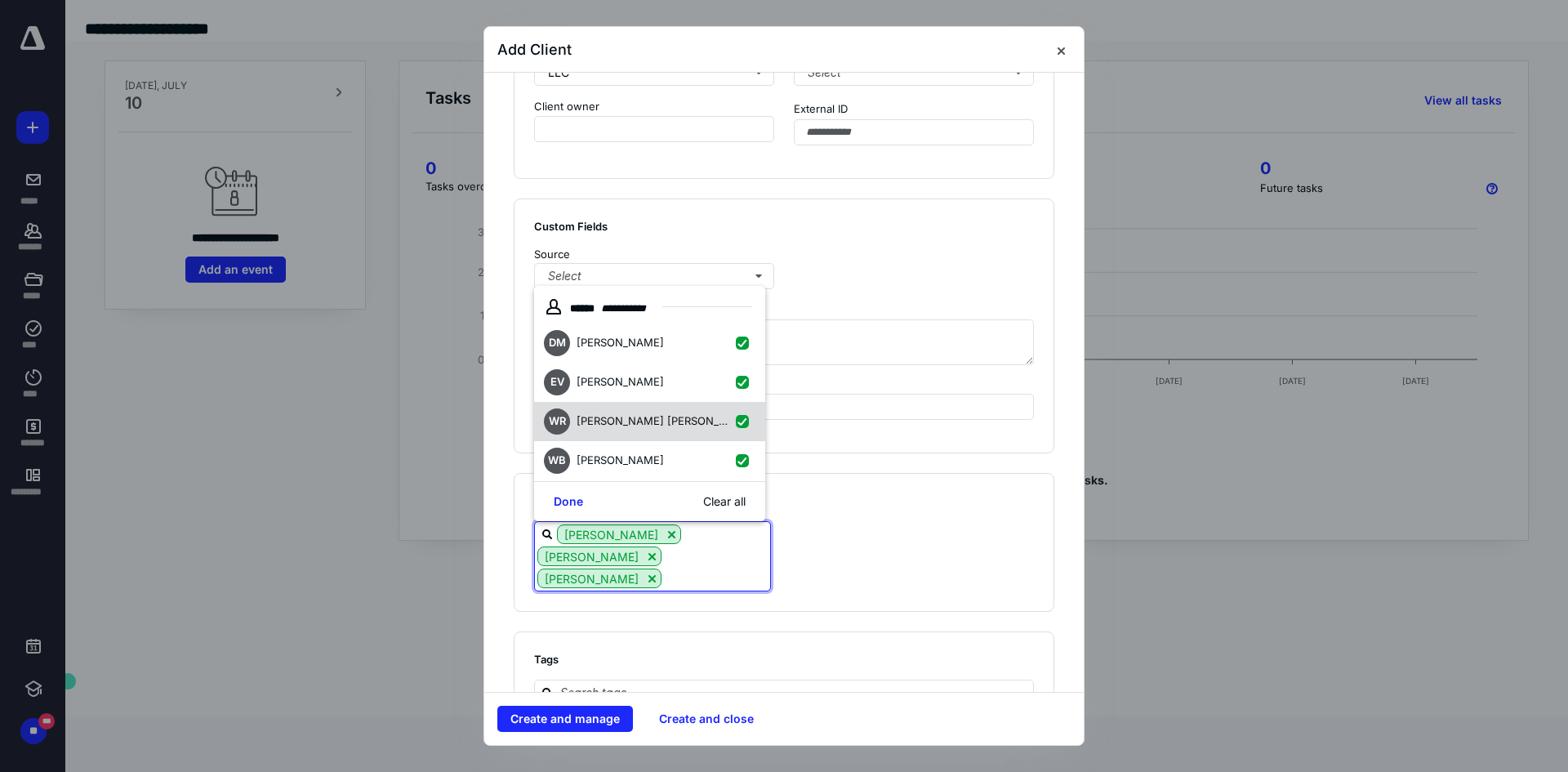 checkbox on "true" 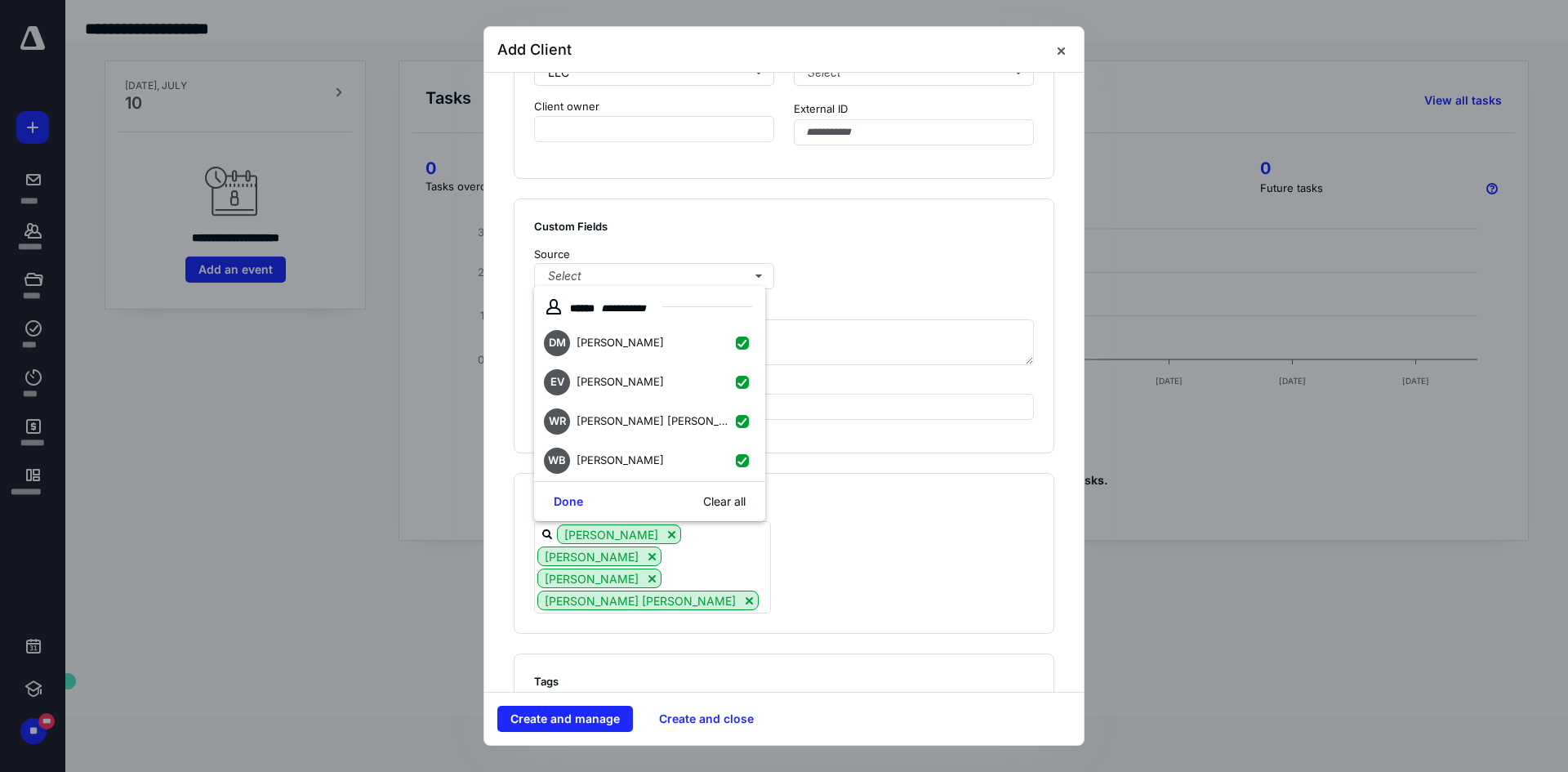 click at bounding box center (914, 268) 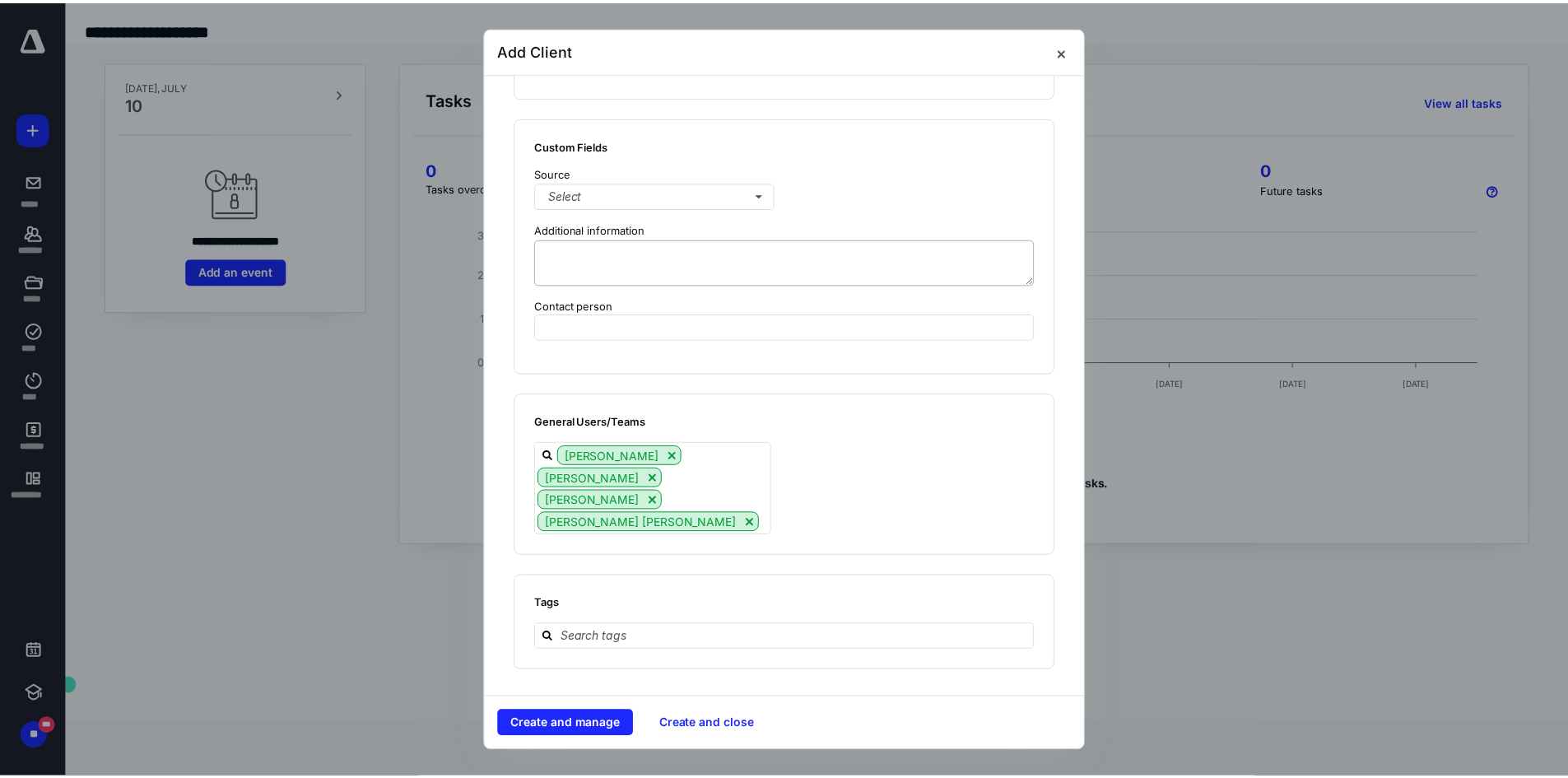 scroll, scrollTop: 1154, scrollLeft: 0, axis: vertical 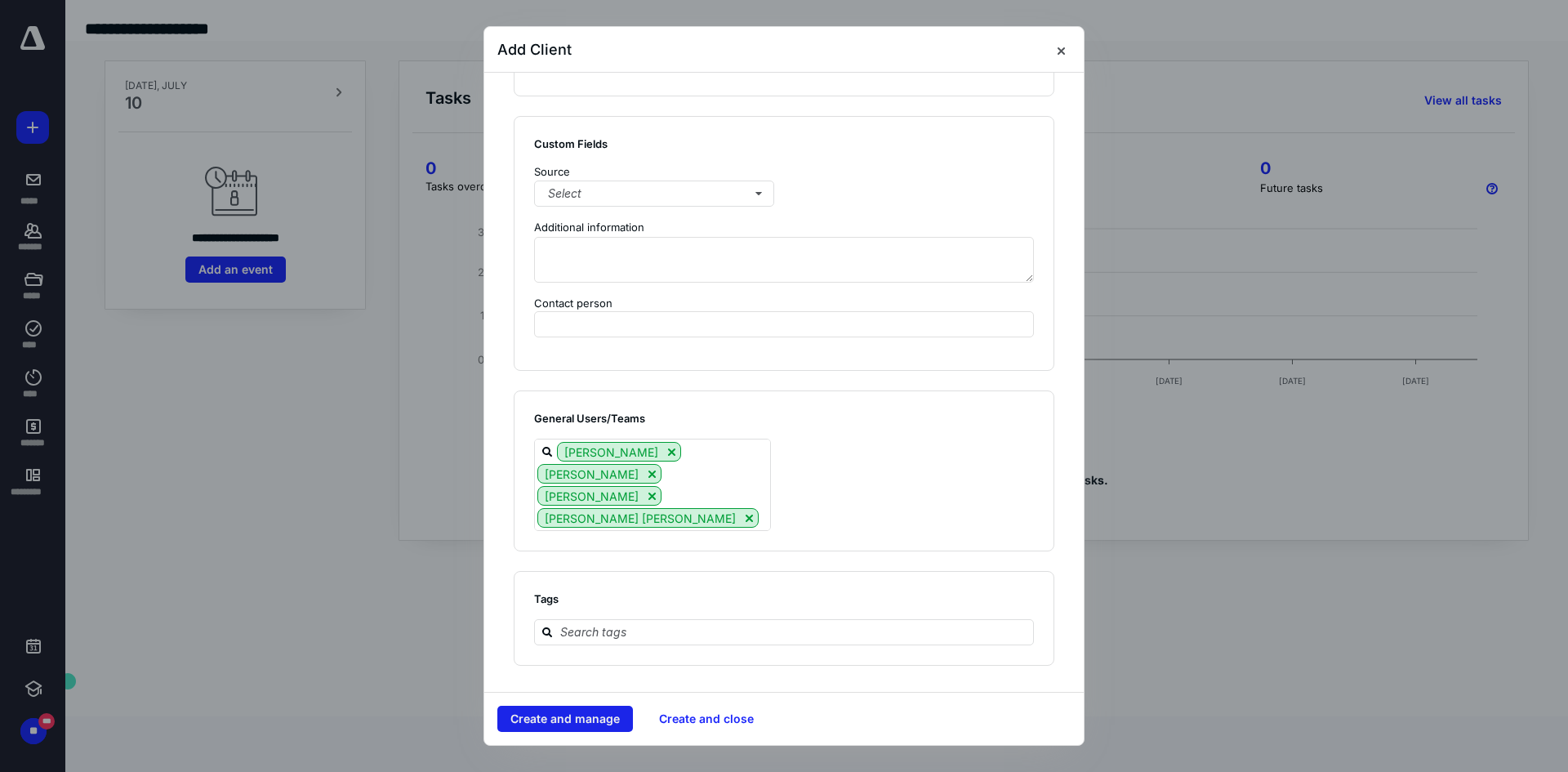 click on "Create and manage" at bounding box center [565, 719] 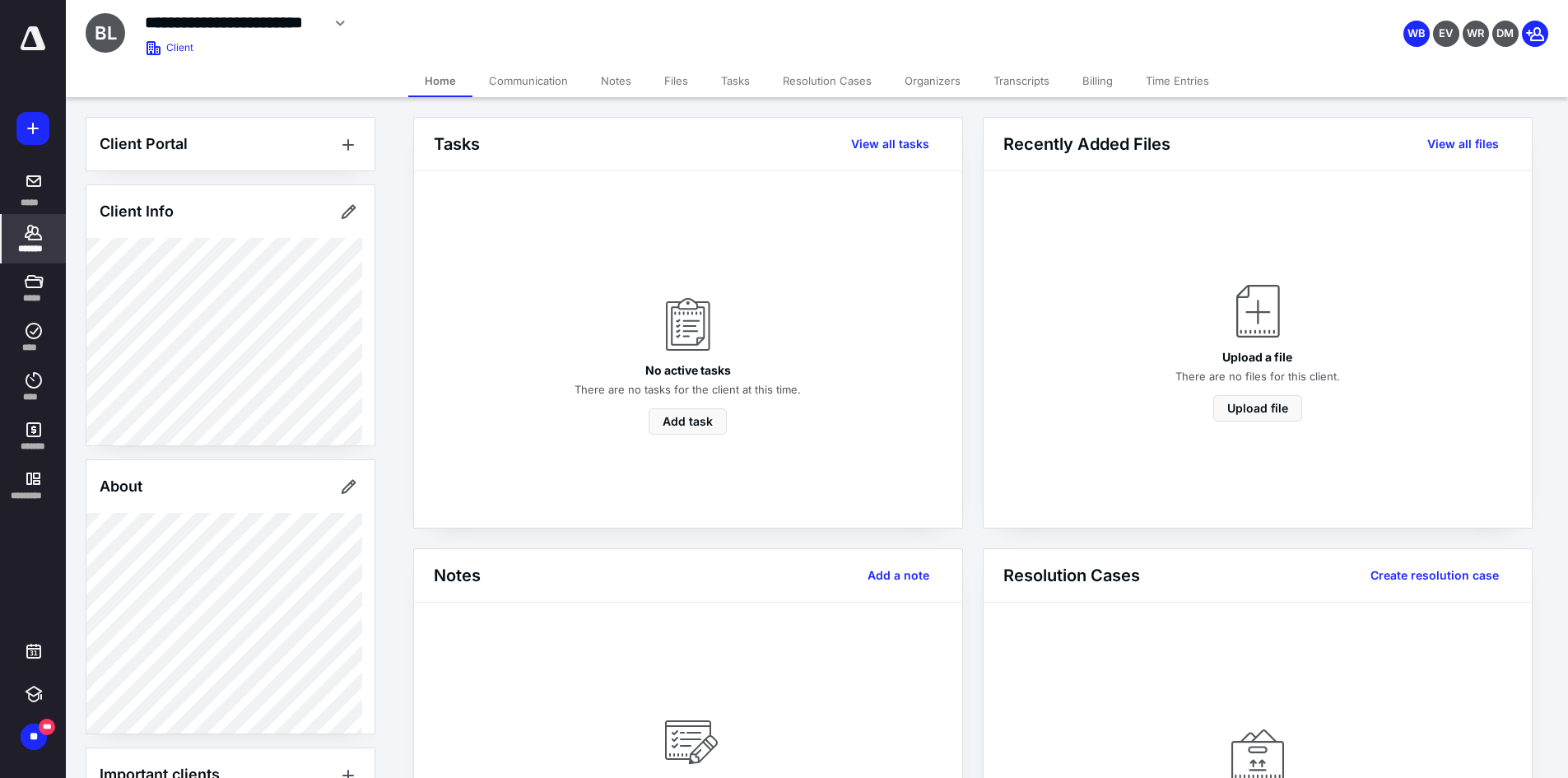 click on "Upload a file There are no files for this client. Upload file" at bounding box center (1258, 349) 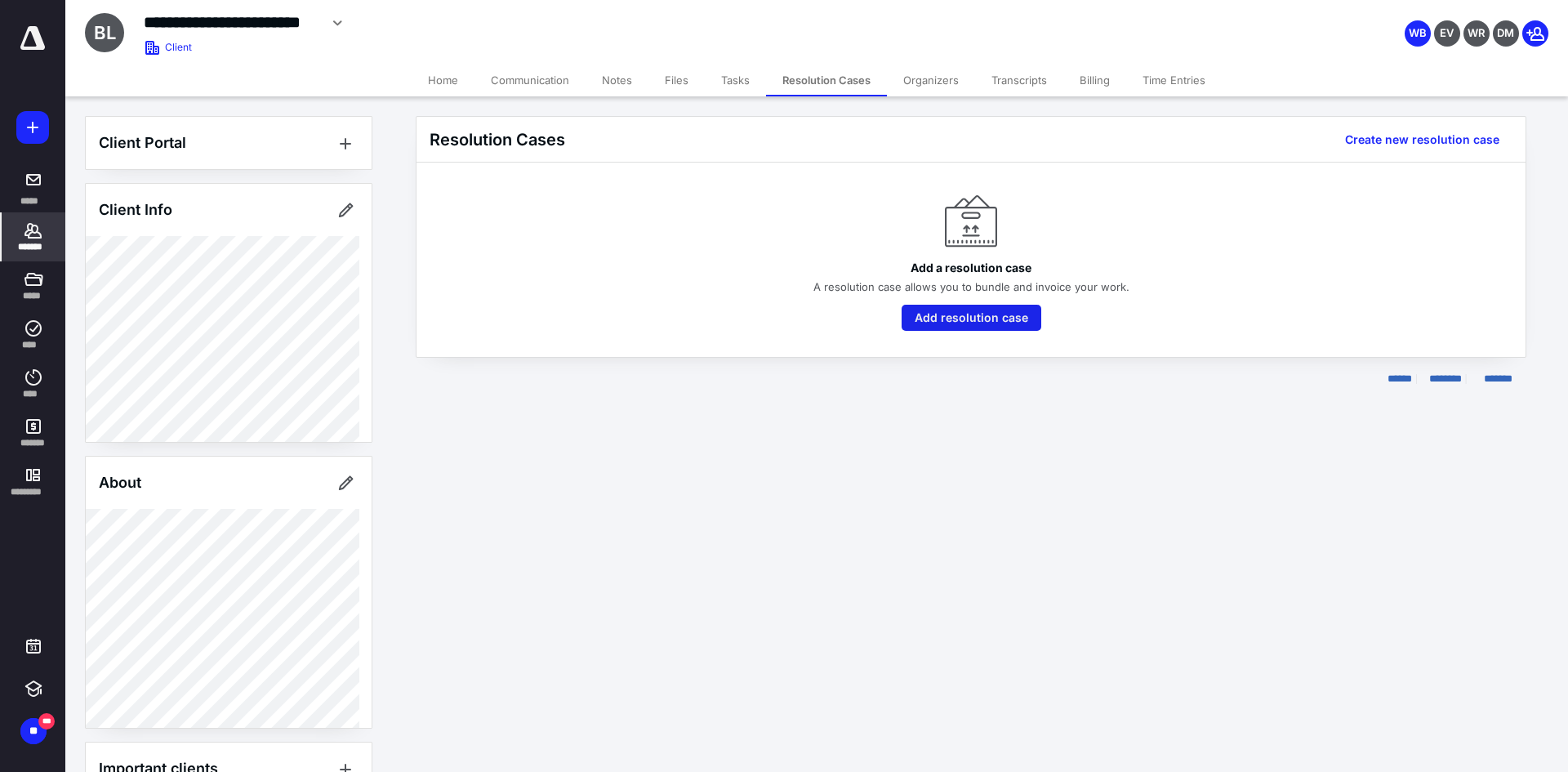 click on "Add resolution case" at bounding box center (971, 318) 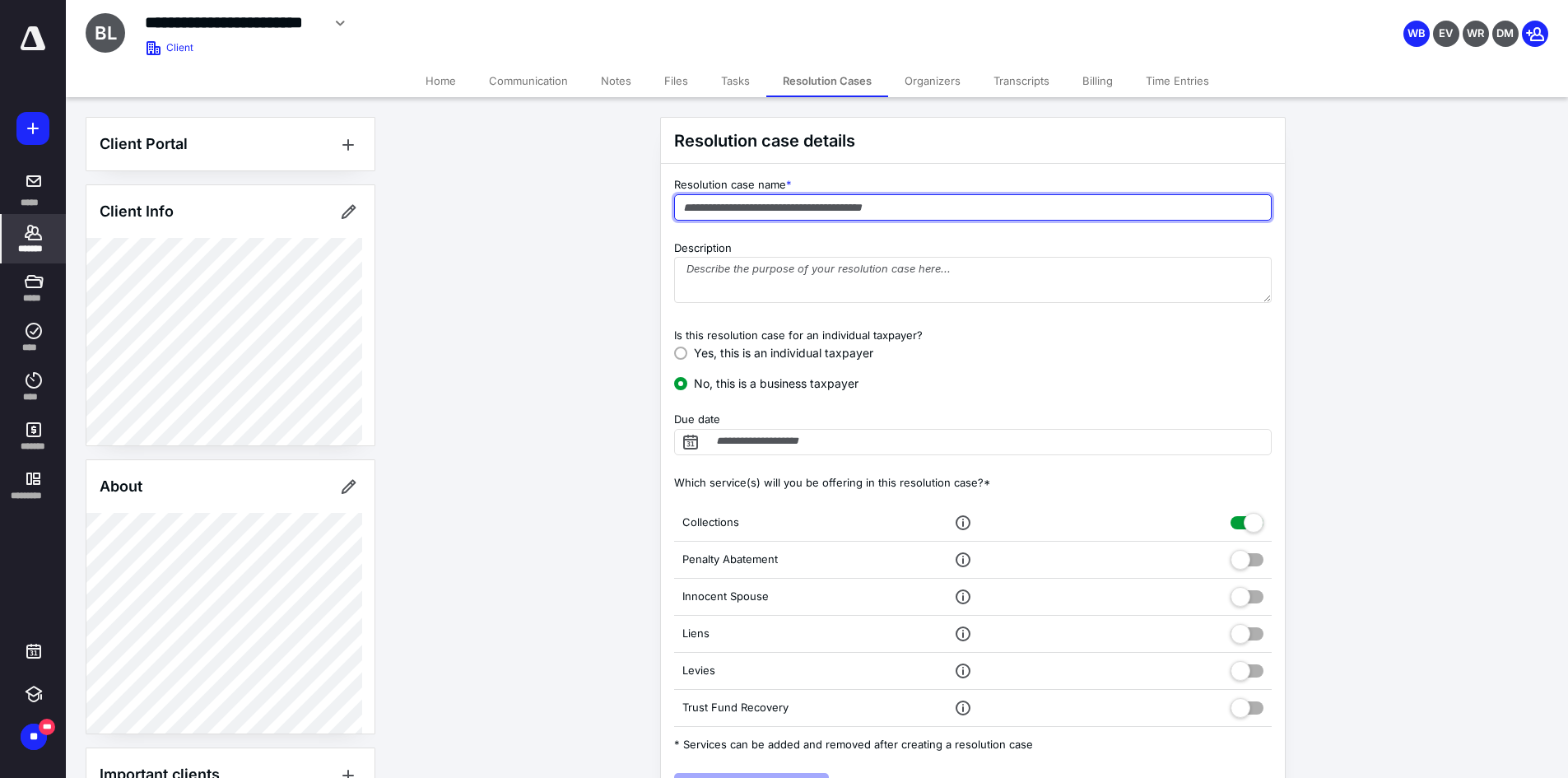 click at bounding box center (973, 207) 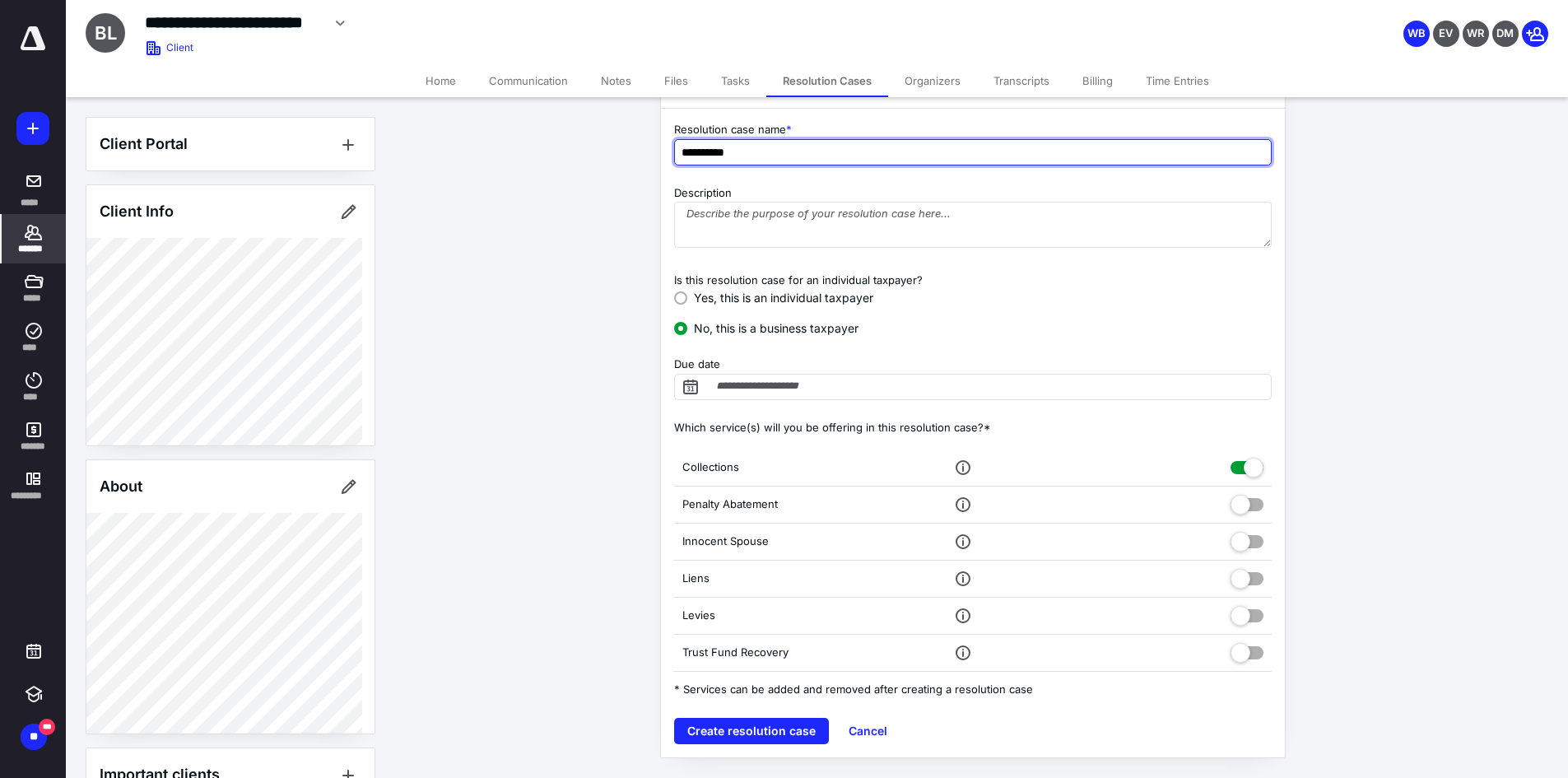 scroll, scrollTop: 54, scrollLeft: 0, axis: vertical 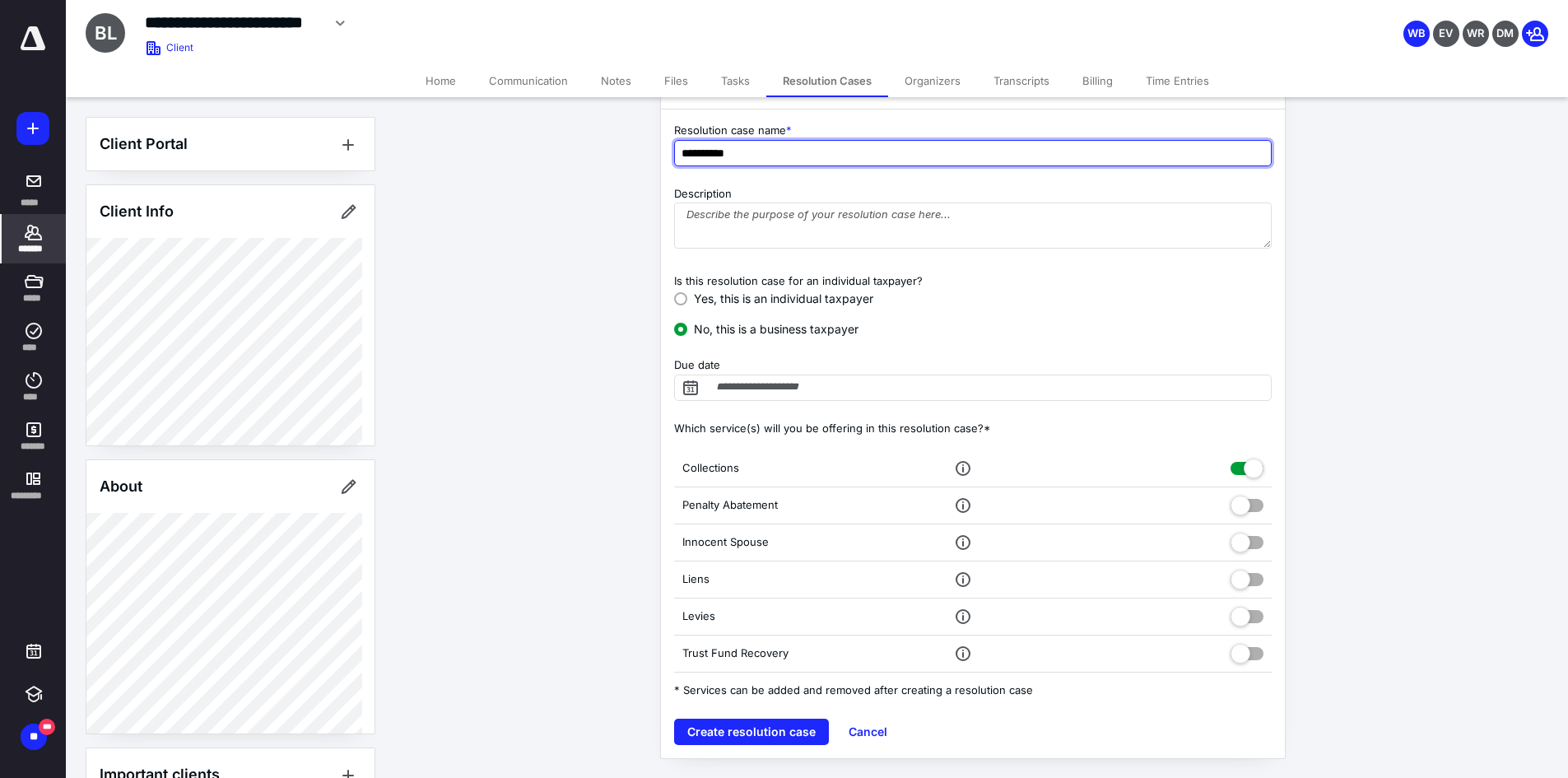 type on "**********" 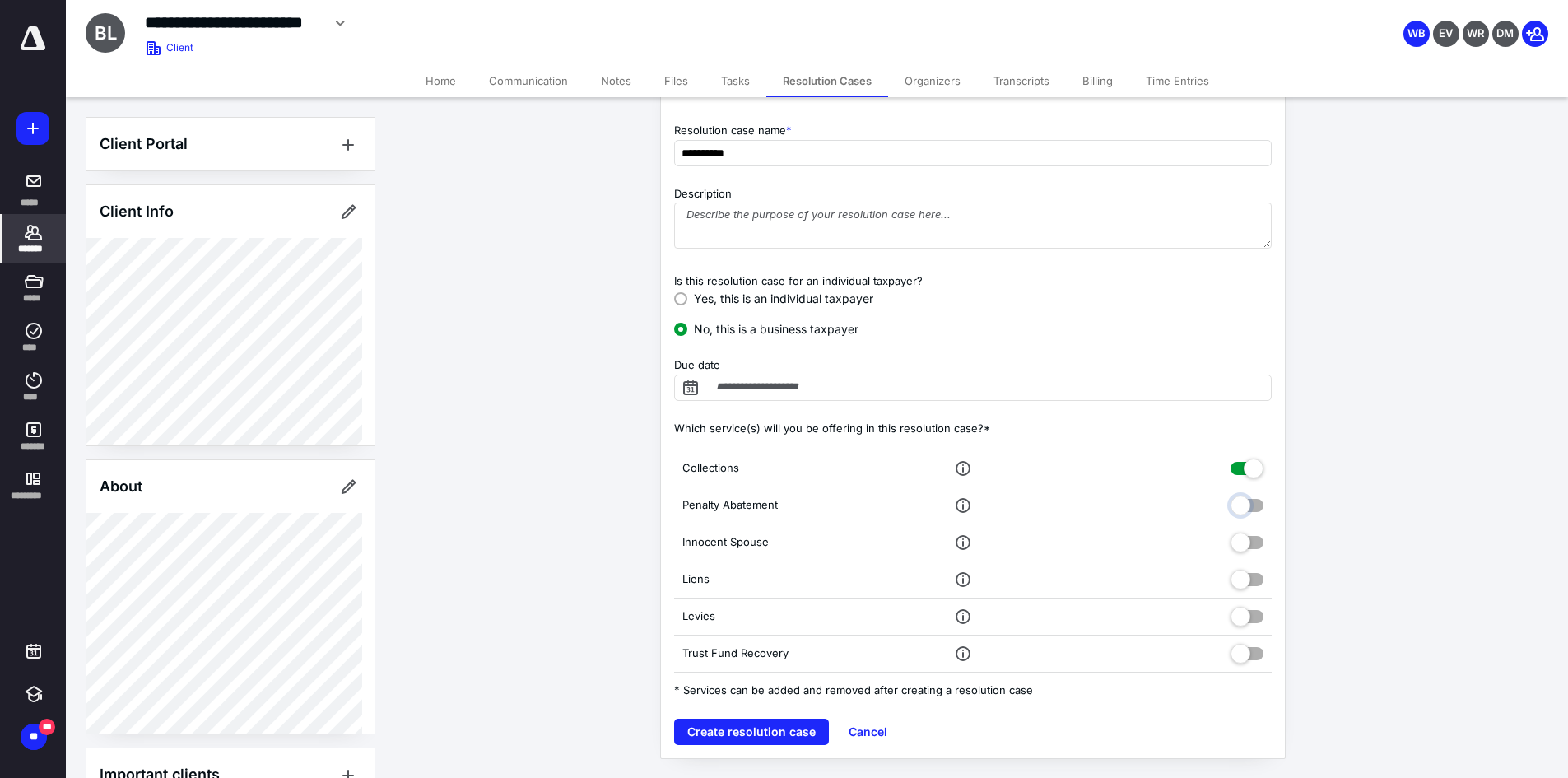 click at bounding box center (1247, 503) 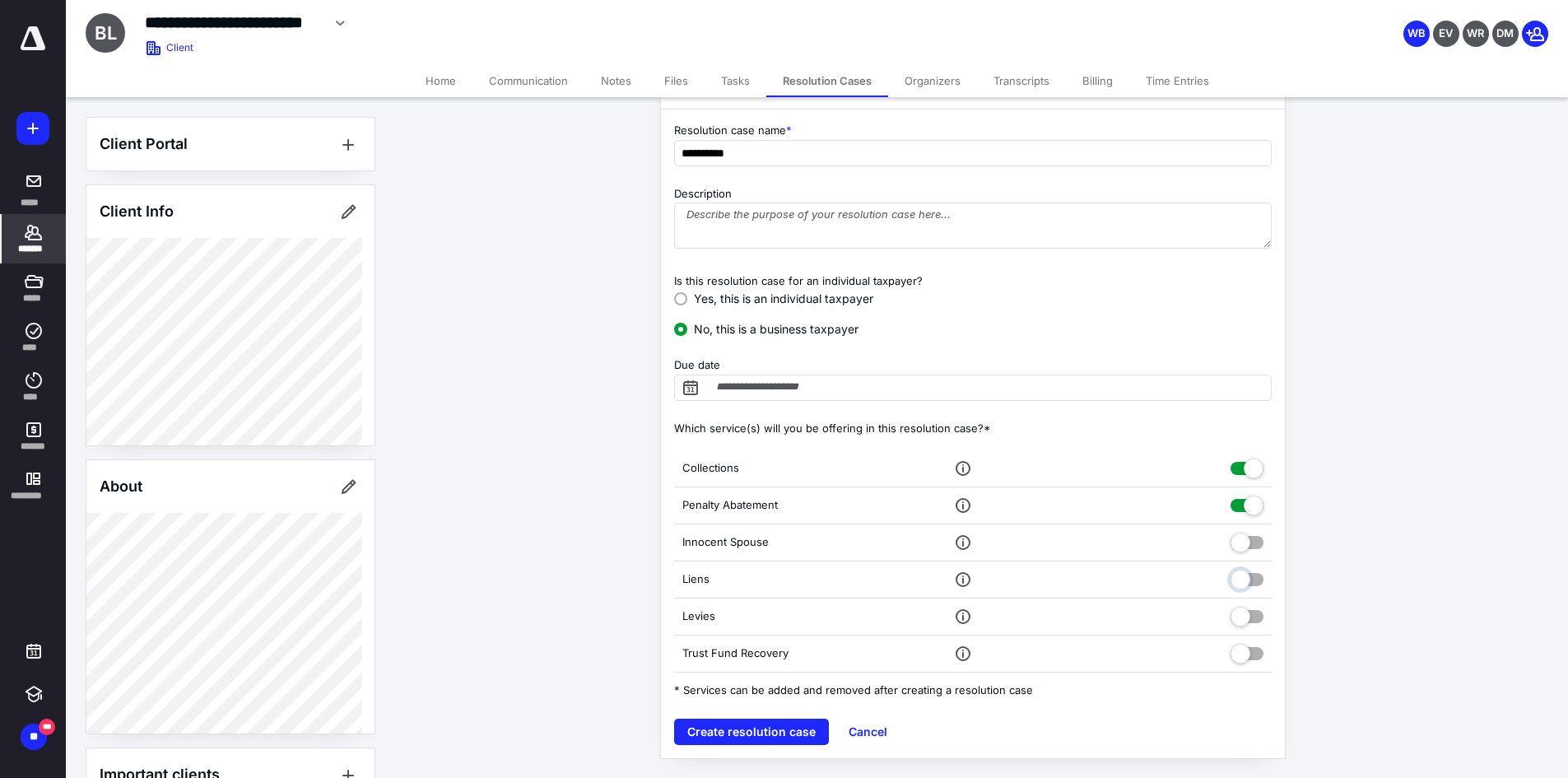 click at bounding box center [1247, 577] 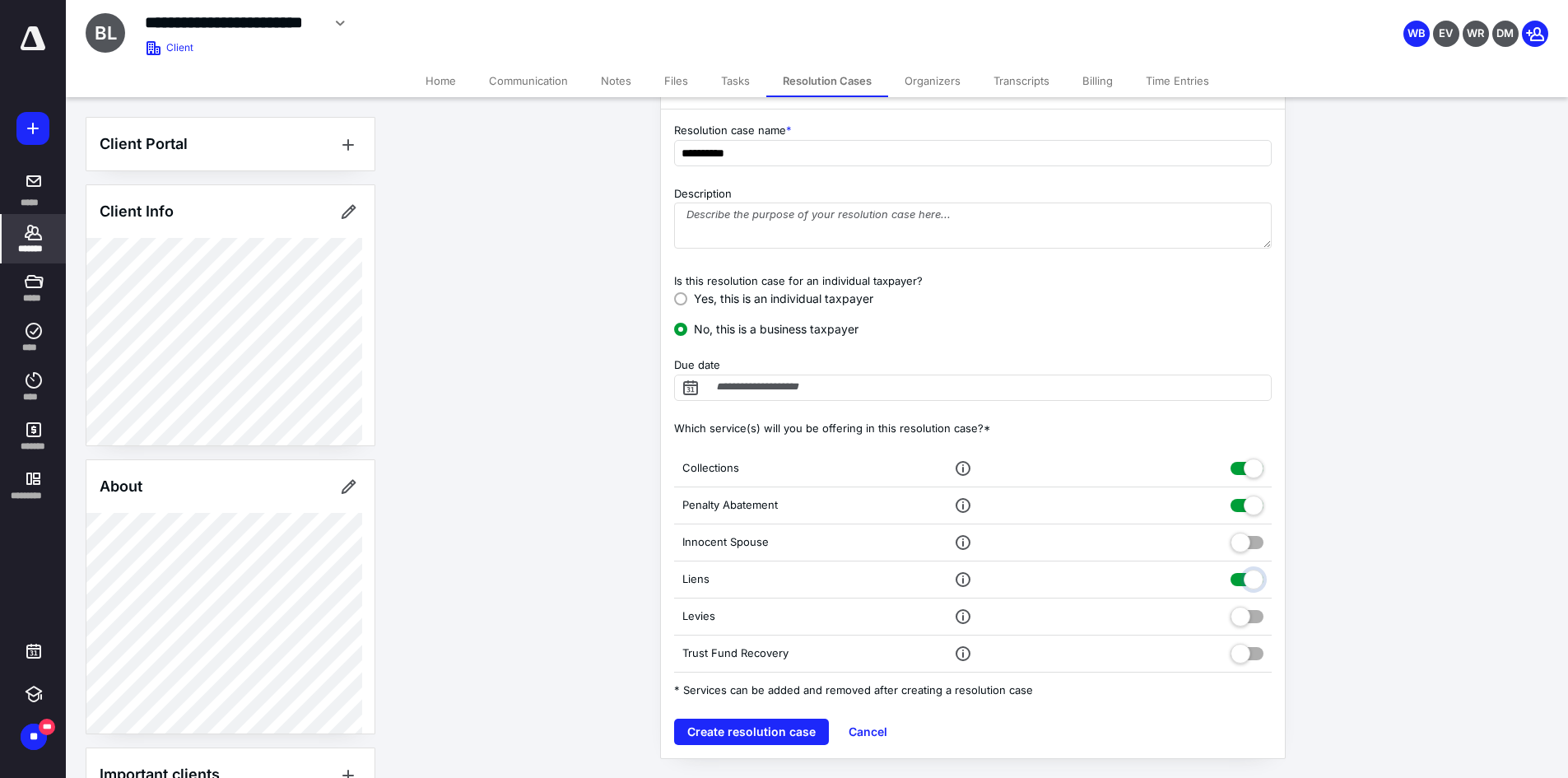 checkbox on "true" 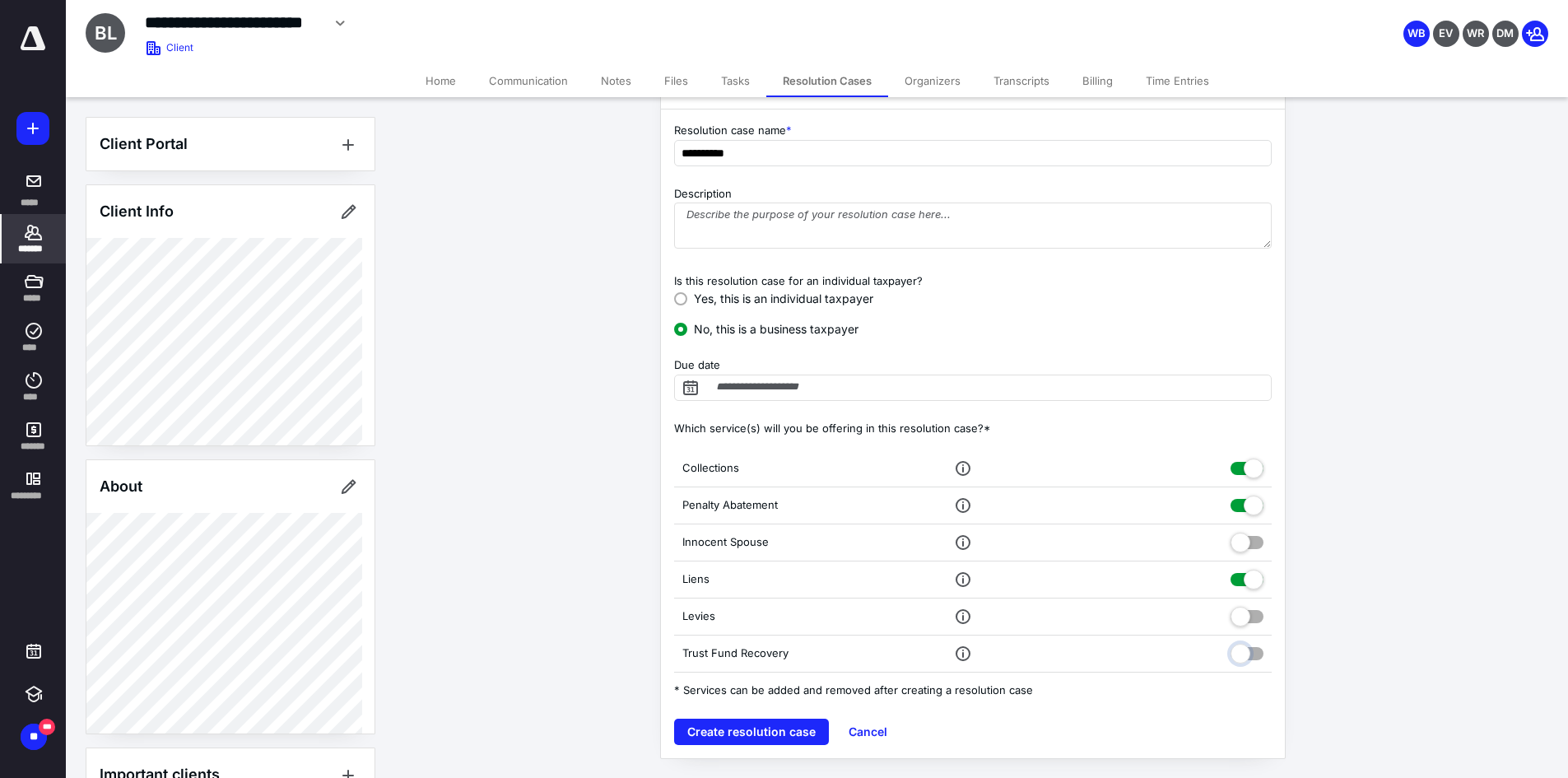 click at bounding box center [1247, 651] 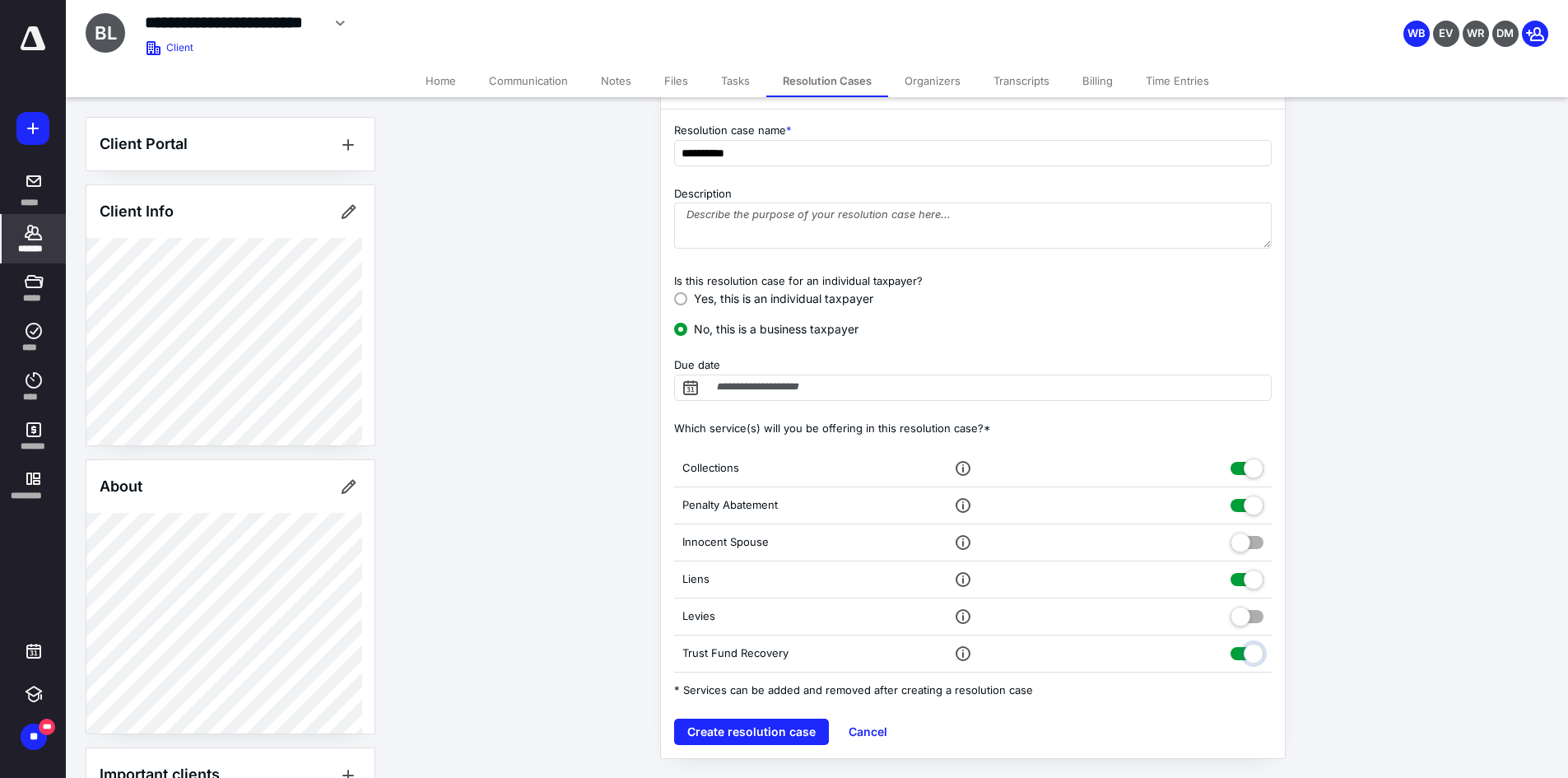 checkbox on "true" 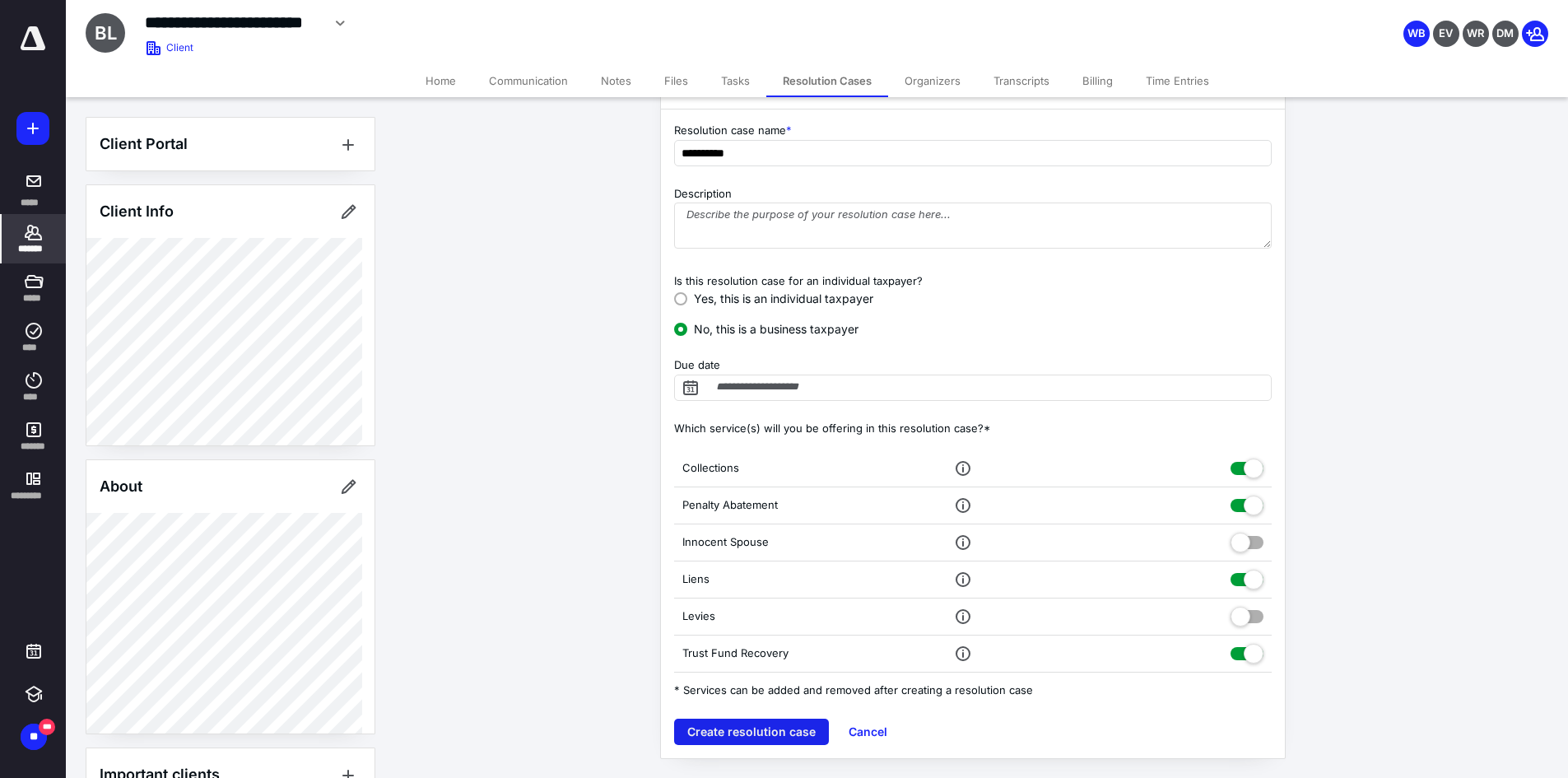 click on "Create resolution case" at bounding box center [751, 732] 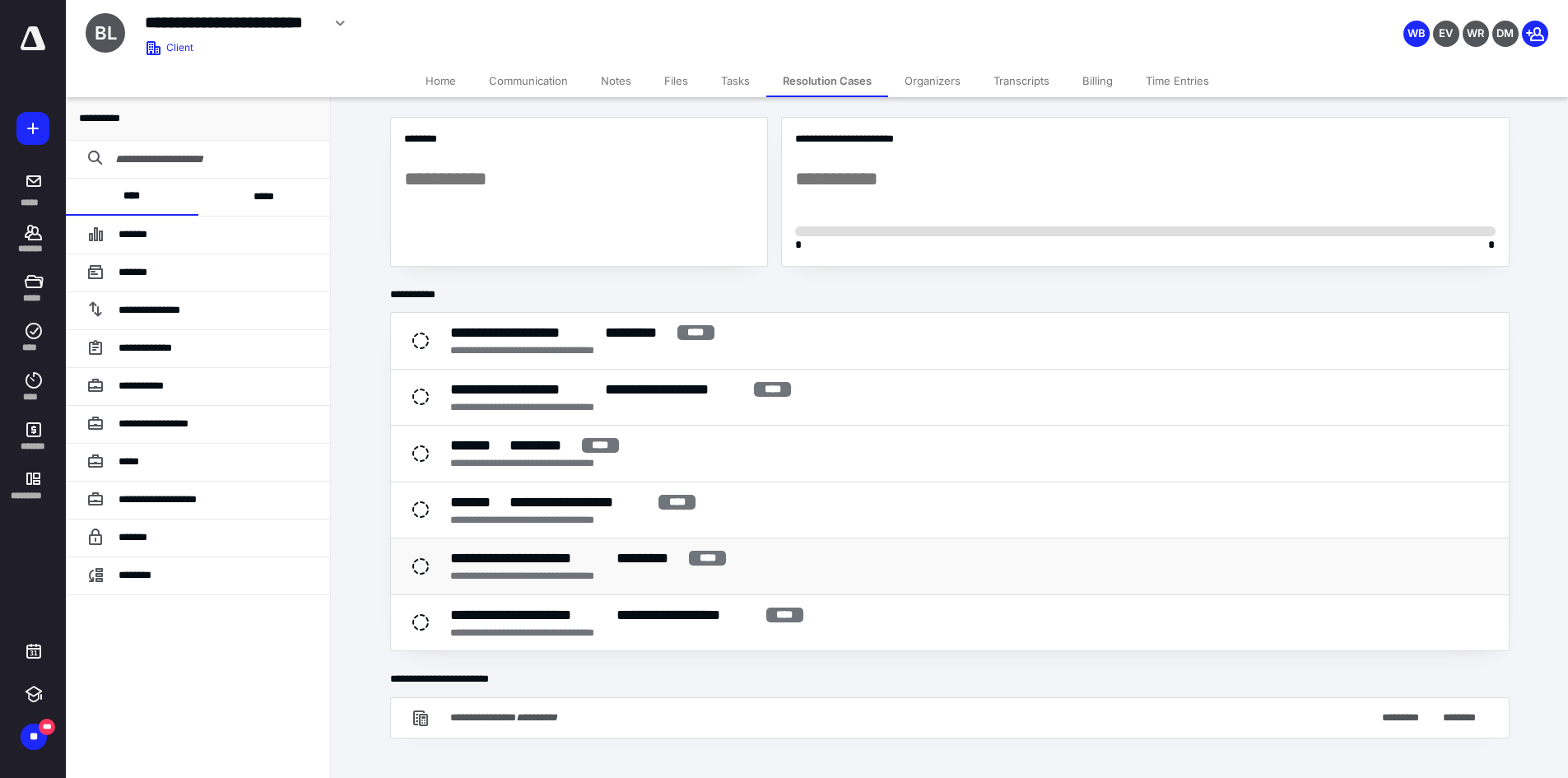 scroll, scrollTop: 0, scrollLeft: 0, axis: both 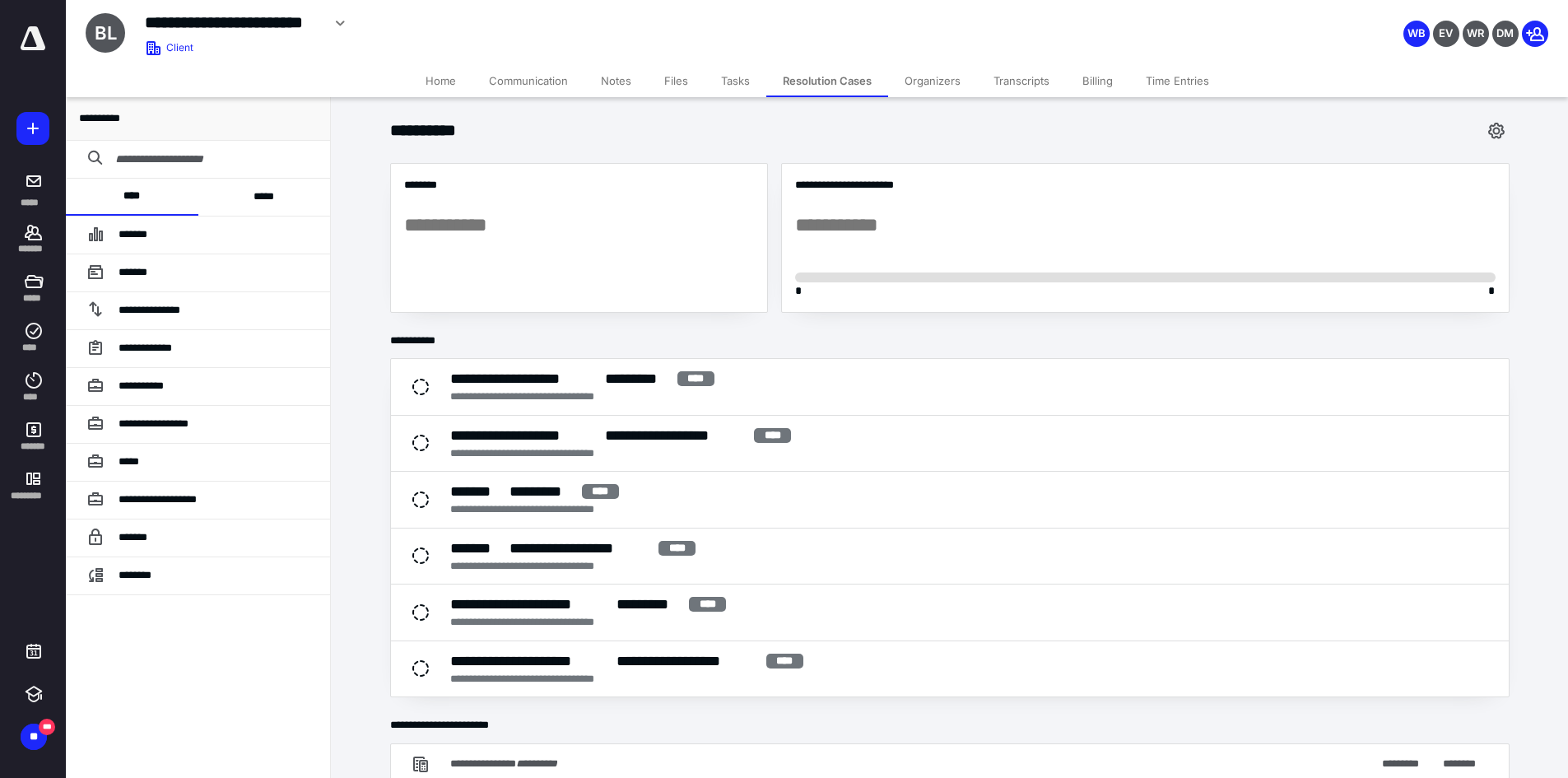 click at bounding box center (211, 159) 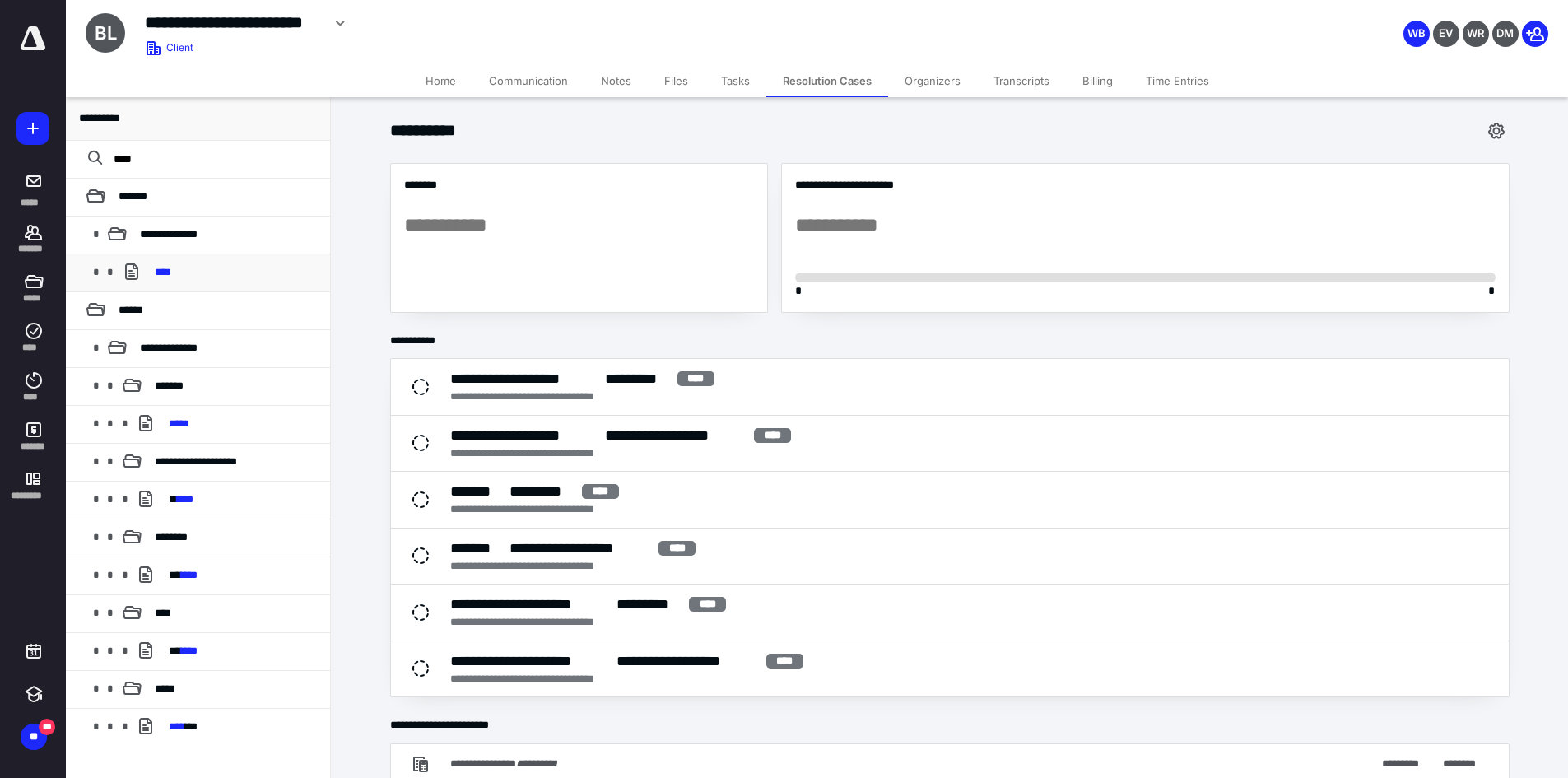 type on "****" 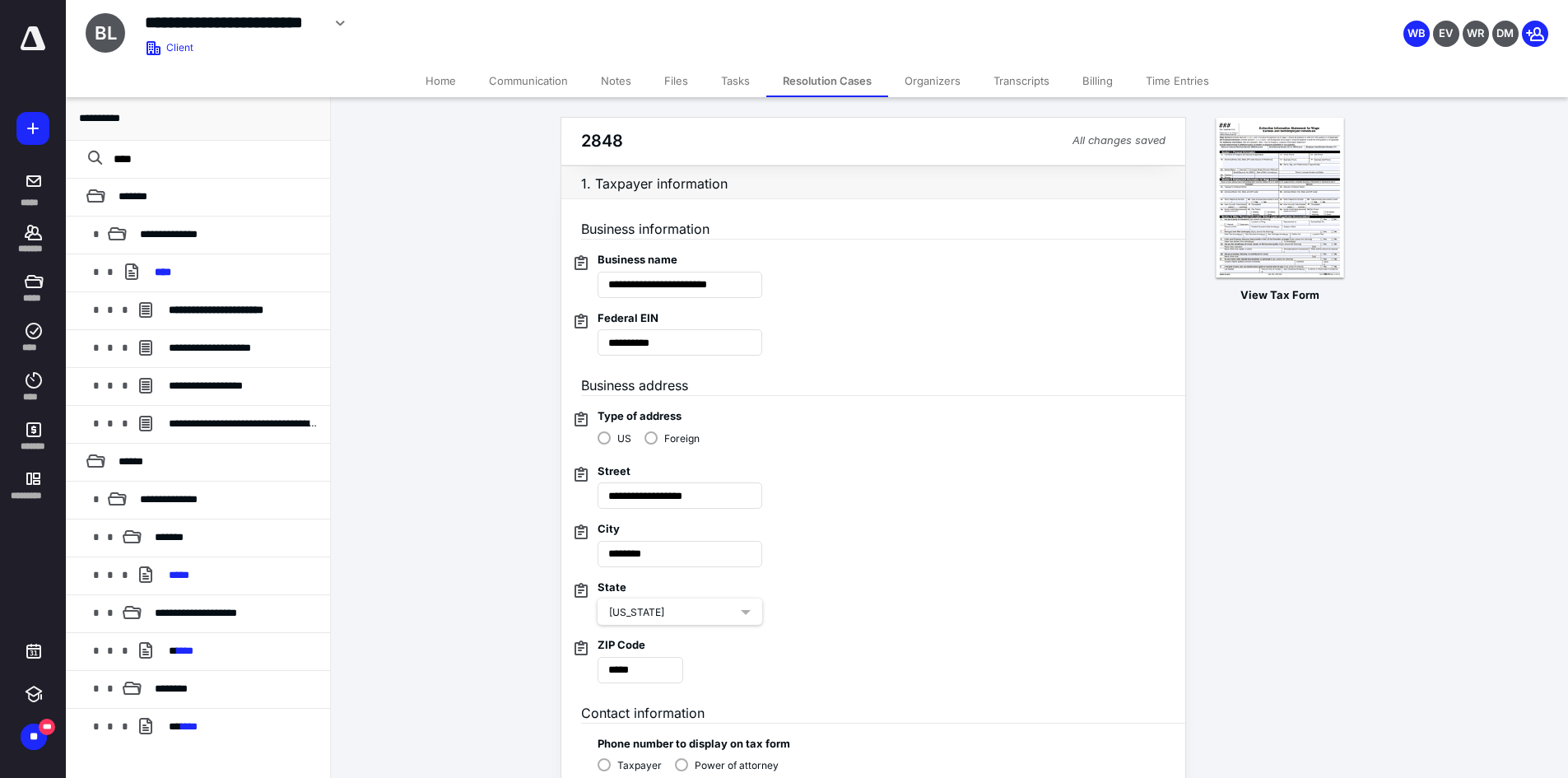 click on "**********" at bounding box center [867, 327] 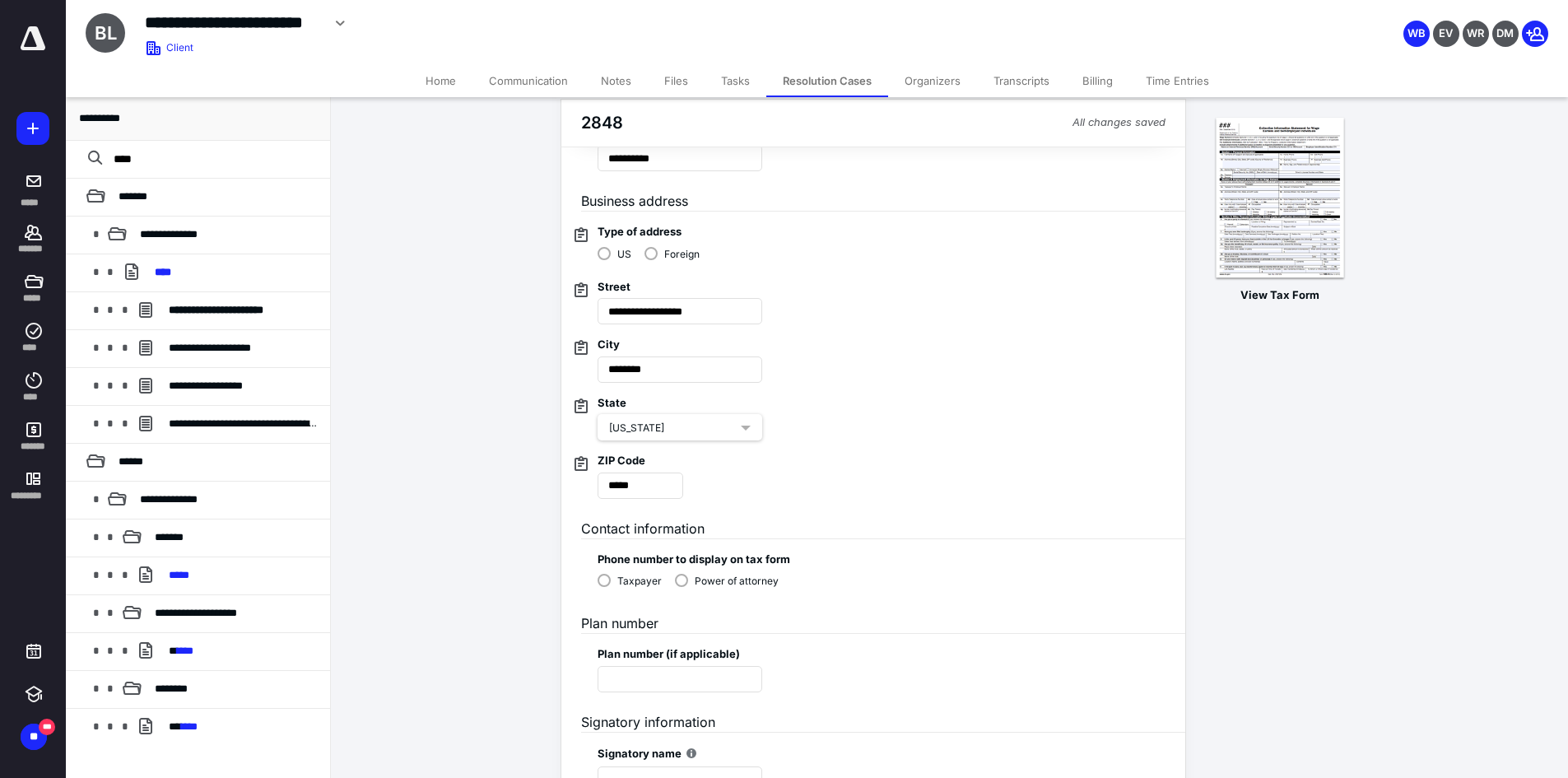 scroll, scrollTop: 353, scrollLeft: 0, axis: vertical 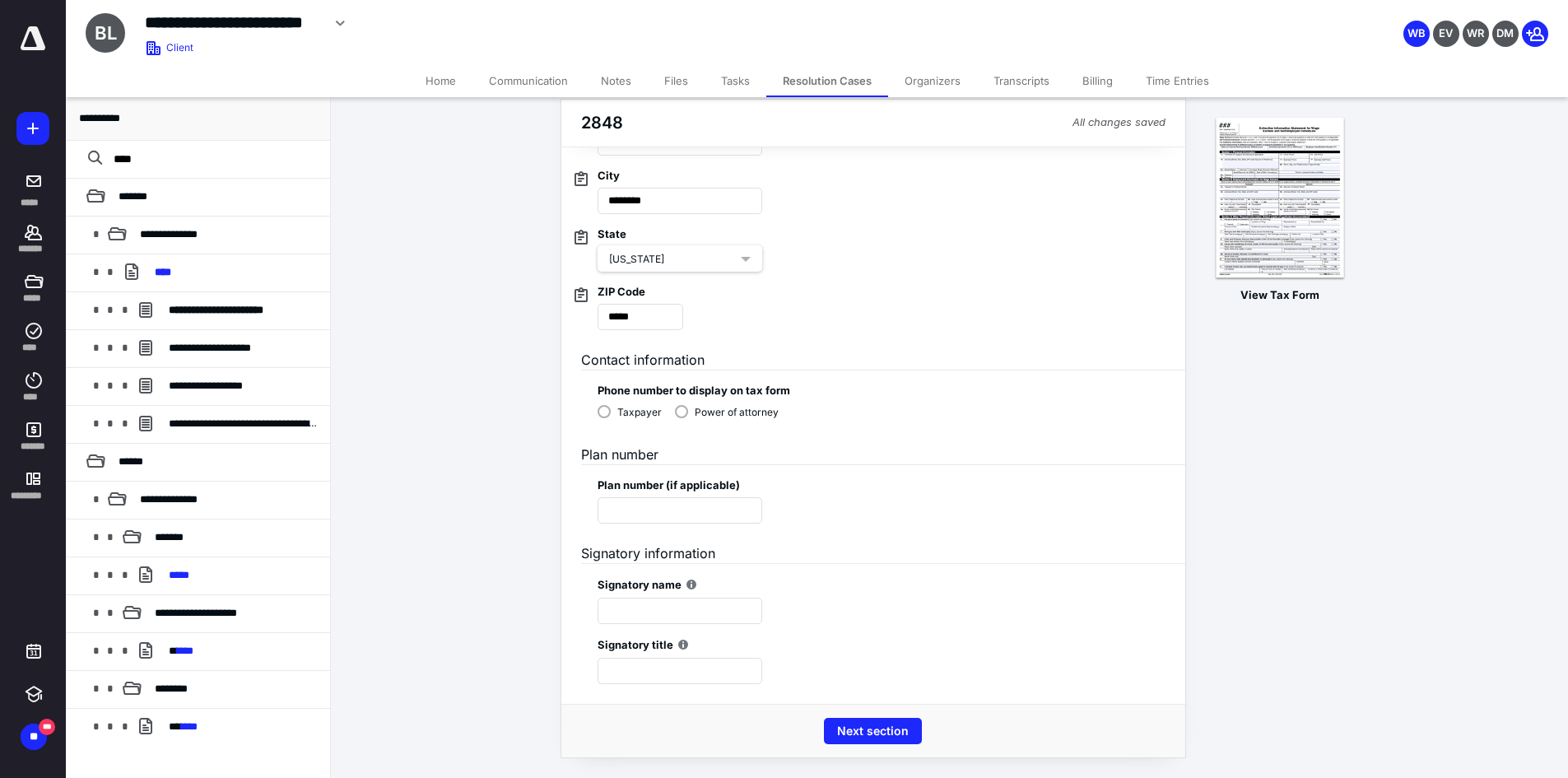 click on "Power of attorney" at bounding box center [727, 411] 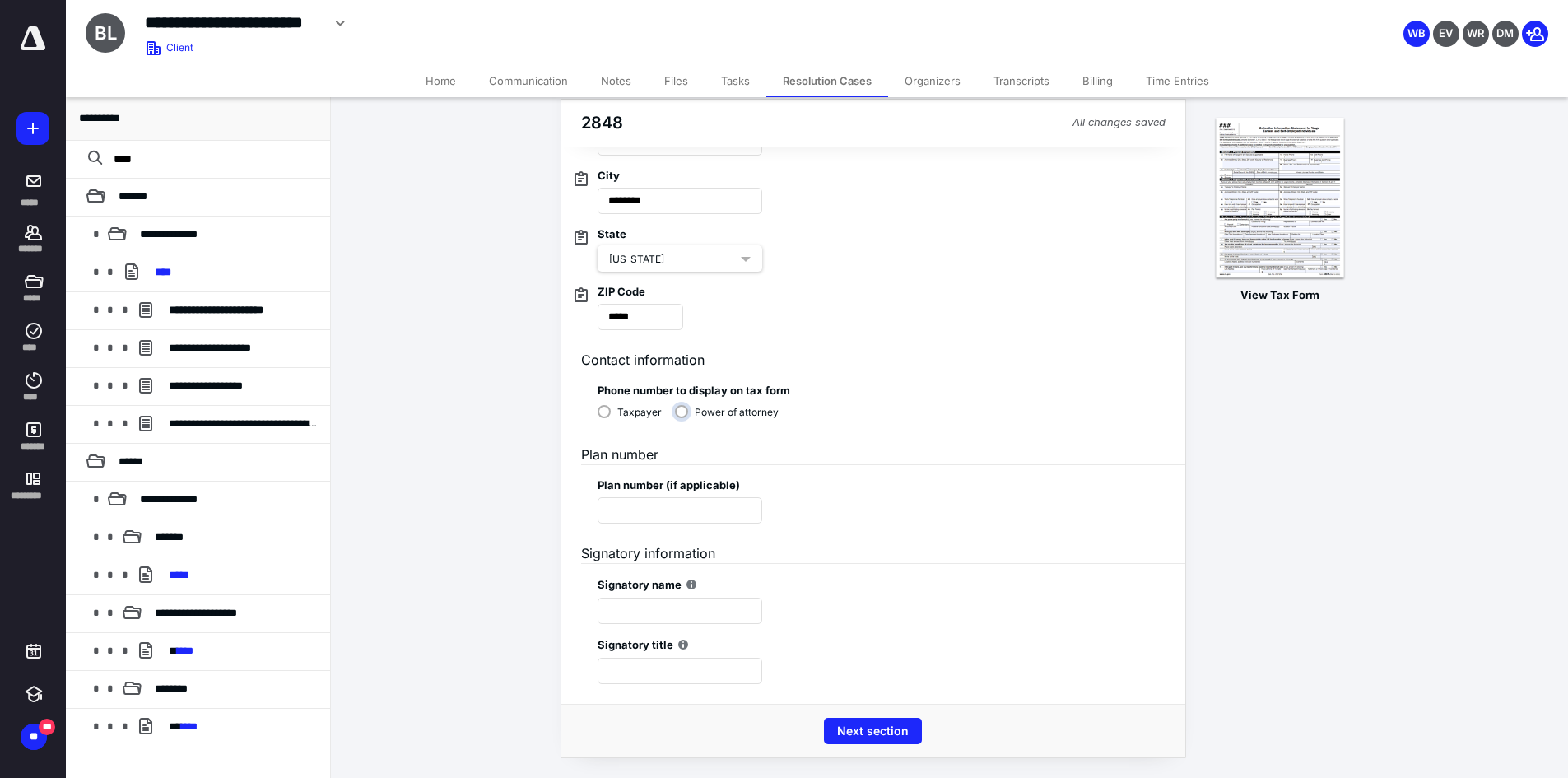 radio on "****" 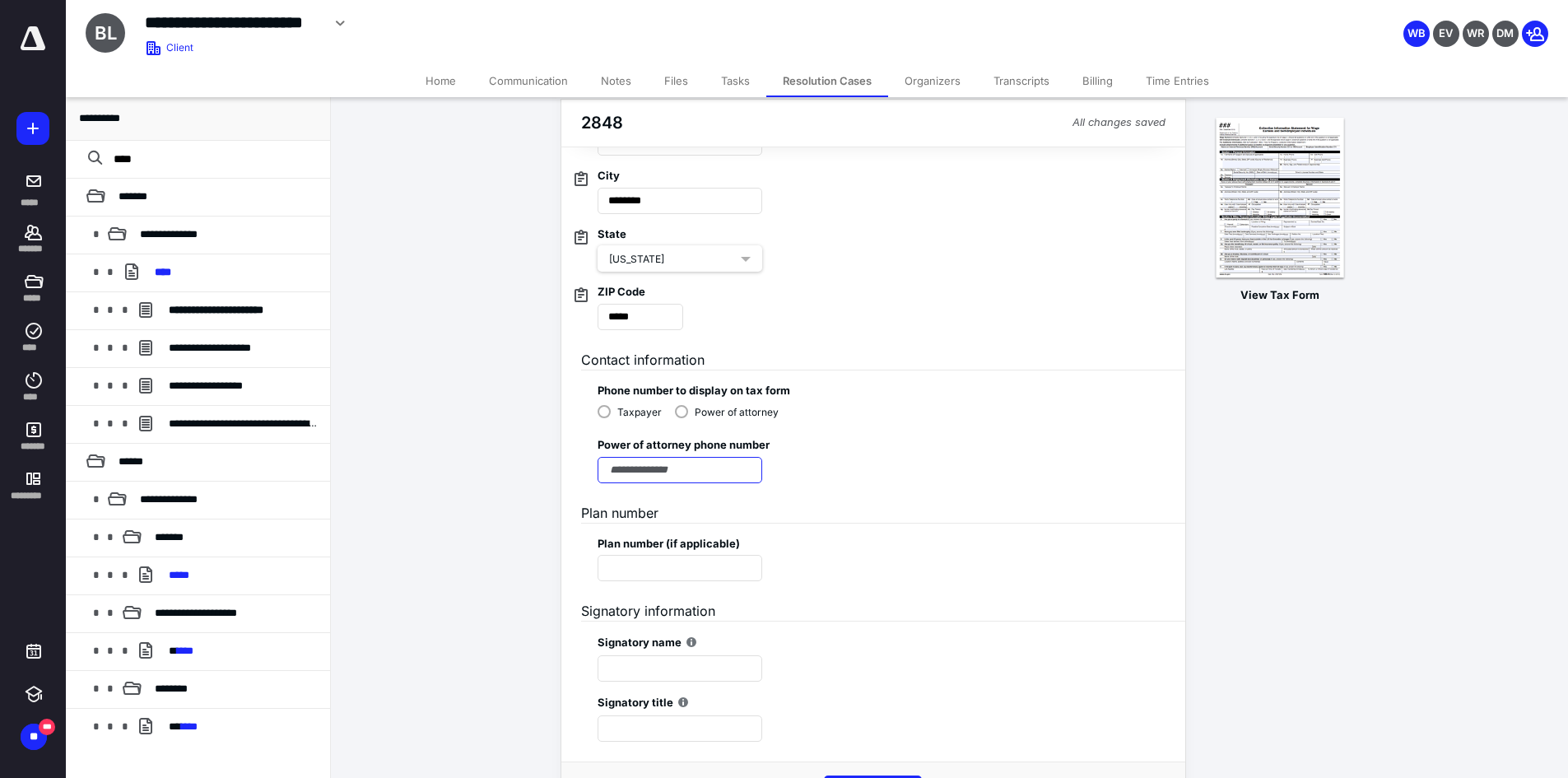 click at bounding box center [680, 470] 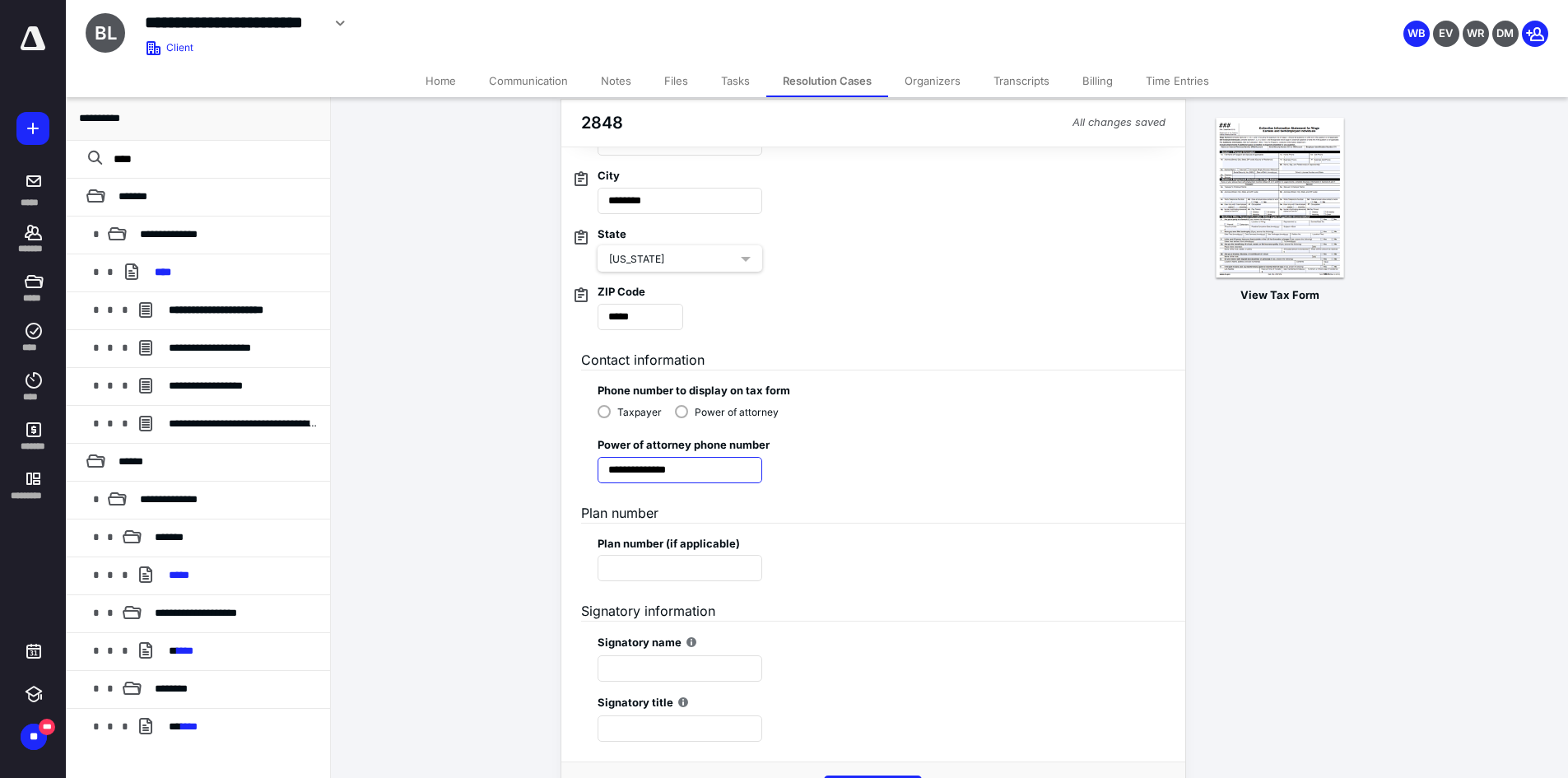 scroll, scrollTop: 411, scrollLeft: 0, axis: vertical 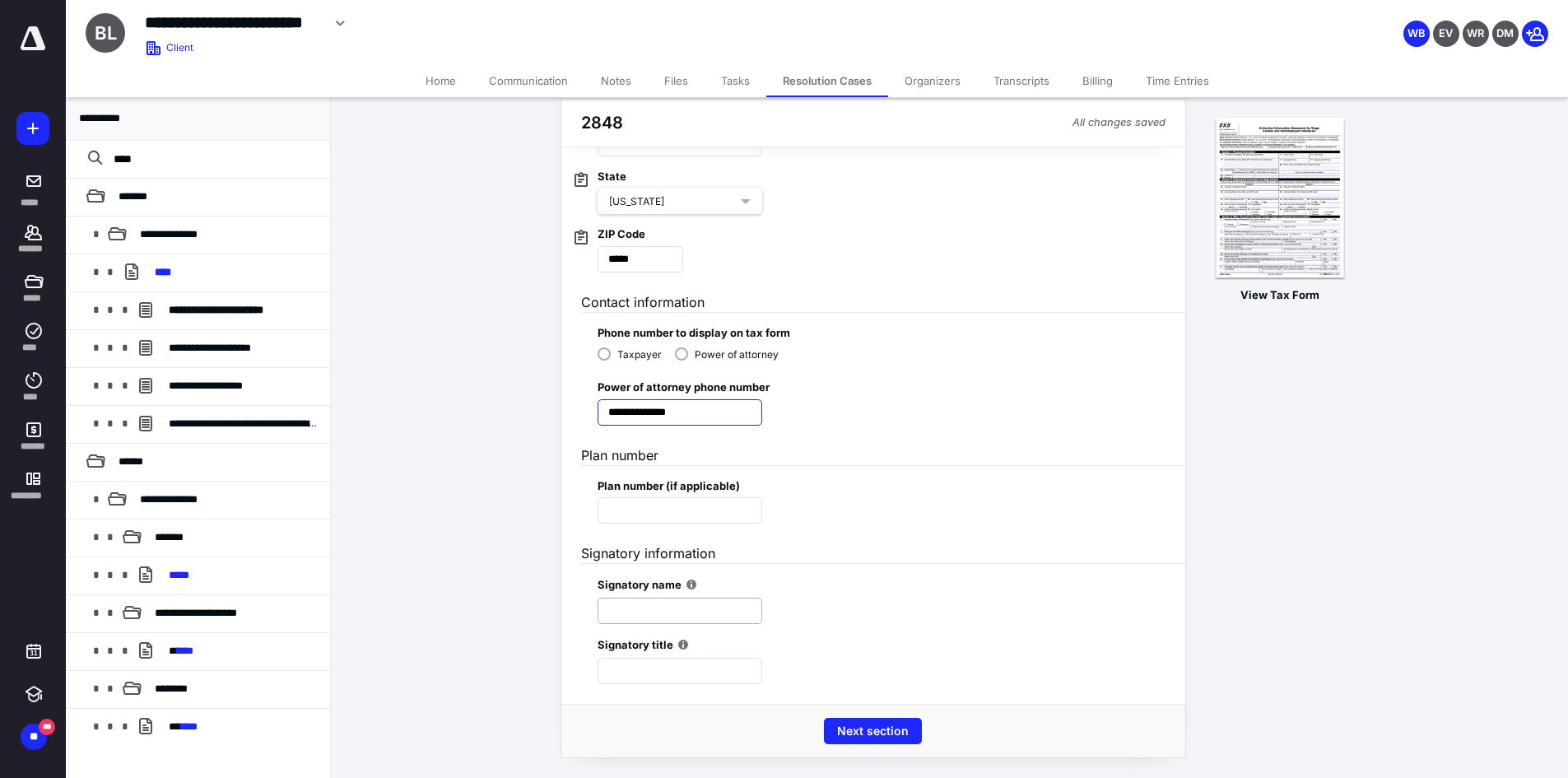 type on "**********" 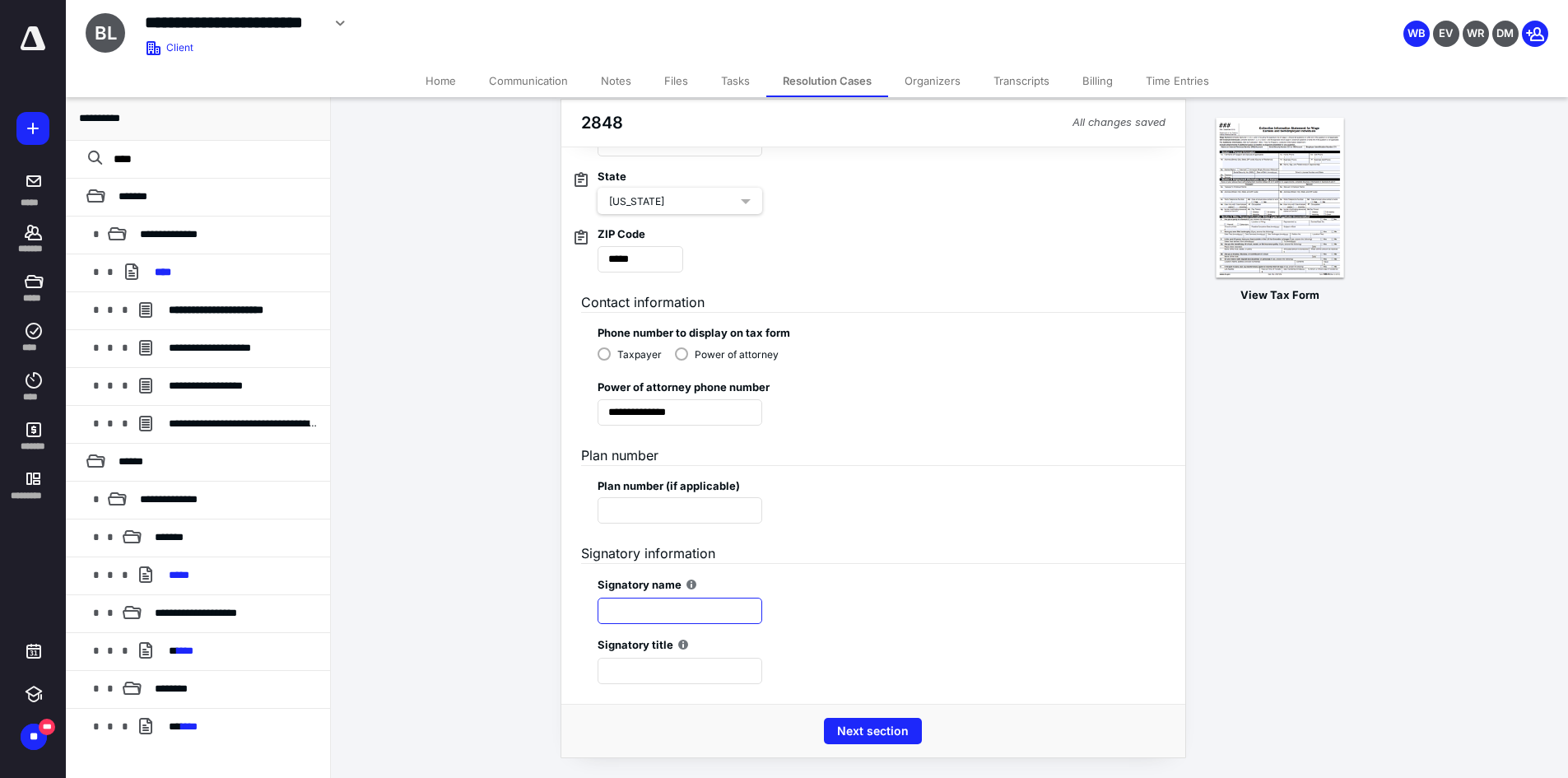 click at bounding box center (680, 611) 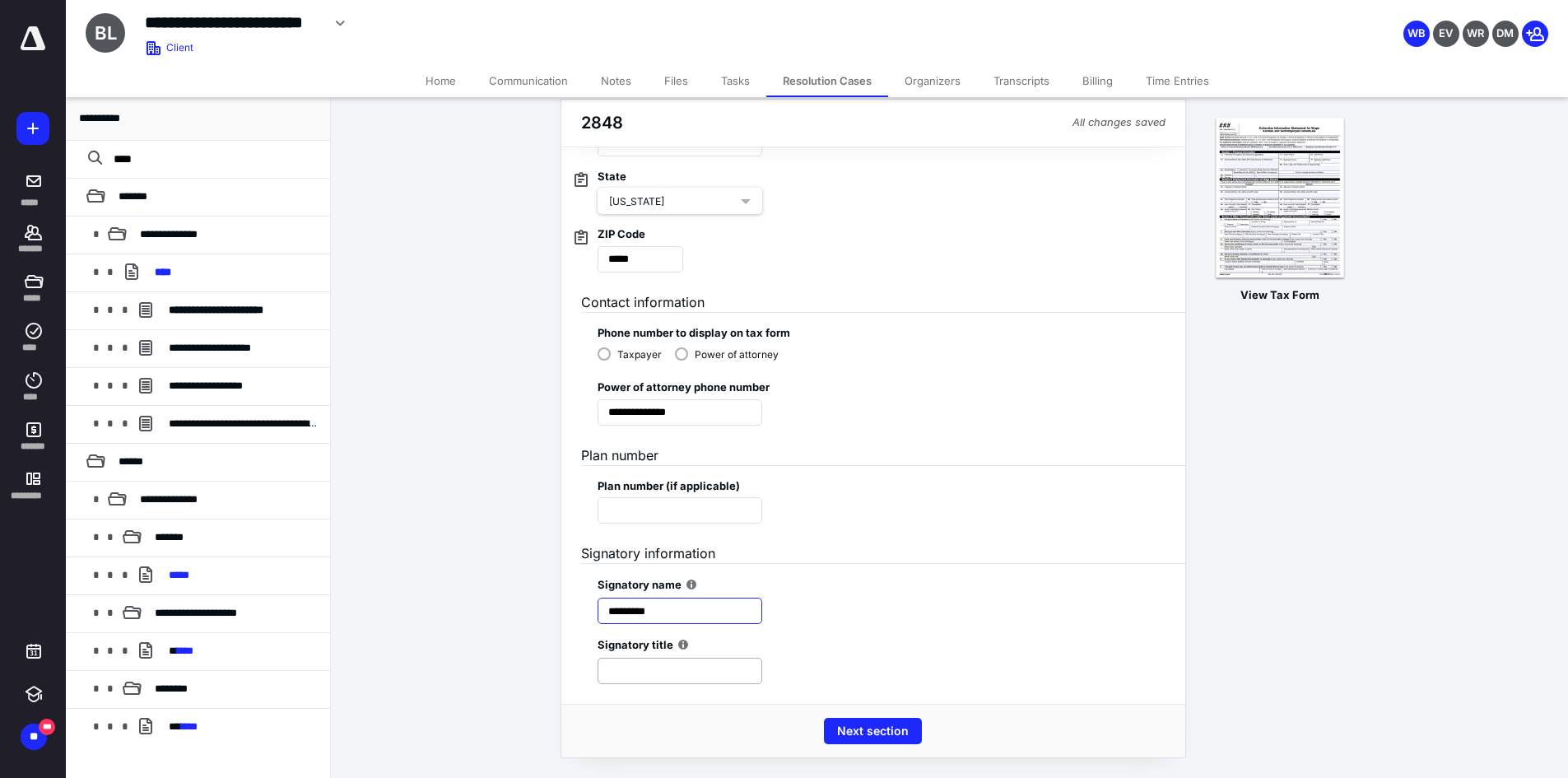 type on "*********" 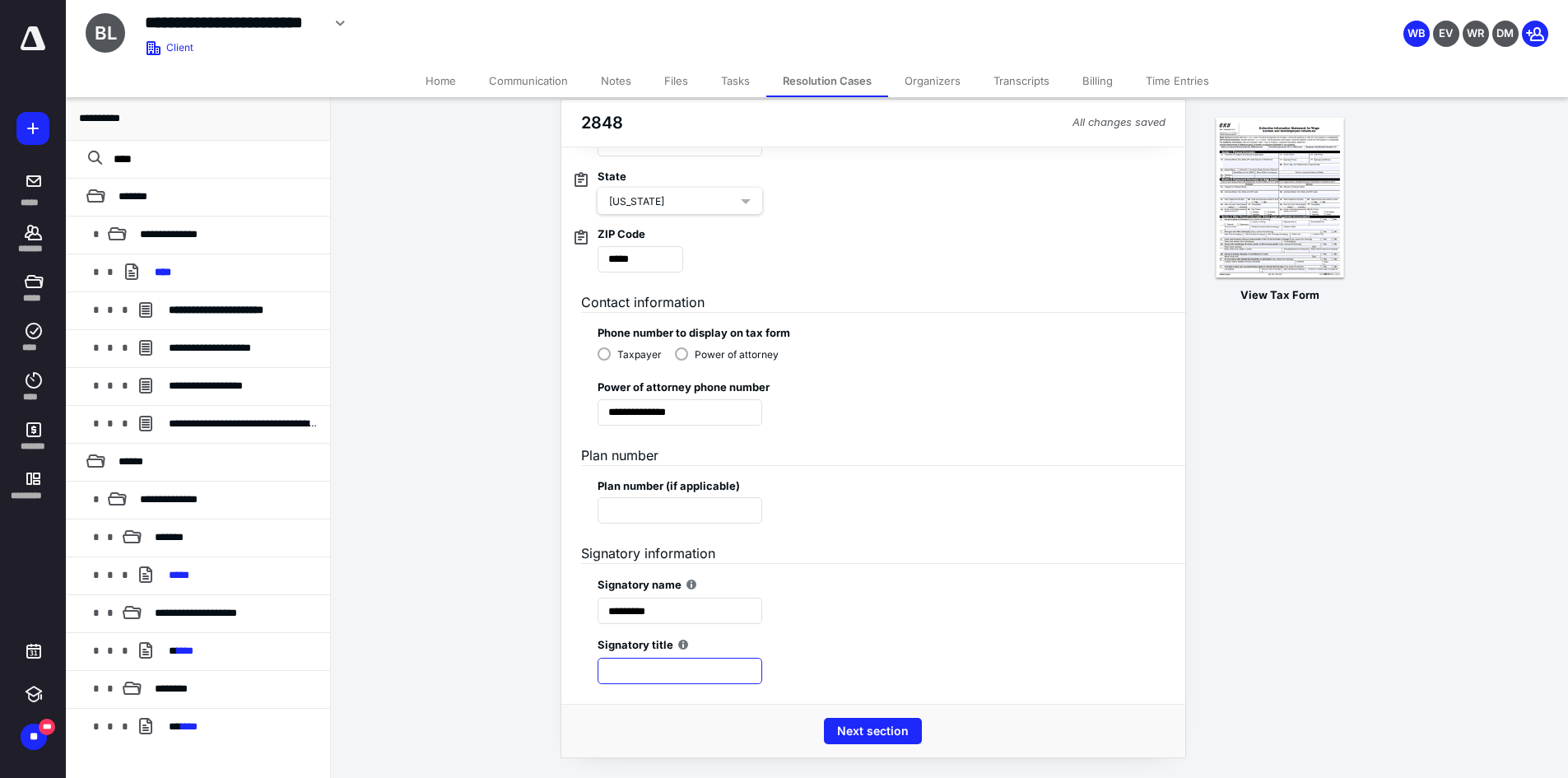 click at bounding box center [680, 671] 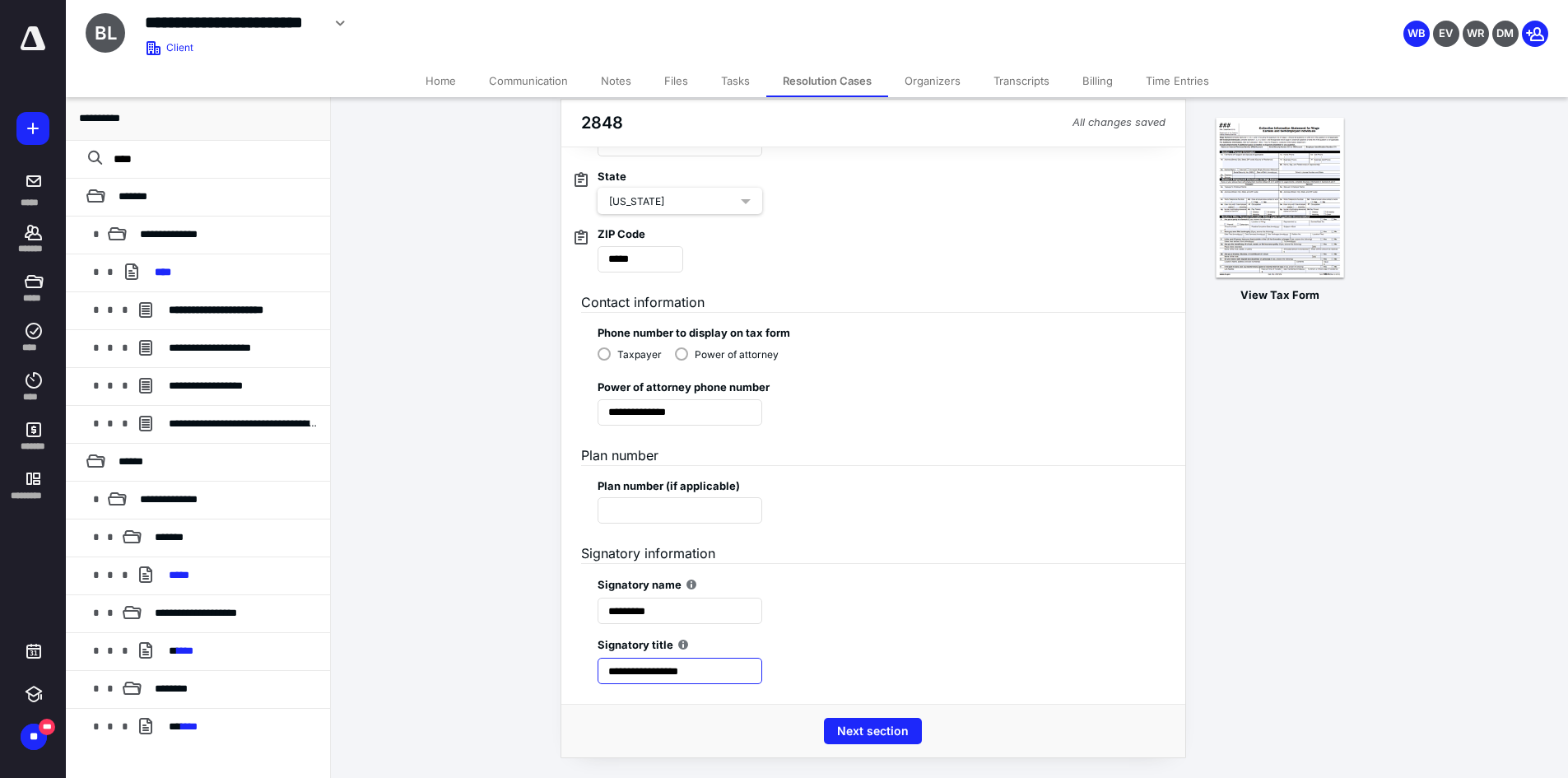 drag, startPoint x: 667, startPoint y: 672, endPoint x: 593, endPoint y: 669, distance: 74.060786 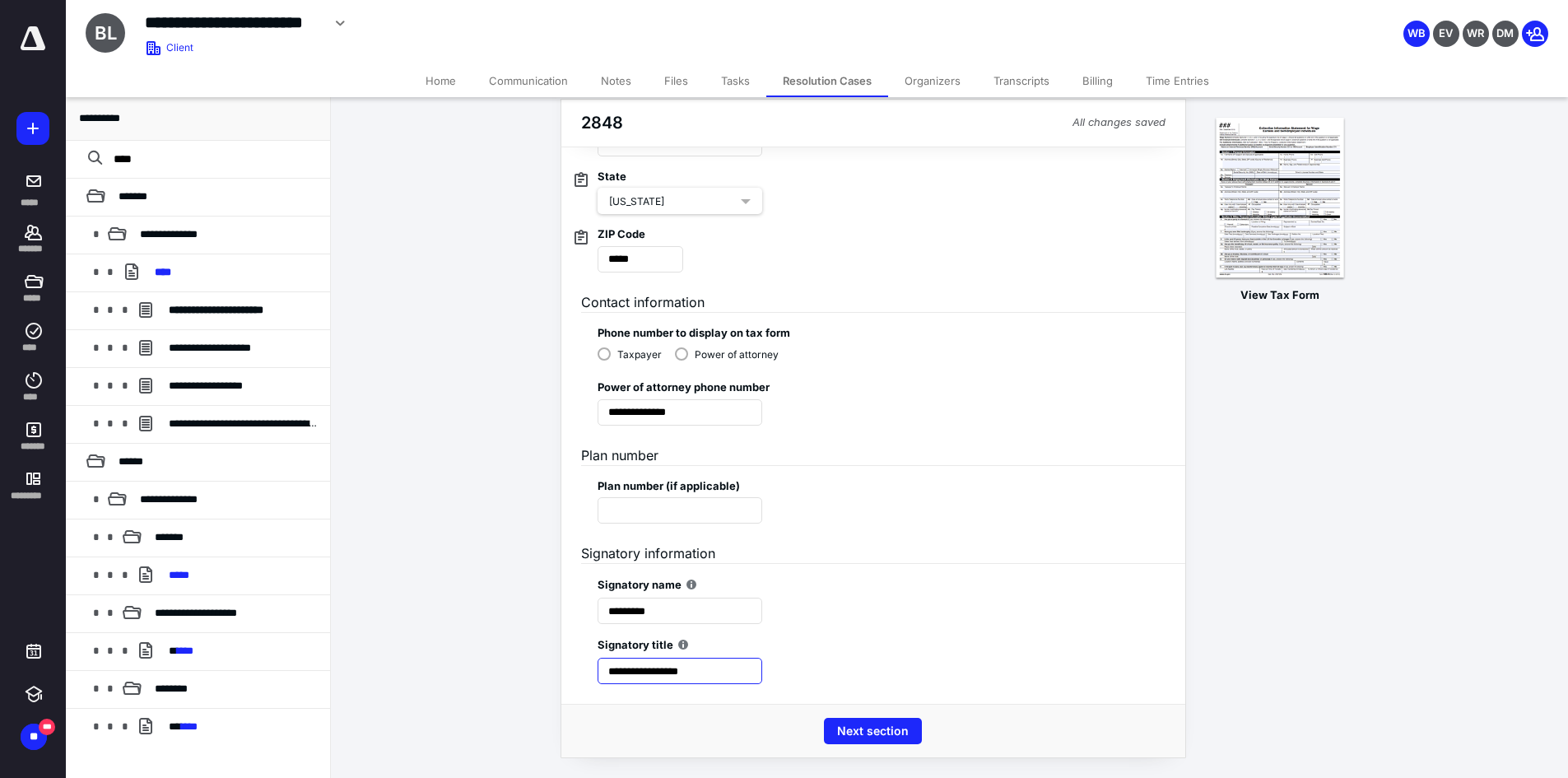 click on "**********" at bounding box center (873, 654) 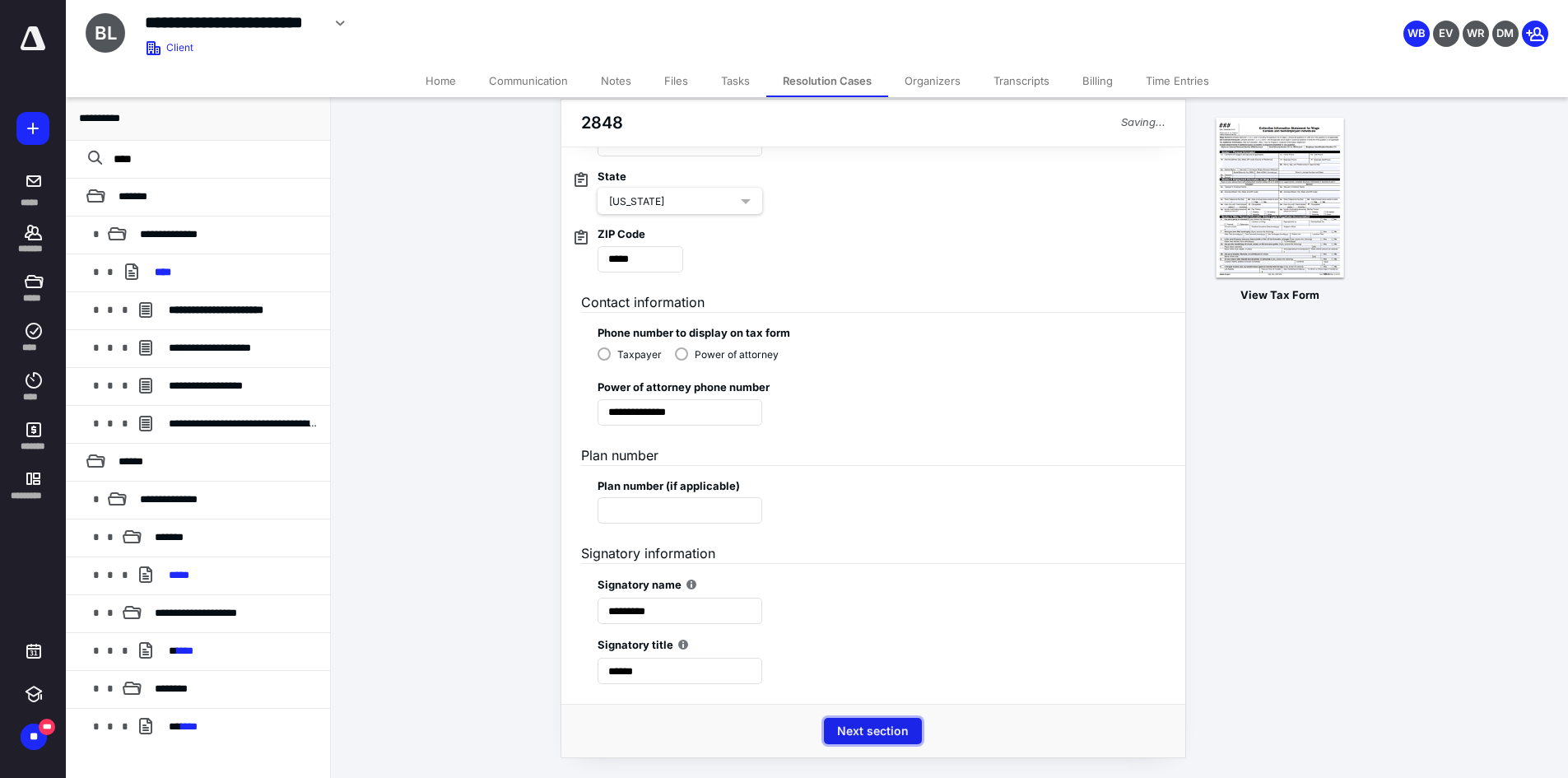 click on "Next section" at bounding box center (872, 731) 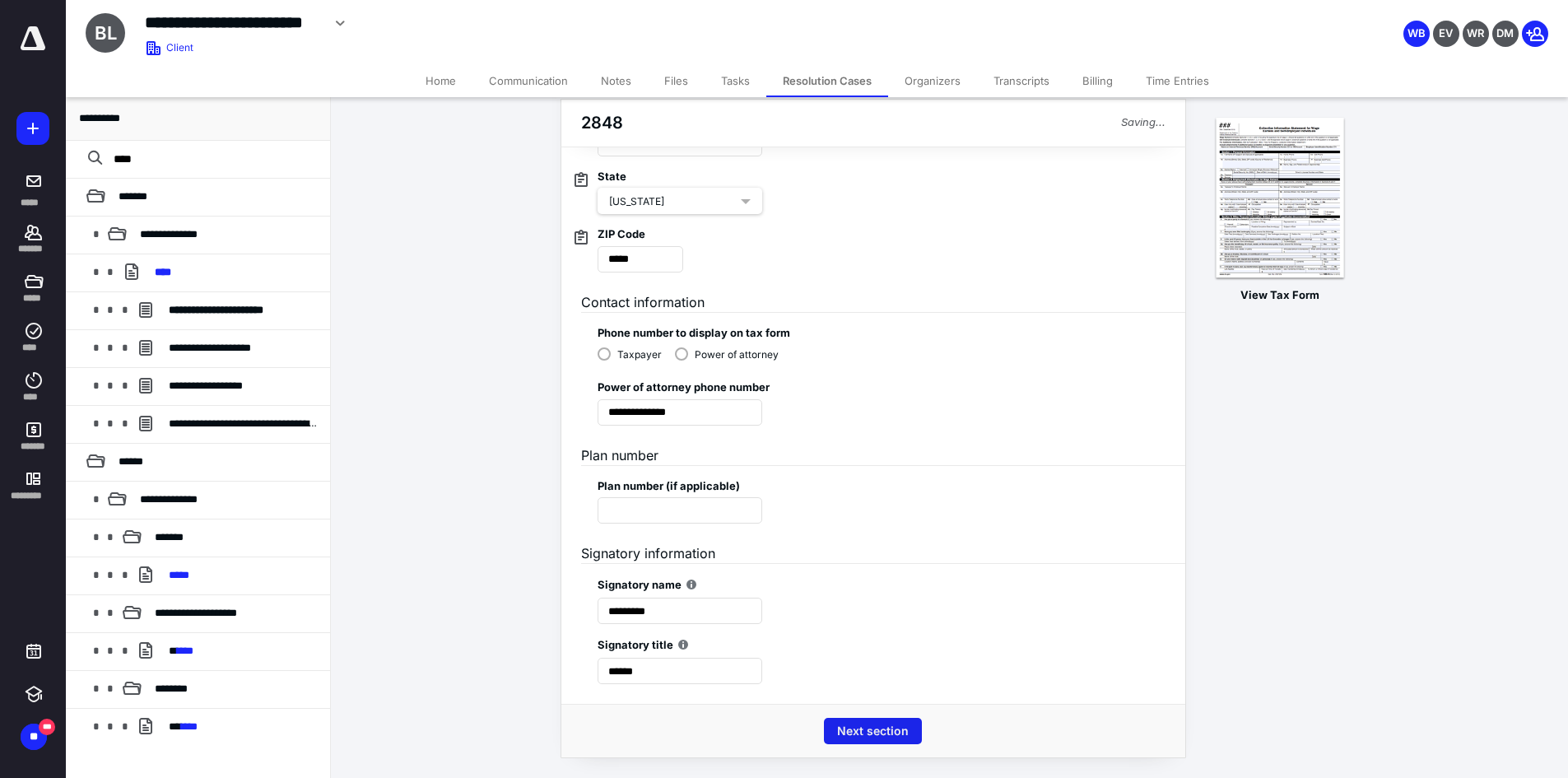 scroll, scrollTop: 0, scrollLeft: 0, axis: both 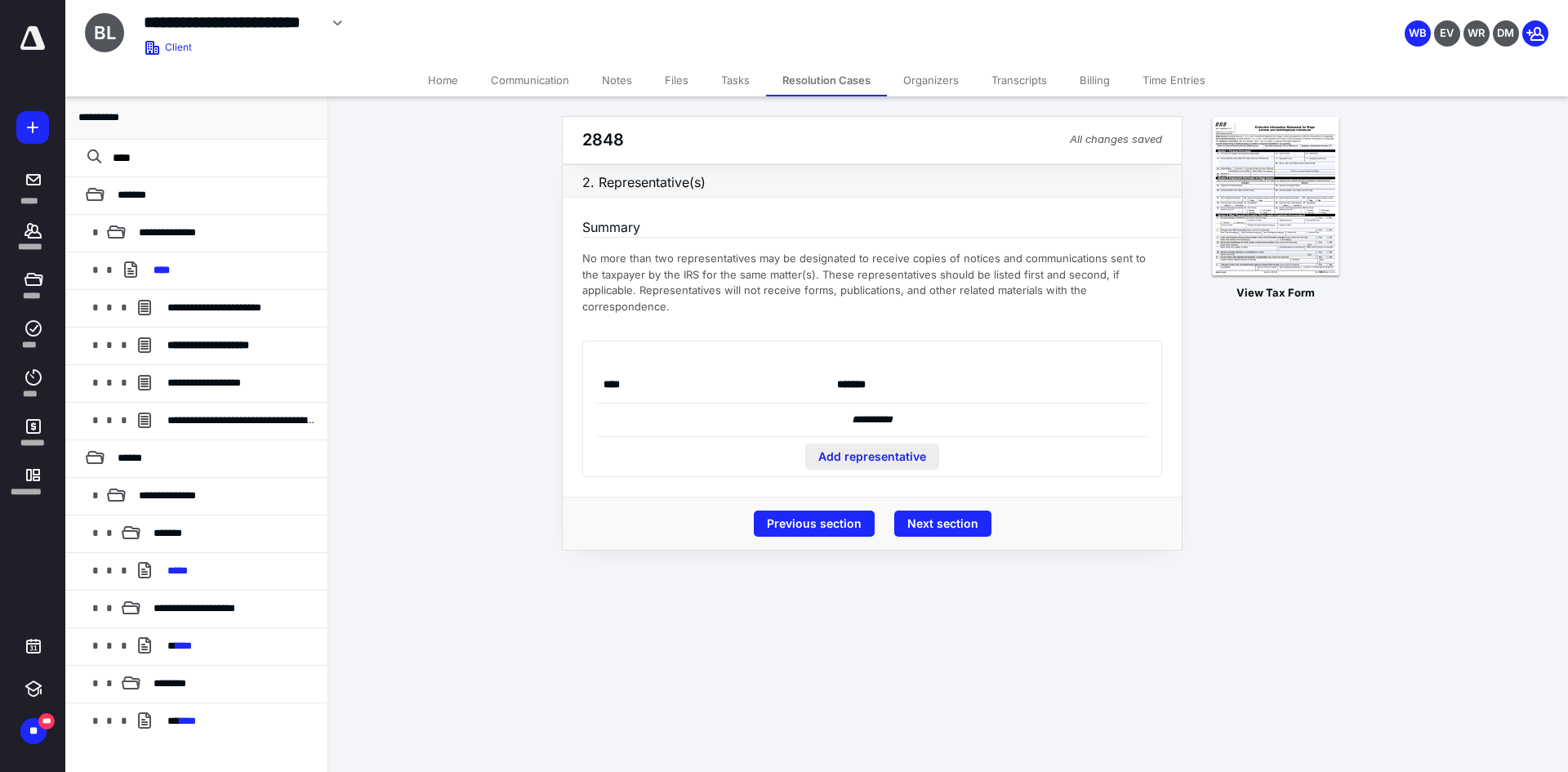 click on "Add representative" at bounding box center (872, 457) 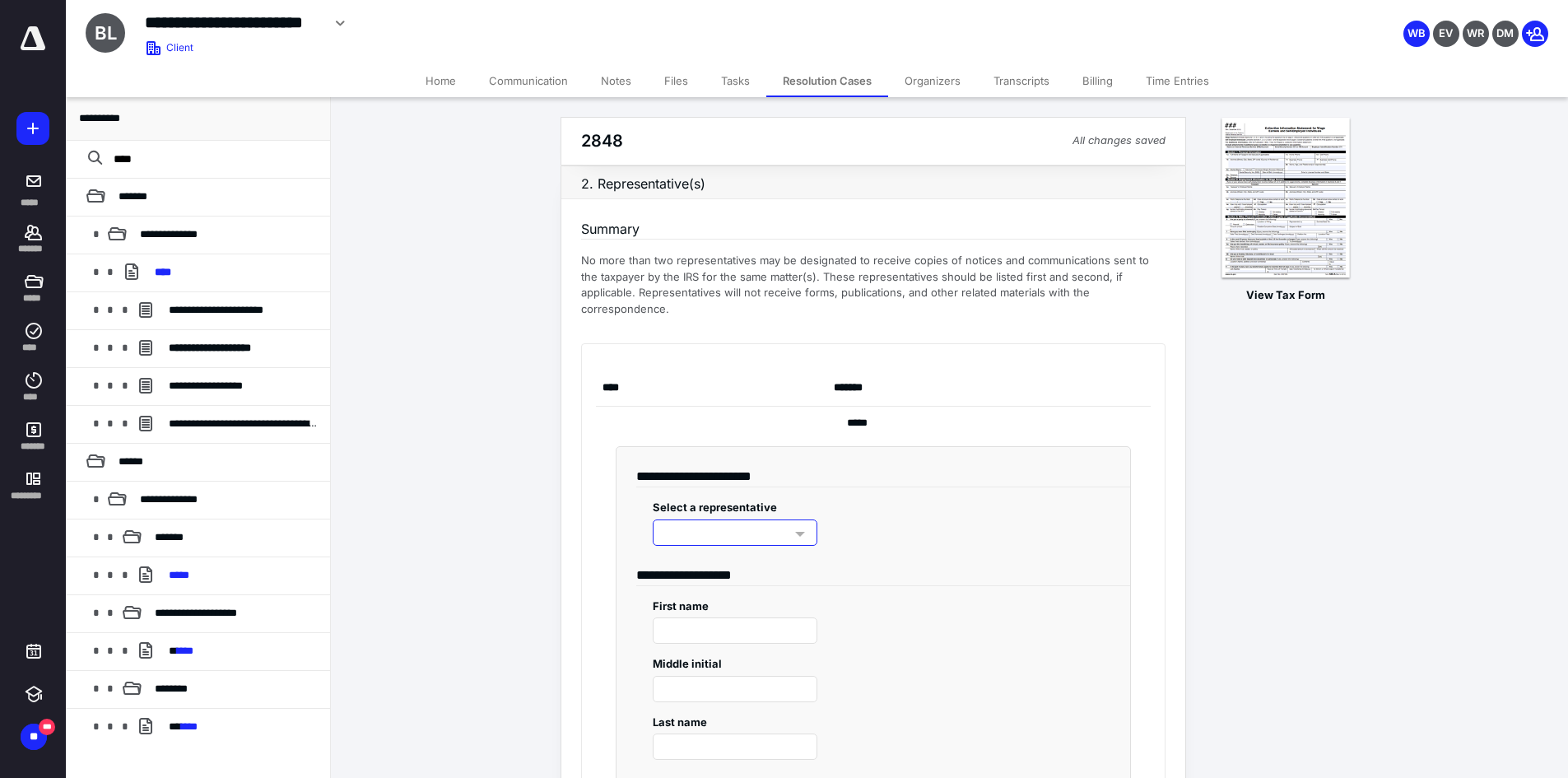 click on "Select a representative" at bounding box center (714, 507) 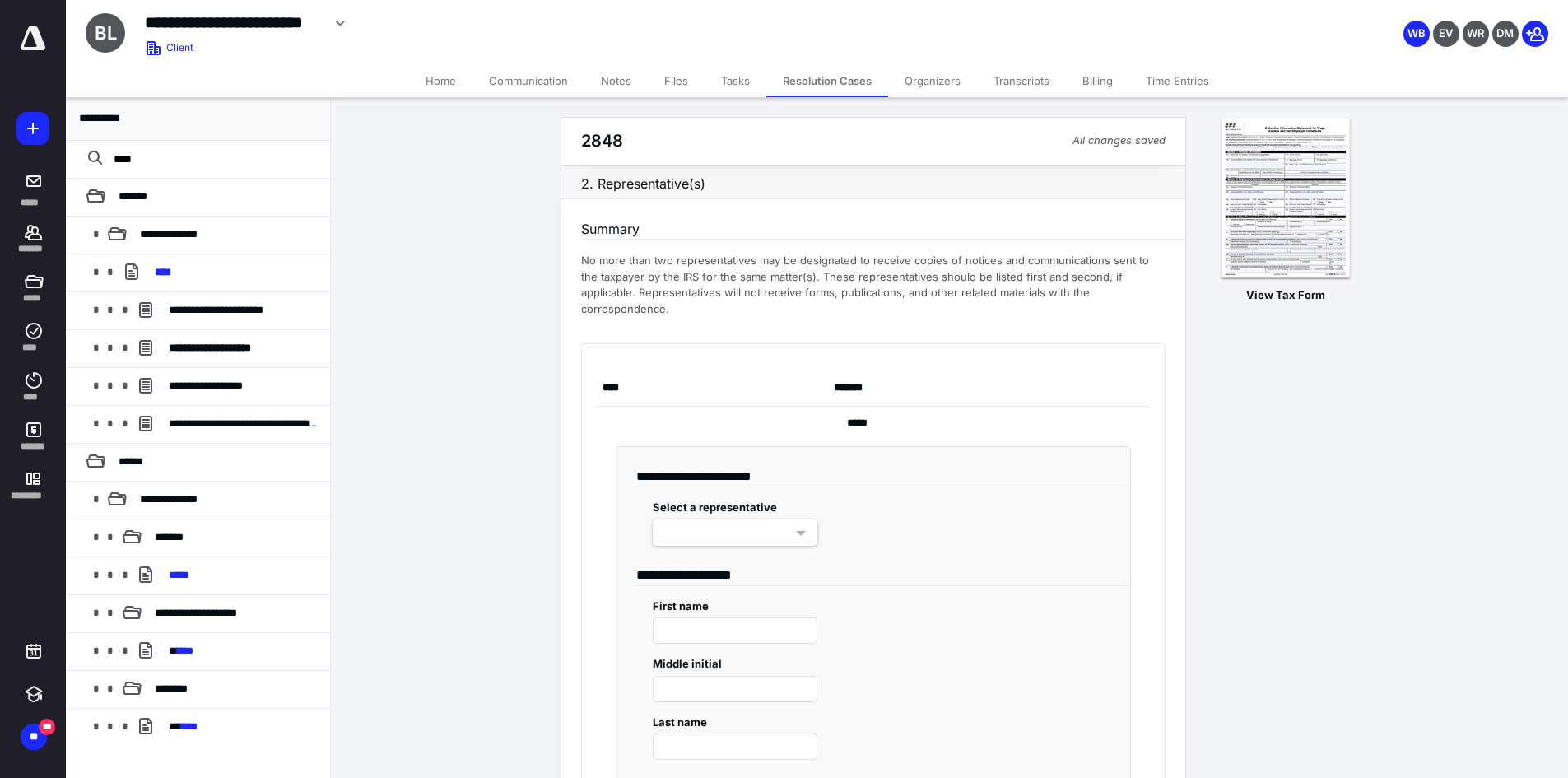 click at bounding box center (735, 533) 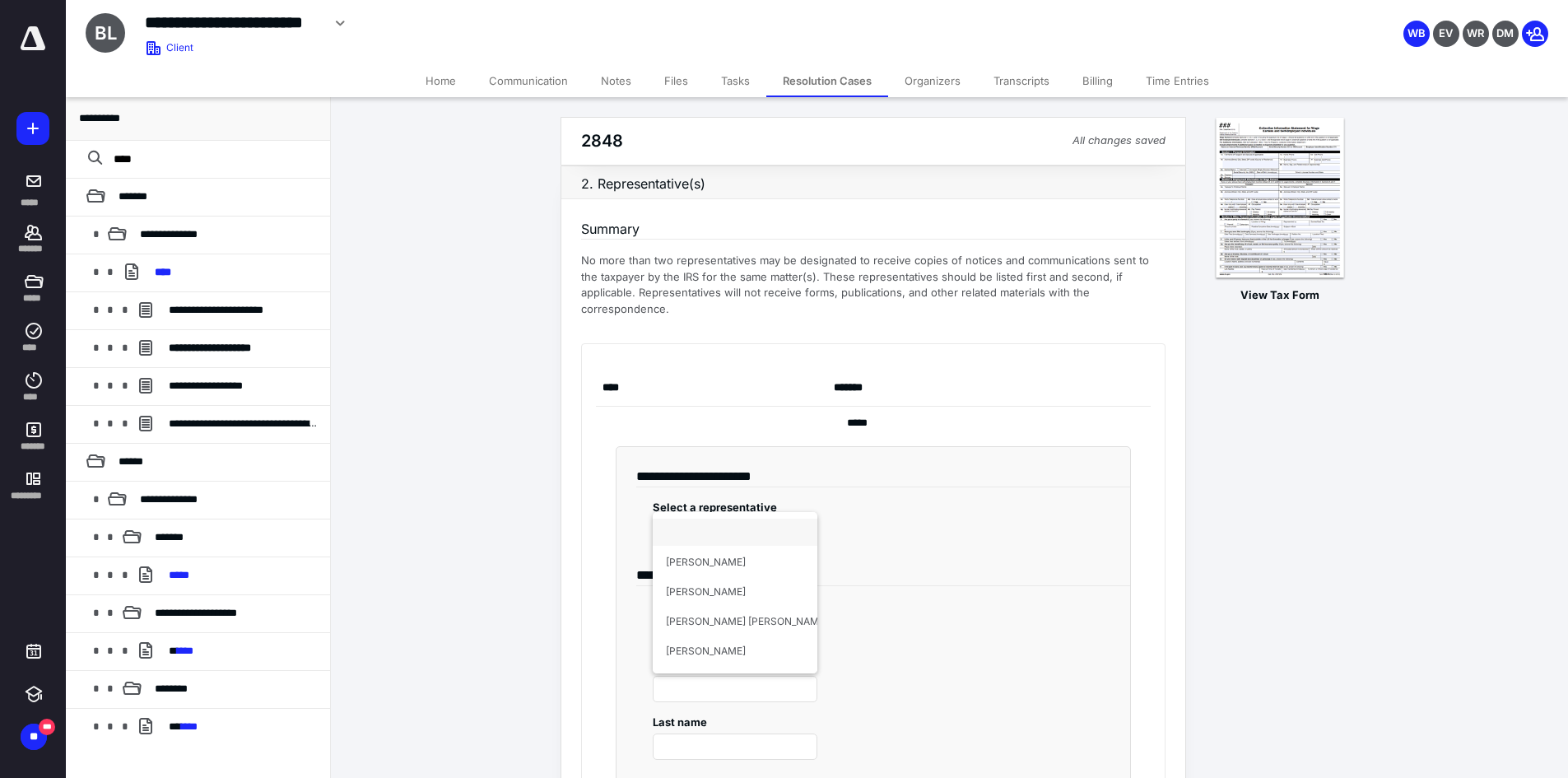 scroll, scrollTop: 91, scrollLeft: 0, axis: vertical 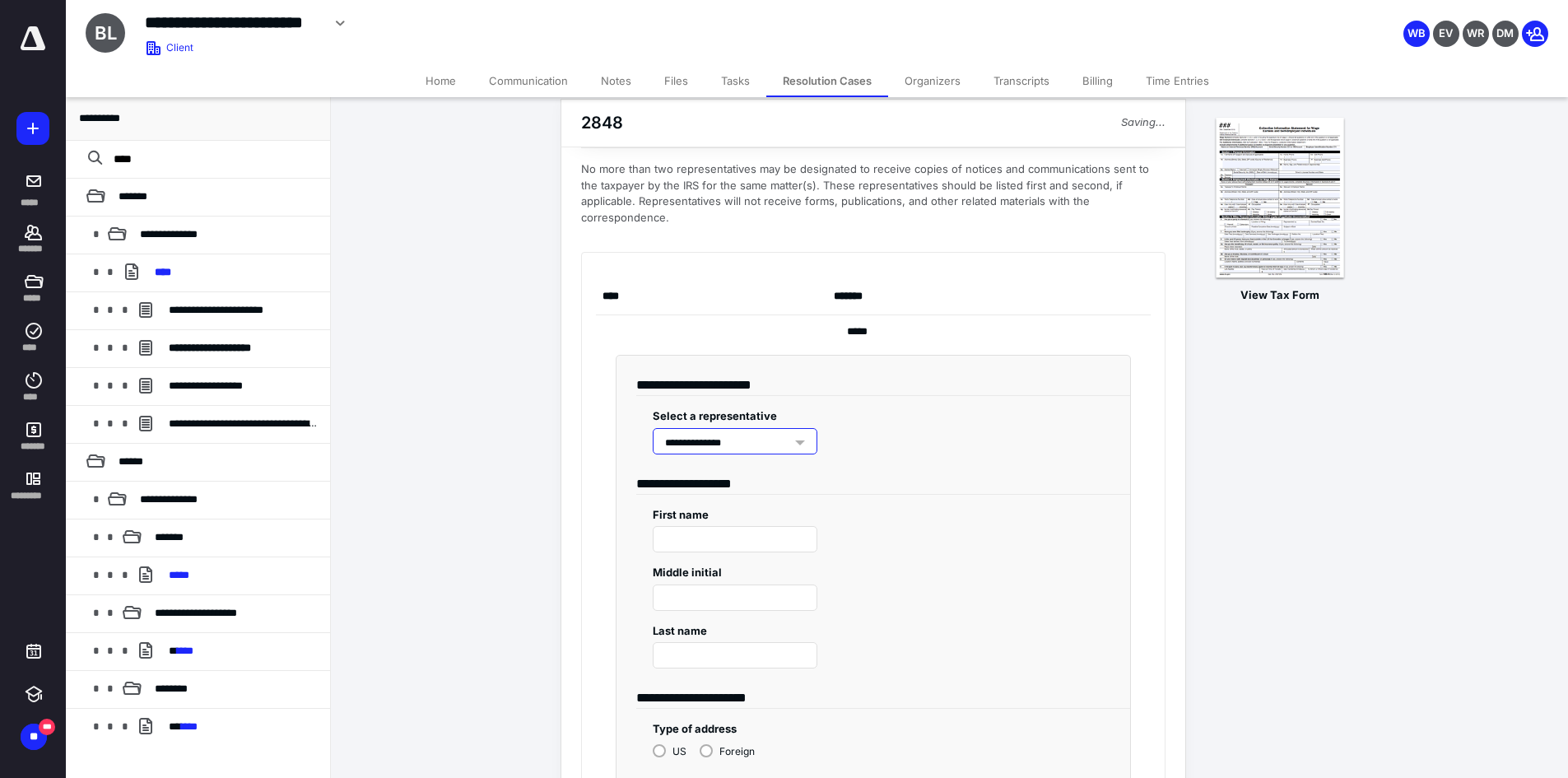type on "*****" 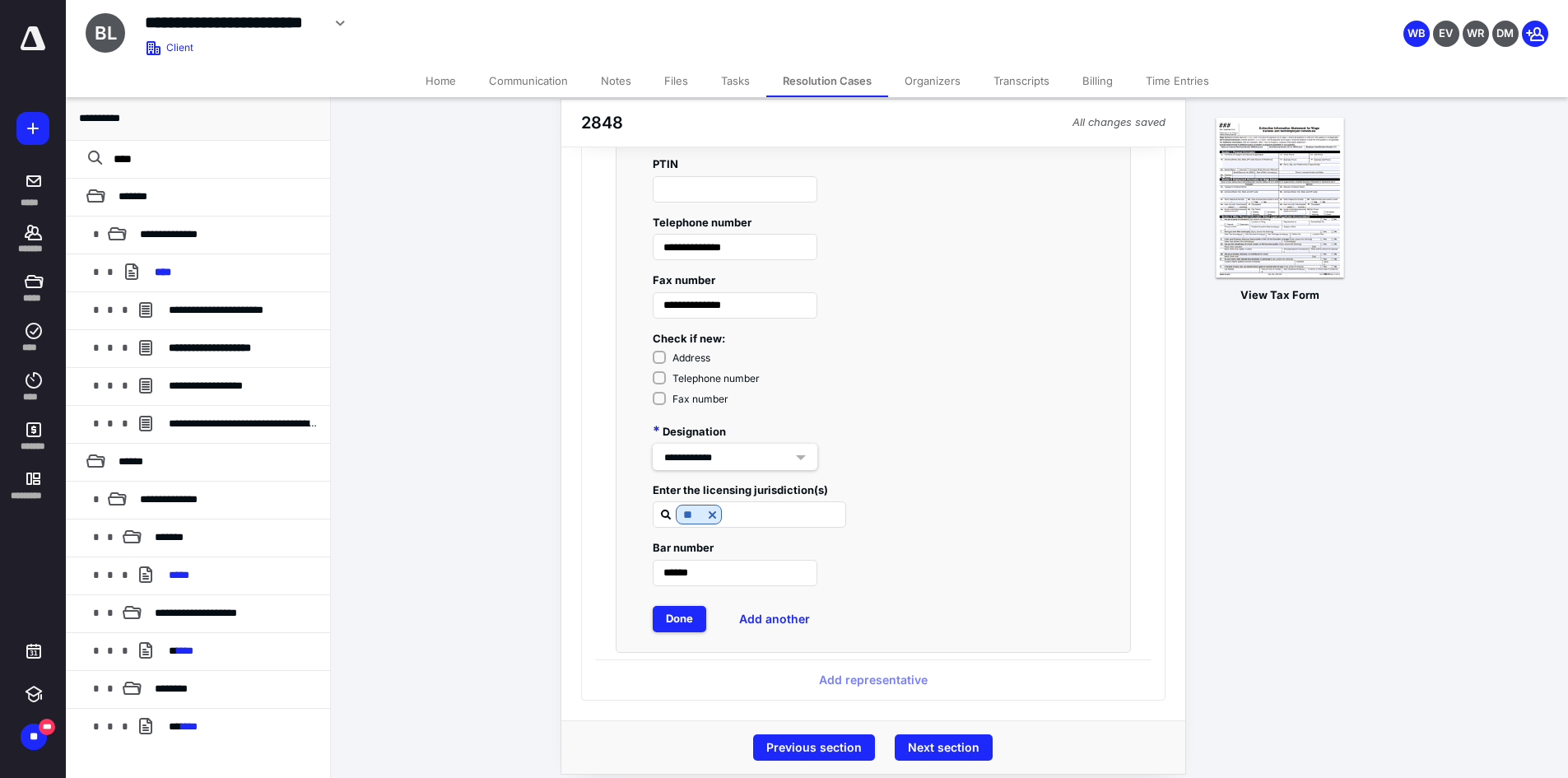 scroll, scrollTop: 1200, scrollLeft: 0, axis: vertical 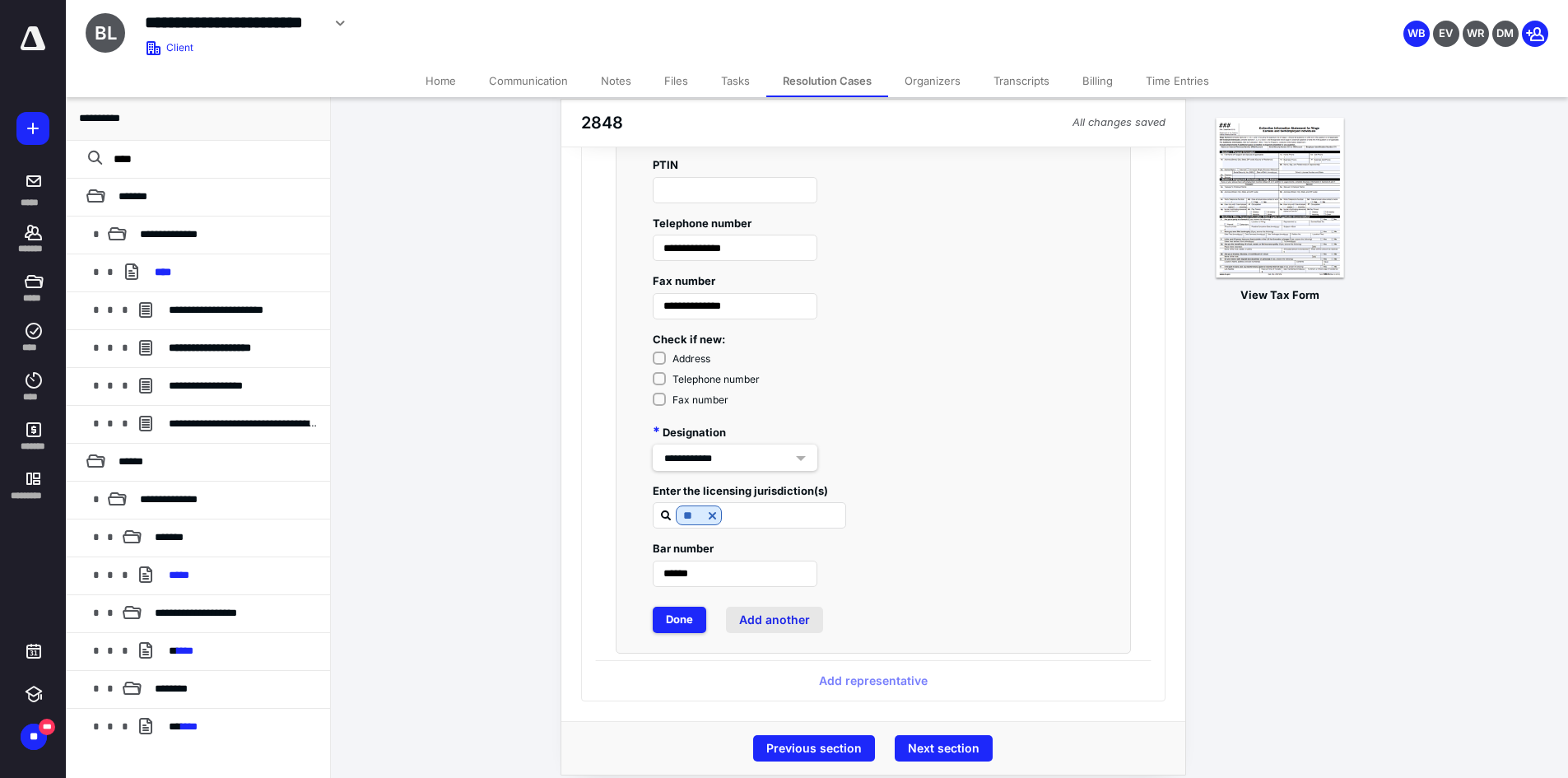 click on "Add another" at bounding box center [775, 620] 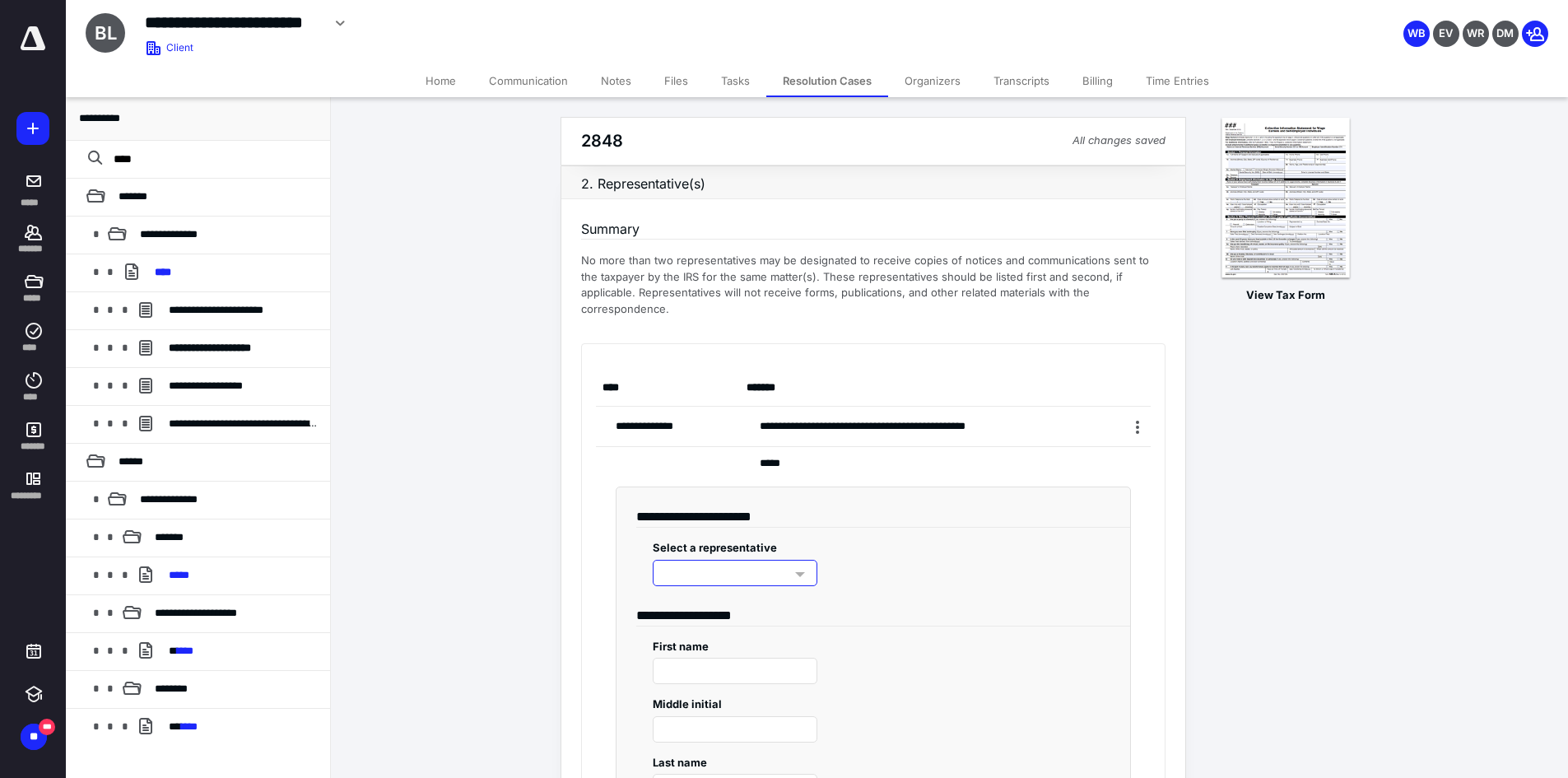 click at bounding box center [735, 573] 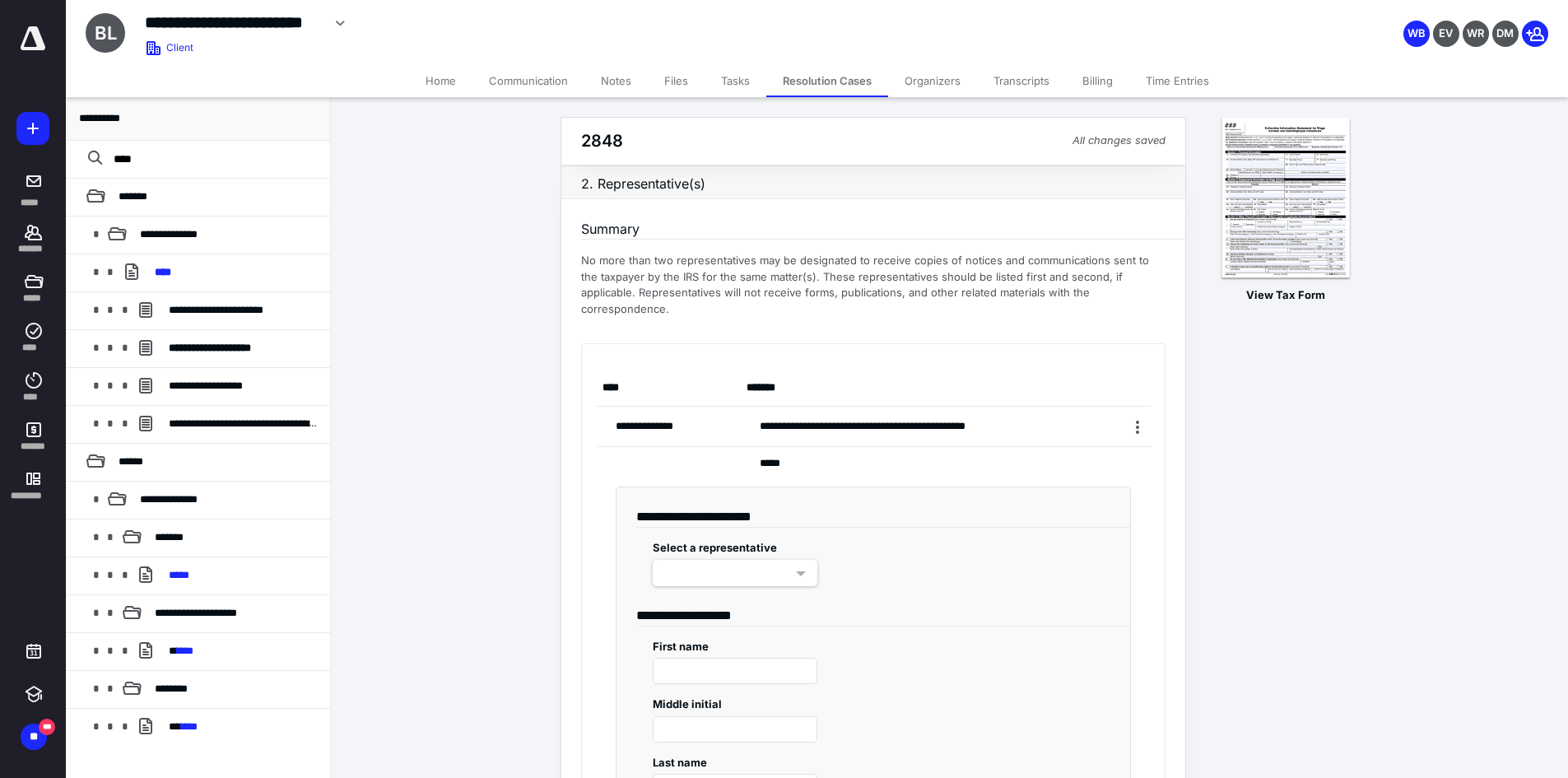 type on "**********" 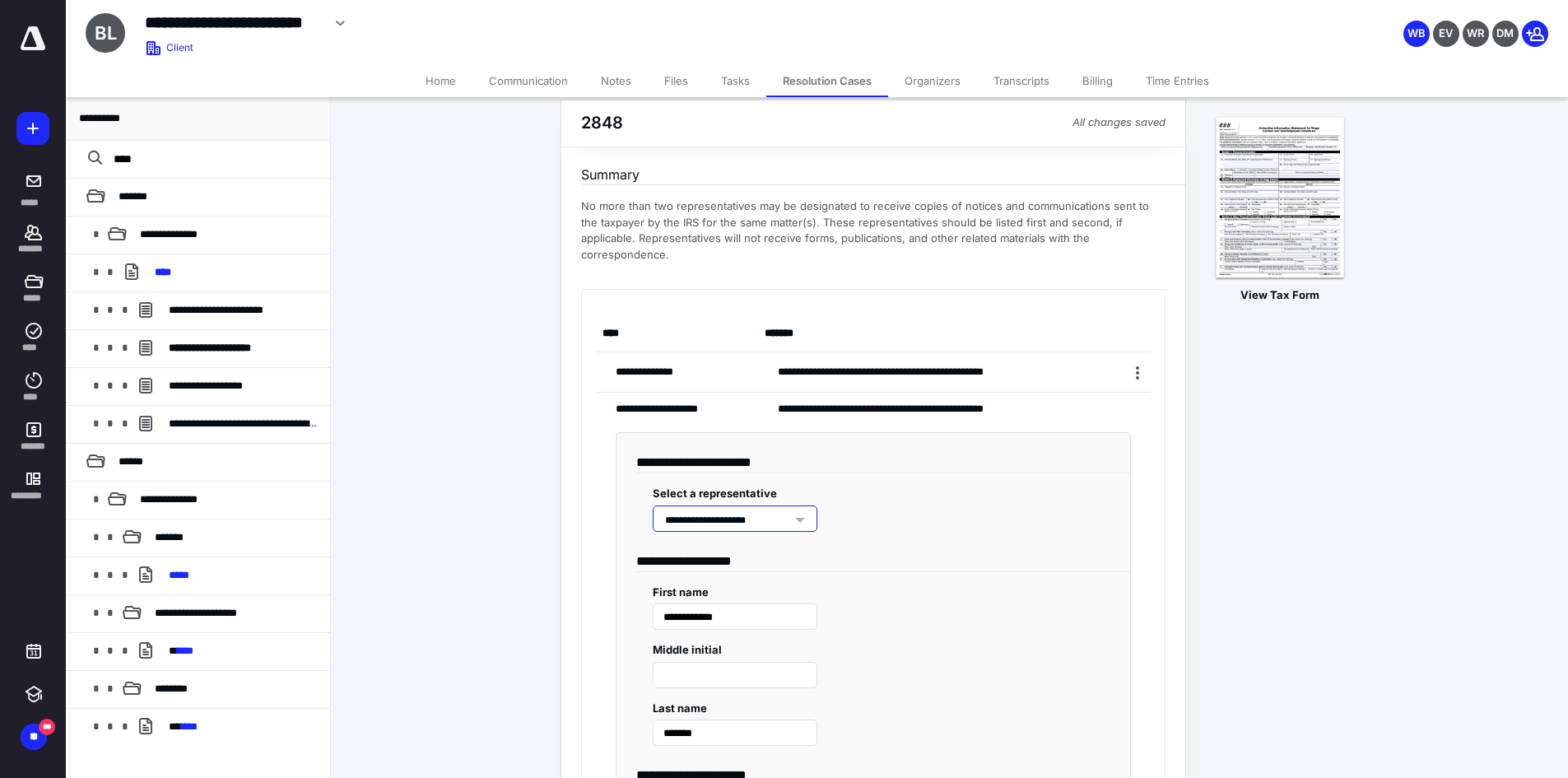 scroll, scrollTop: 53, scrollLeft: 0, axis: vertical 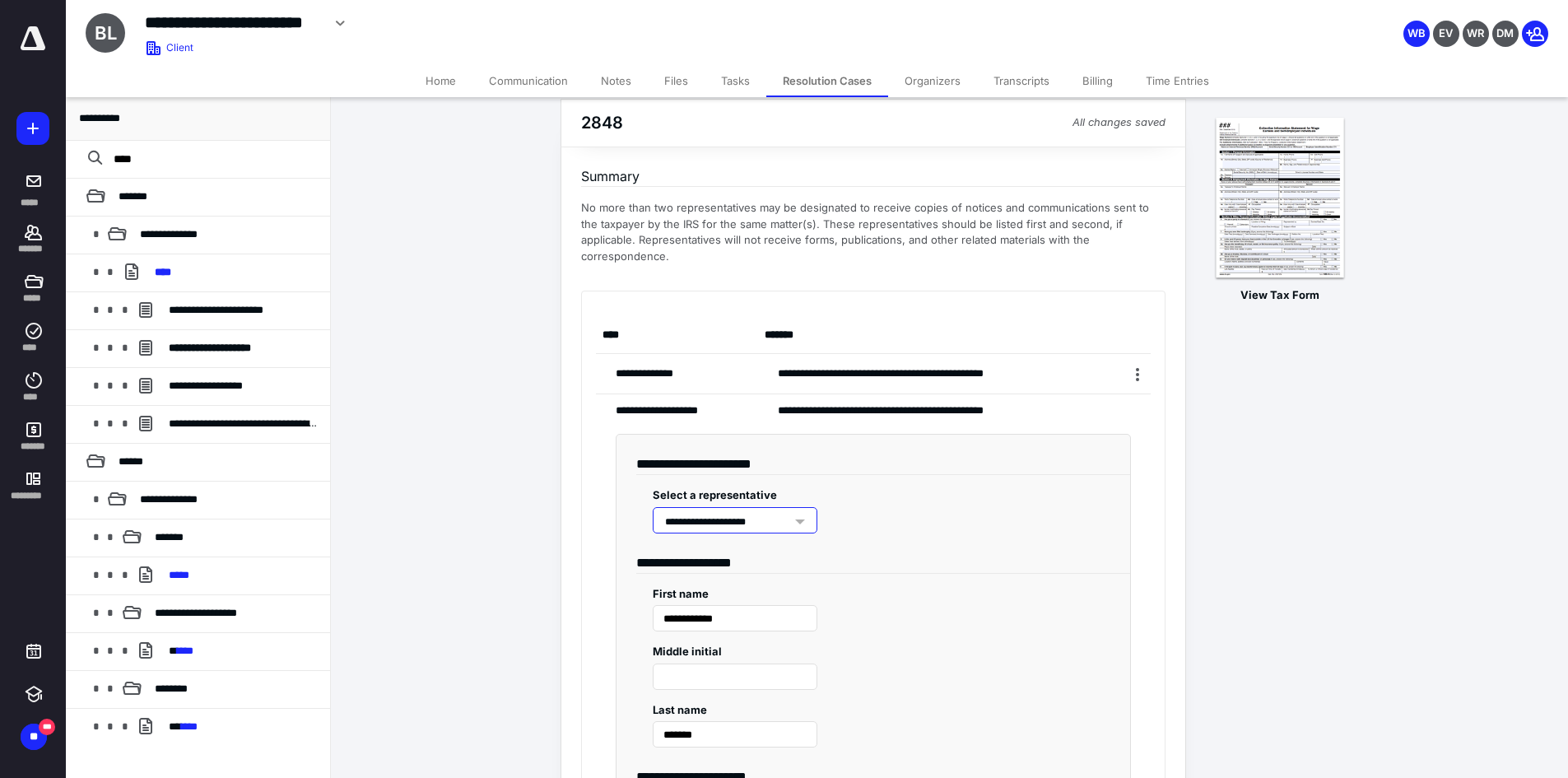 click on "**********" at bounding box center (931, 374) 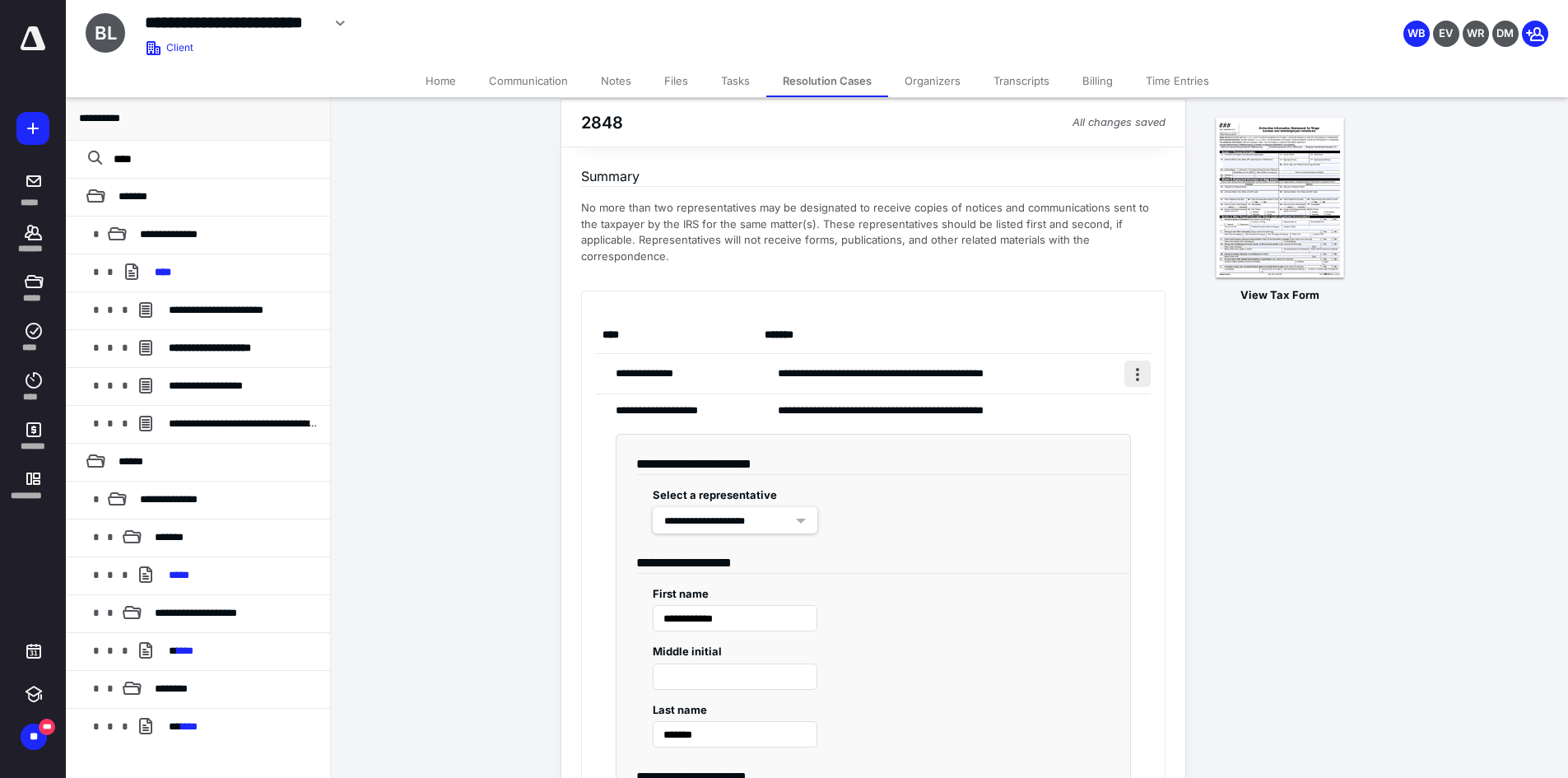 click at bounding box center (1138, 374) 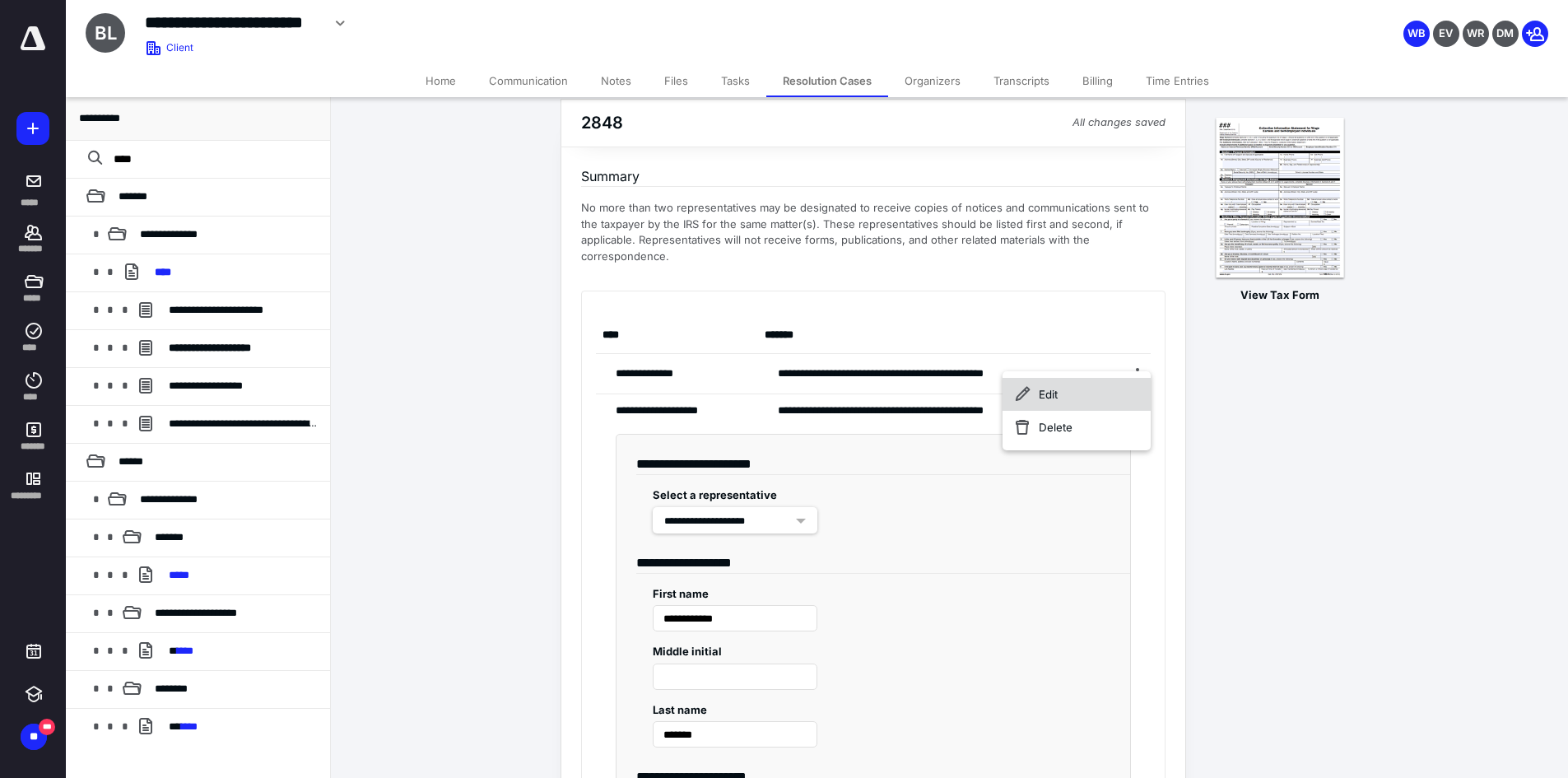click on "Edit" at bounding box center (1077, 394) 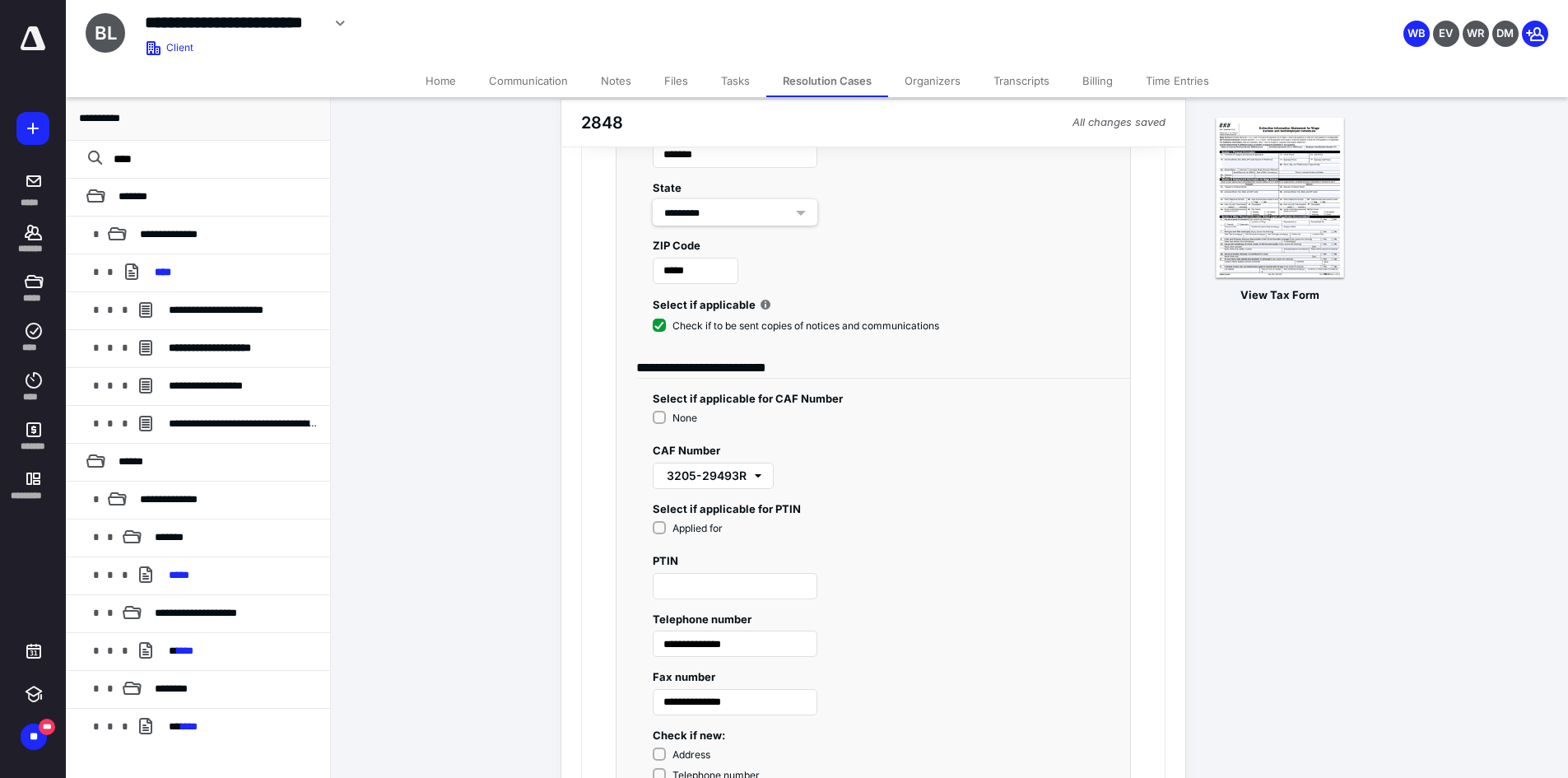 scroll, scrollTop: 797, scrollLeft: 0, axis: vertical 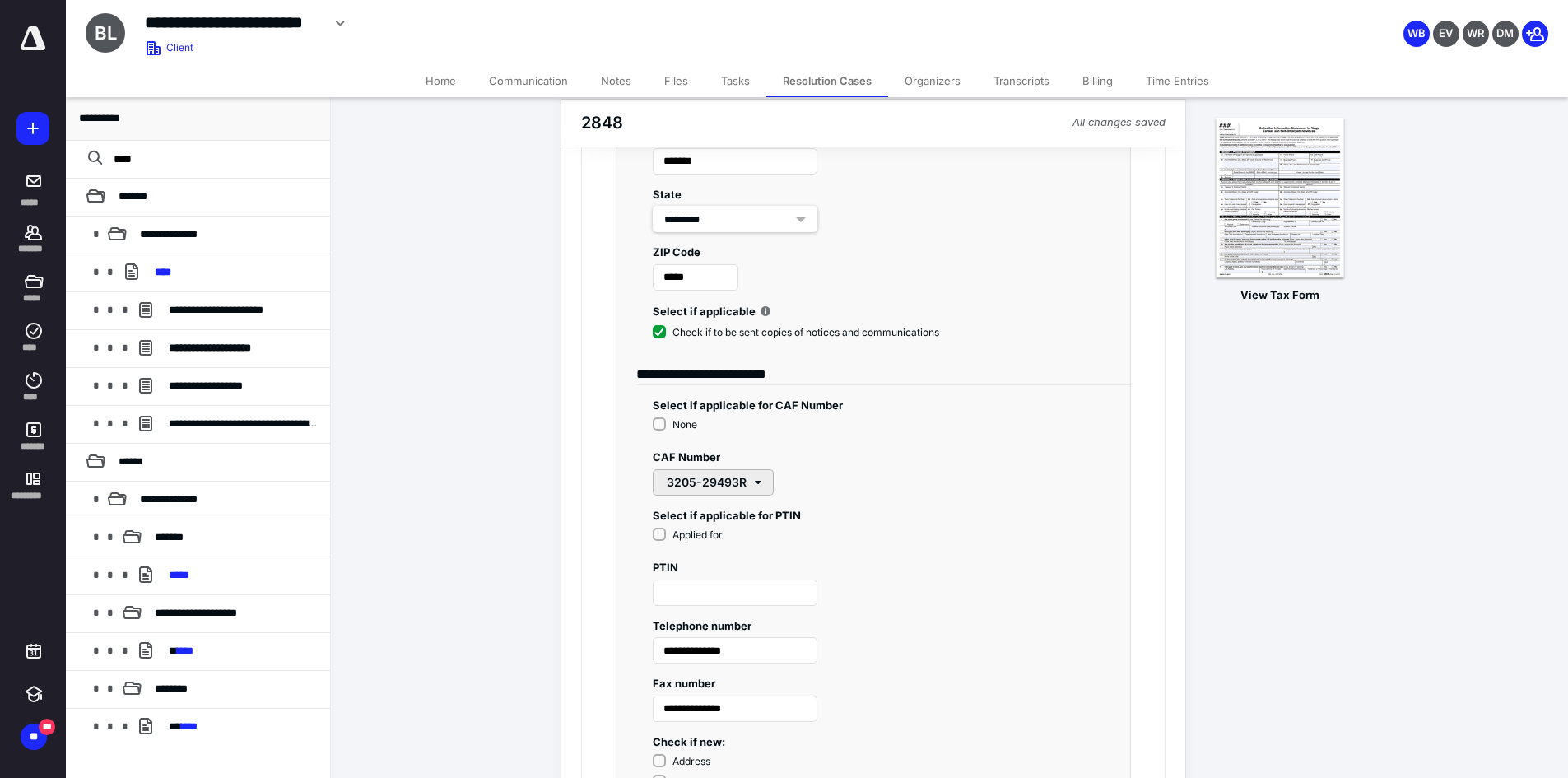click on "3205-29493R" at bounding box center [713, 482] 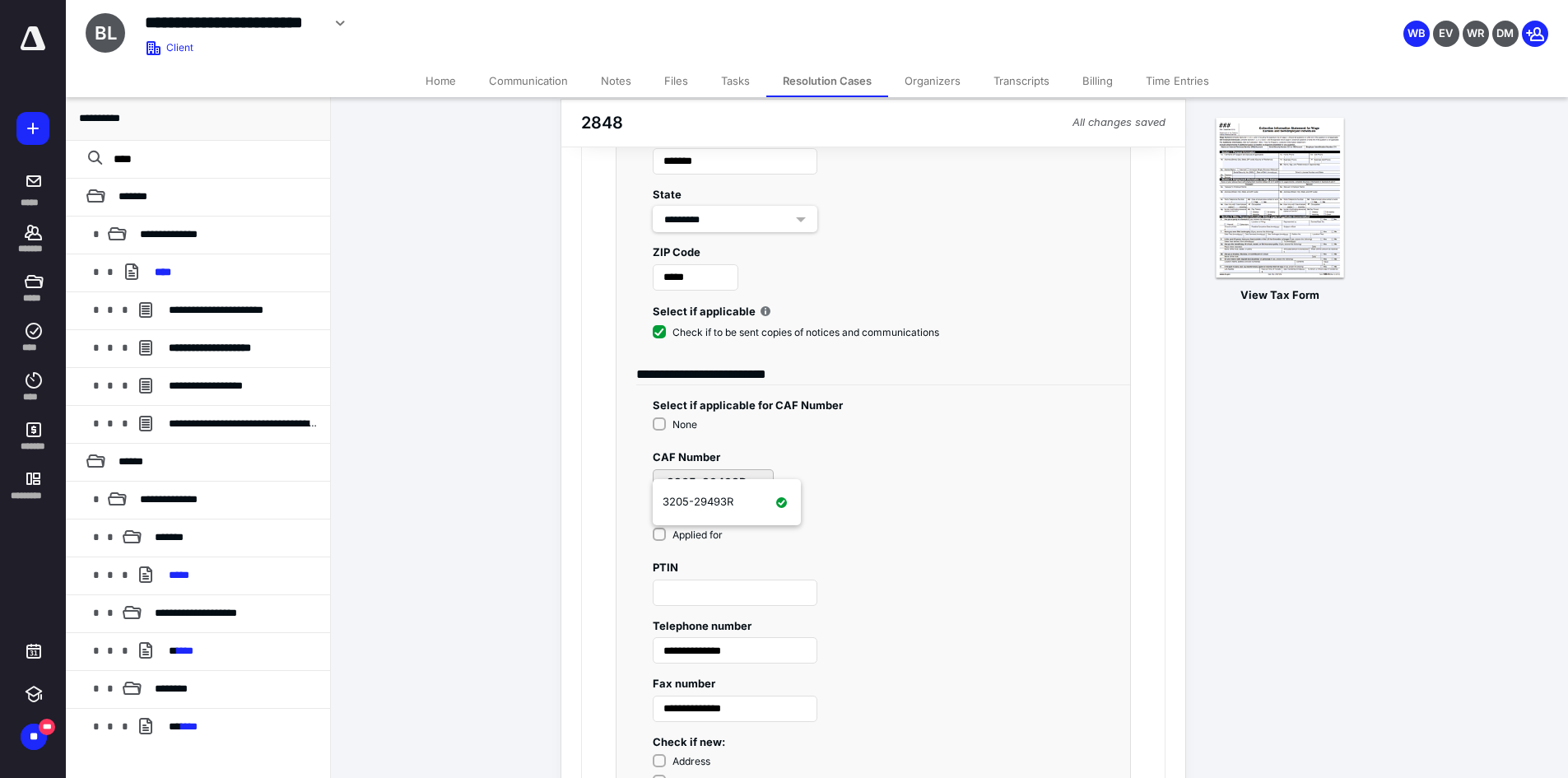 click on "3205-29493R" at bounding box center (713, 482) 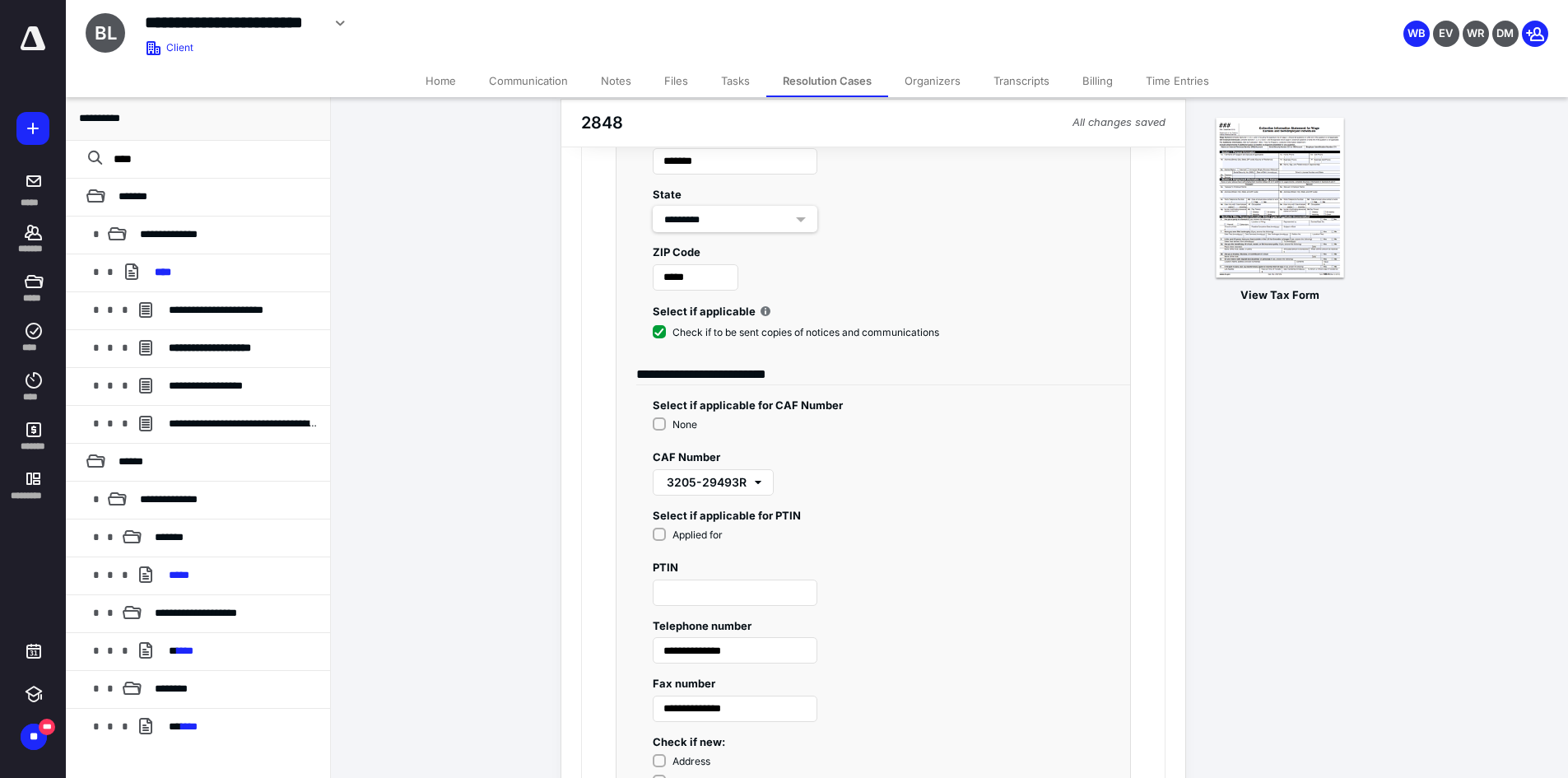 click on "CAF Number 3205-29493R" at bounding box center (873, 466) 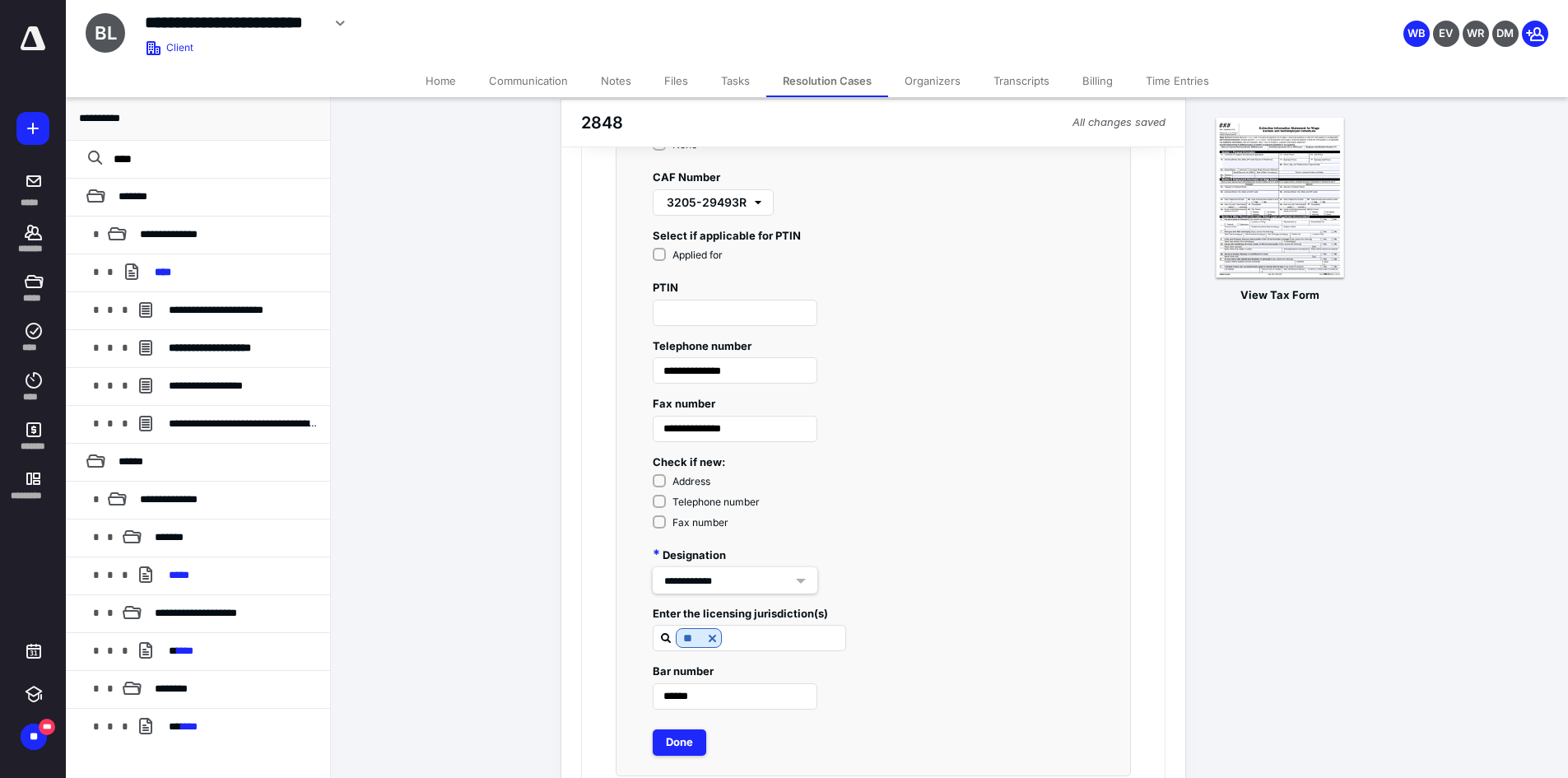 scroll, scrollTop: 1241, scrollLeft: 0, axis: vertical 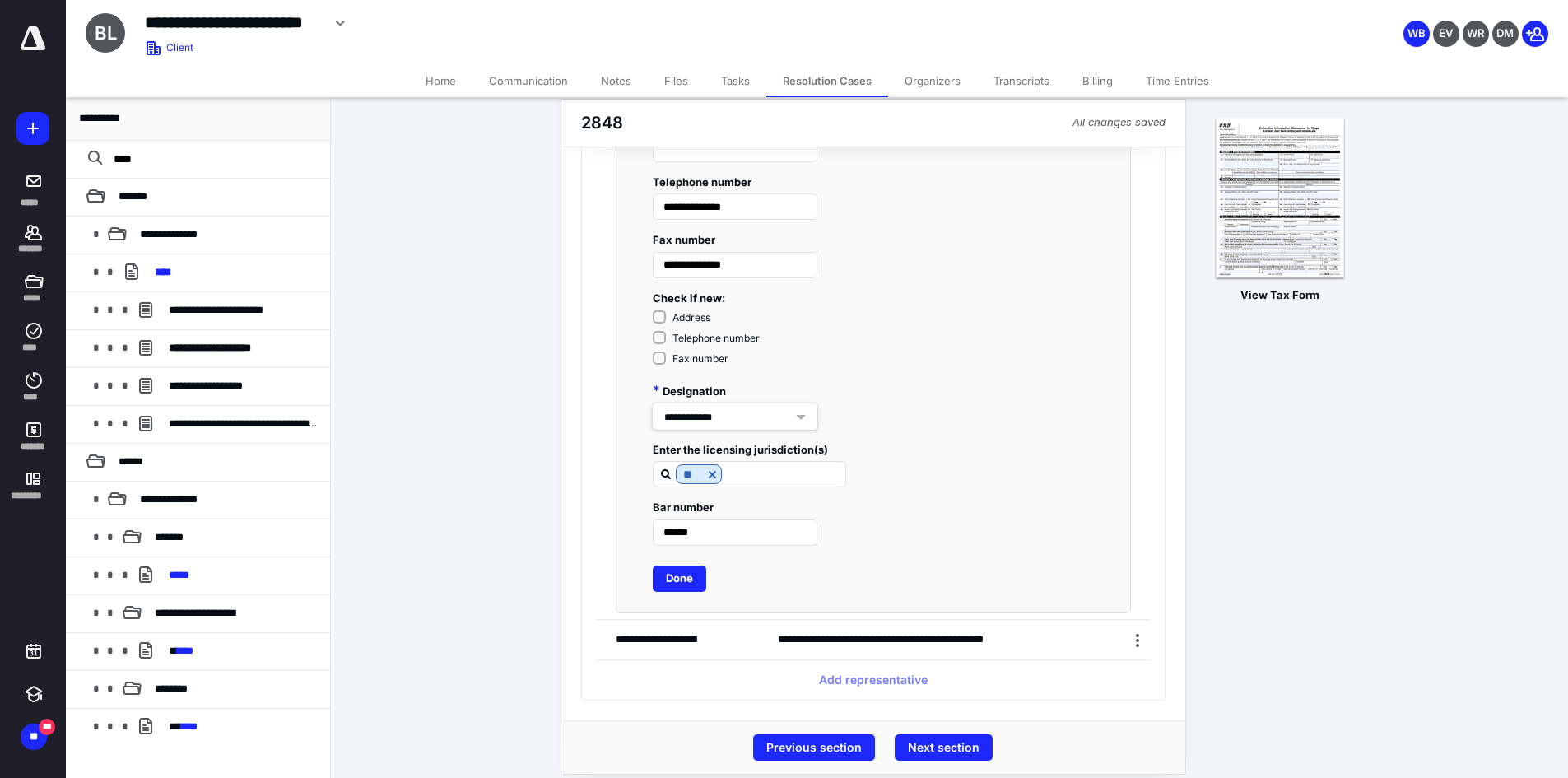 click on "Done" at bounding box center [679, 579] 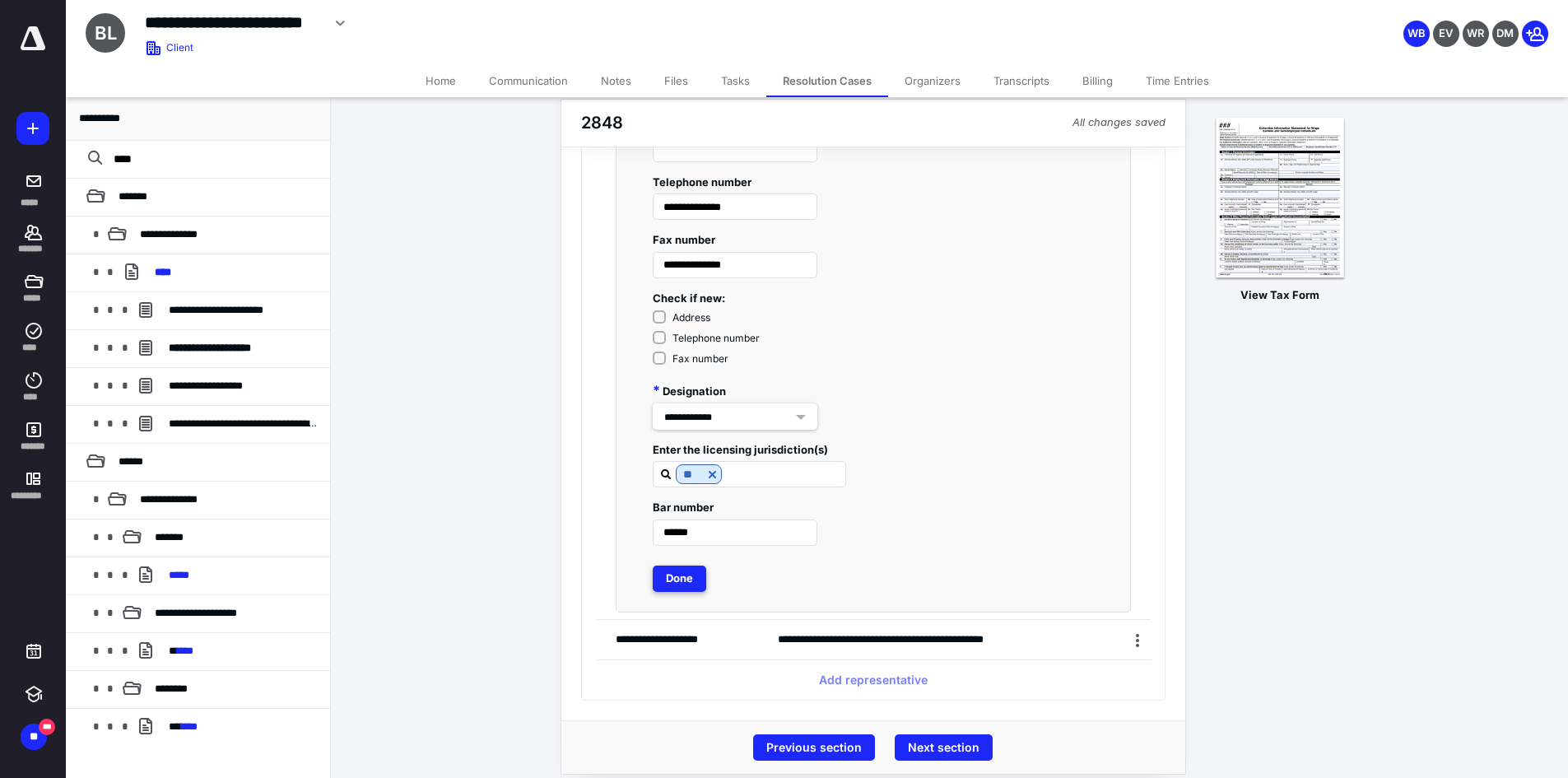 scroll, scrollTop: 0, scrollLeft: 0, axis: both 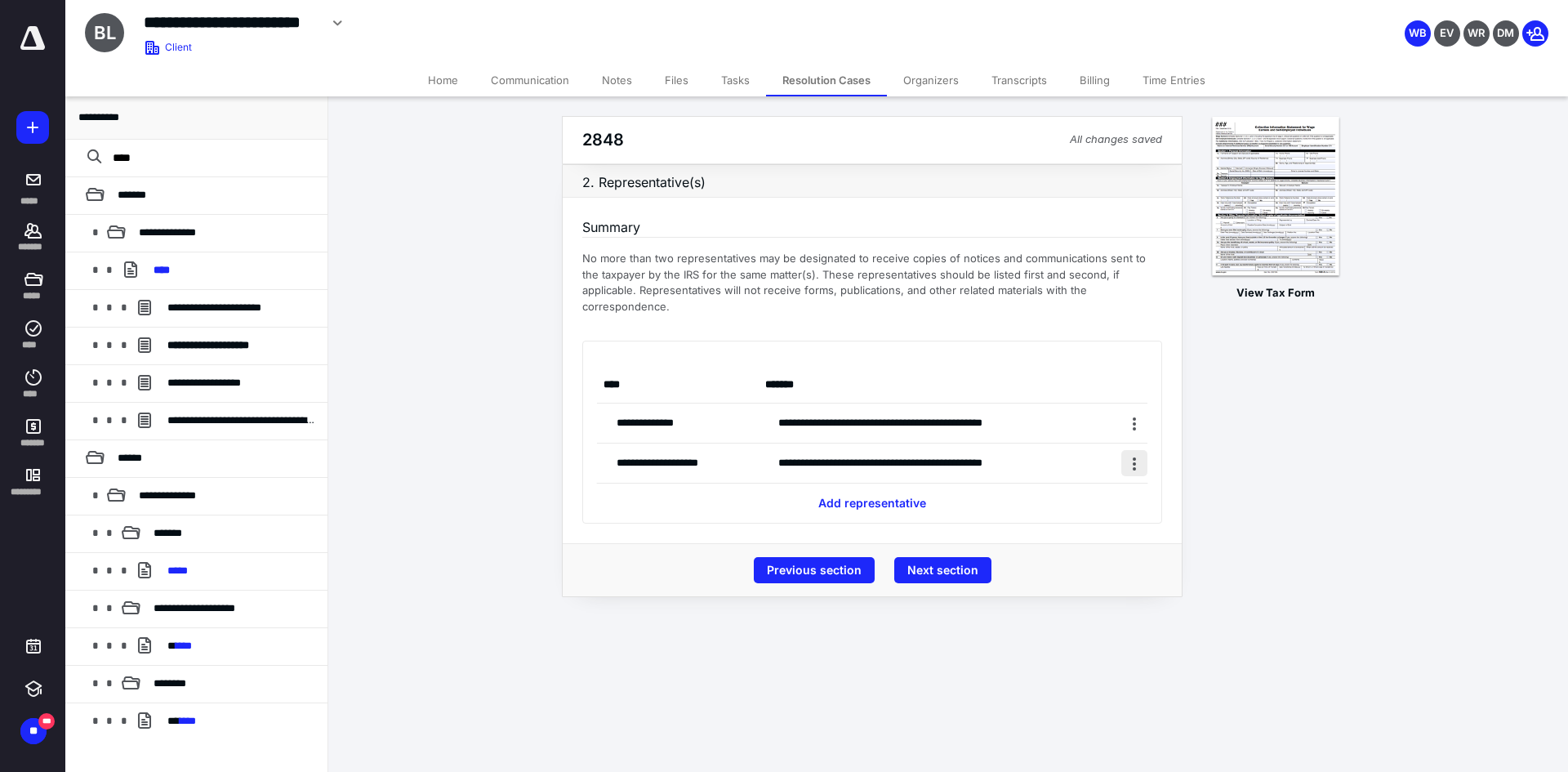 click at bounding box center (1134, 463) 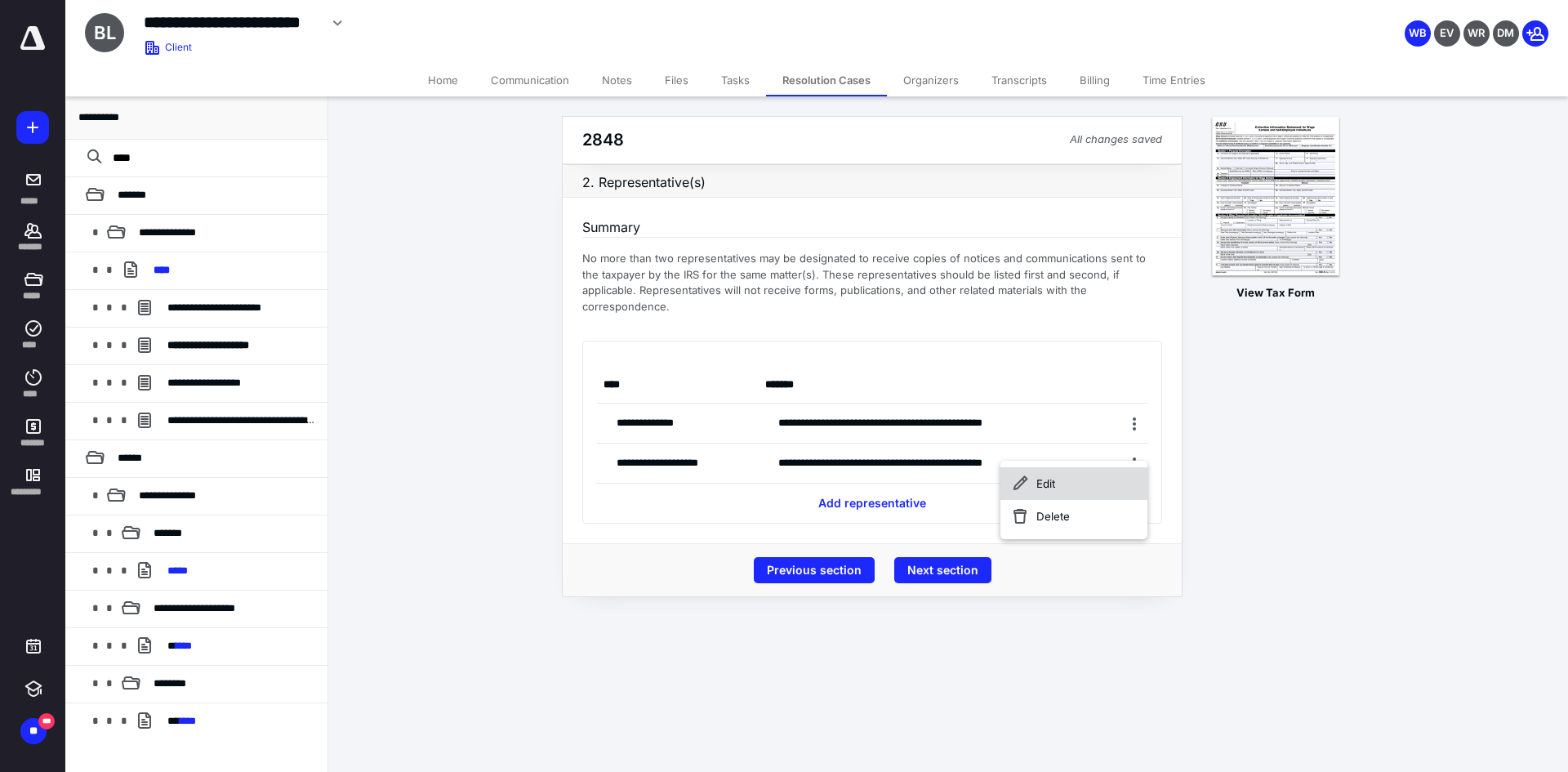 click on "Edit" at bounding box center [1074, 484] 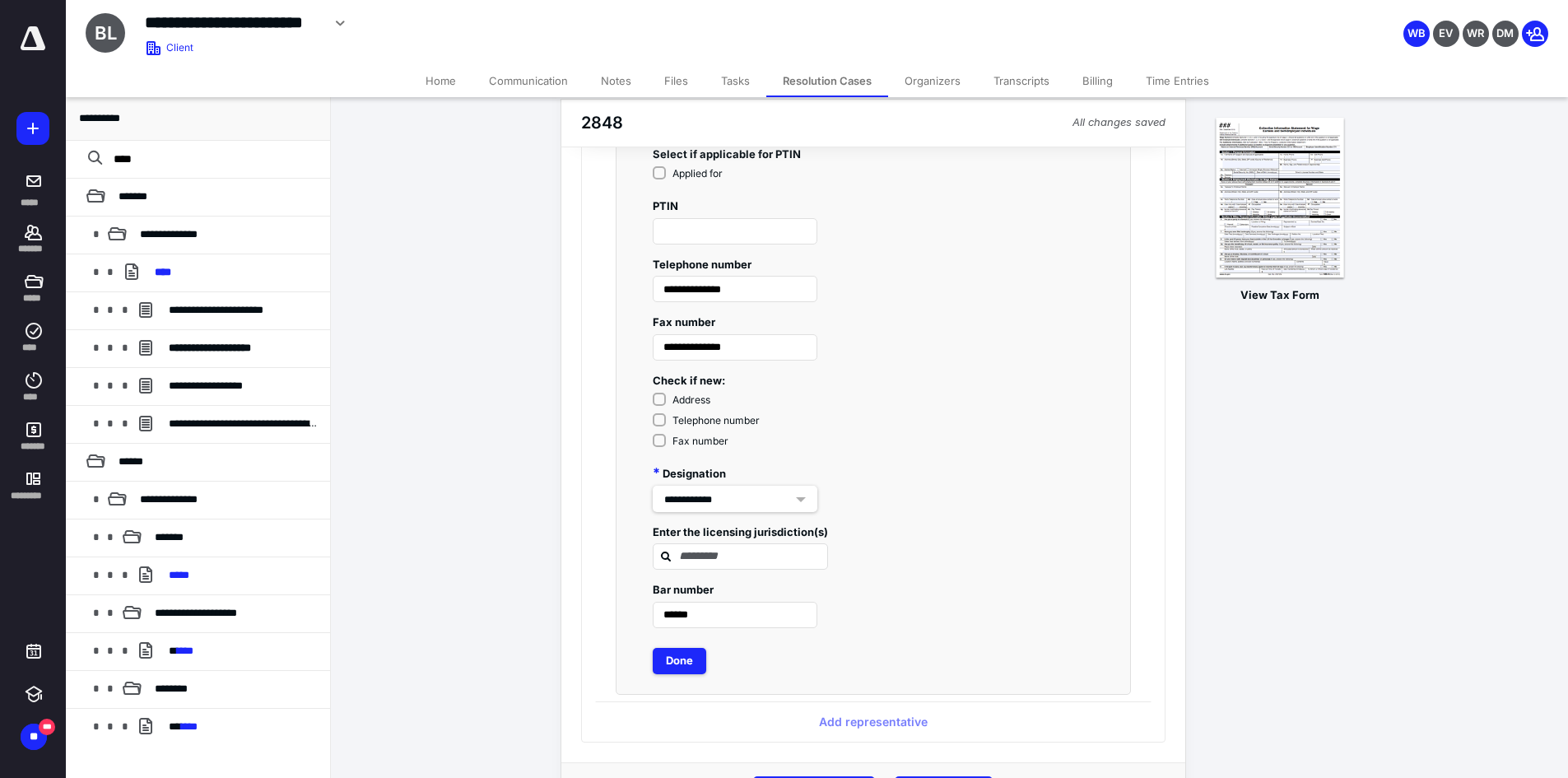 scroll, scrollTop: 1198, scrollLeft: 0, axis: vertical 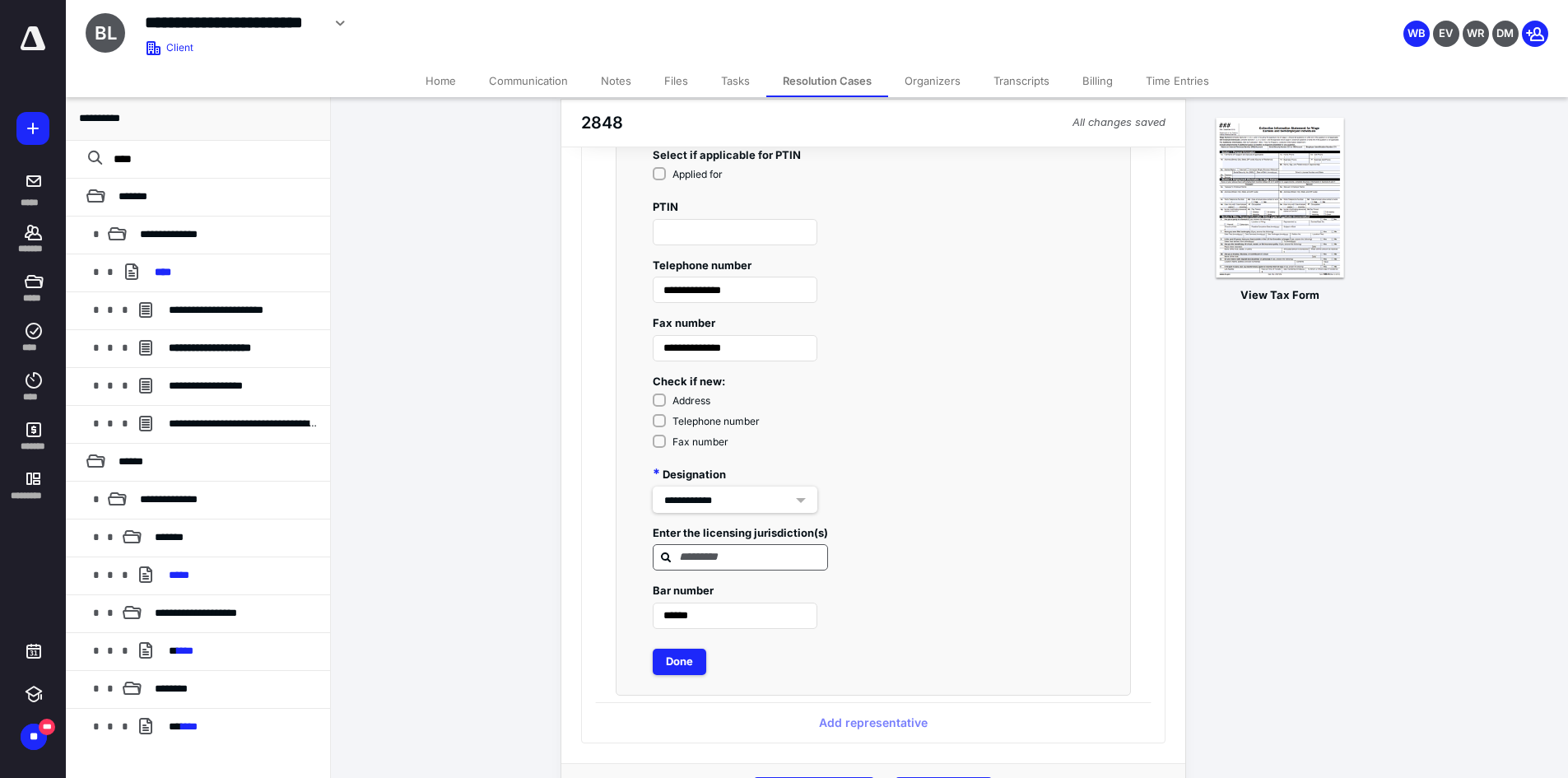 click at bounding box center [750, 557] 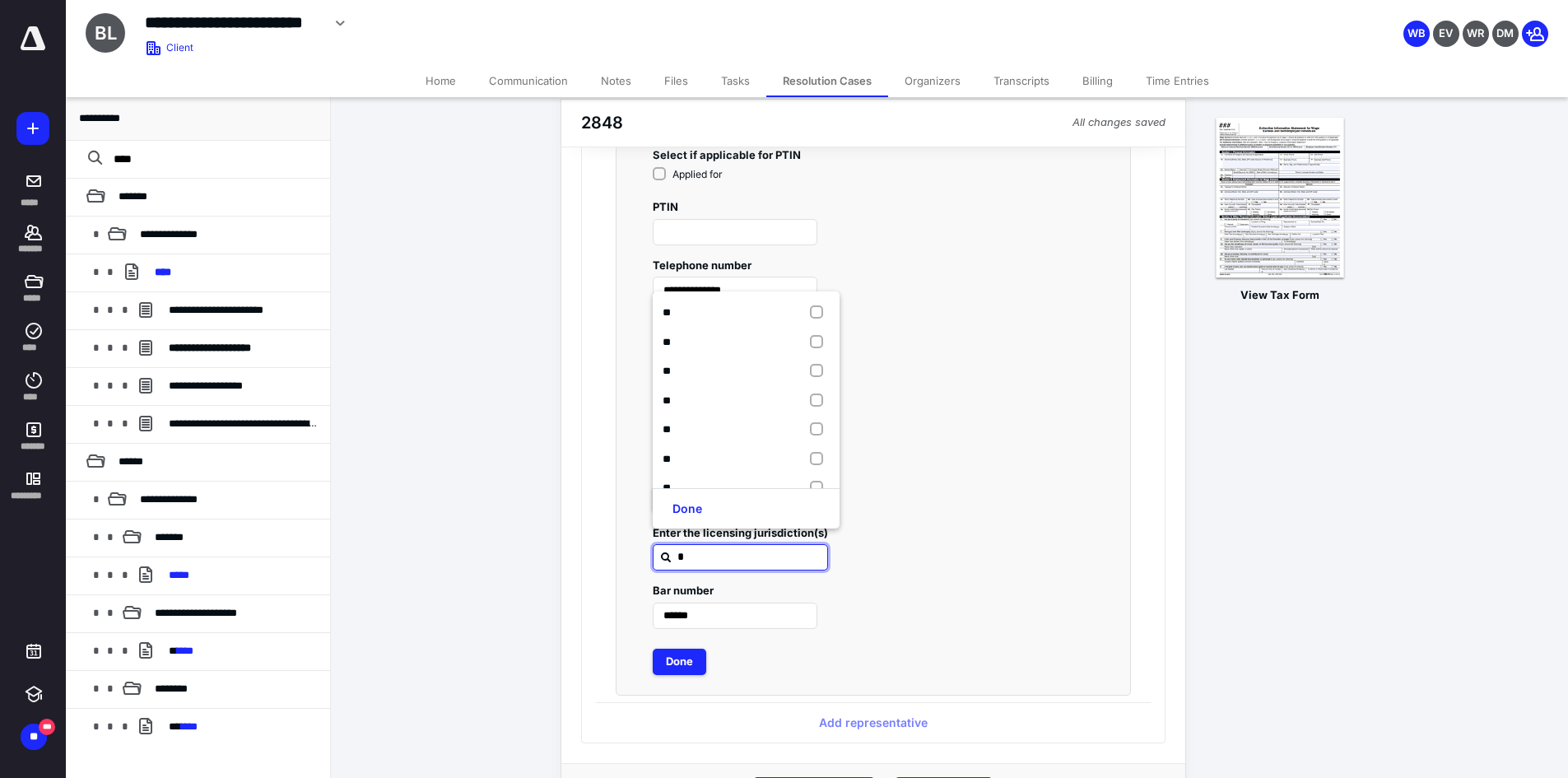 type on "**" 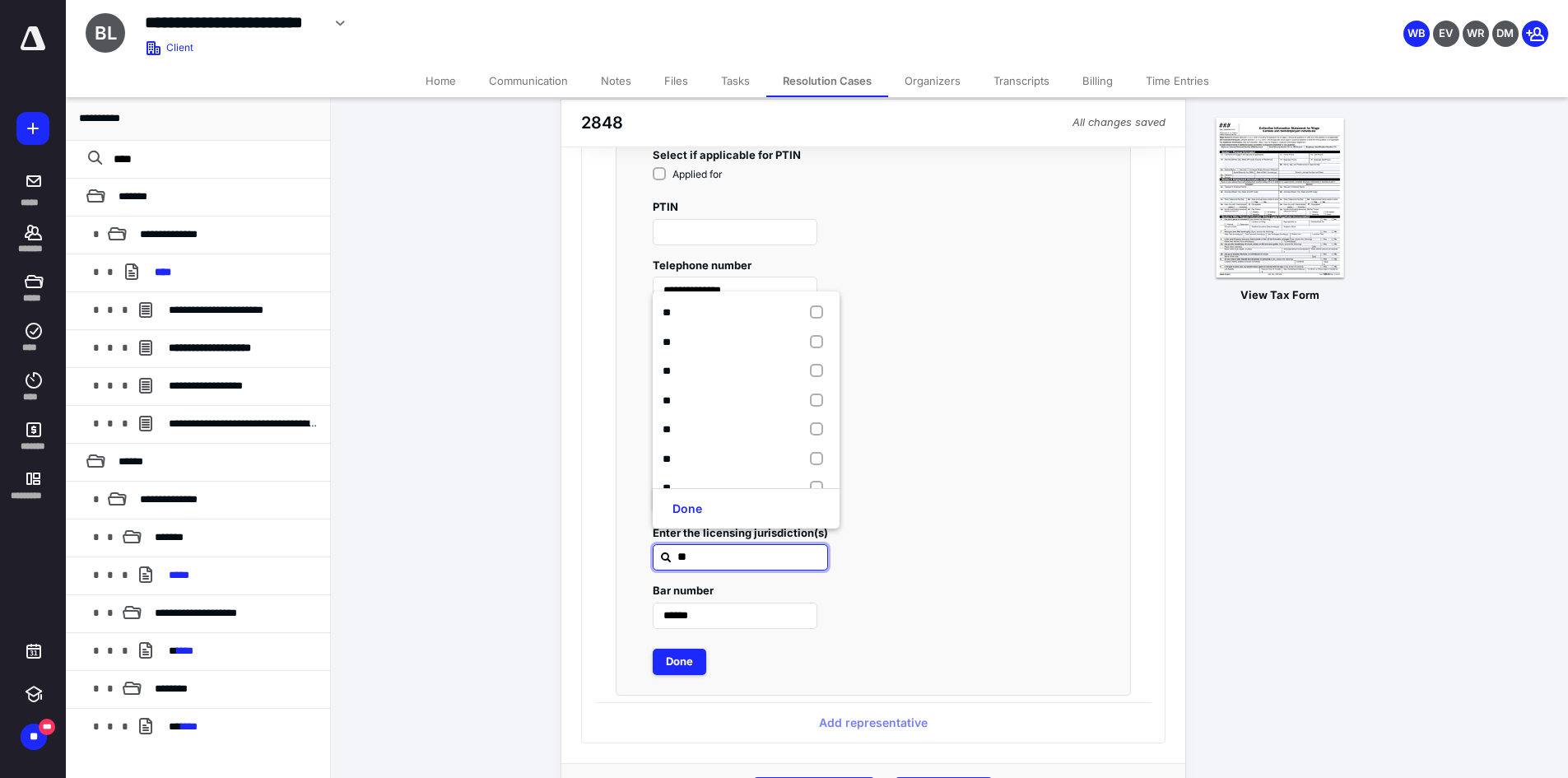 click on "**" at bounding box center (750, 557) 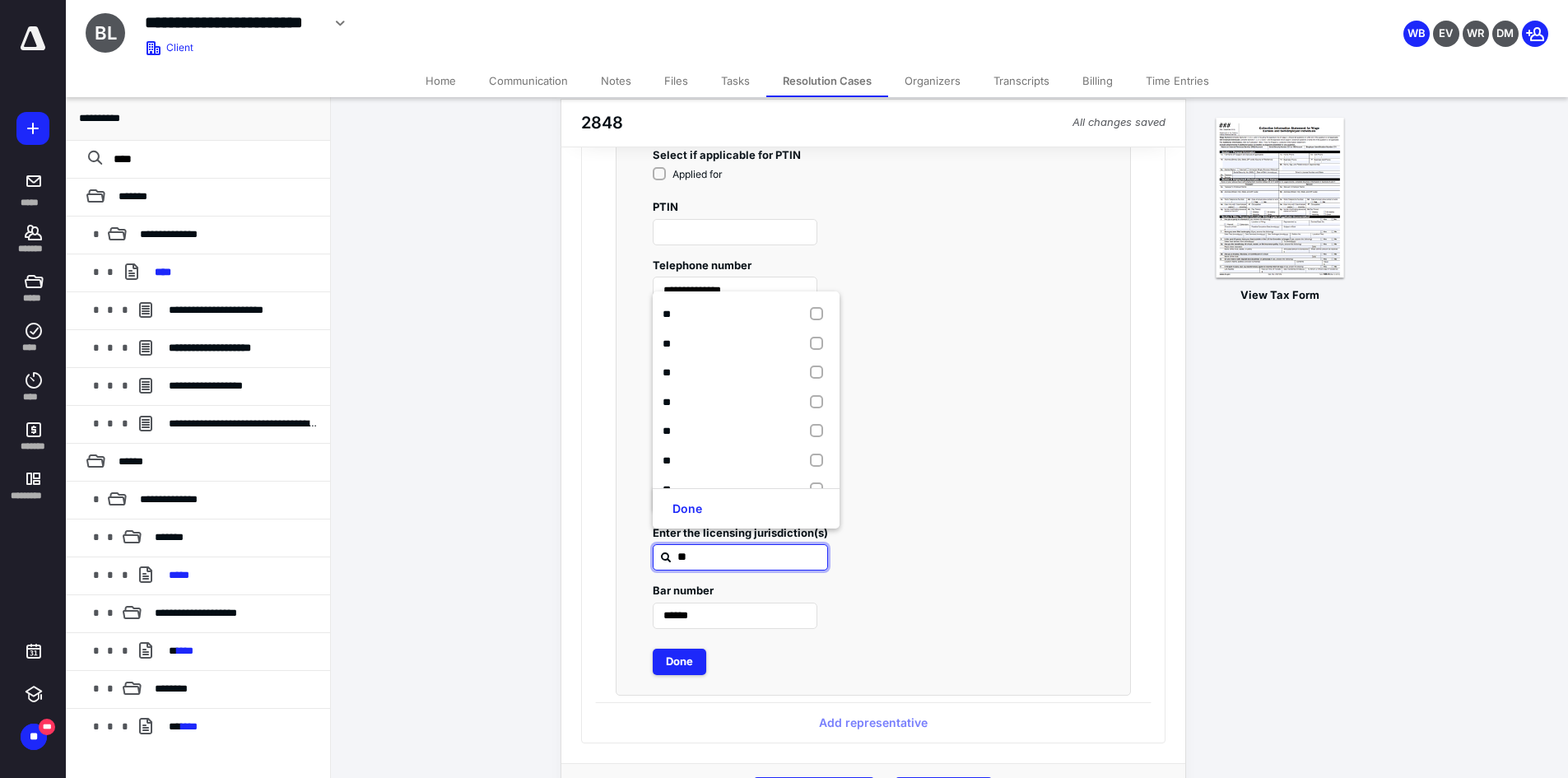 scroll, scrollTop: 1658, scrollLeft: 0, axis: vertical 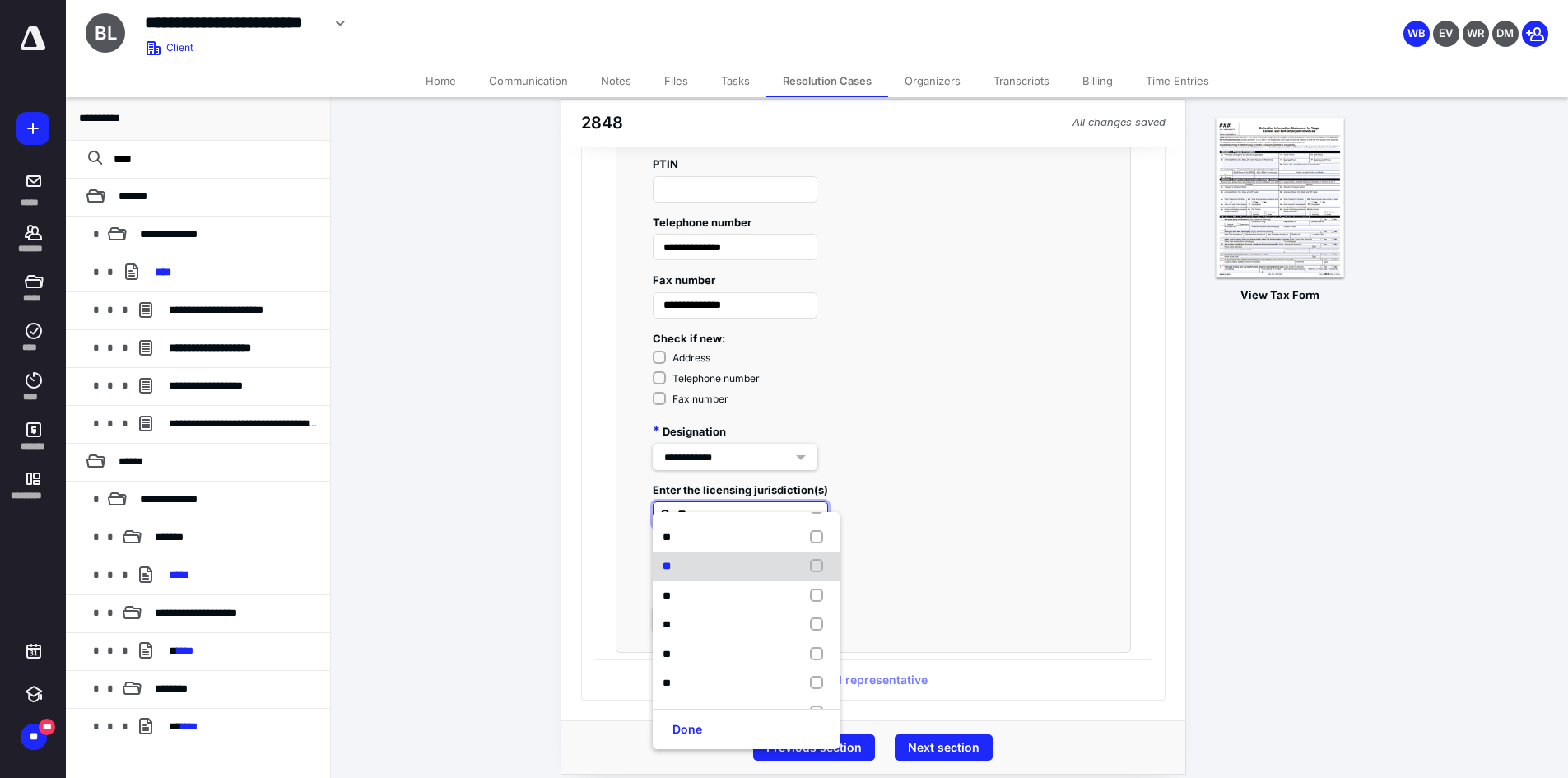 click at bounding box center (820, 566) 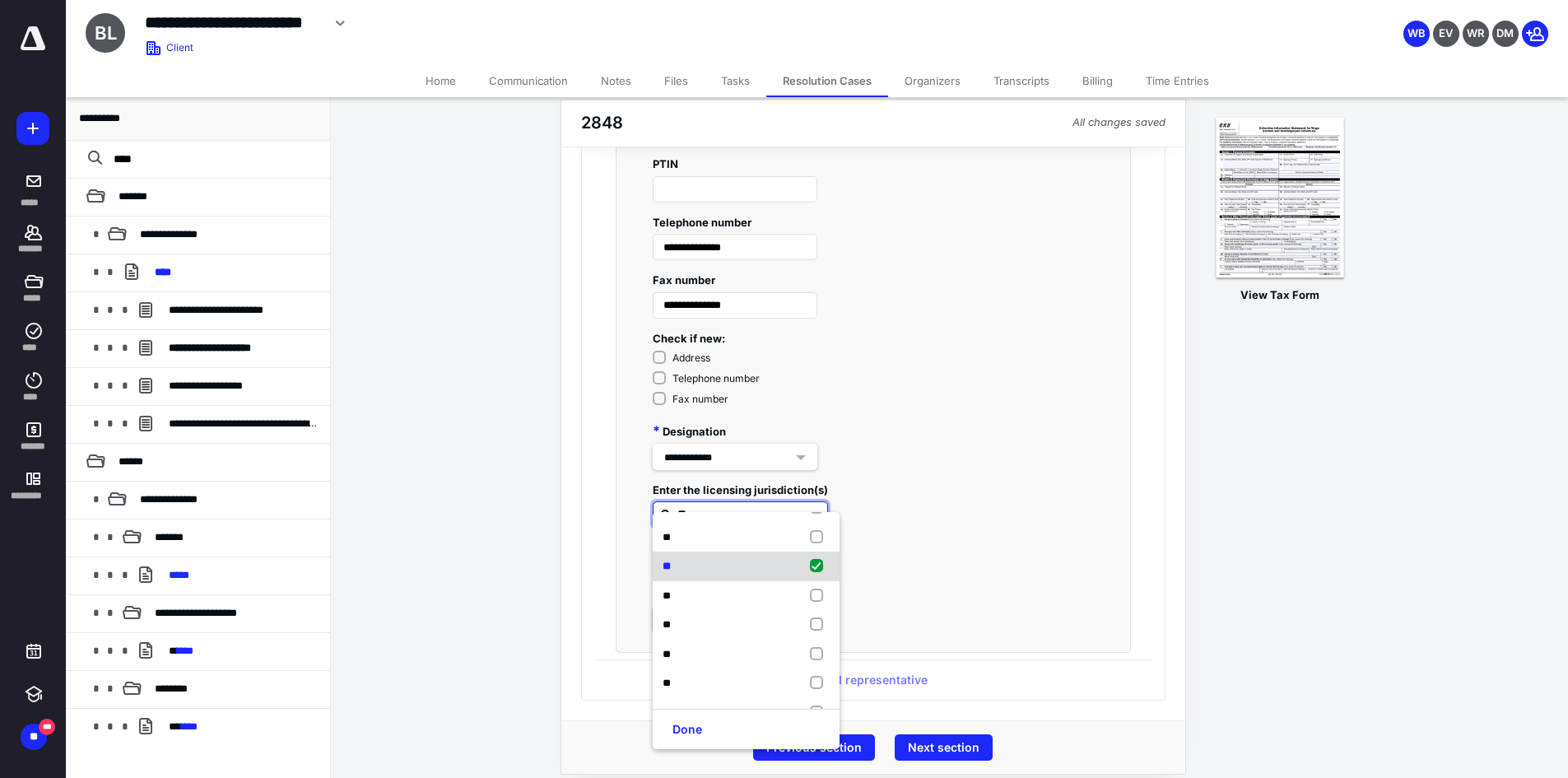 checkbox on "true" 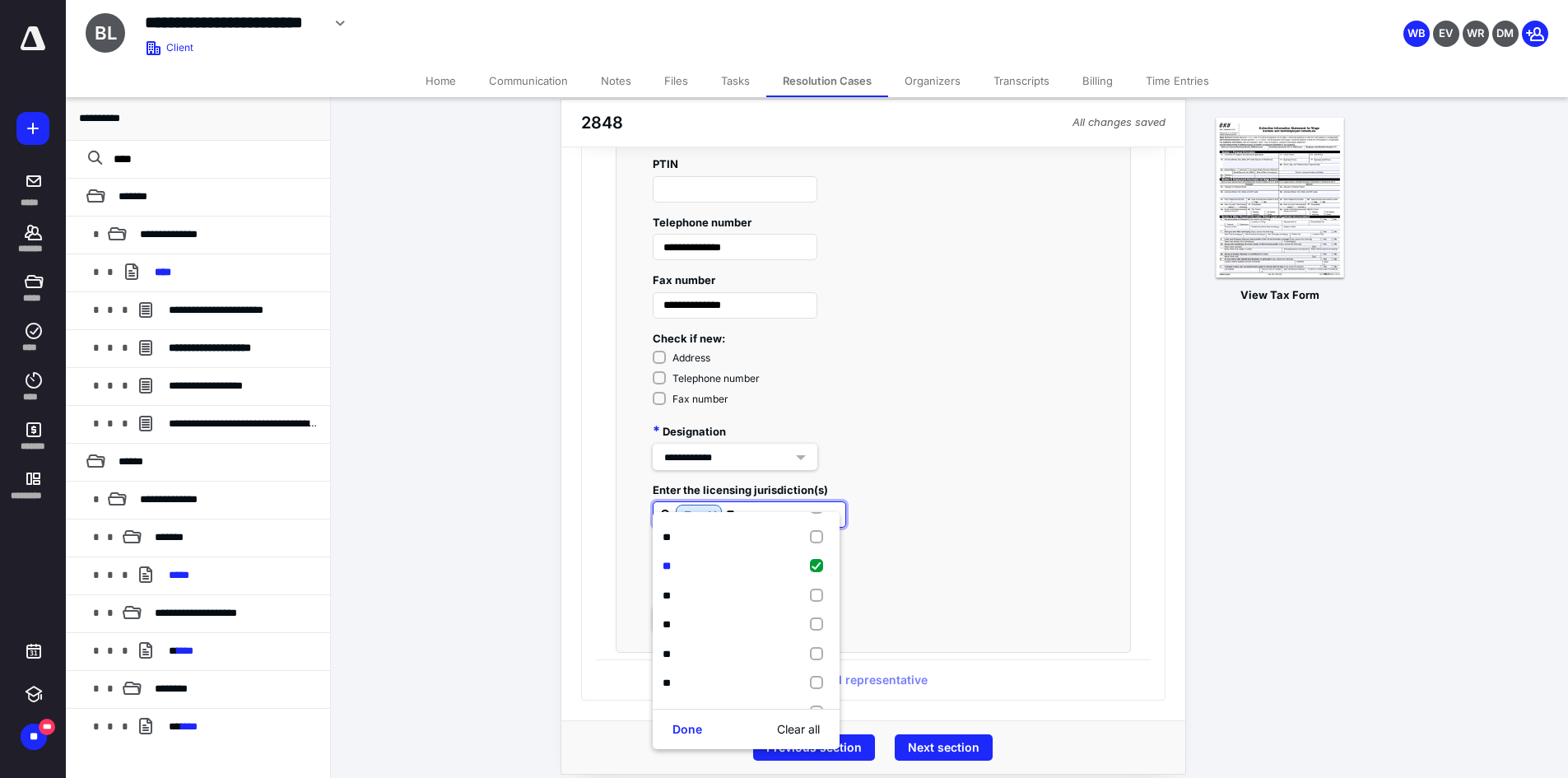 type on "**" 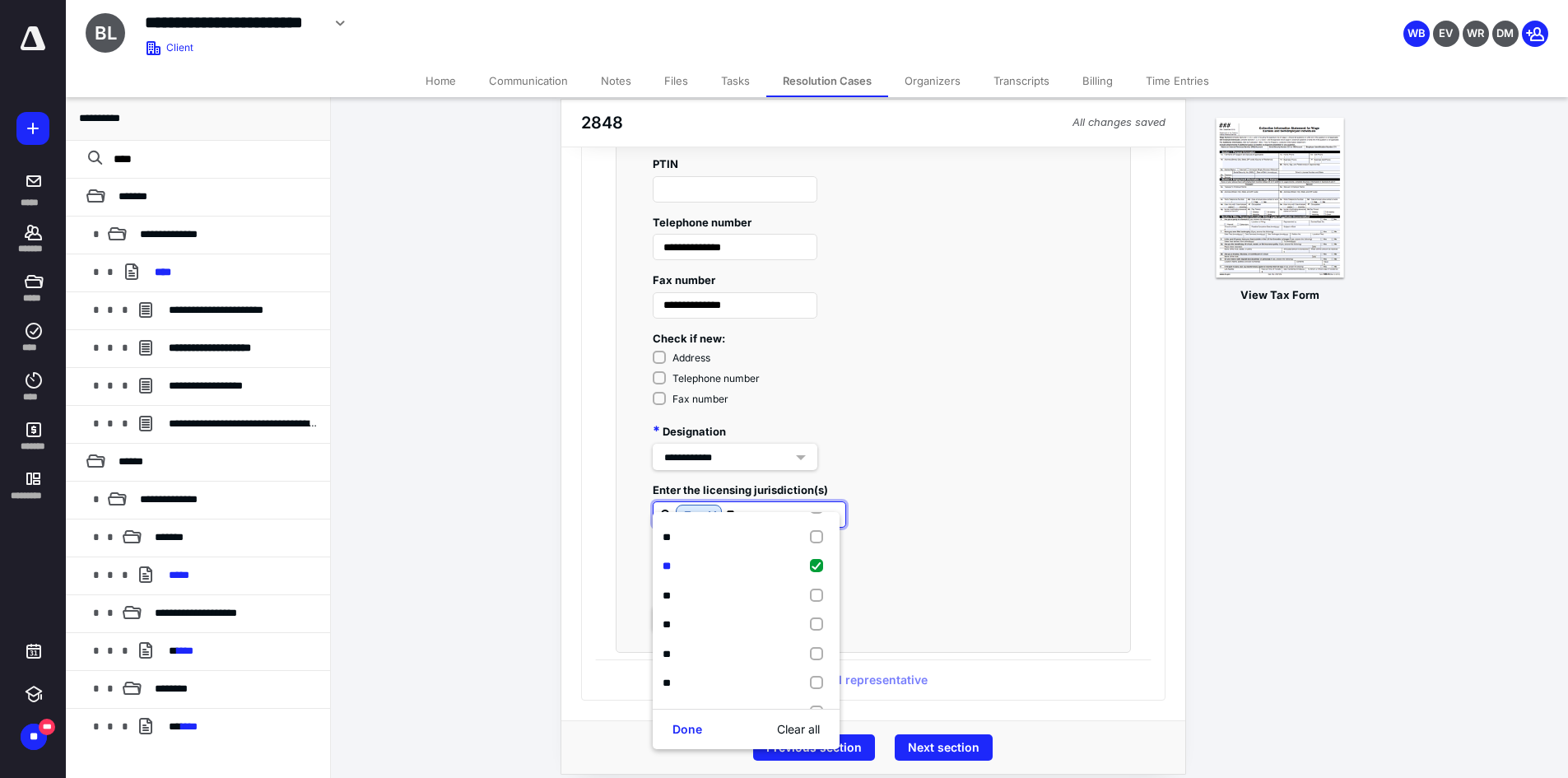 click on "Bar number ******" at bounding box center [873, 557] 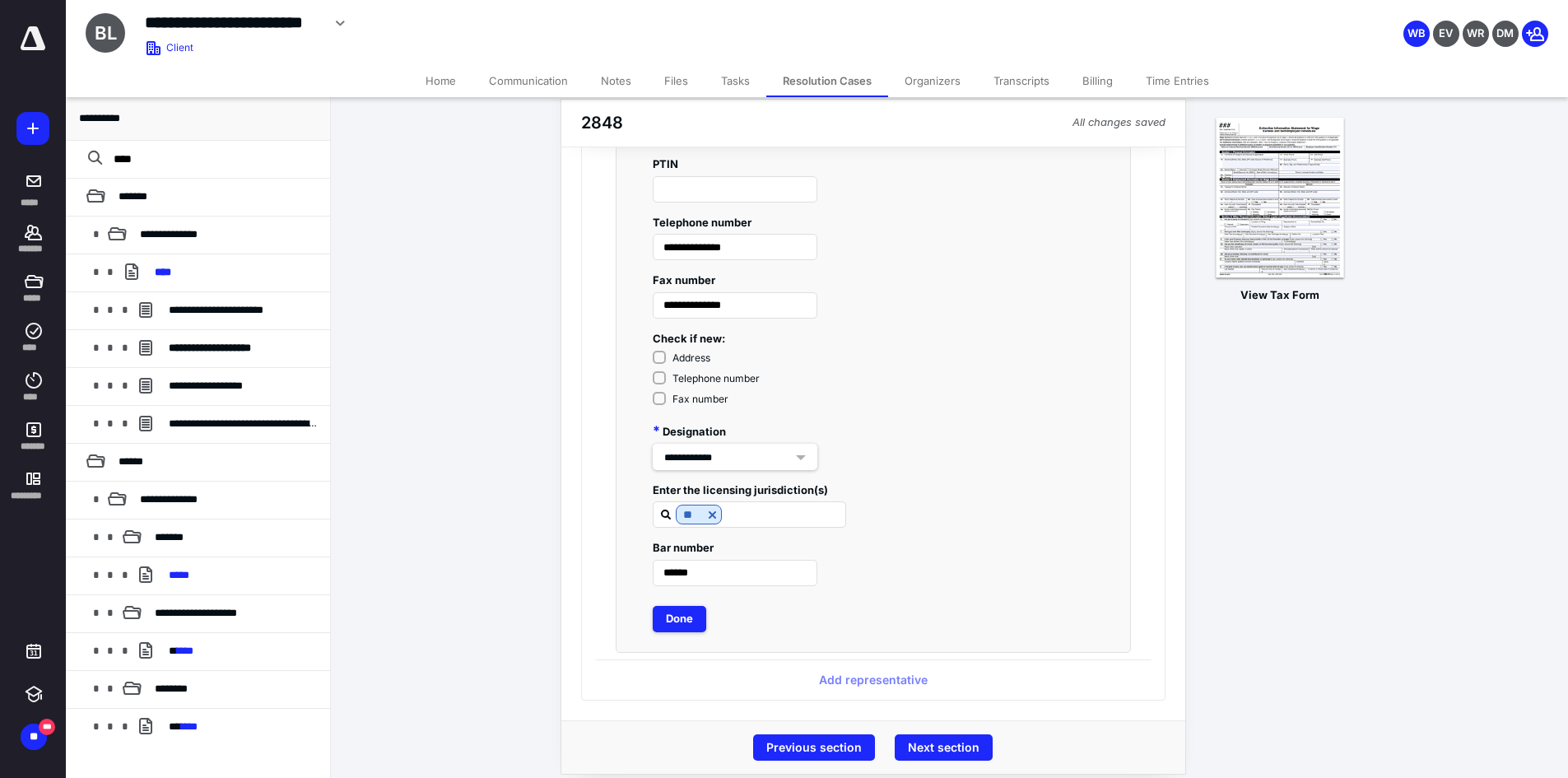 click on "Done" at bounding box center [873, 619] 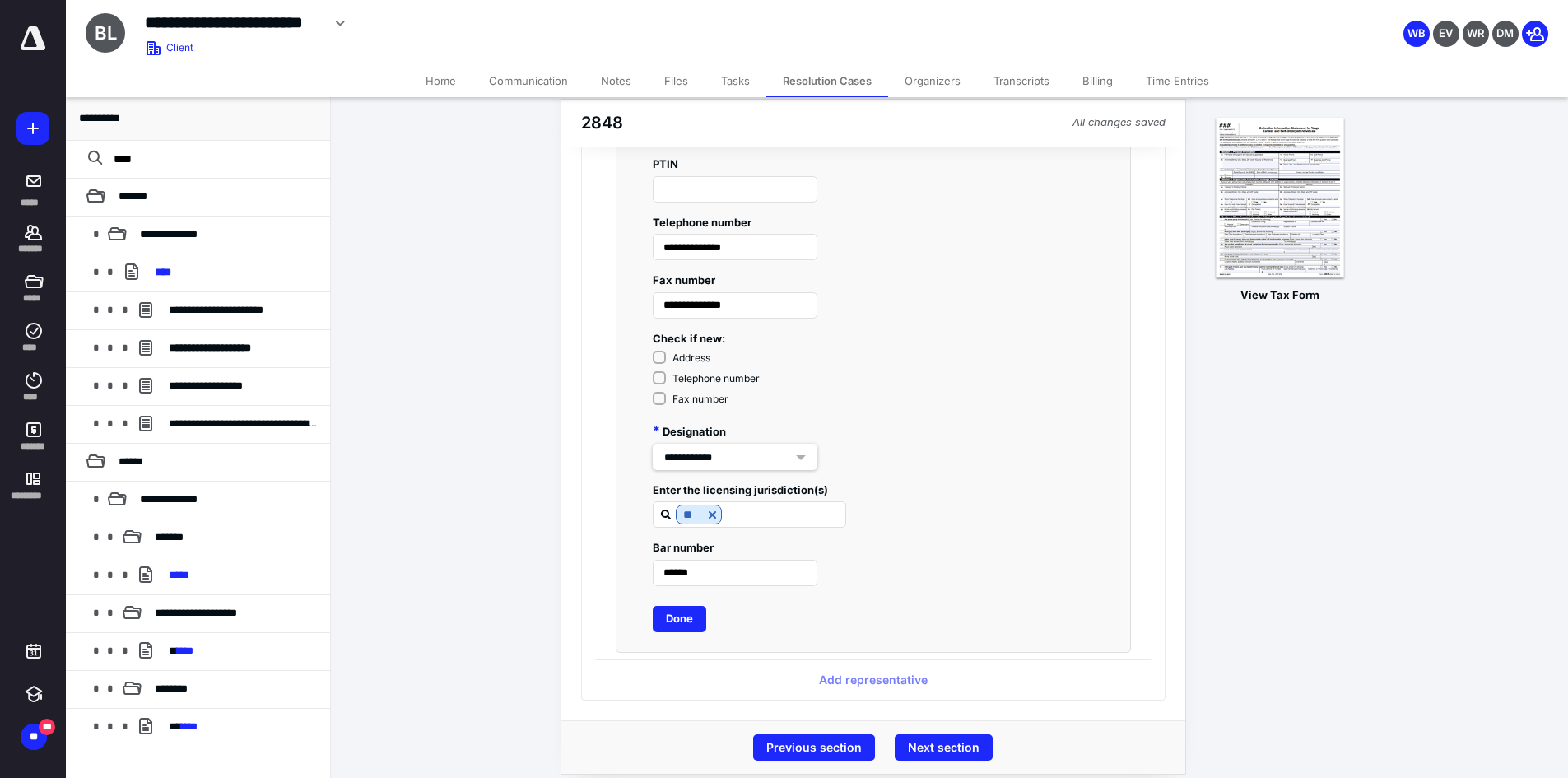 click on "Done" at bounding box center [679, 619] 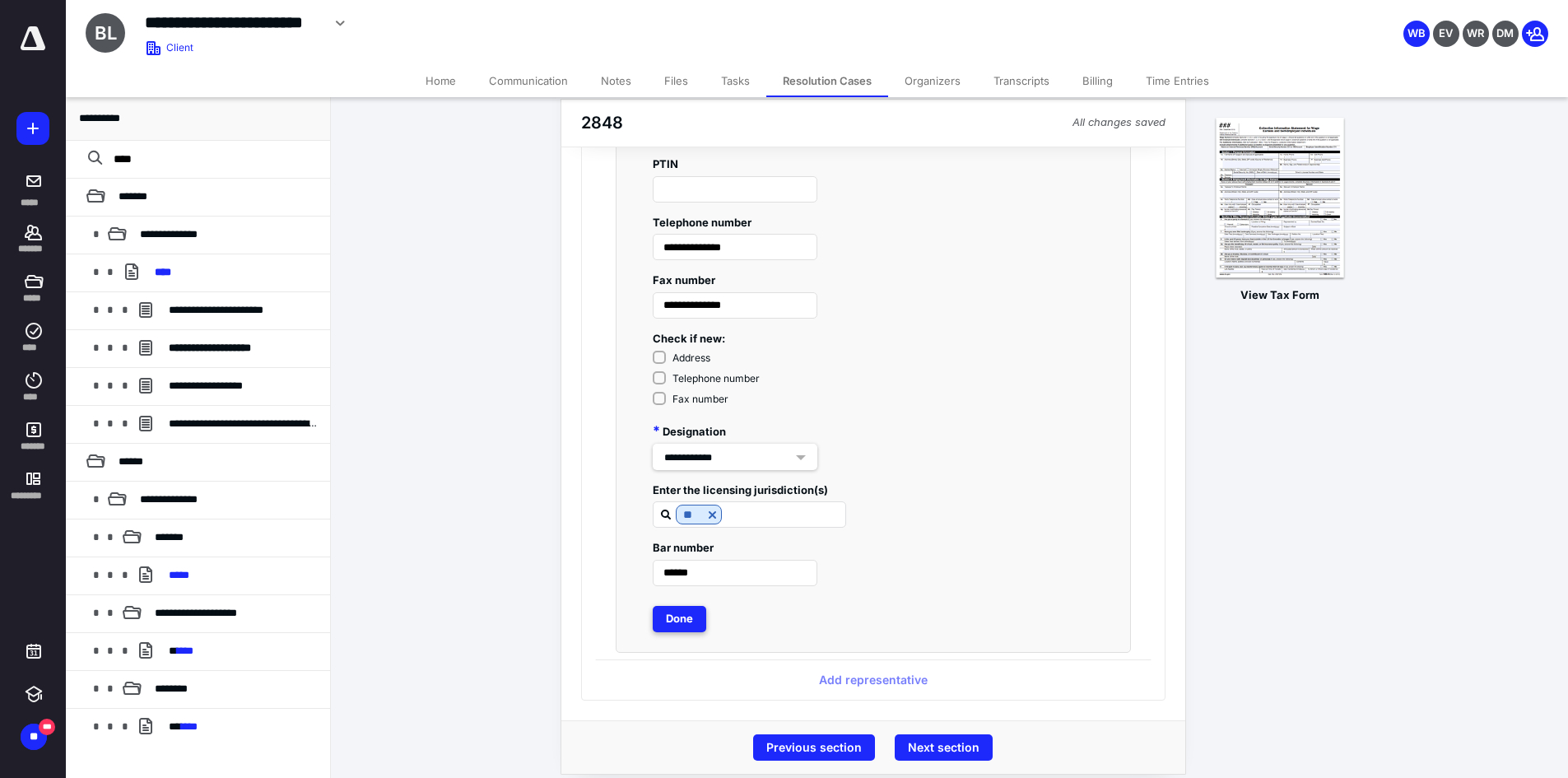 scroll, scrollTop: 0, scrollLeft: 0, axis: both 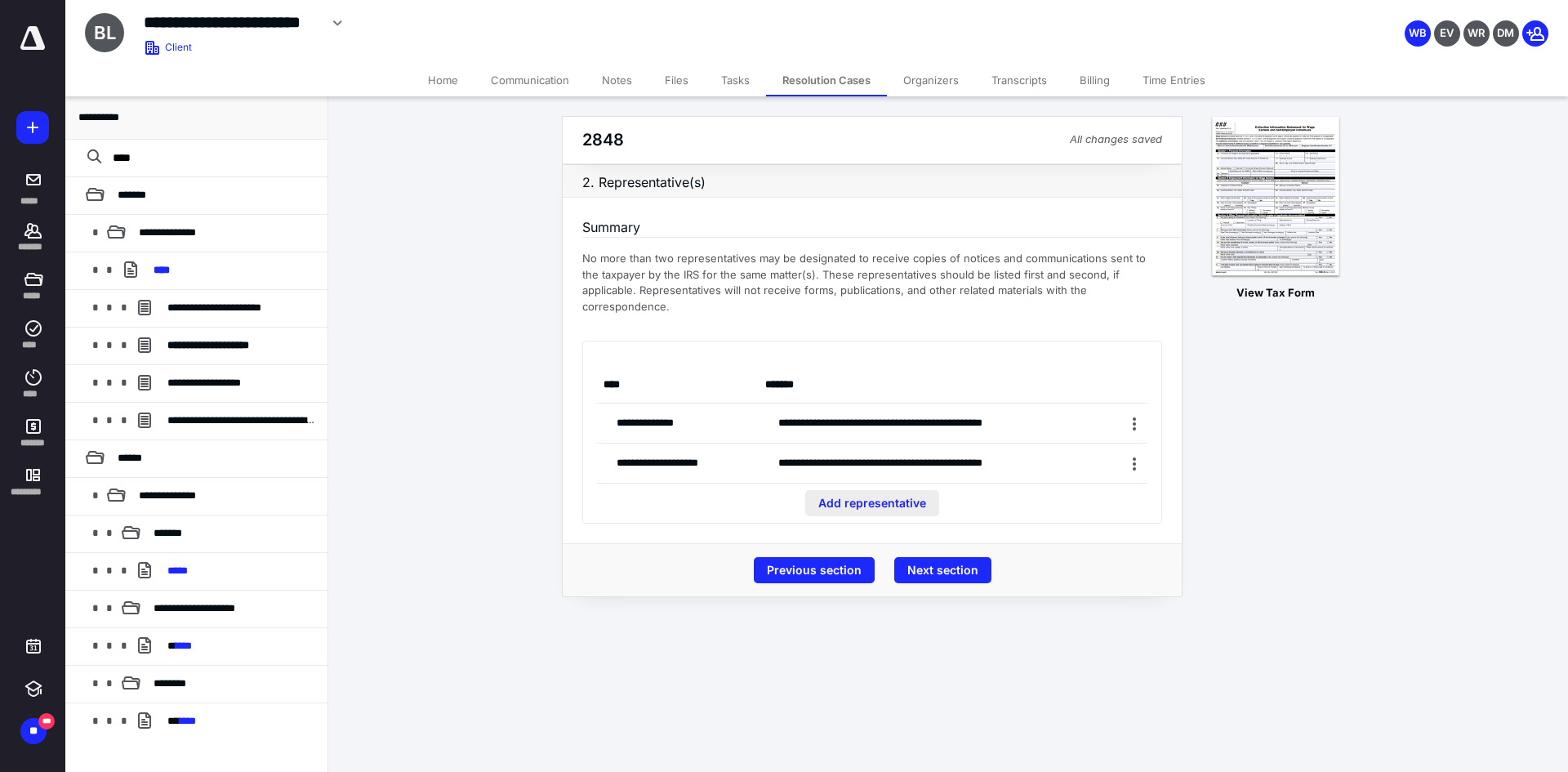 click on "Add representative" at bounding box center [872, 503] 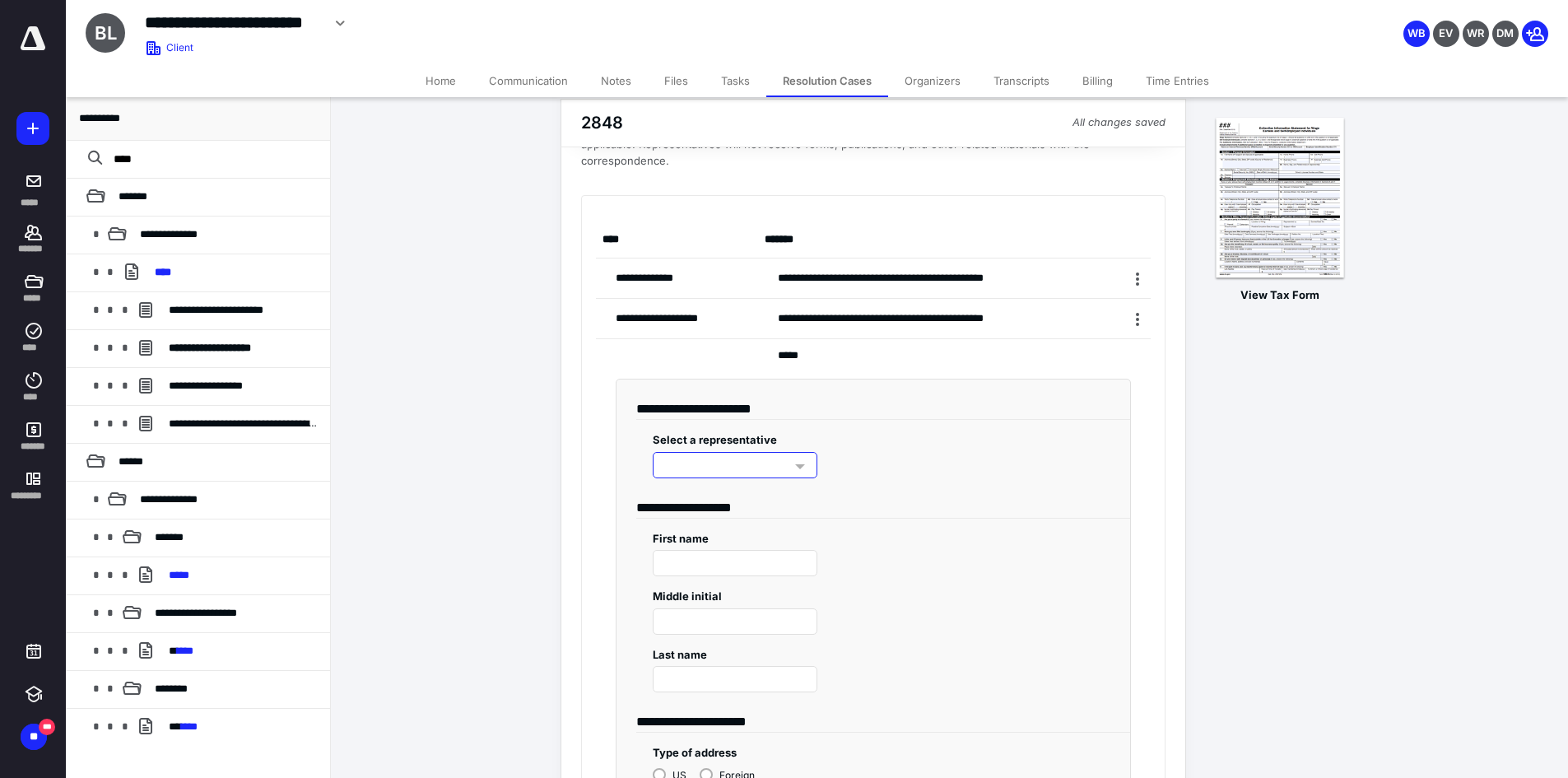 scroll, scrollTop: 152, scrollLeft: 0, axis: vertical 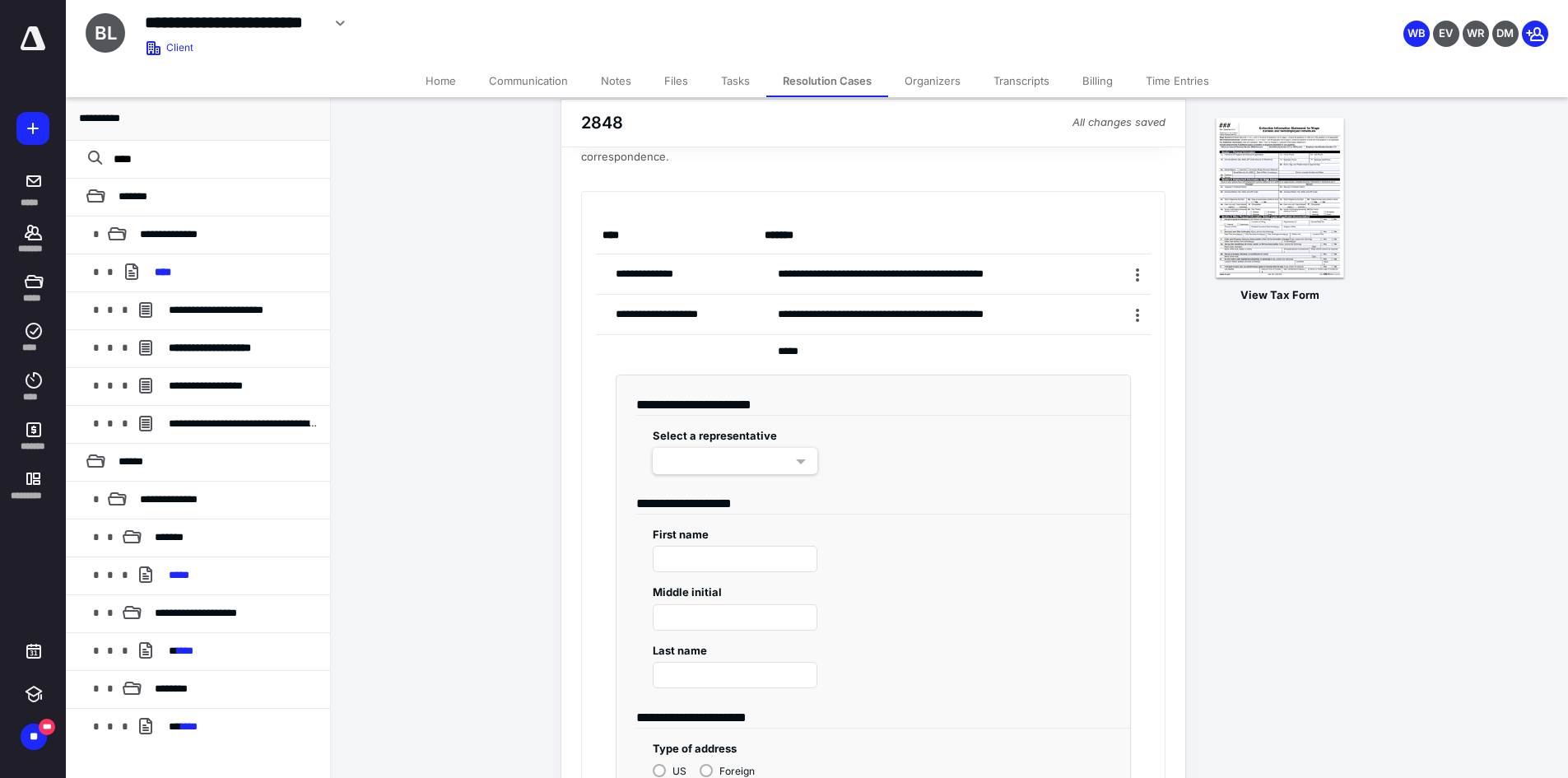 click at bounding box center (735, 461) 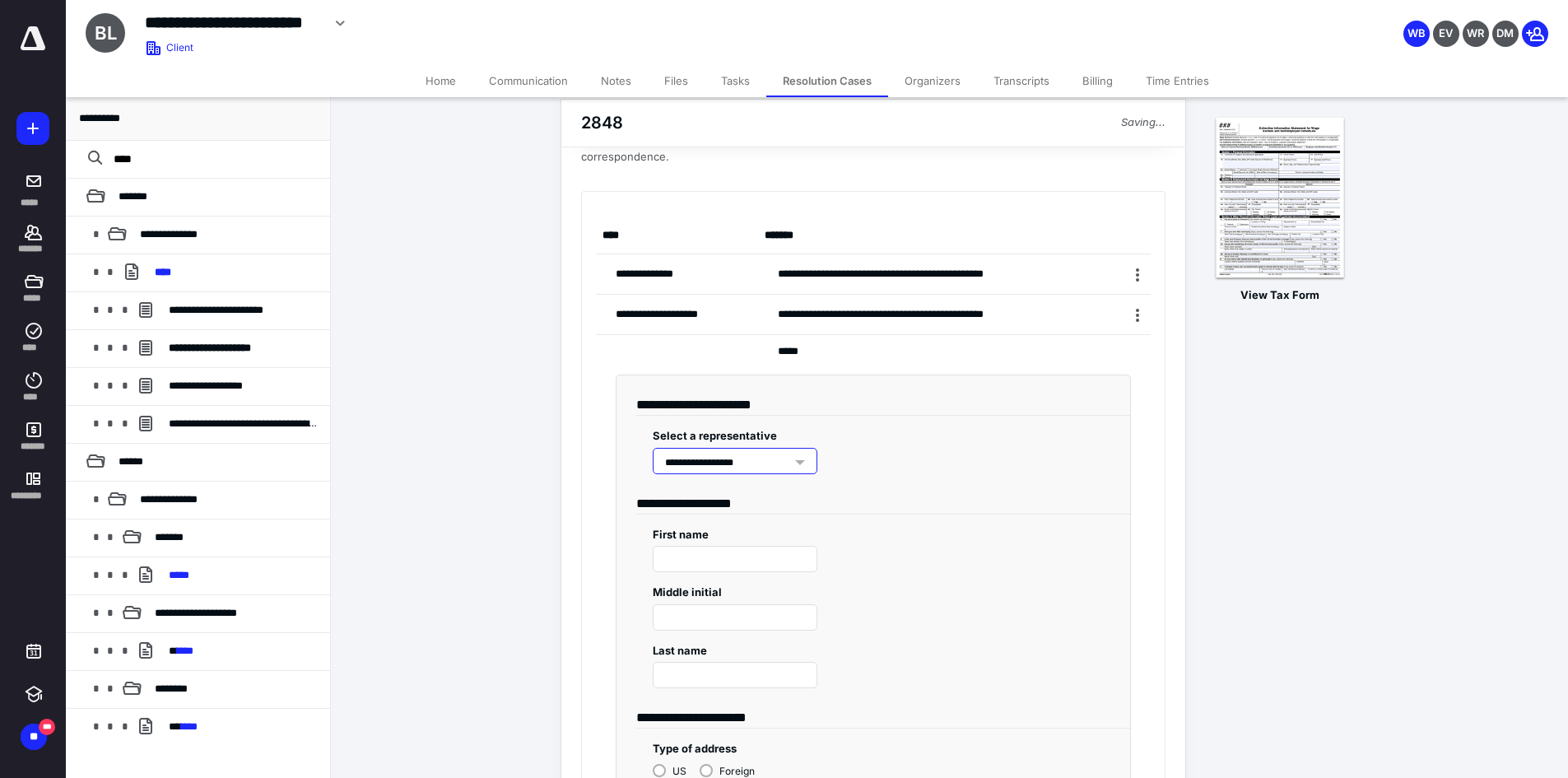 type on "**********" 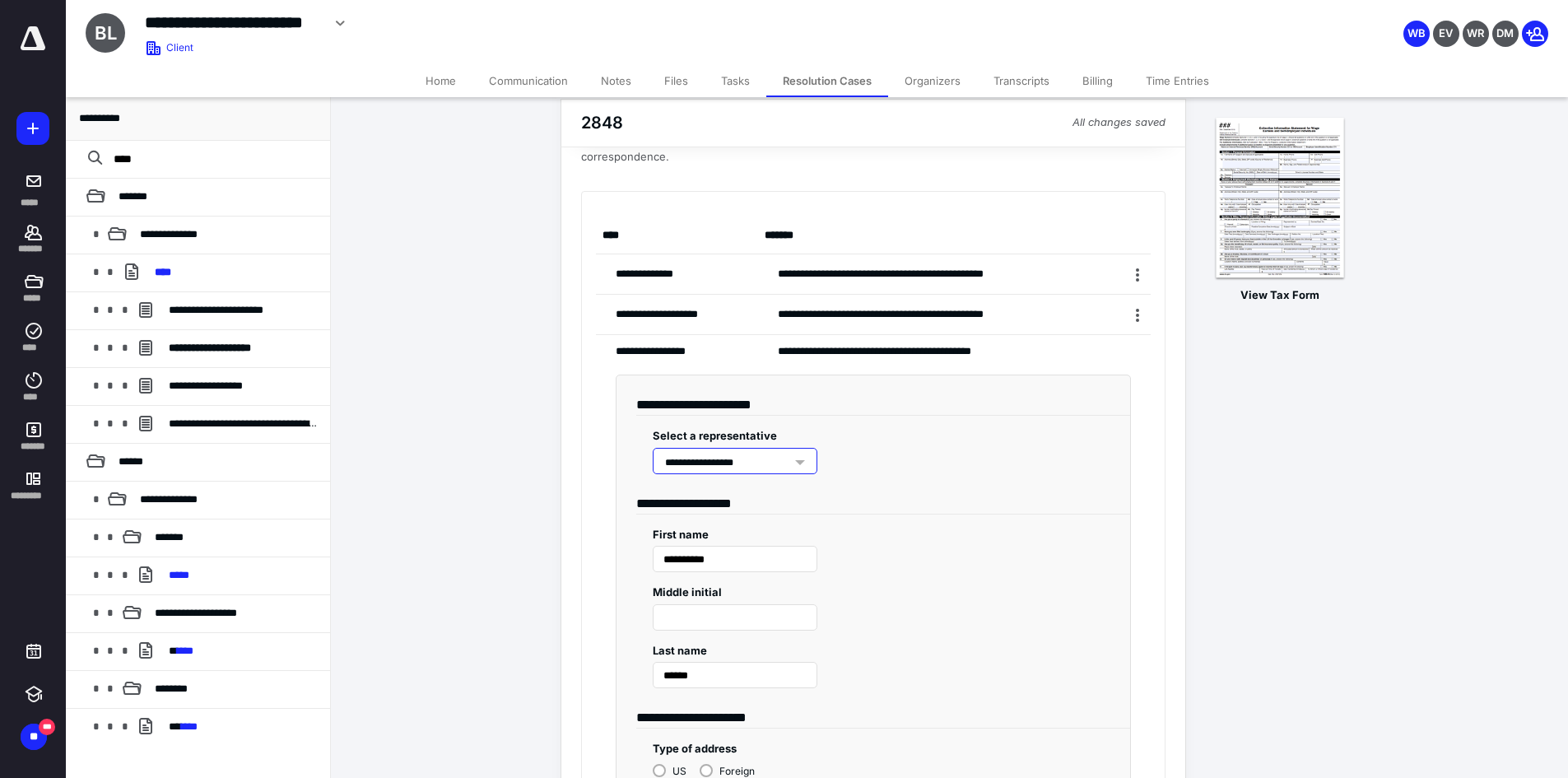 click on "**********" at bounding box center [883, 494] 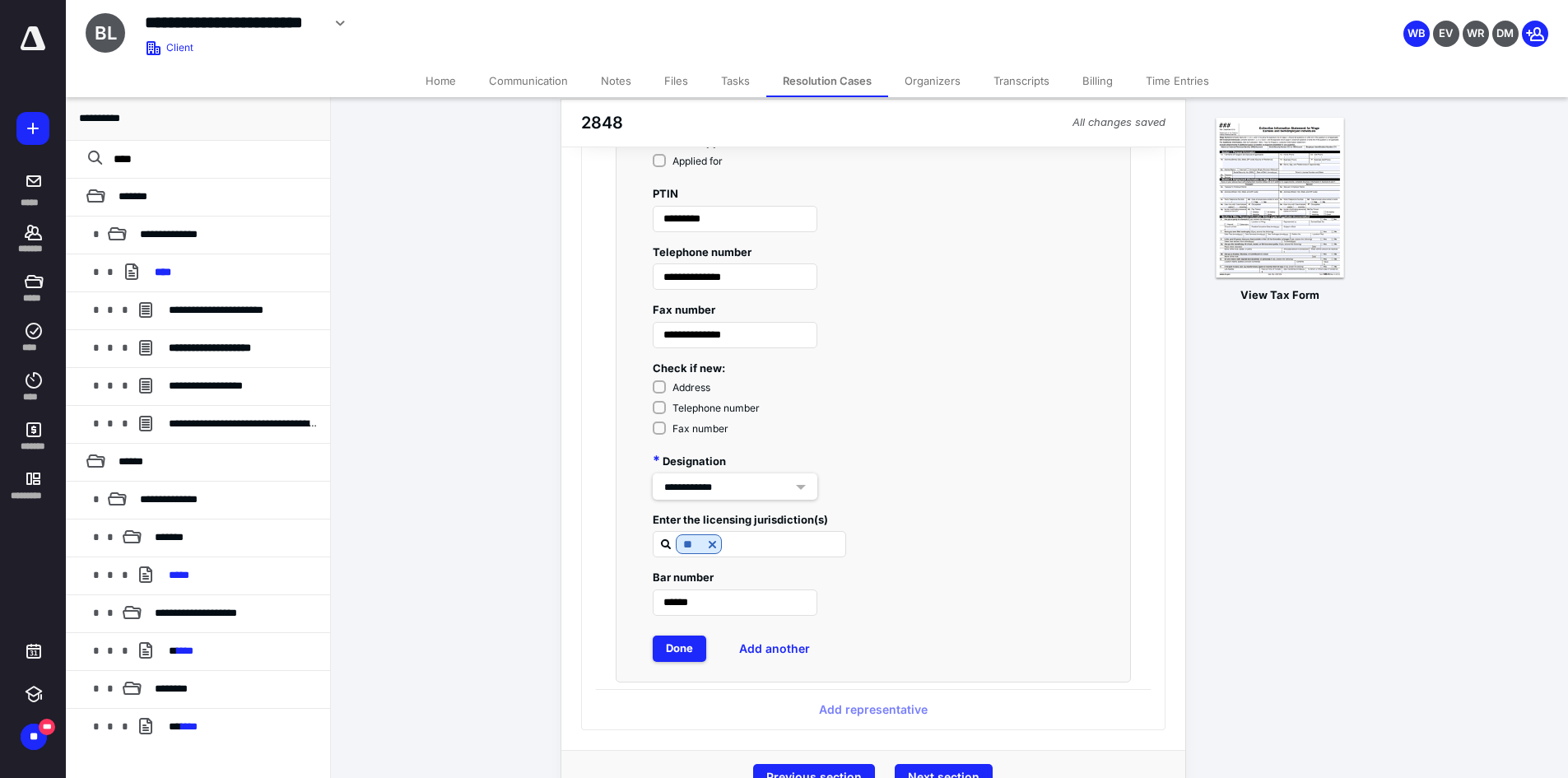 scroll, scrollTop: 1251, scrollLeft: 0, axis: vertical 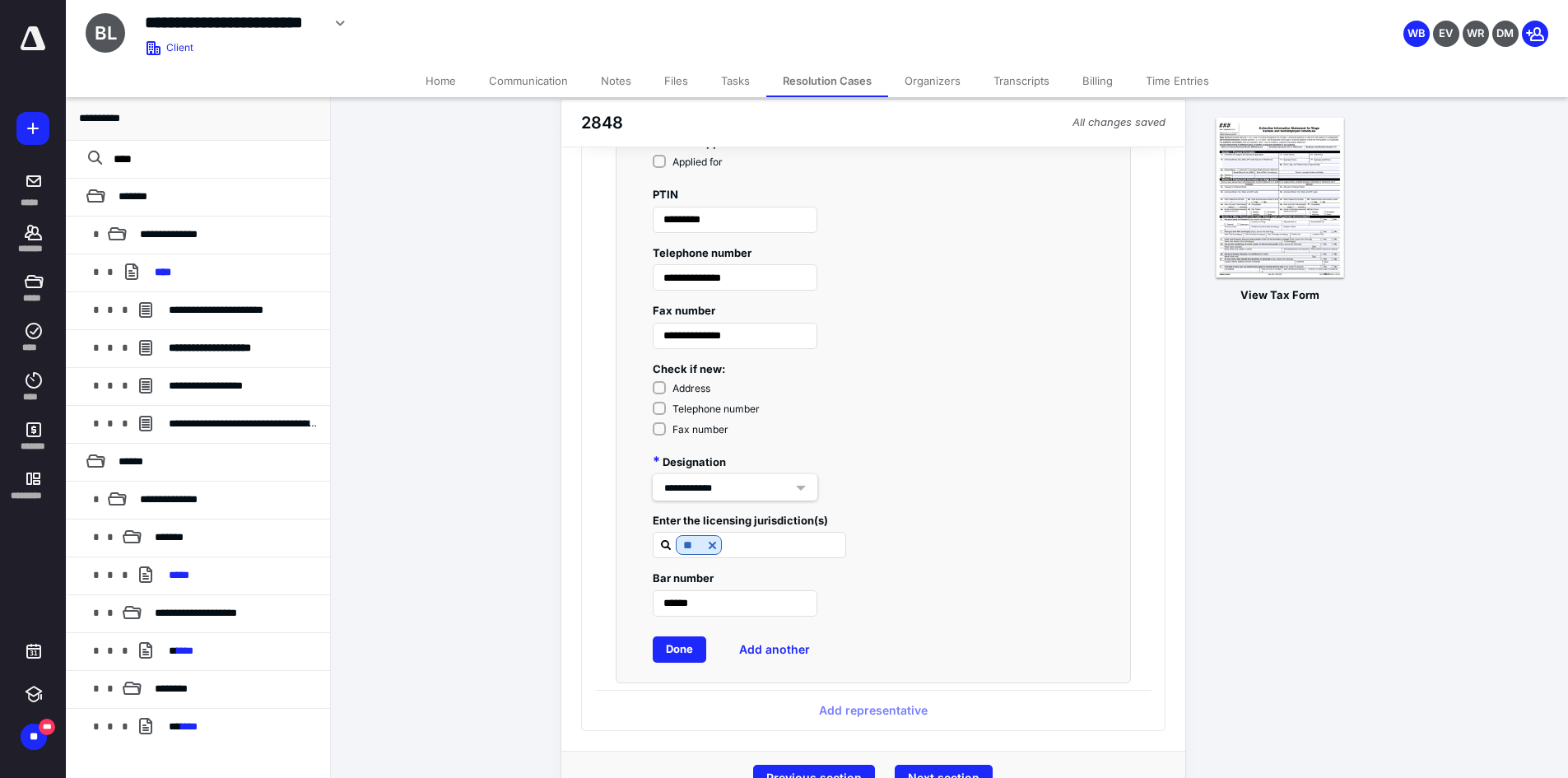 click on "Done" at bounding box center [679, 650] 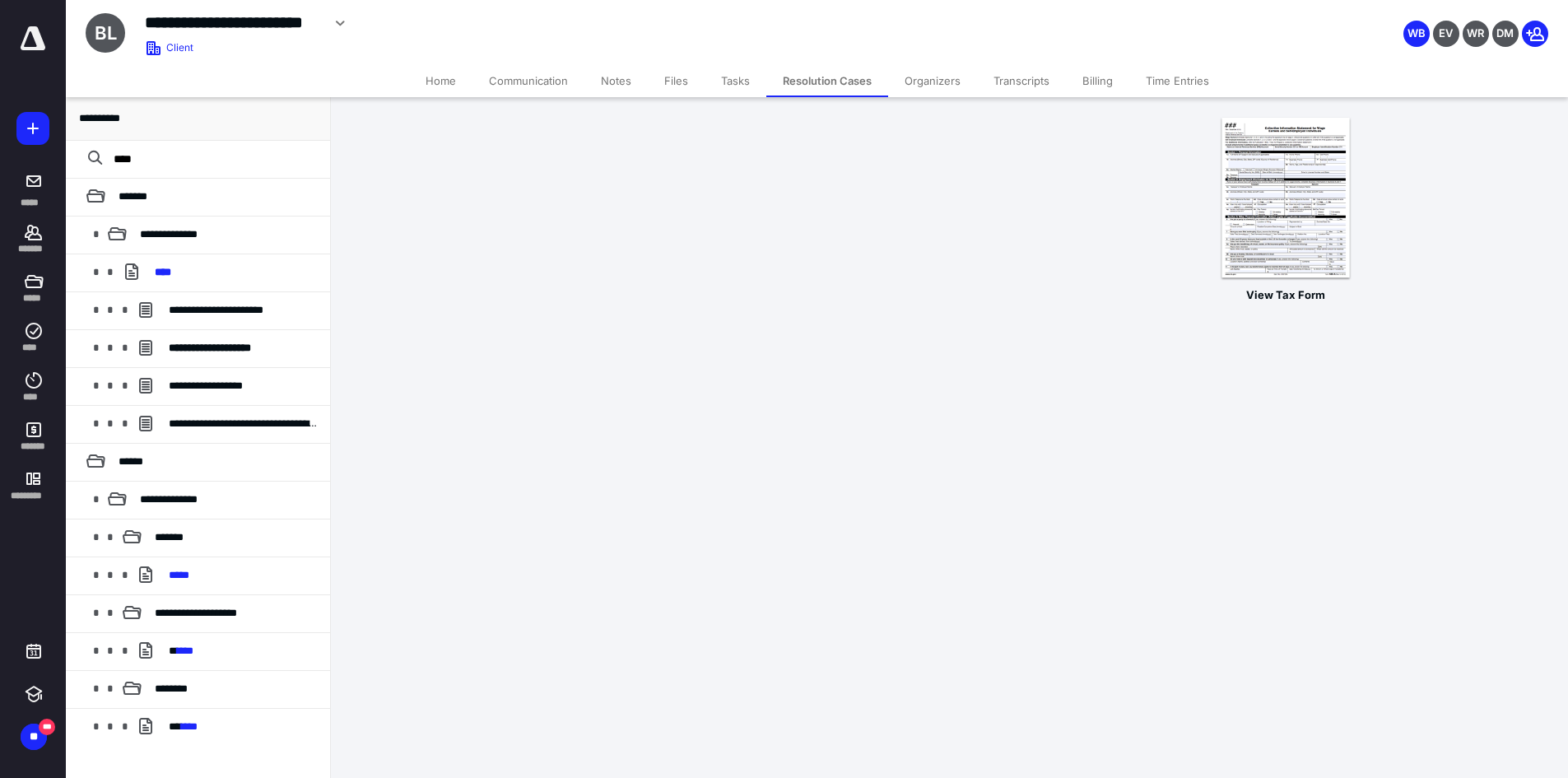 scroll, scrollTop: 0, scrollLeft: 0, axis: both 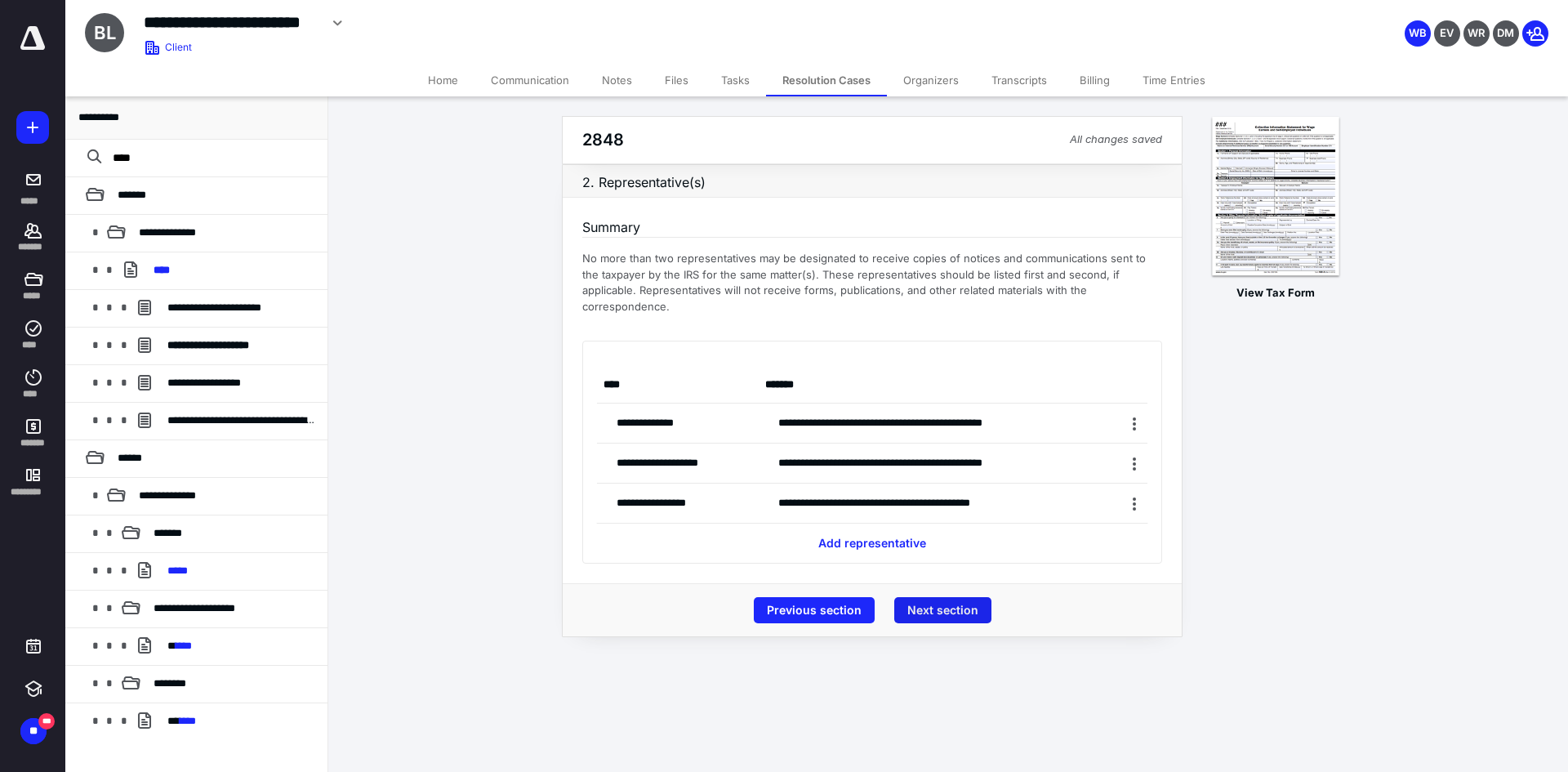 click on "Next section" at bounding box center (942, 610) 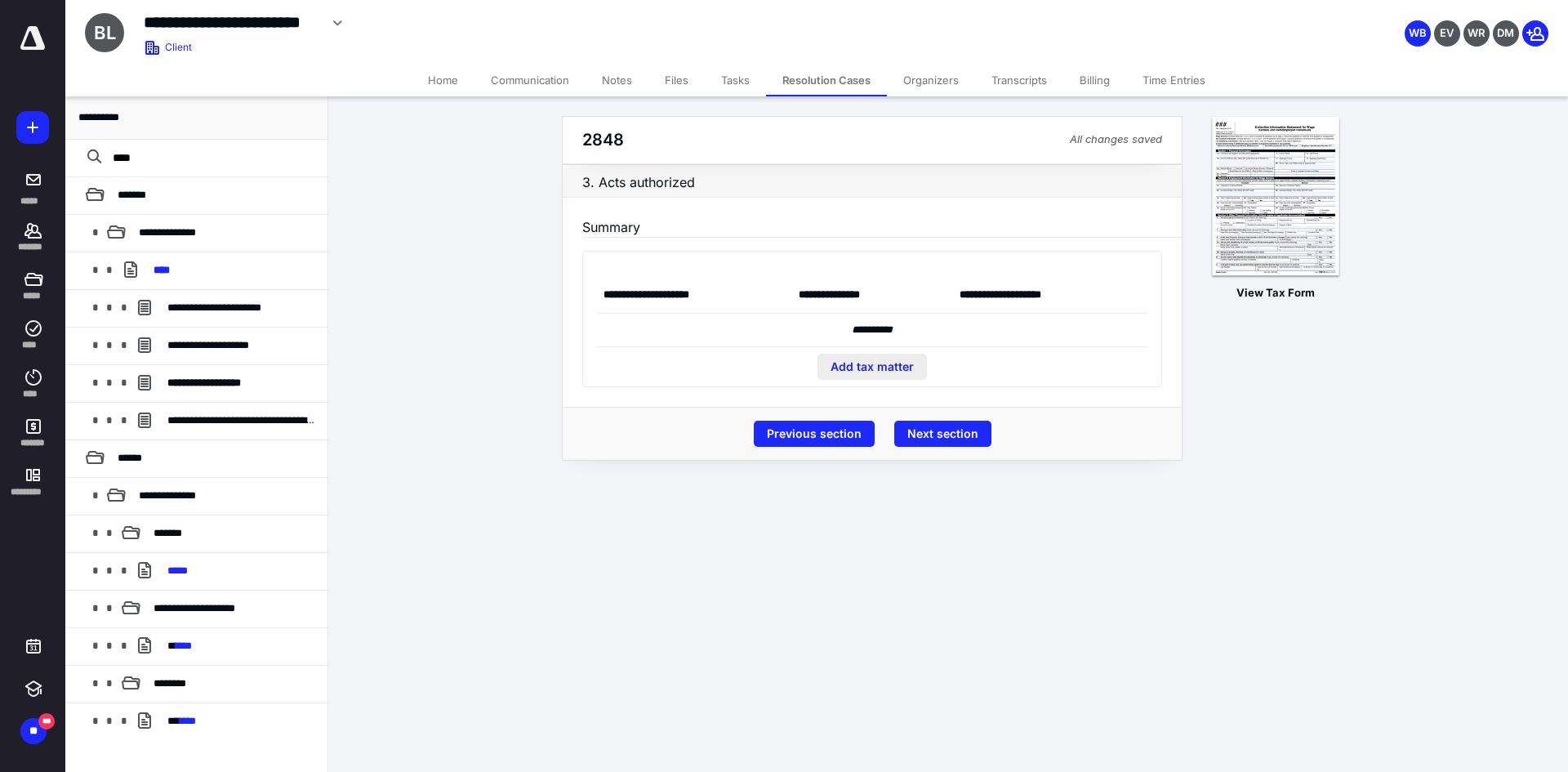 click on "Add tax matter" at bounding box center [872, 367] 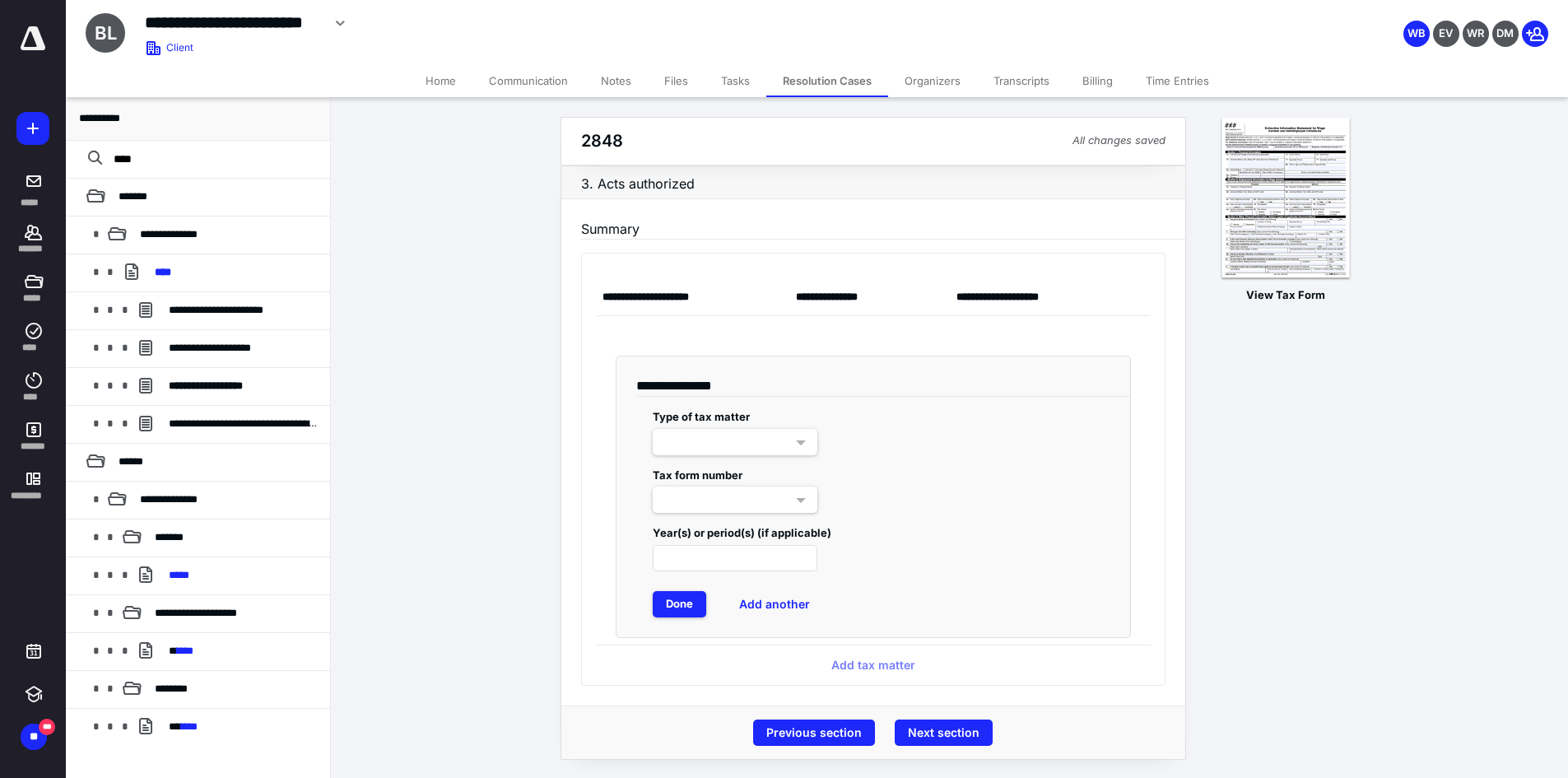 click at bounding box center [735, 442] 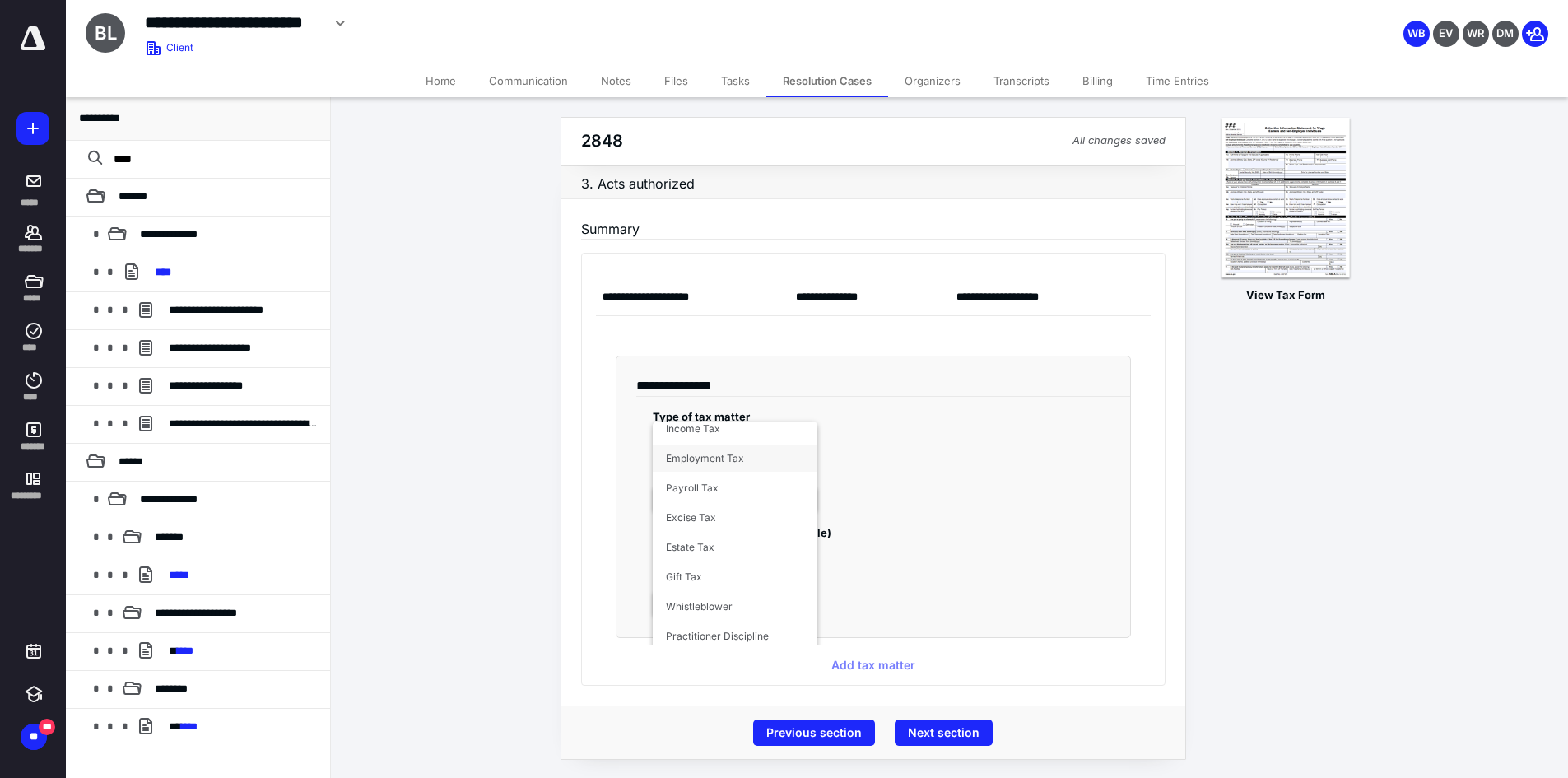 scroll, scrollTop: 43, scrollLeft: 0, axis: vertical 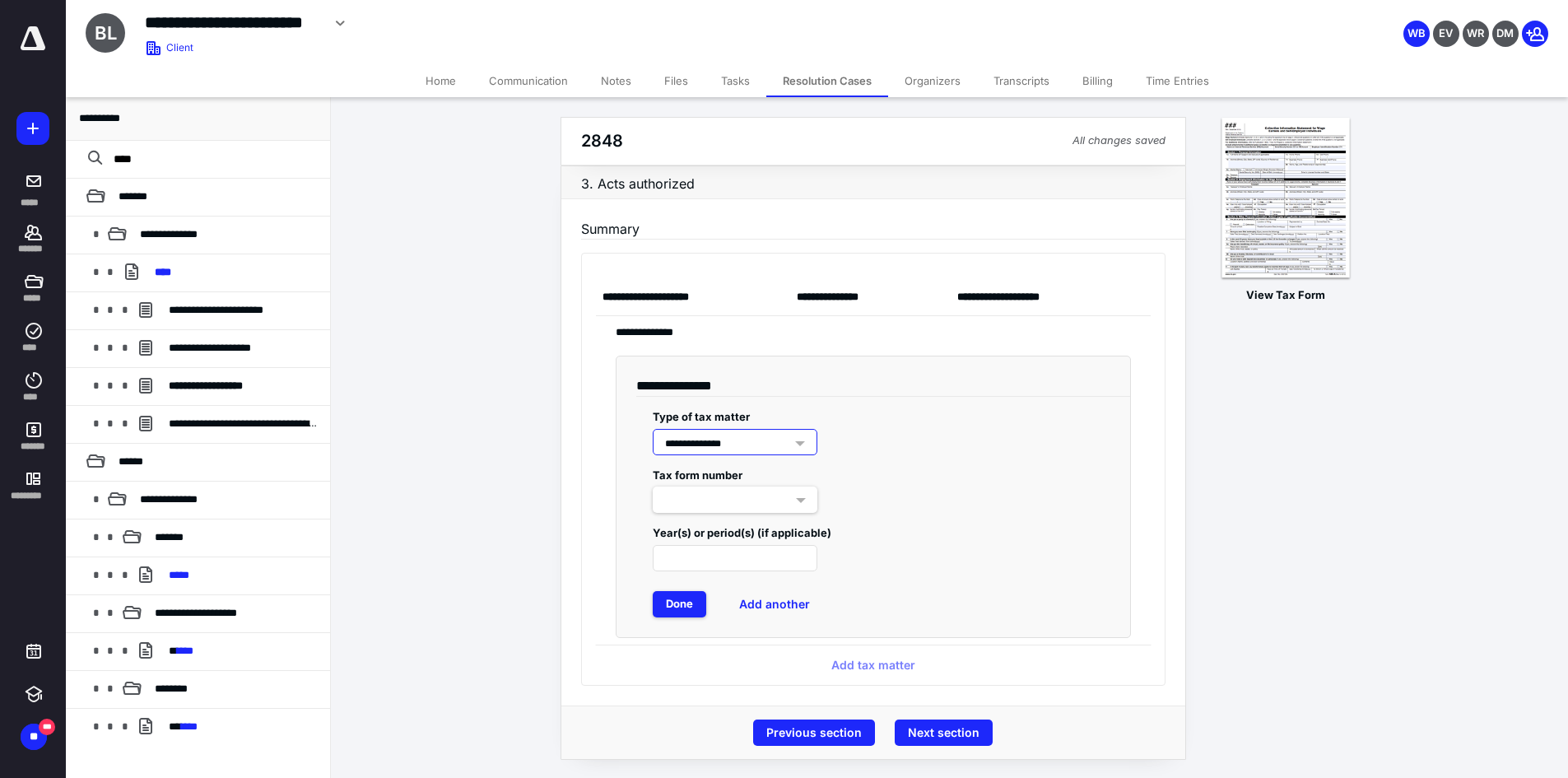 click at bounding box center [735, 500] 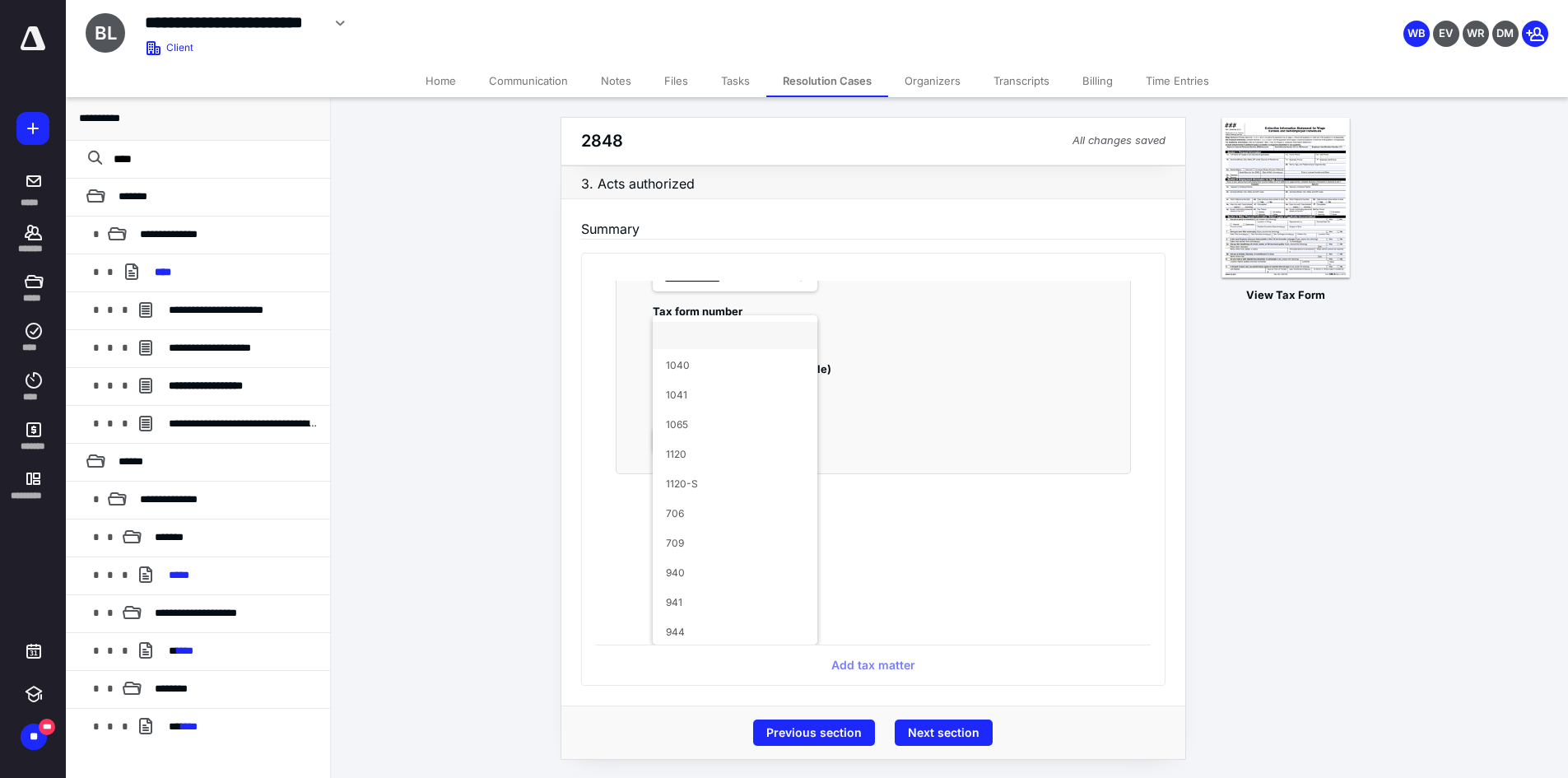 scroll, scrollTop: 163, scrollLeft: 0, axis: vertical 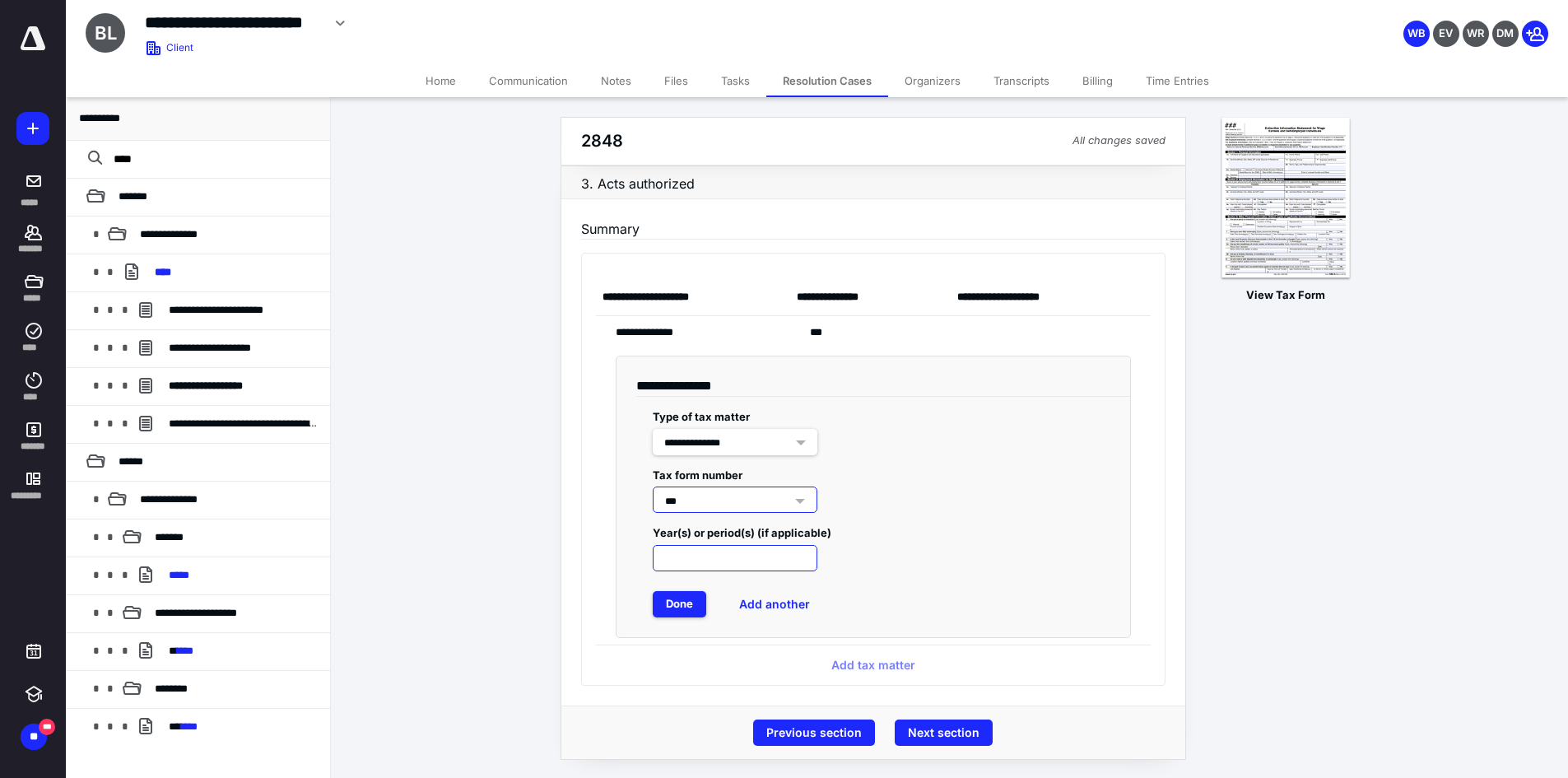 click at bounding box center (735, 558) 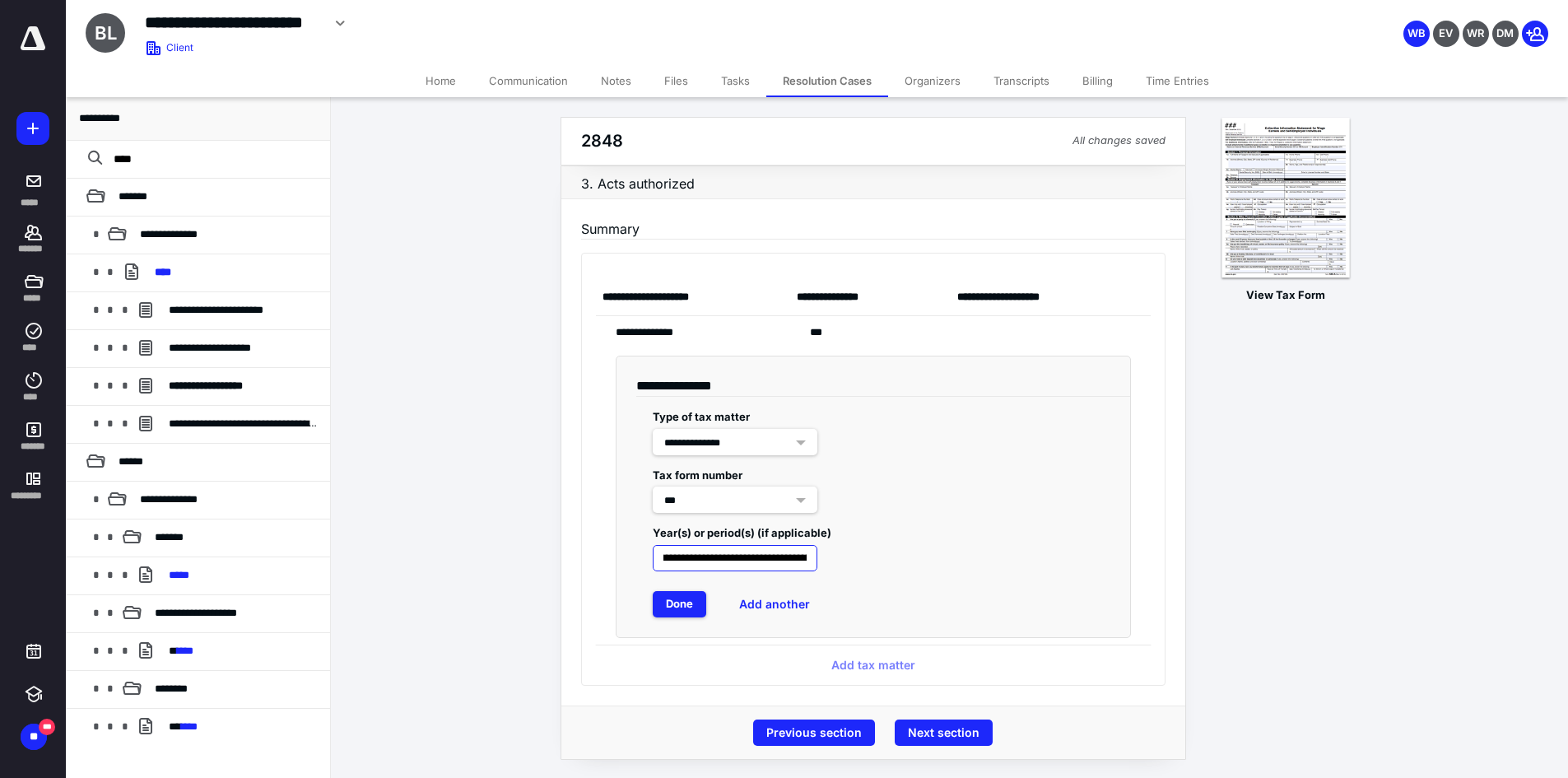 scroll, scrollTop: 0, scrollLeft: 6, axis: horizontal 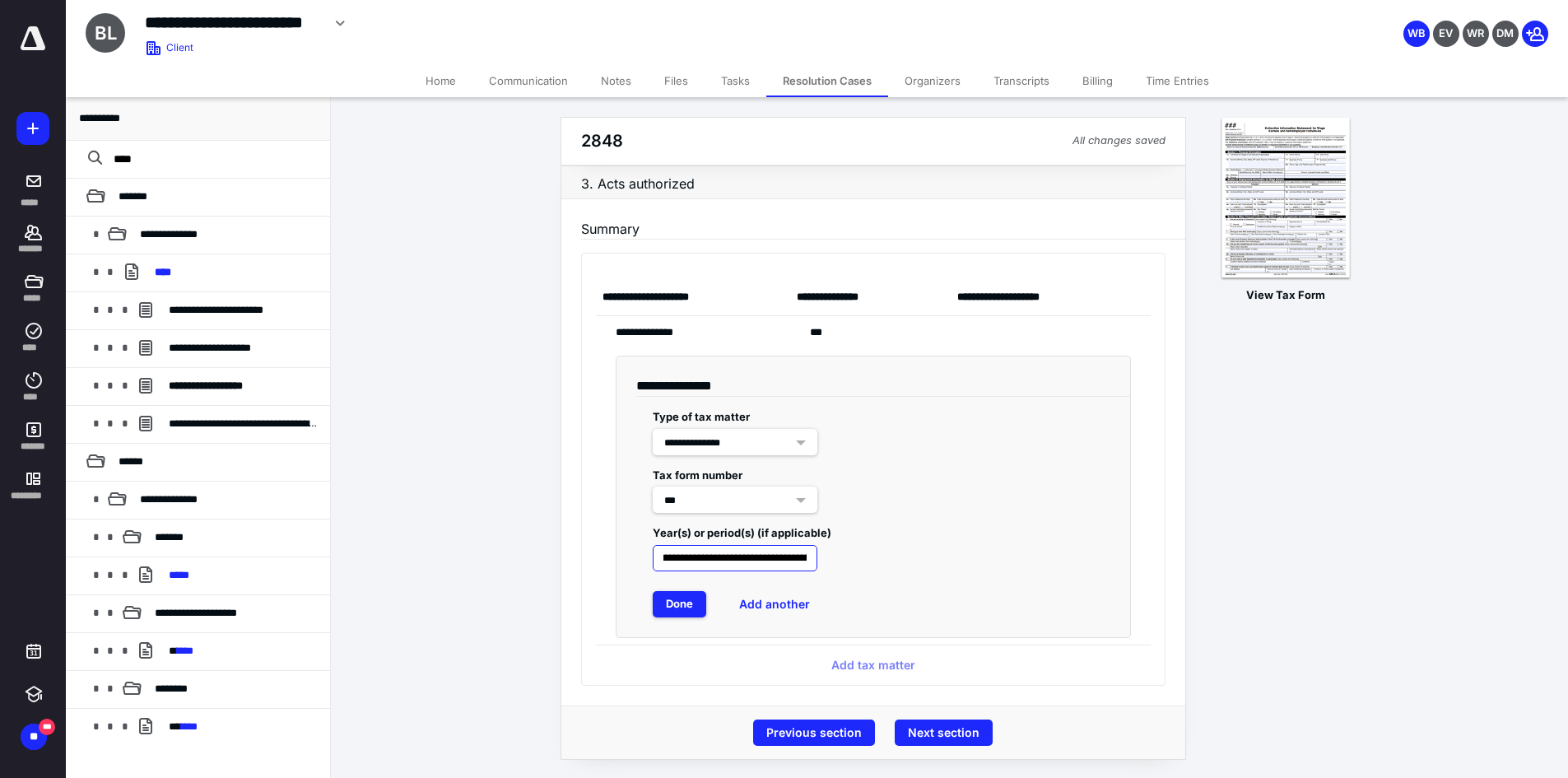 type on "**********" 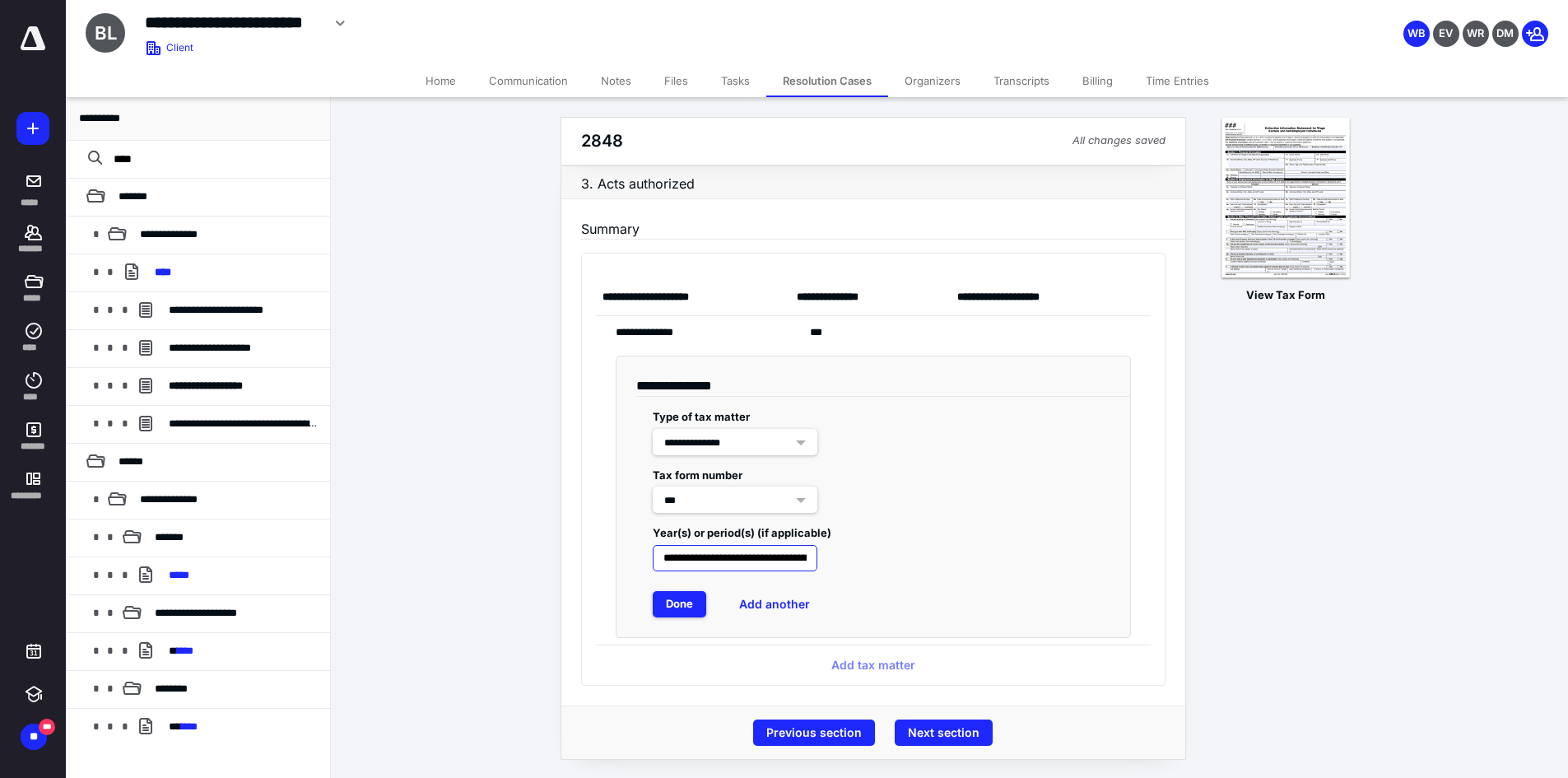 click on "**********" at bounding box center [735, 558] 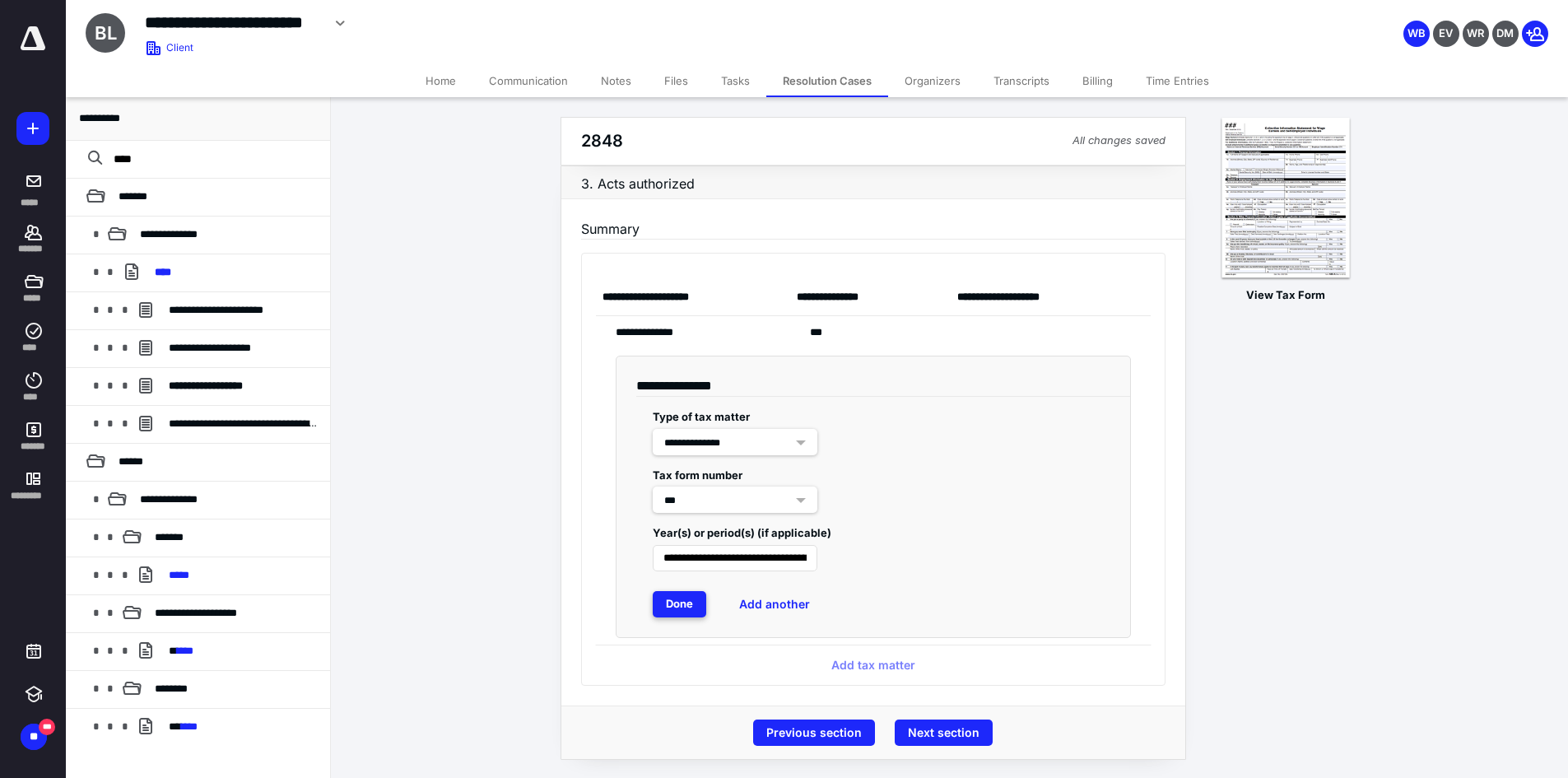 click on "Done" at bounding box center [679, 604] 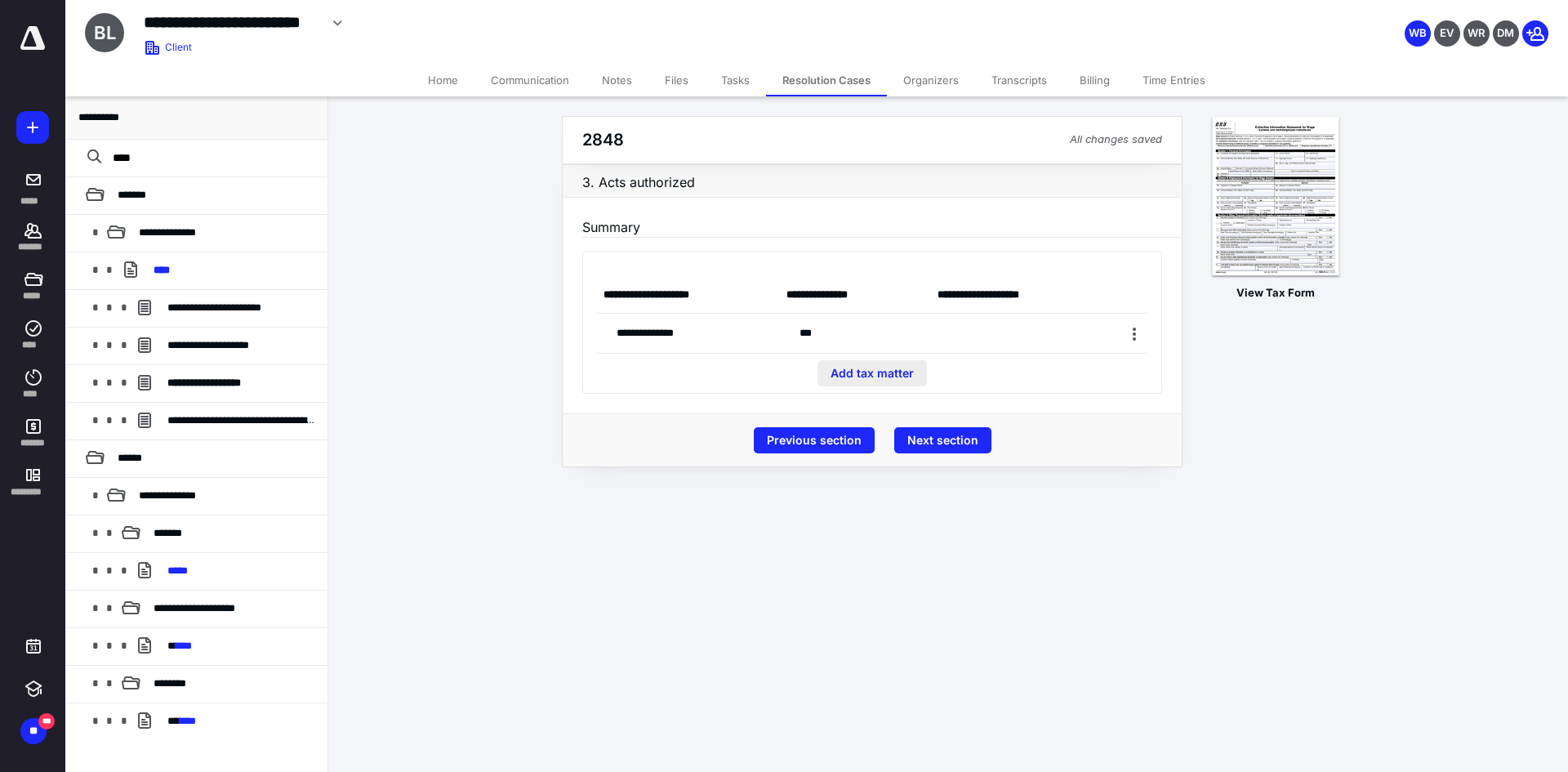 click on "Add tax matter" at bounding box center [872, 373] 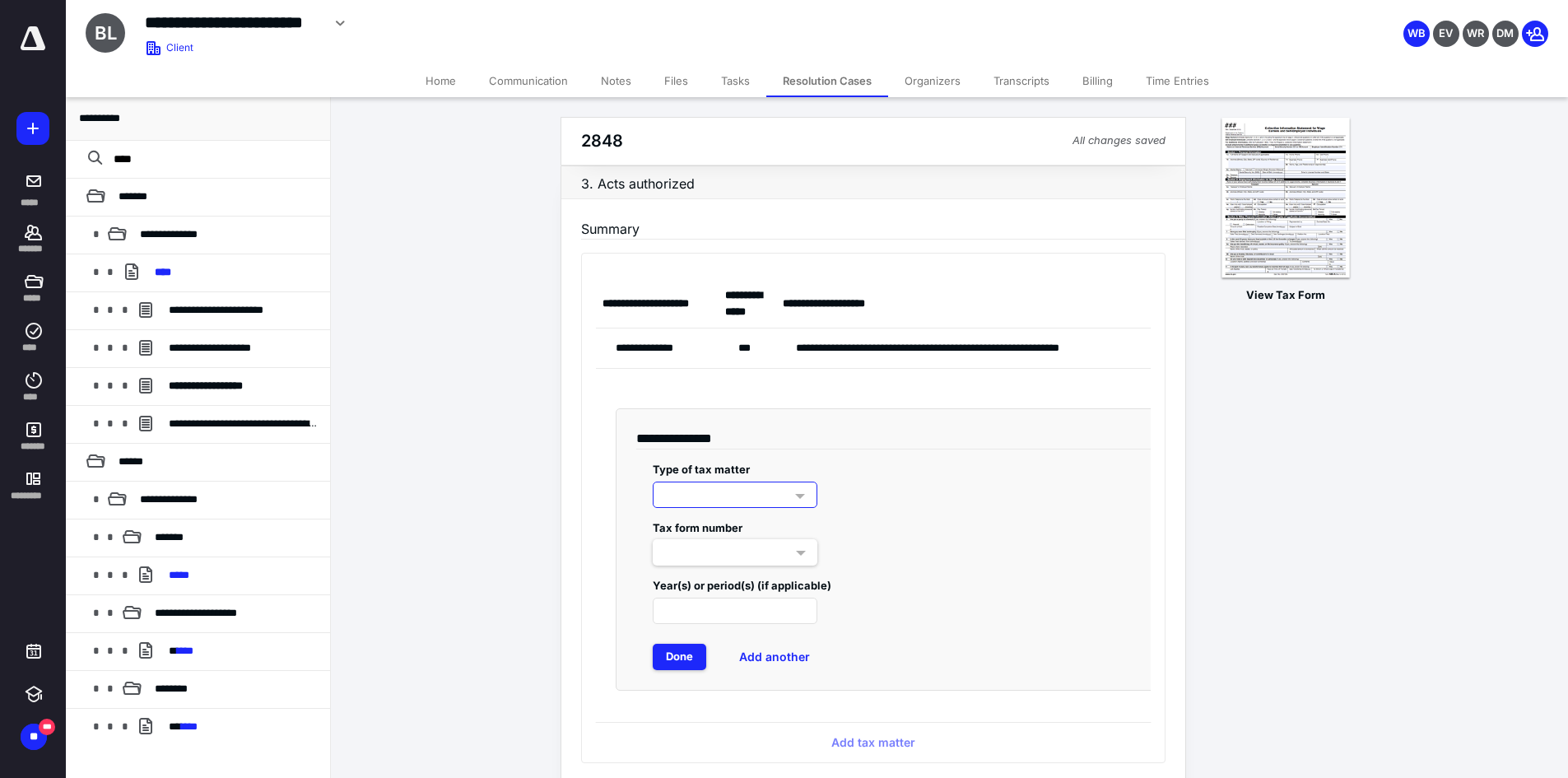 click at bounding box center (735, 495) 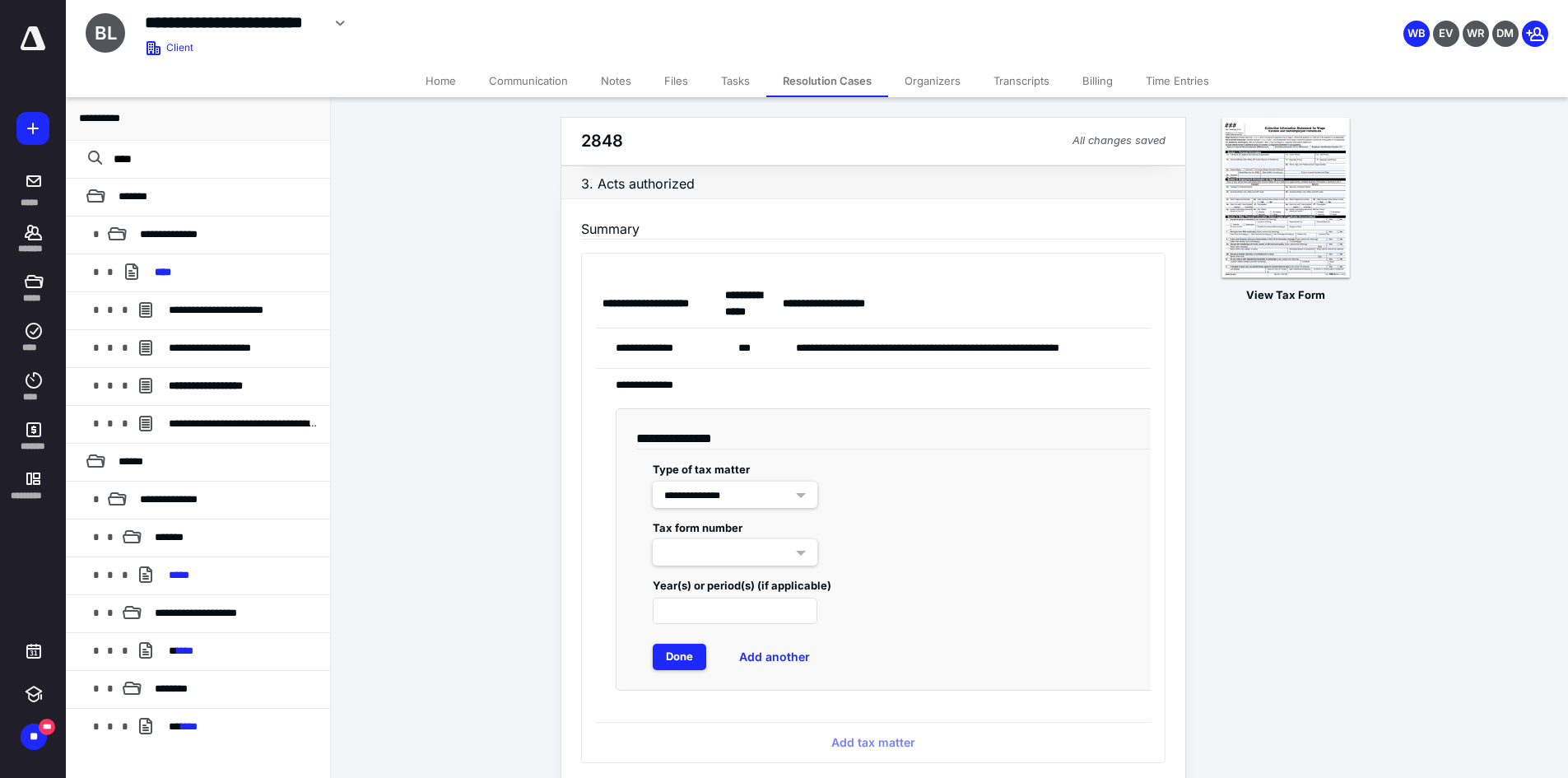 click at bounding box center (735, 552) 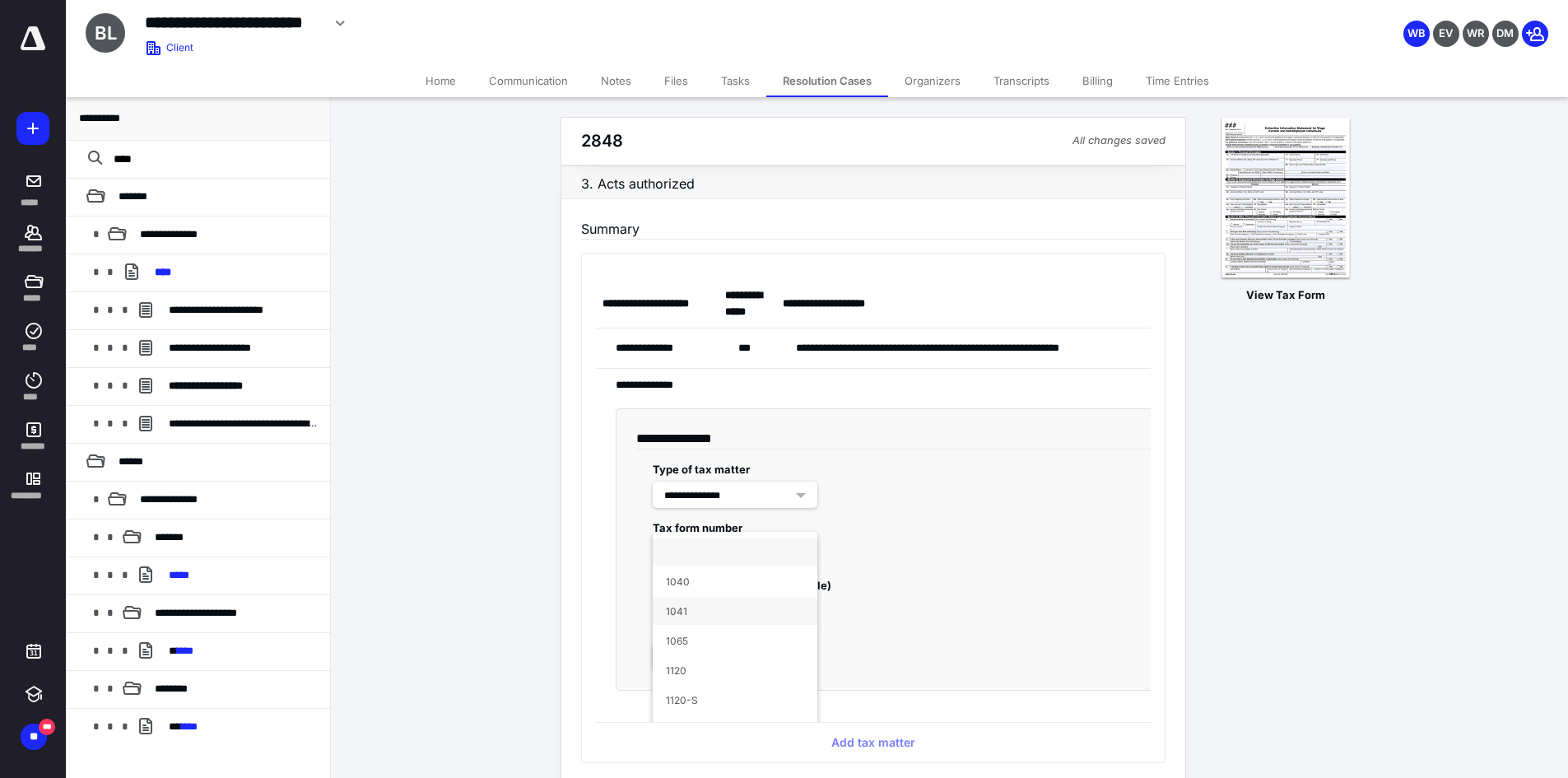 scroll, scrollTop: 158, scrollLeft: 0, axis: vertical 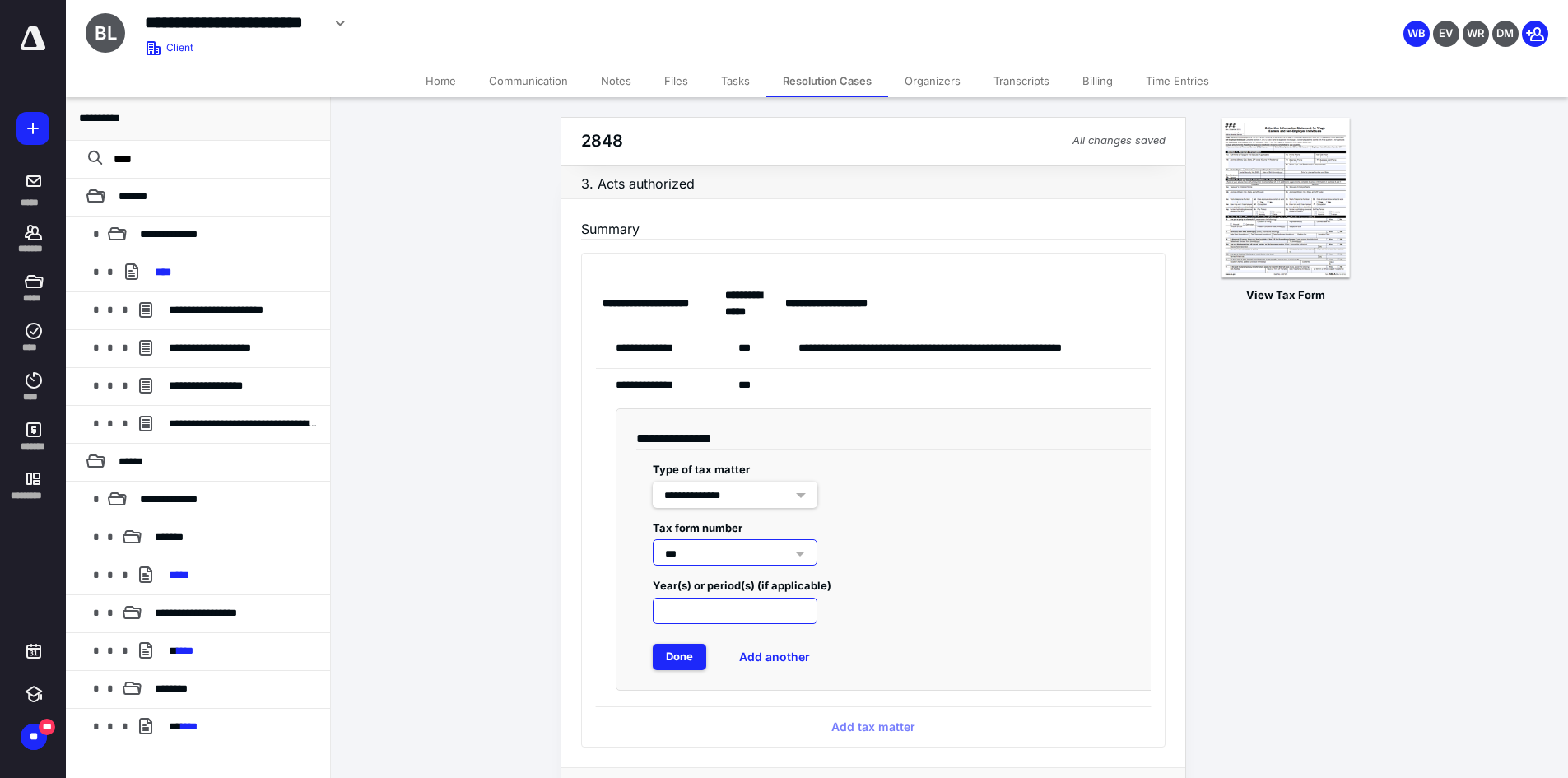 click at bounding box center (735, 611) 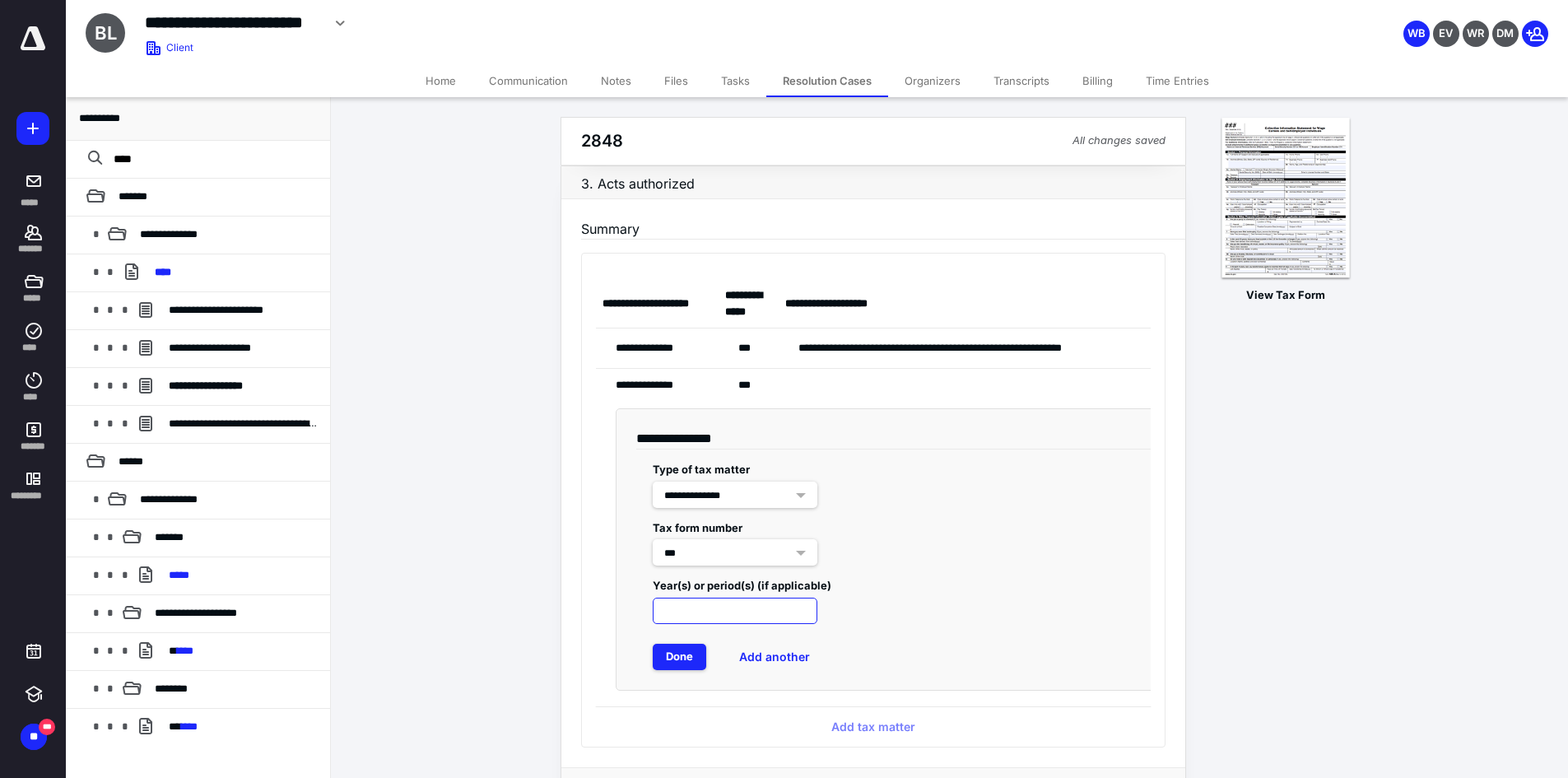 paste on "**********" 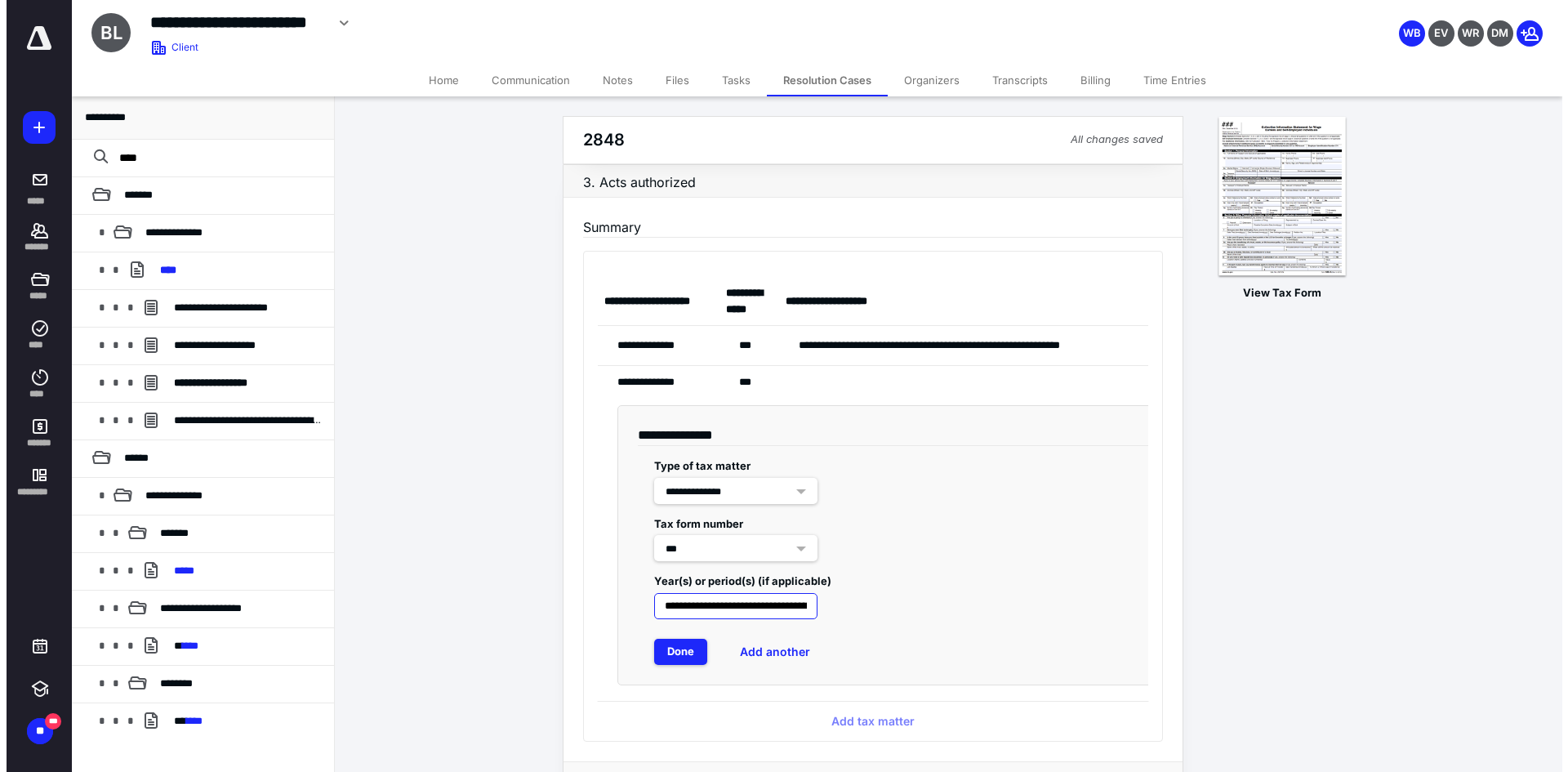 scroll, scrollTop: 0, scrollLeft: 185, axis: horizontal 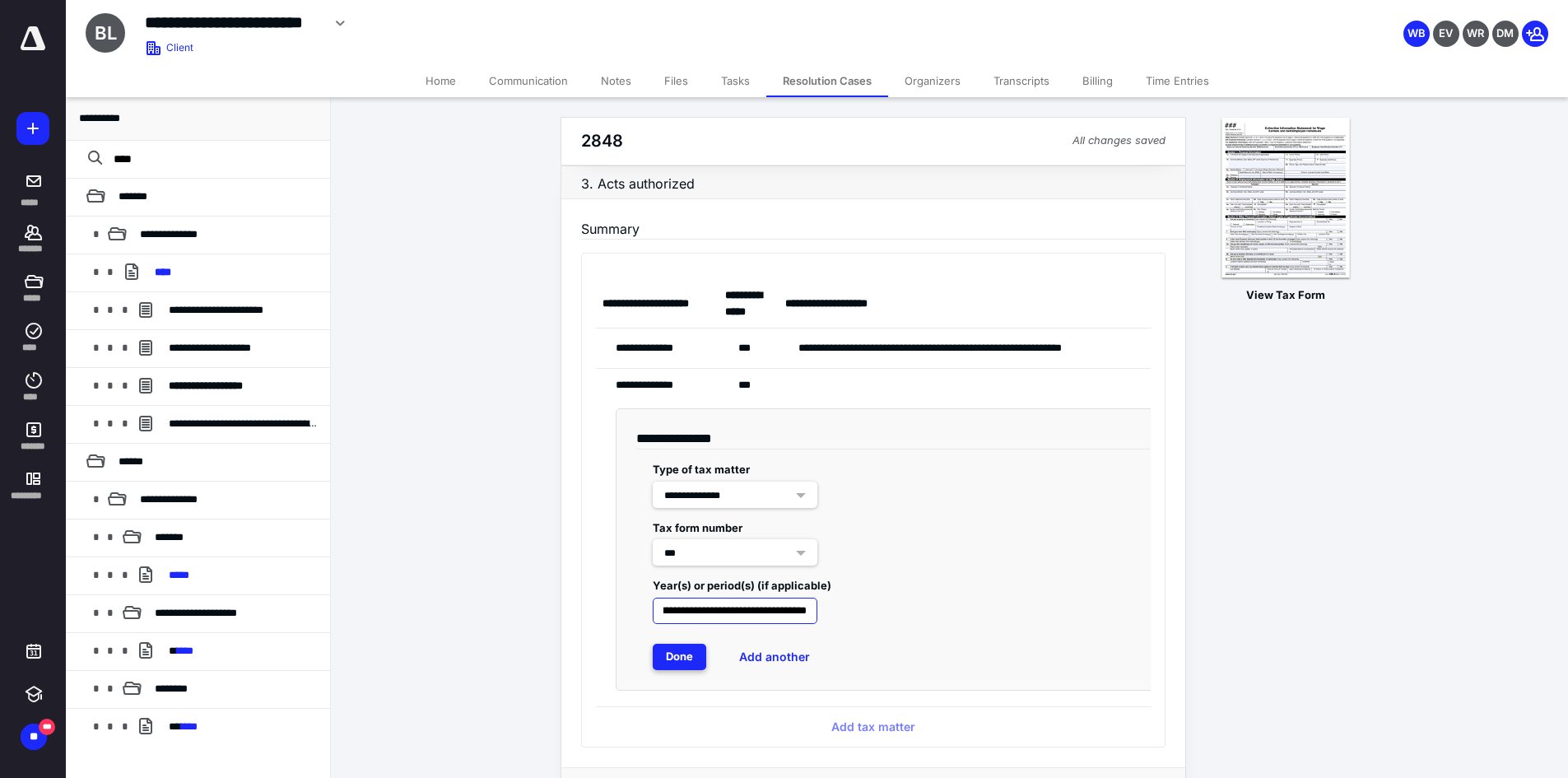 type on "**********" 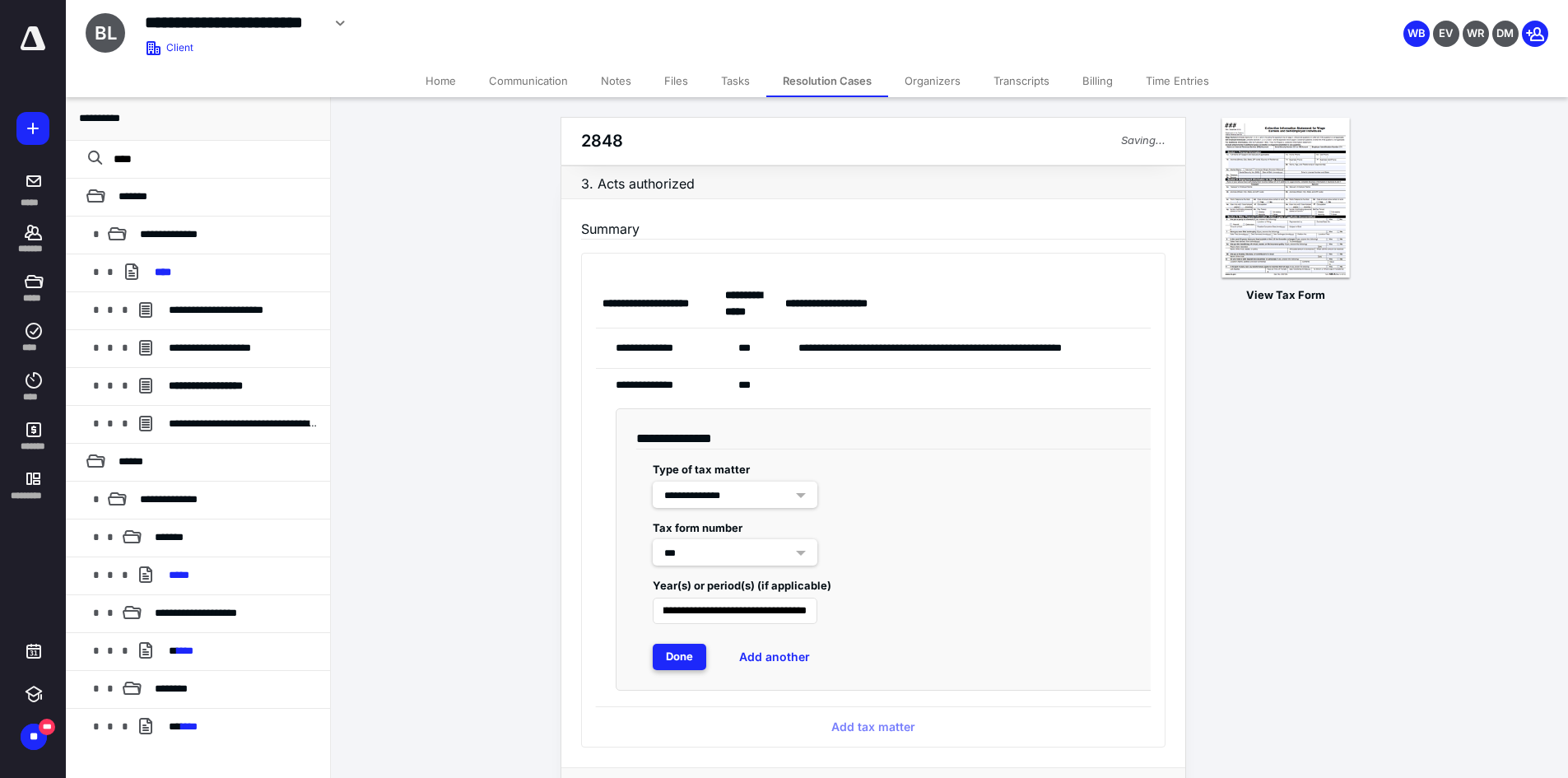 click on "Done" at bounding box center (679, 657) 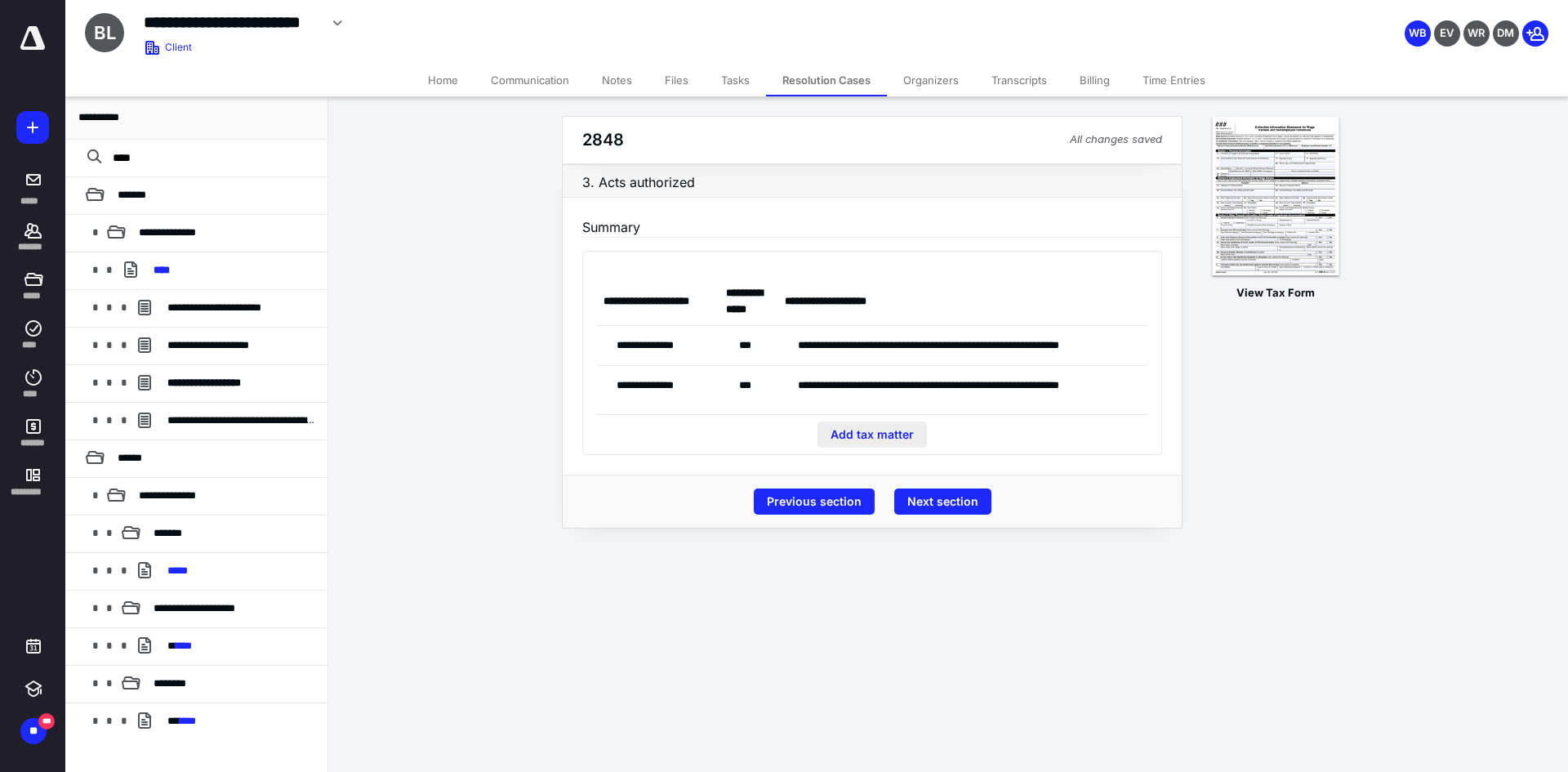 click on "Add tax matter" at bounding box center (872, 435) 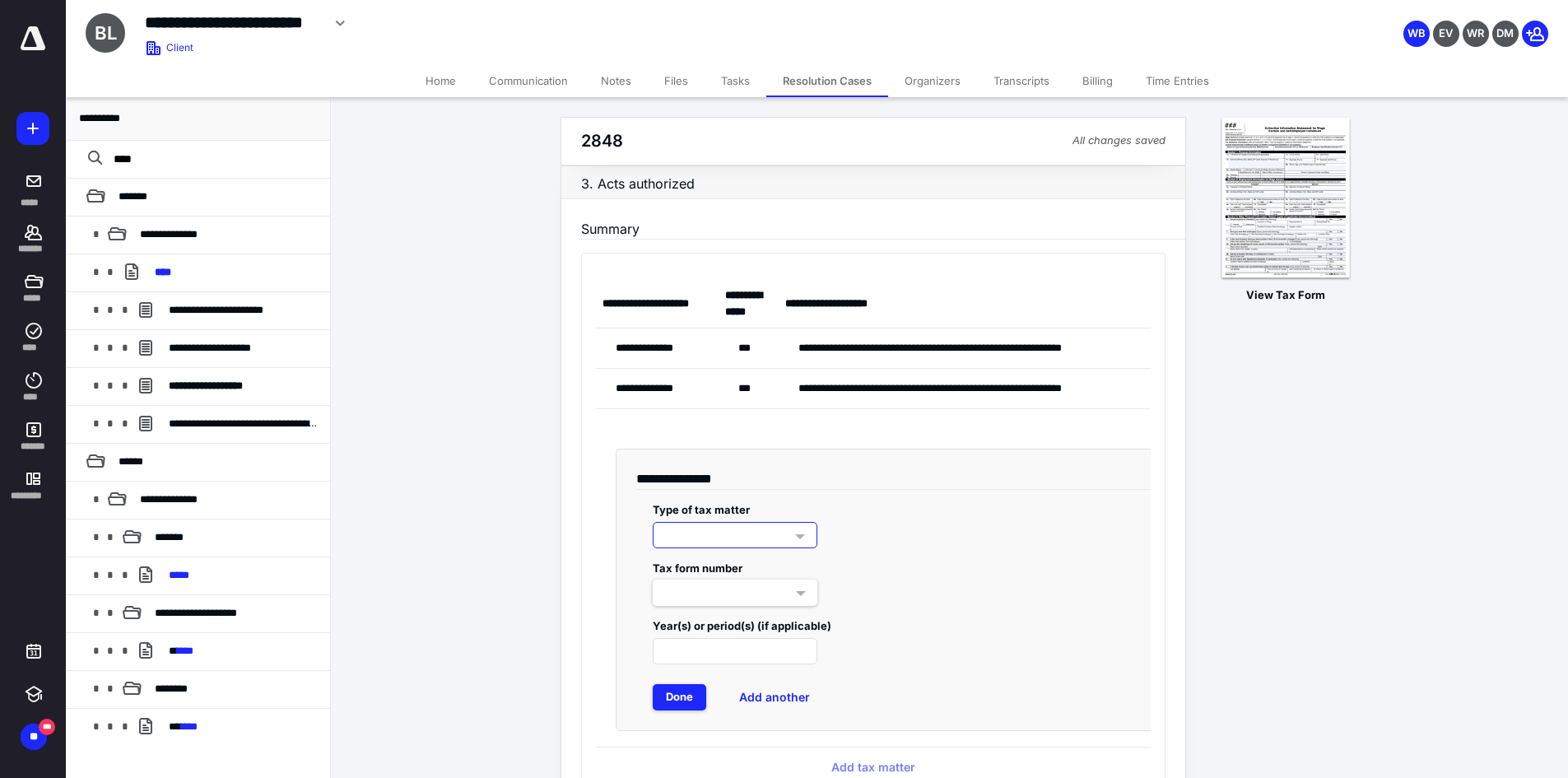 click at bounding box center [735, 535] 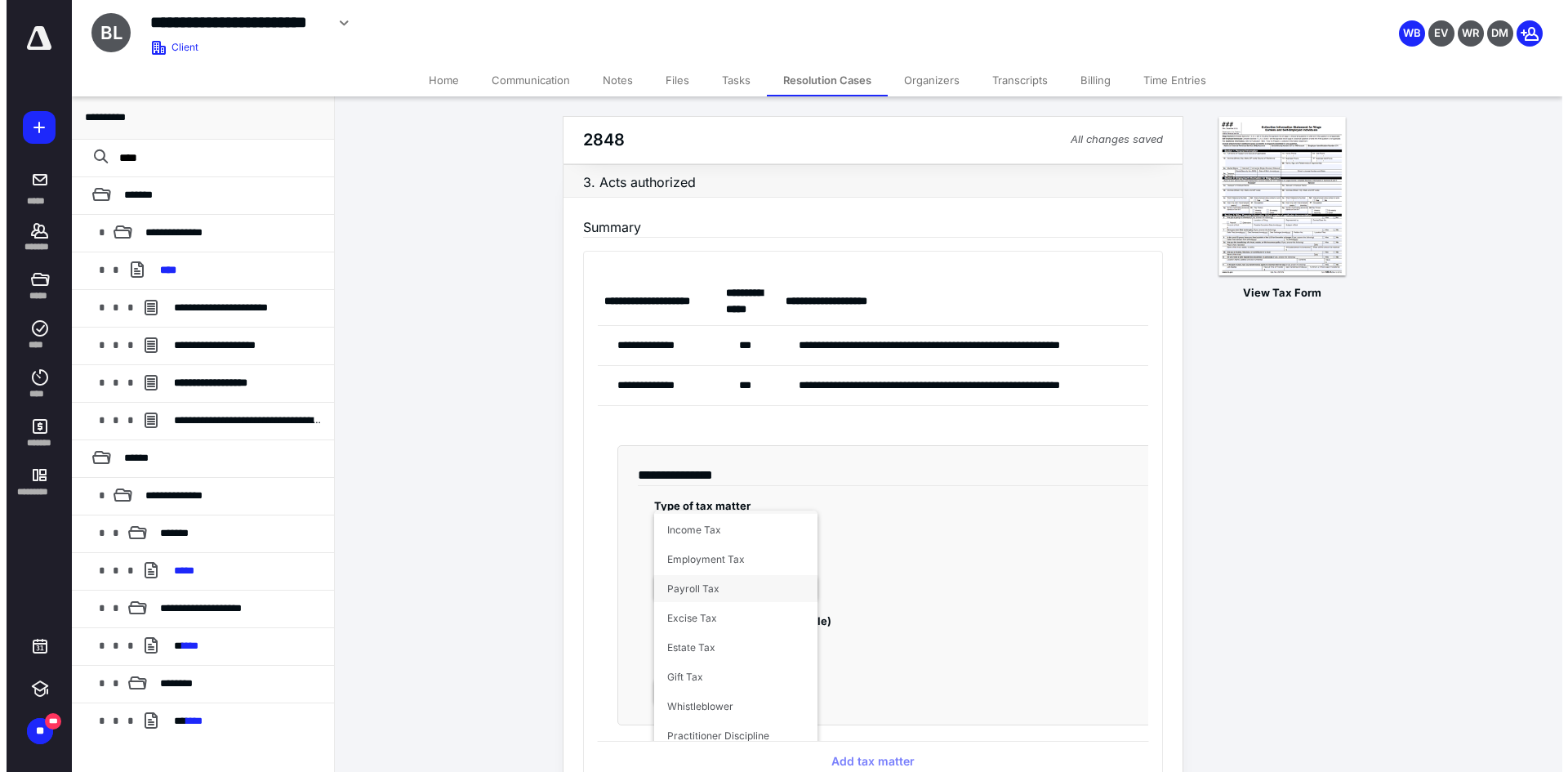 scroll, scrollTop: 29, scrollLeft: 0, axis: vertical 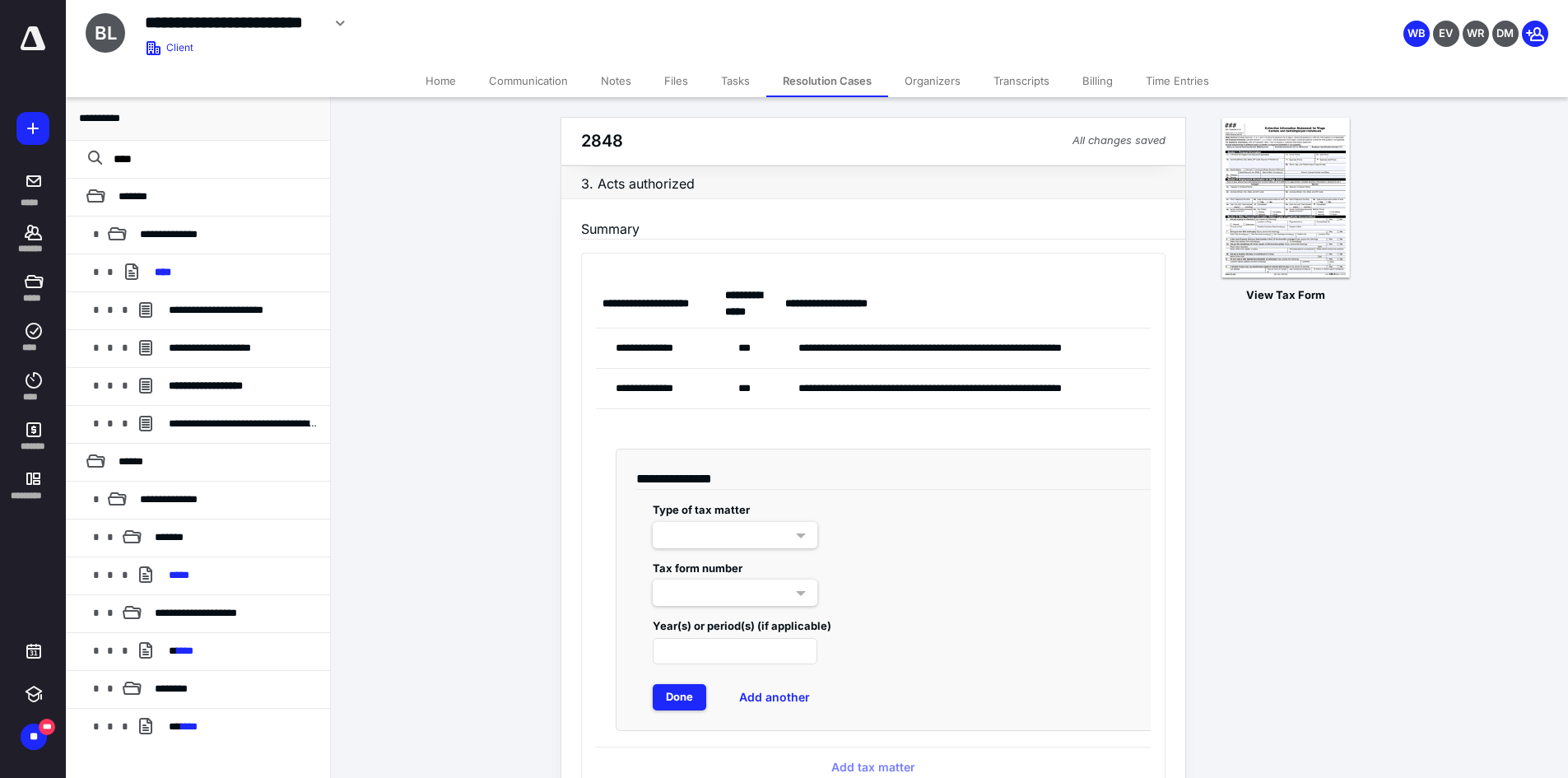 click on "**********" at bounding box center [658, 348] 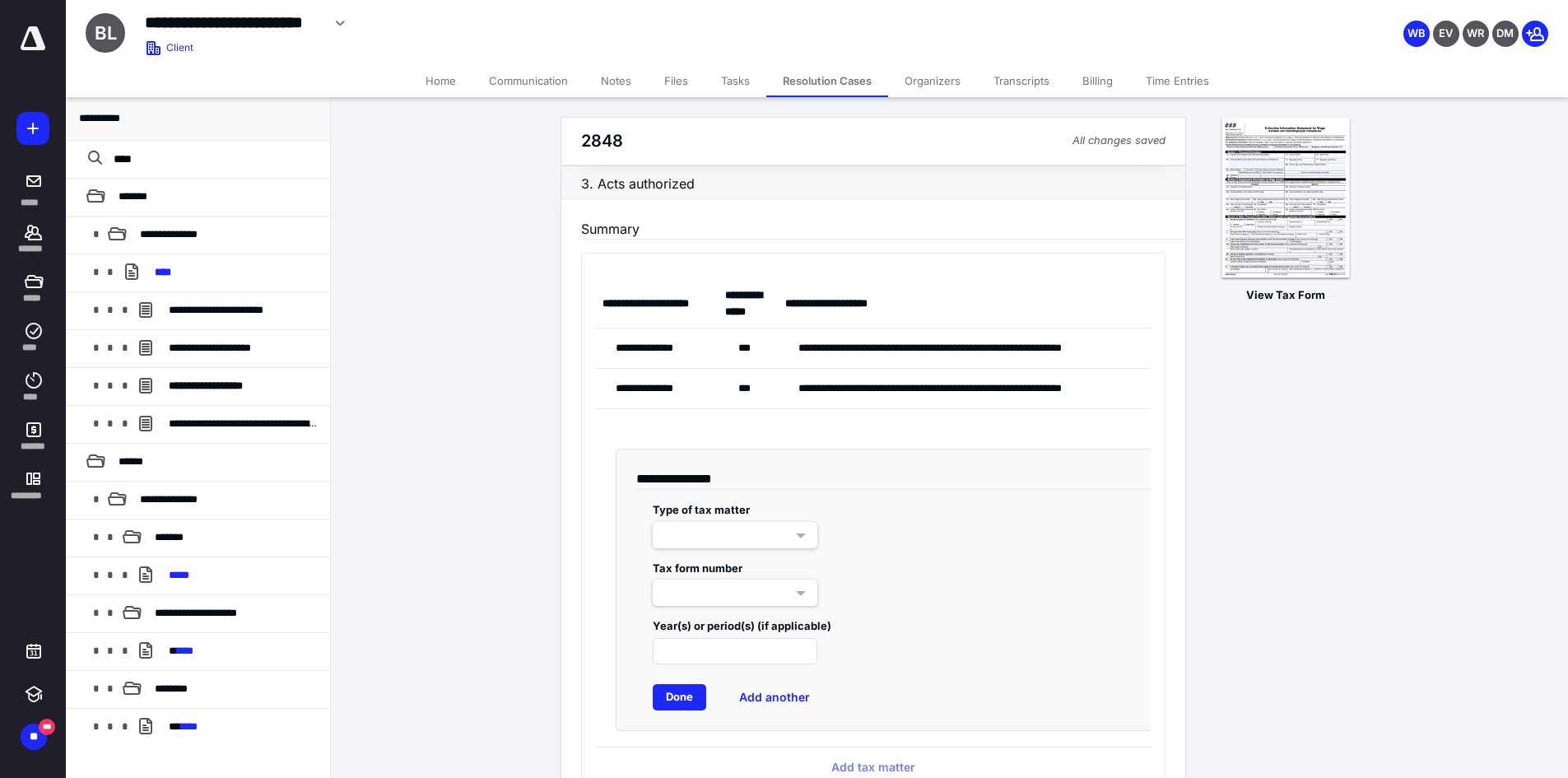 click on "Done" at bounding box center (679, 697) 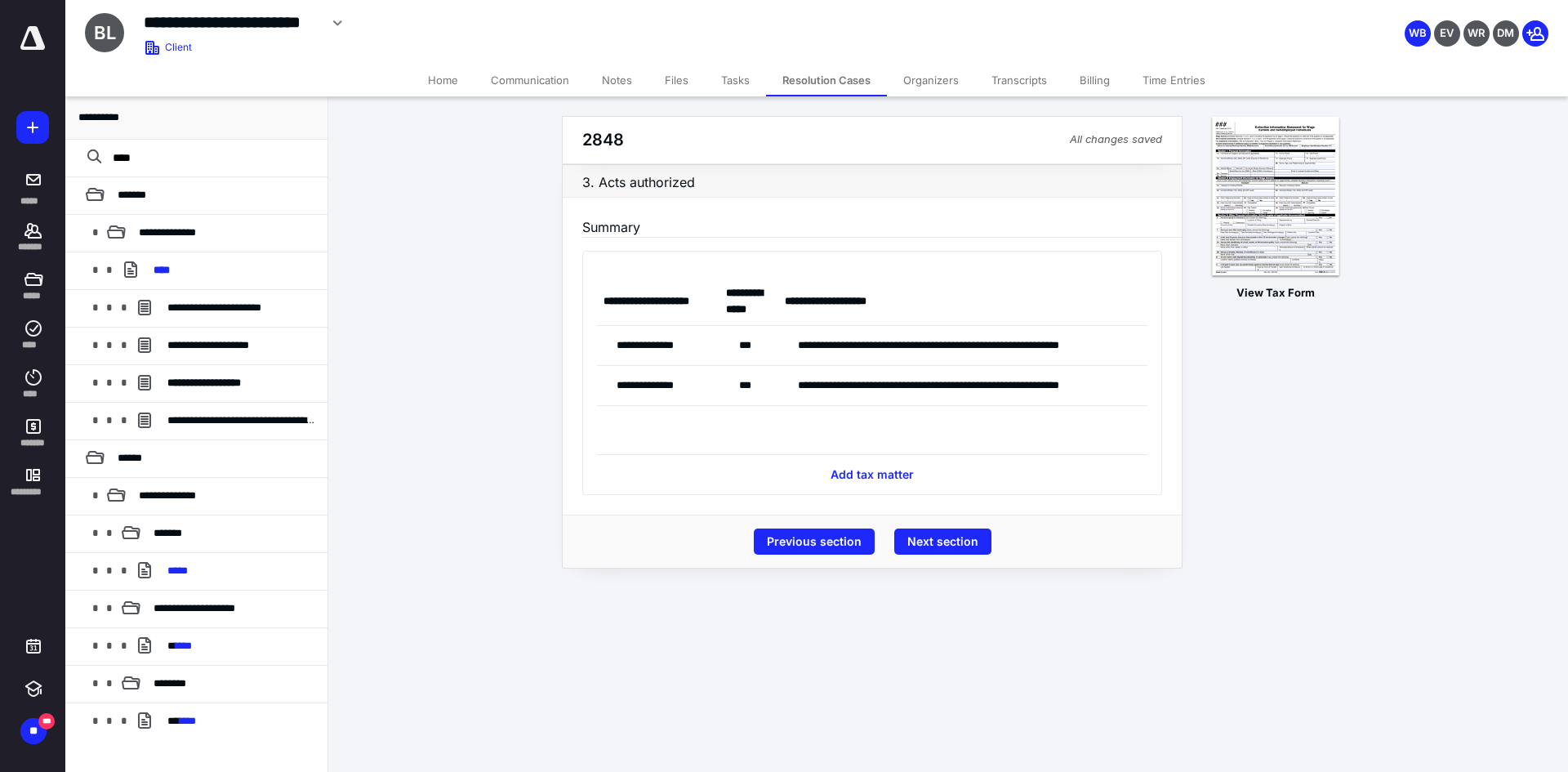 click on "**********" at bounding box center (961, 346) 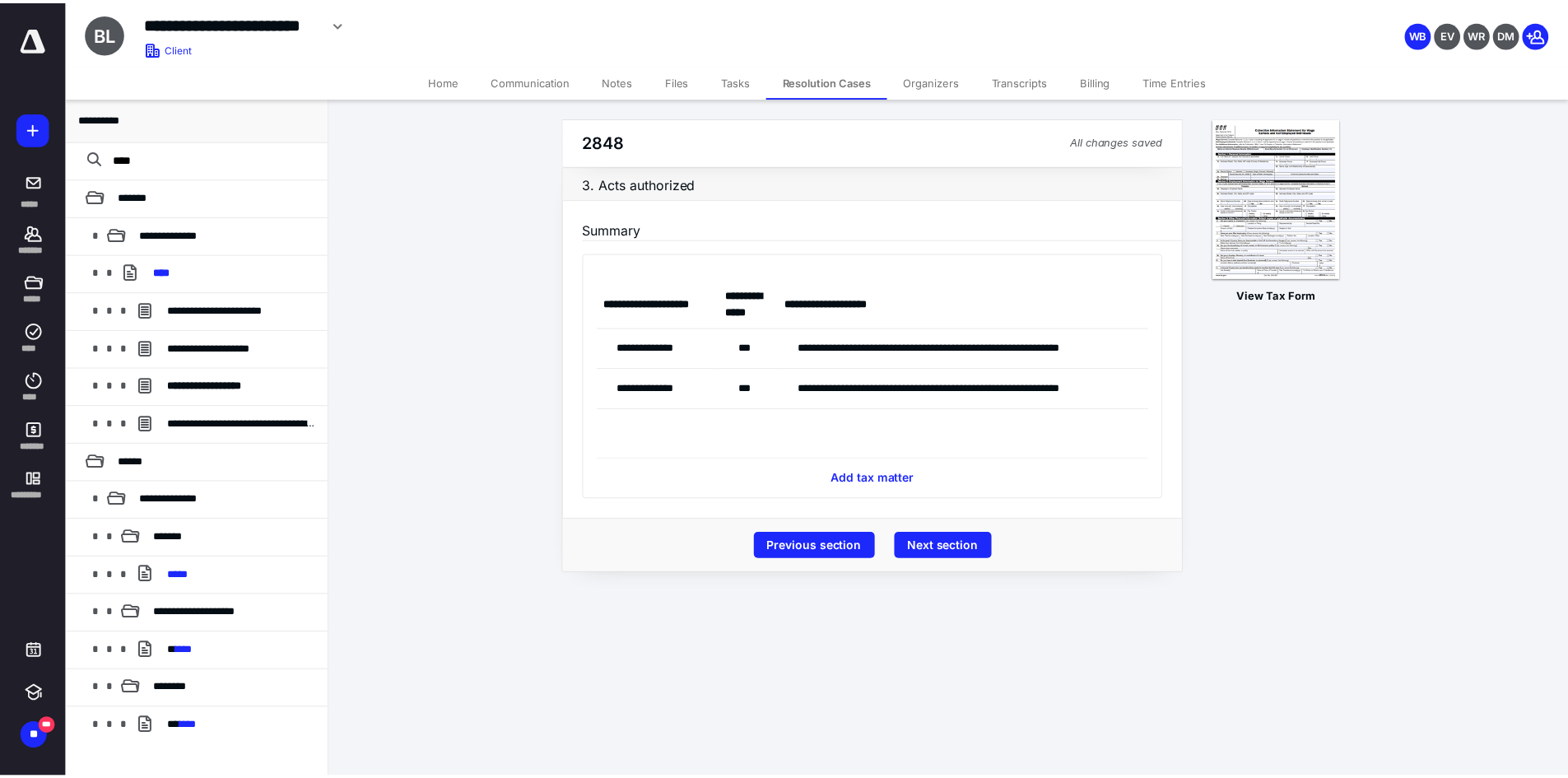scroll, scrollTop: 0, scrollLeft: 44, axis: horizontal 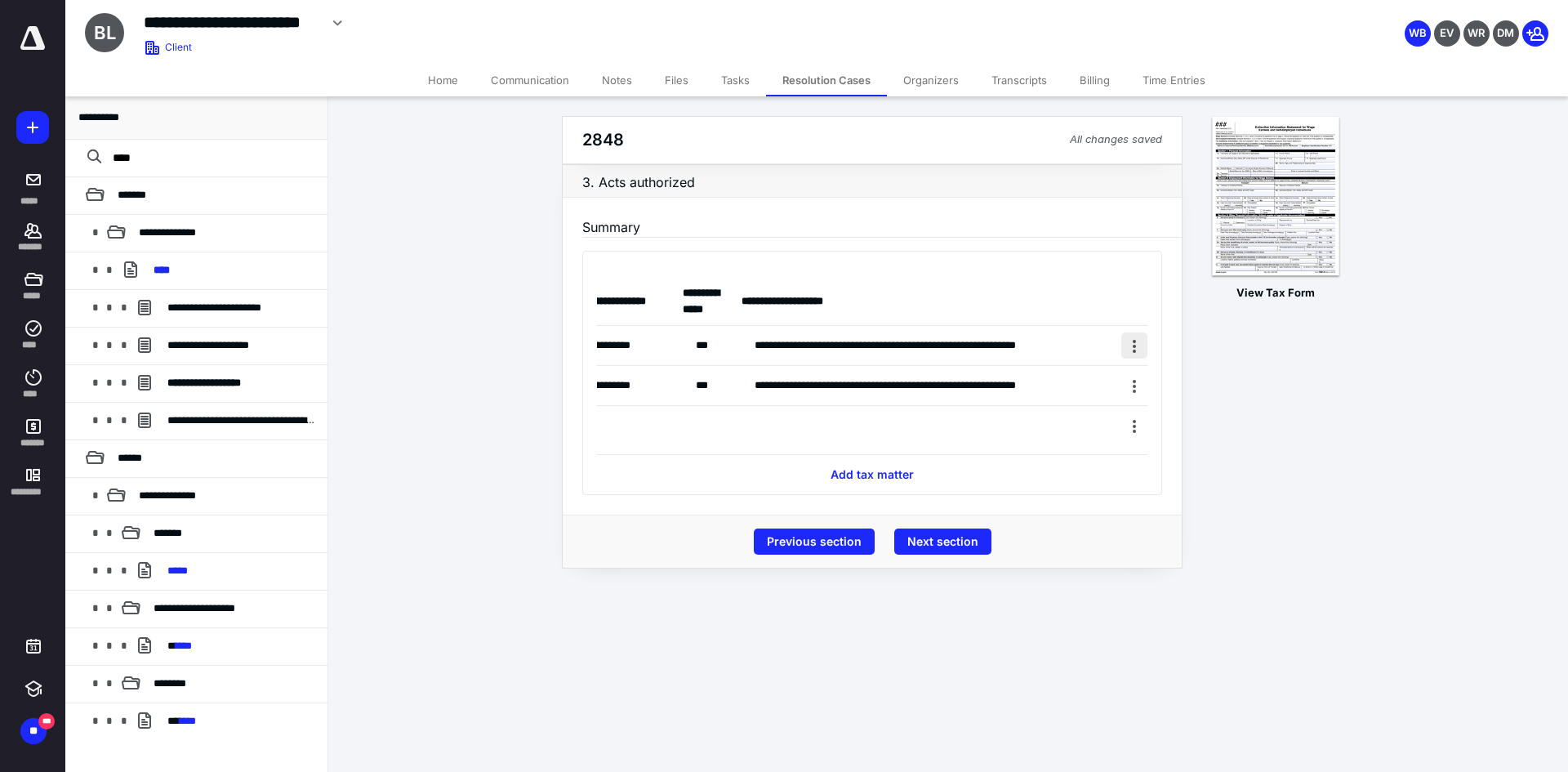 click at bounding box center (1134, 346) 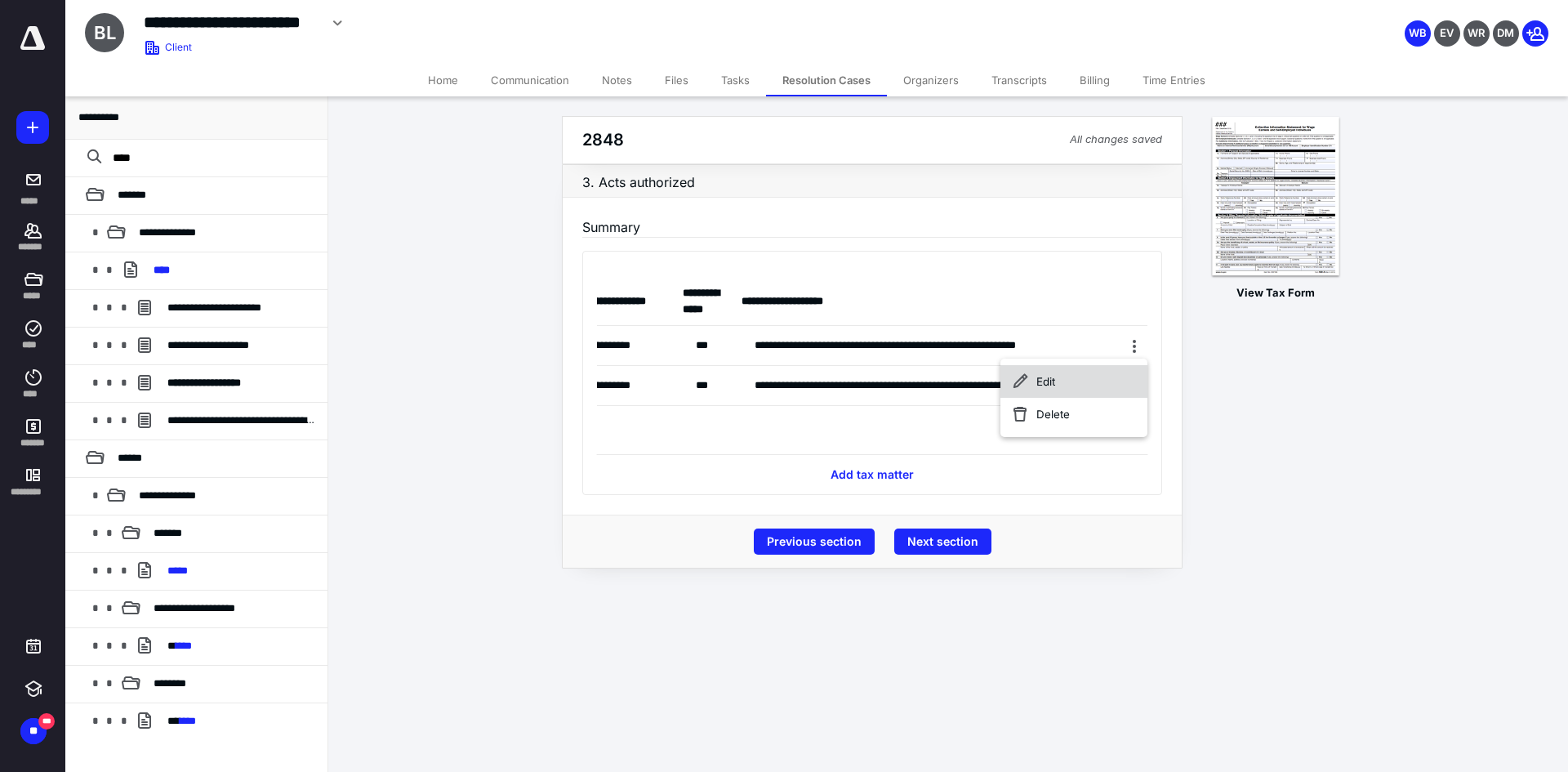 click on "Edit" at bounding box center [1074, 382] 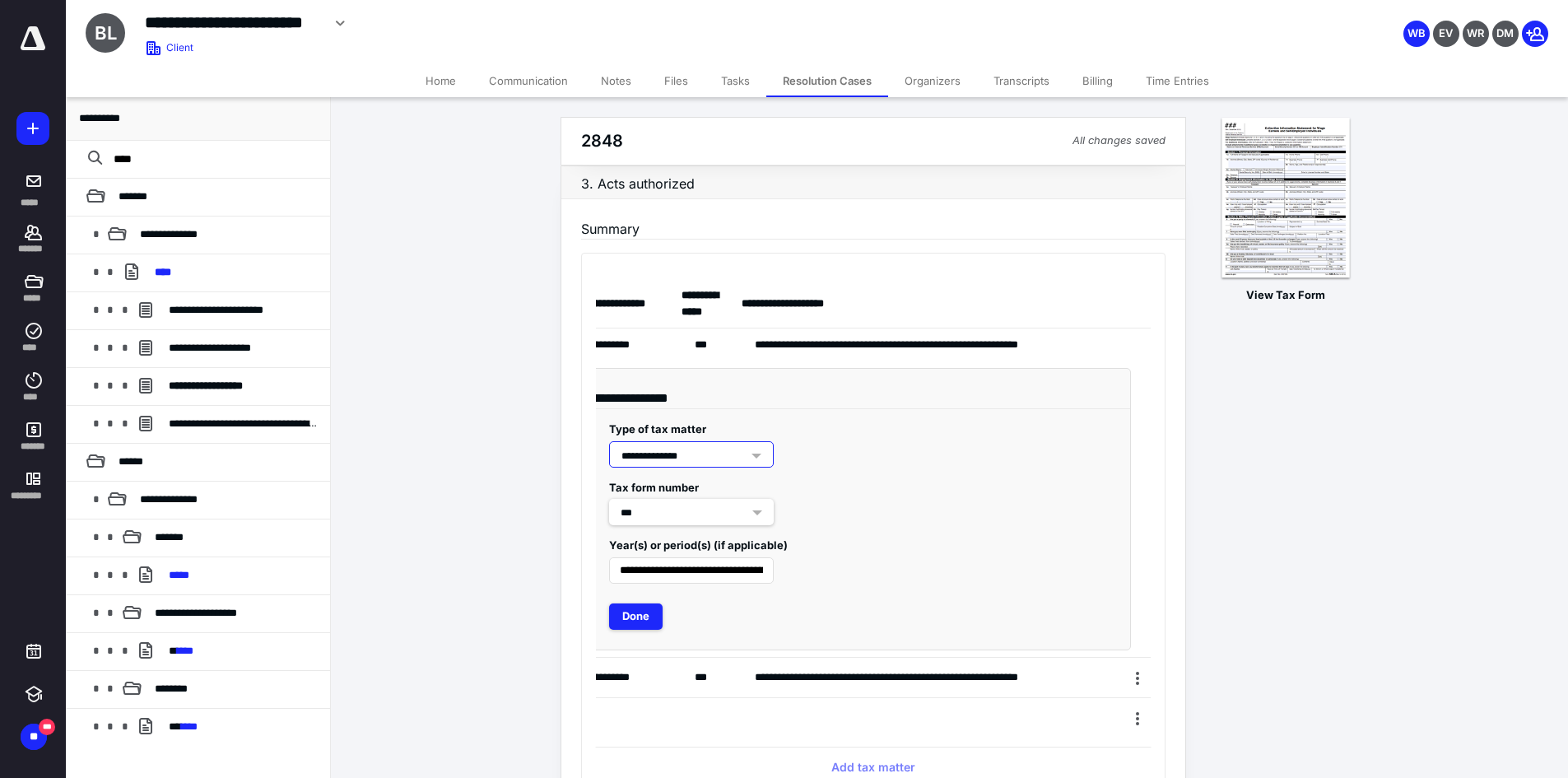 click on "**********" at bounding box center (691, 454) 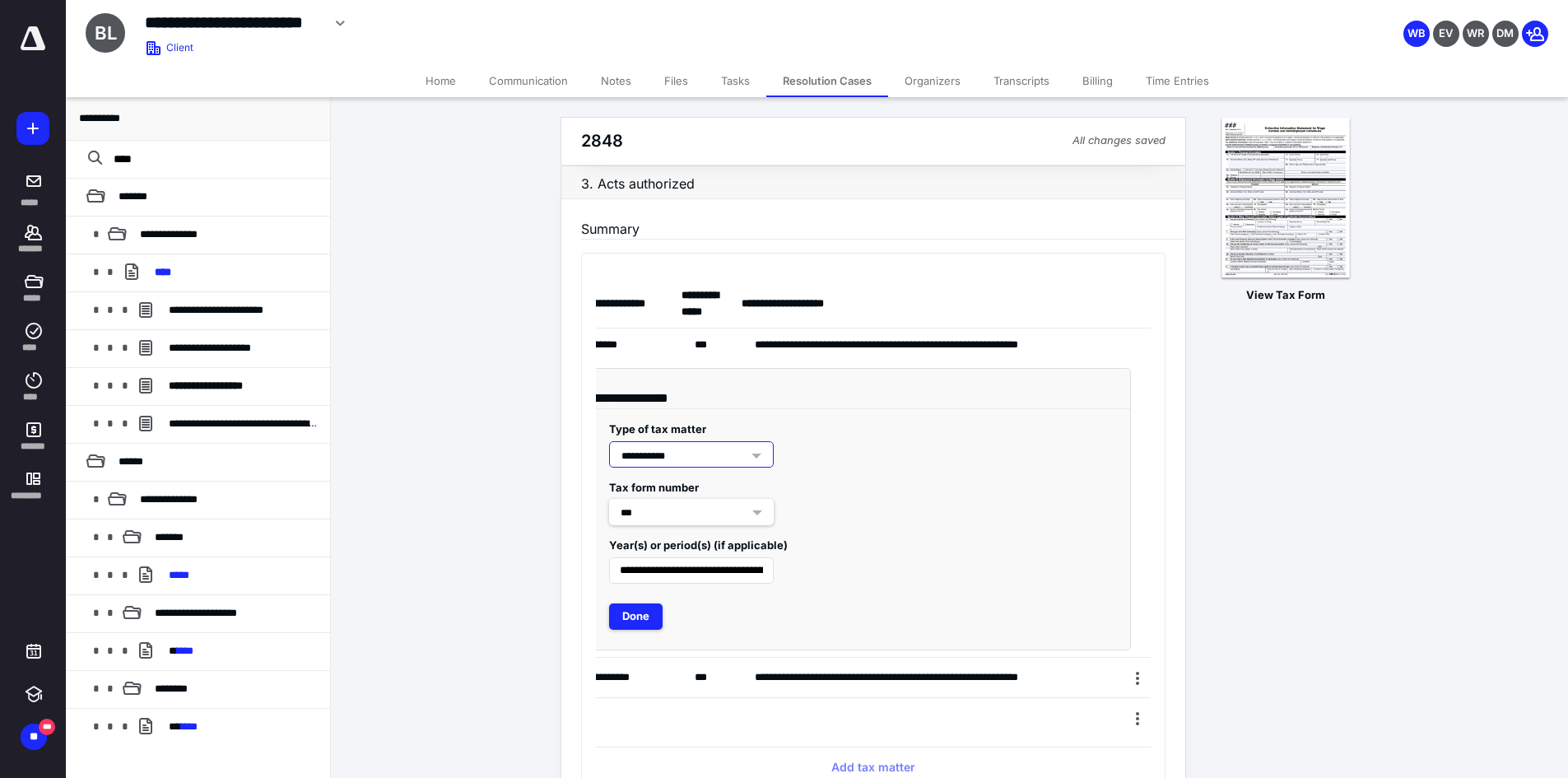 click on "**********" at bounding box center (919, 303) 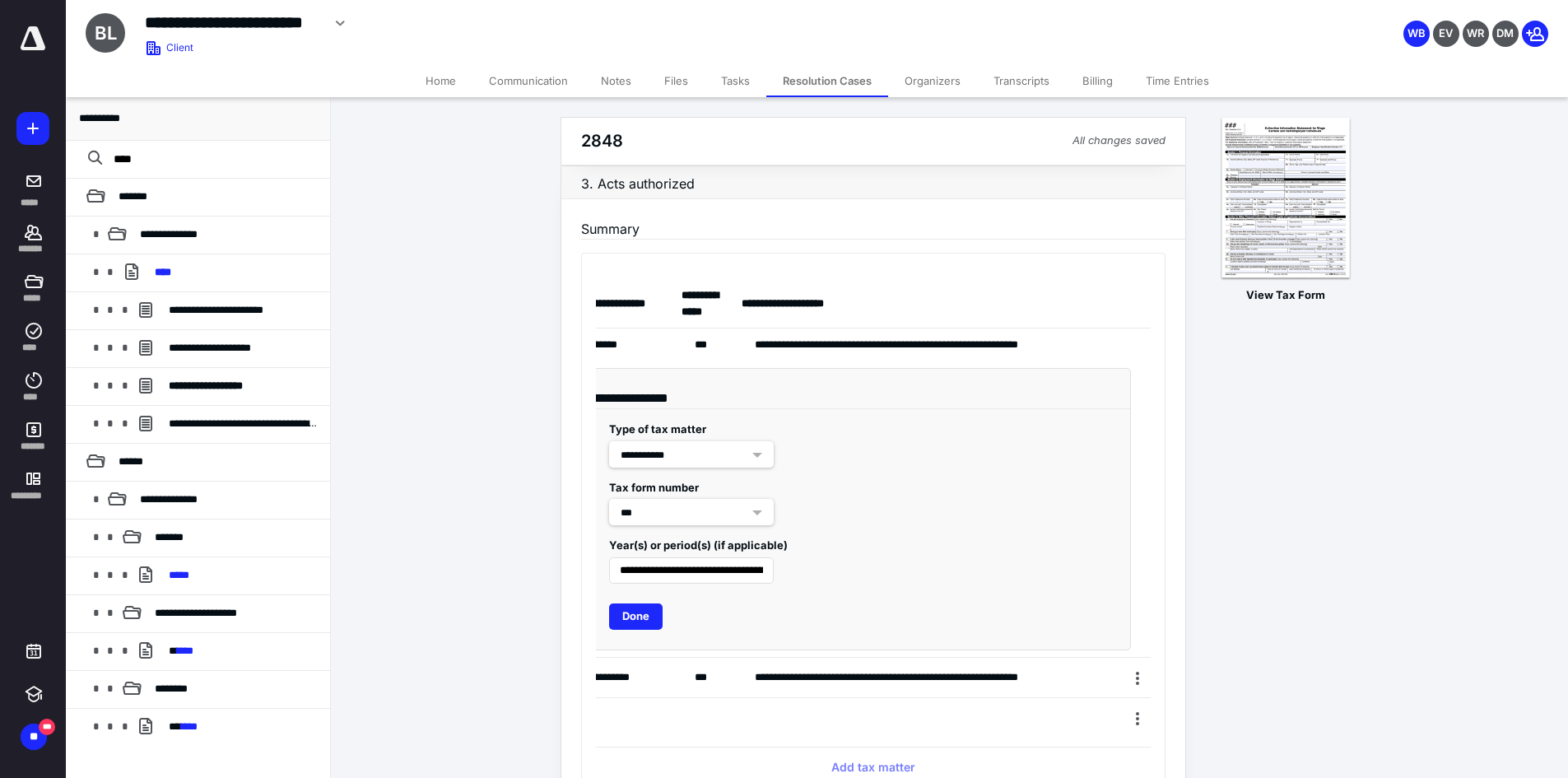 click on "Done" at bounding box center (635, 617) 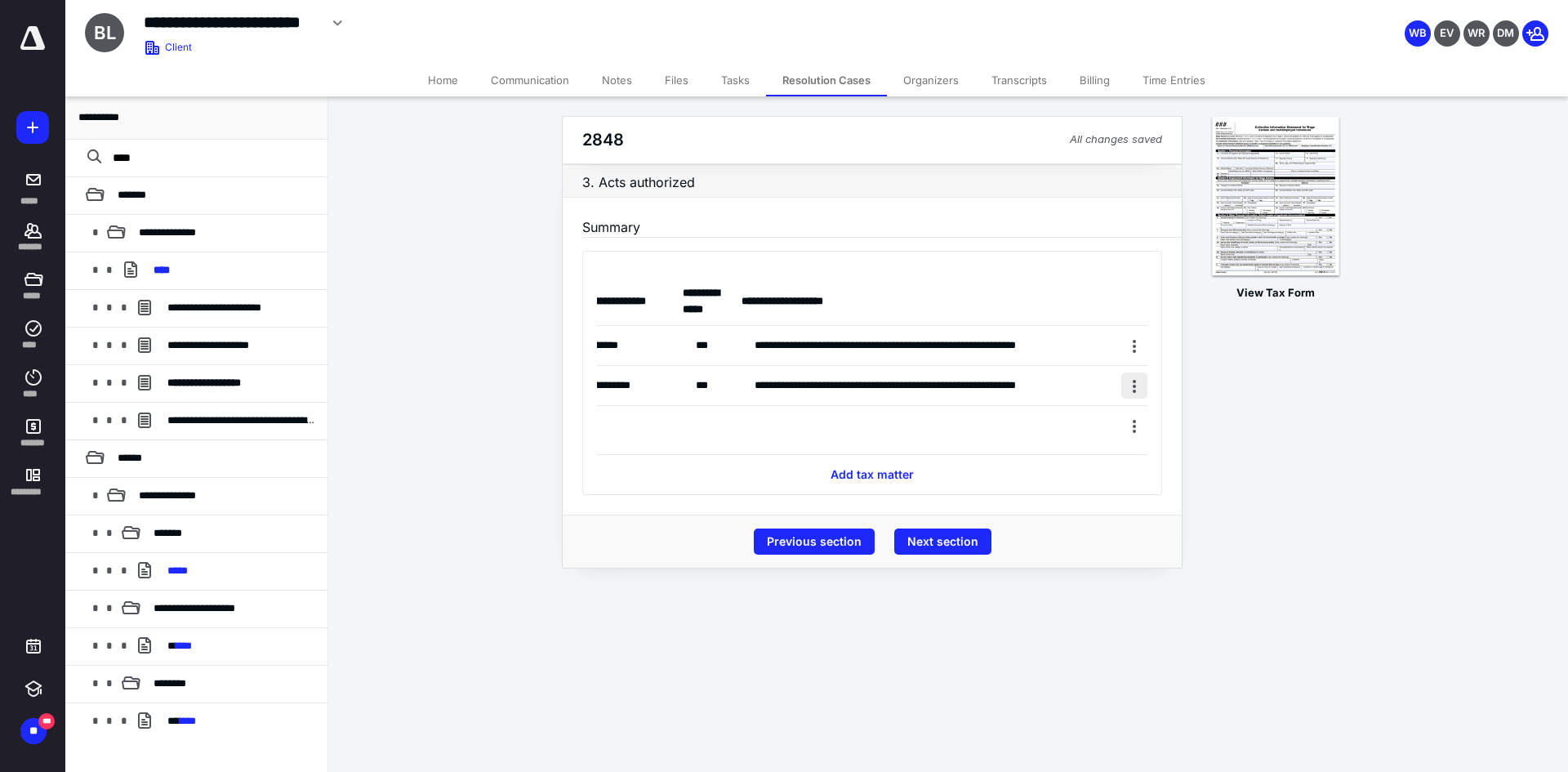 click at bounding box center (1134, 386) 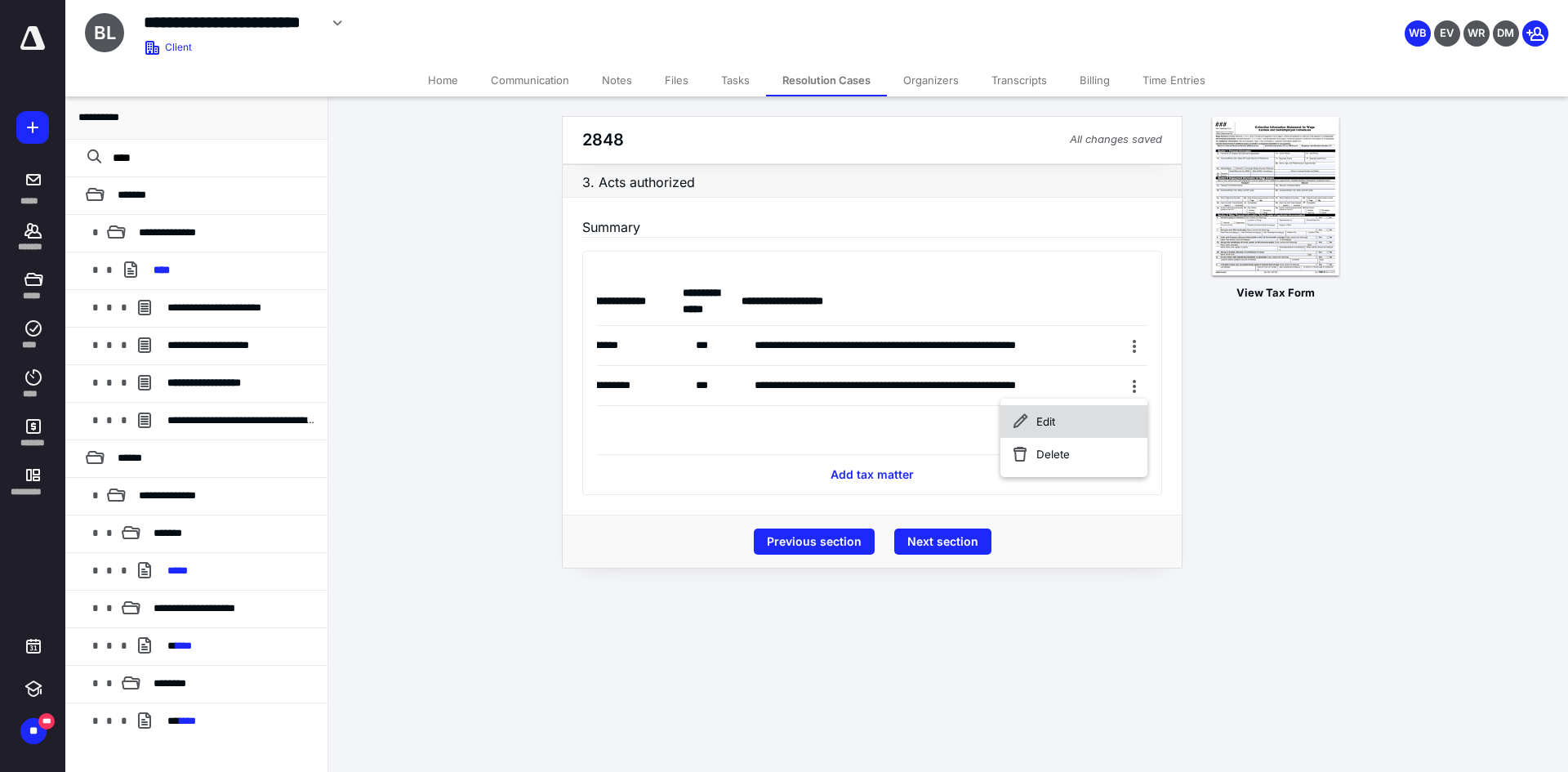 click on "Edit" at bounding box center (1074, 422) 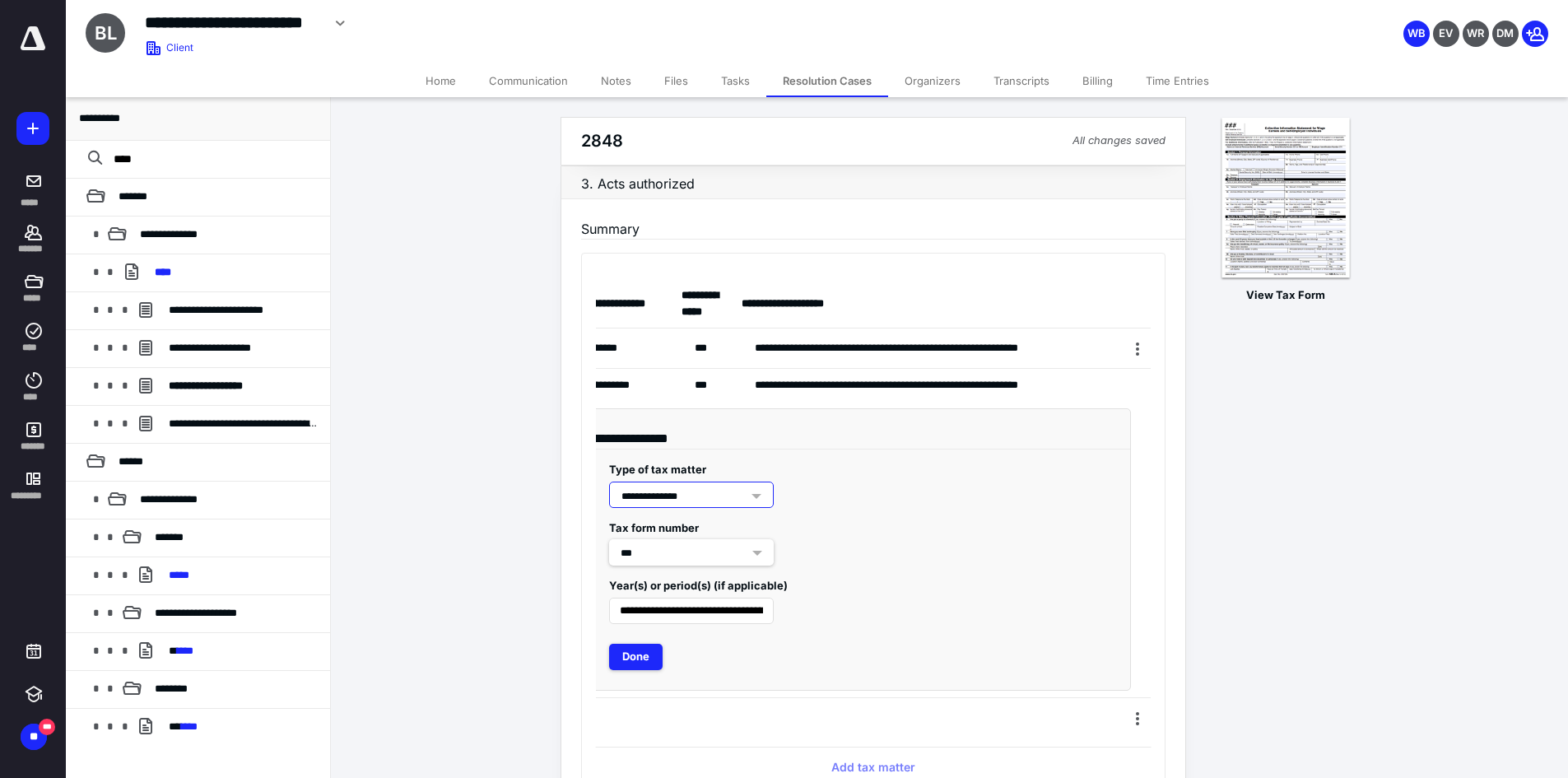 click on "**********" at bounding box center [685, 496] 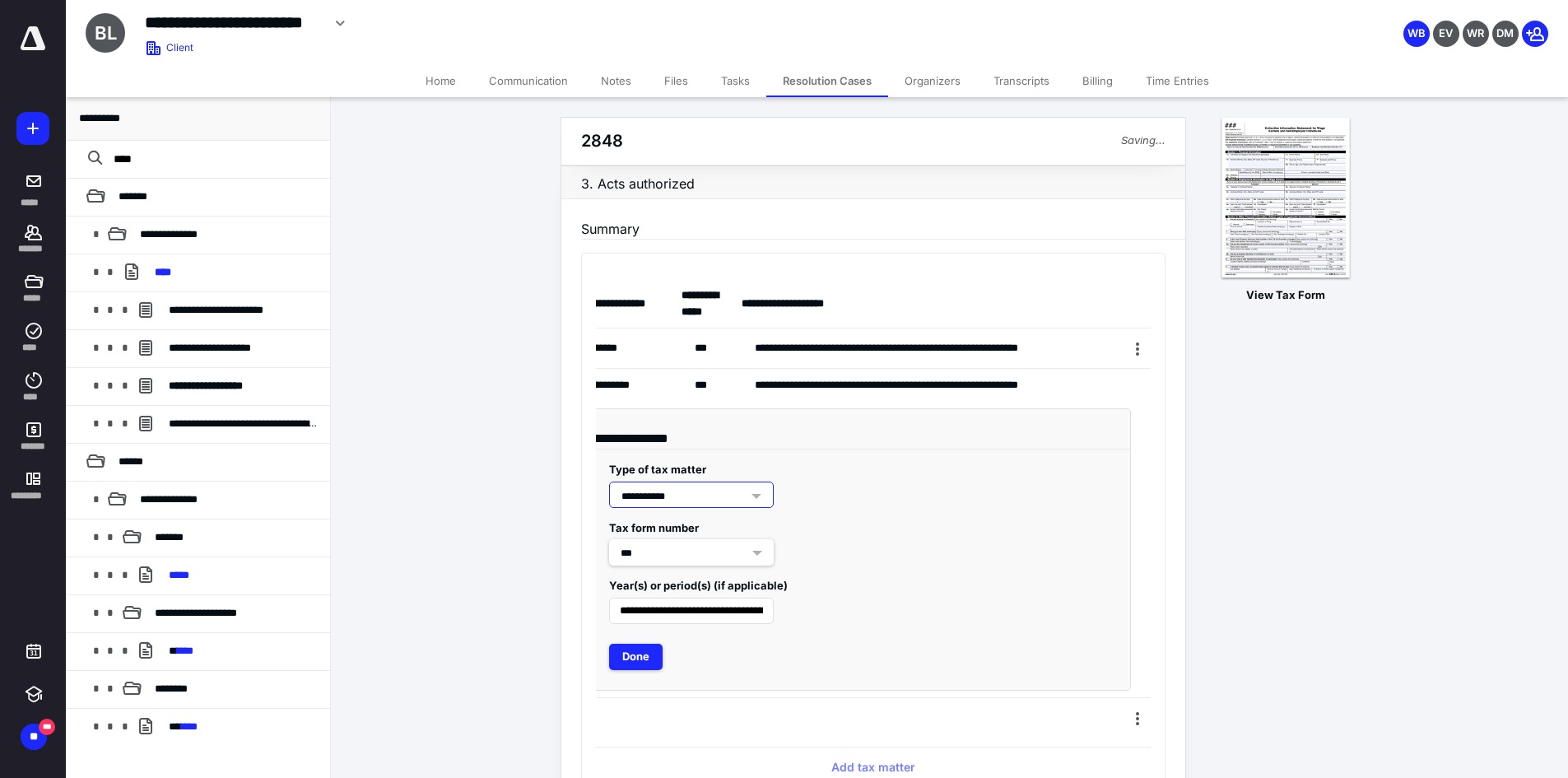 scroll, scrollTop: 0, scrollLeft: 16, axis: horizontal 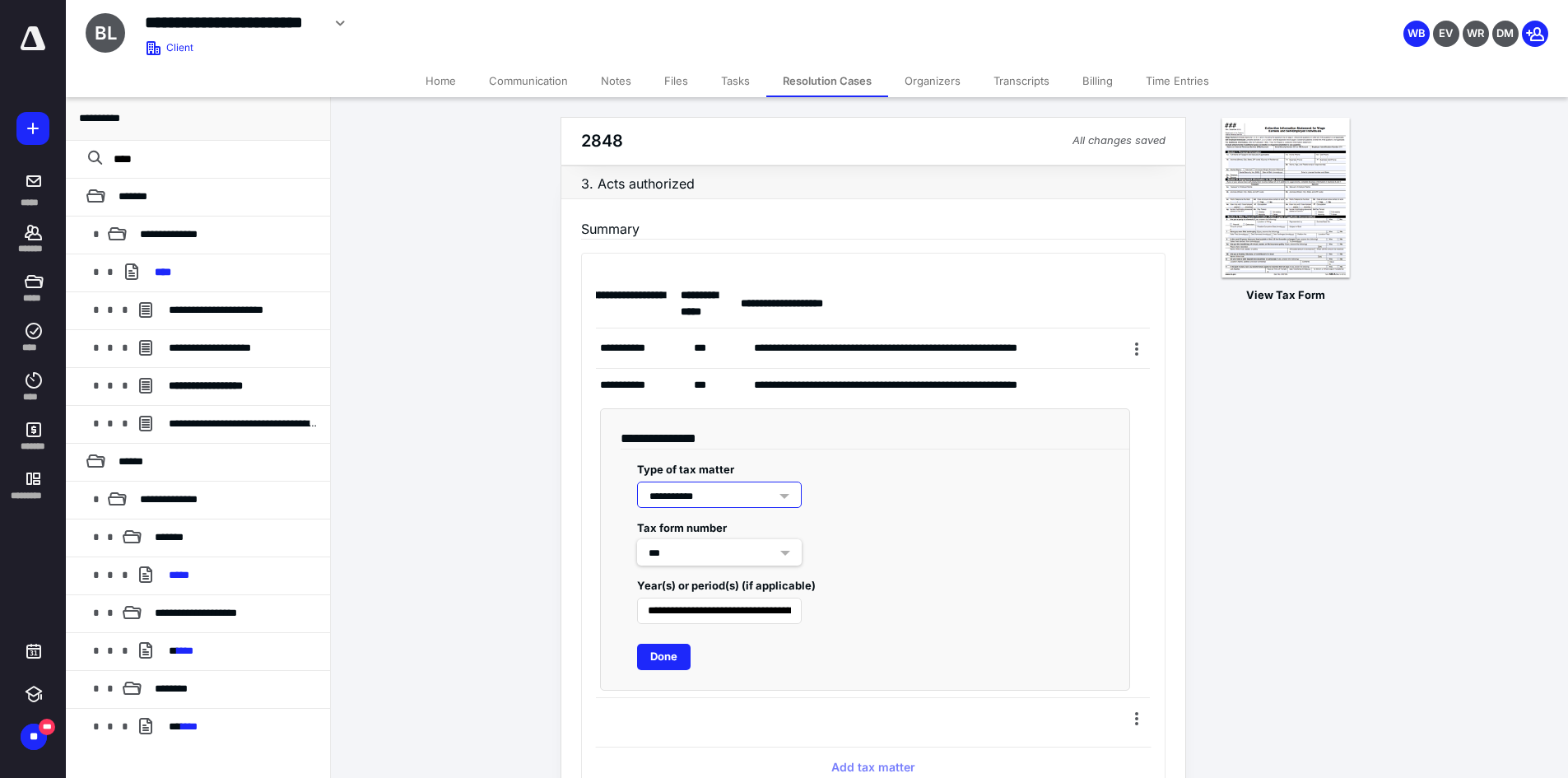 click on "Done" at bounding box center [663, 657] 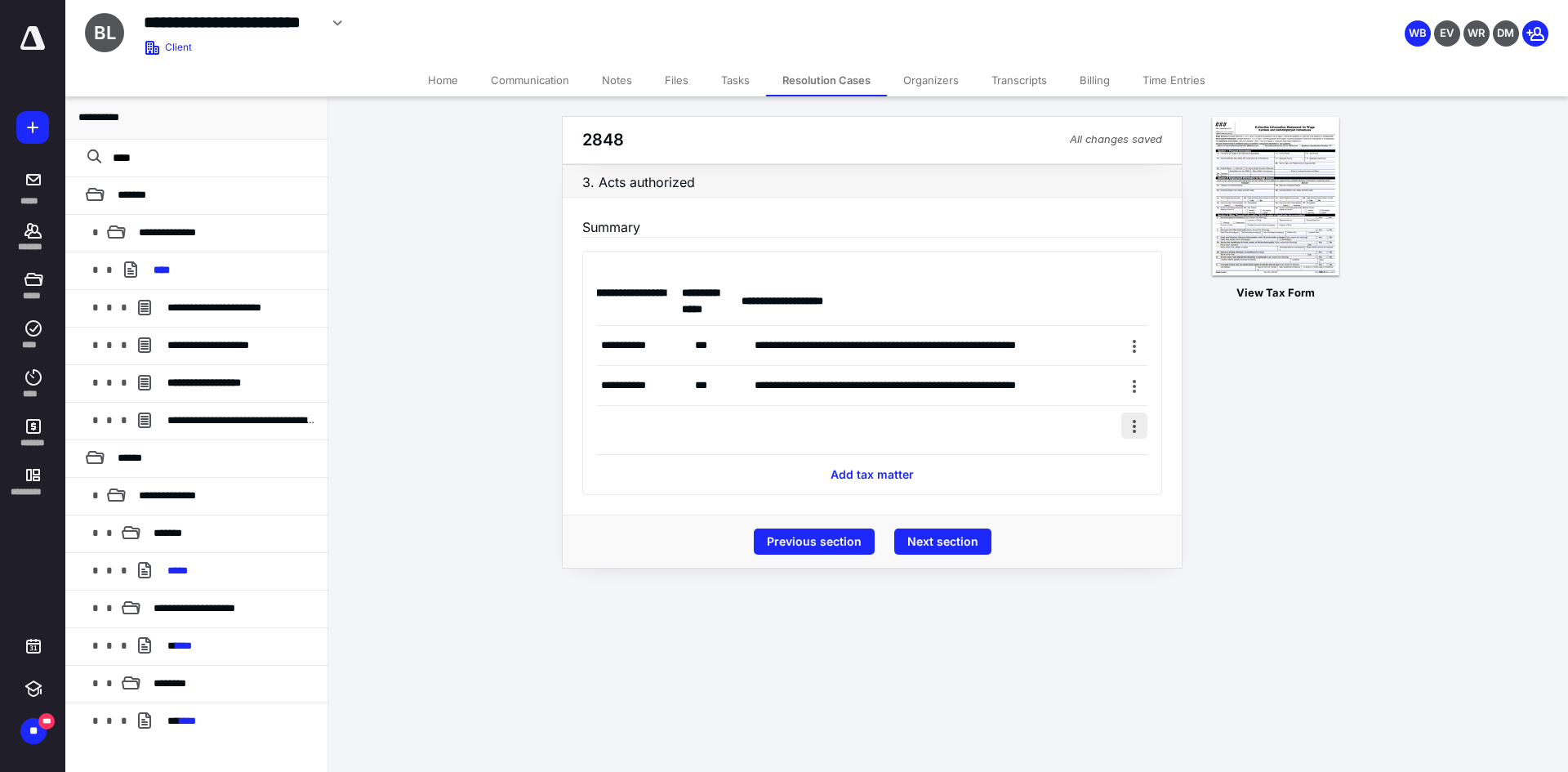 click at bounding box center (1134, 426) 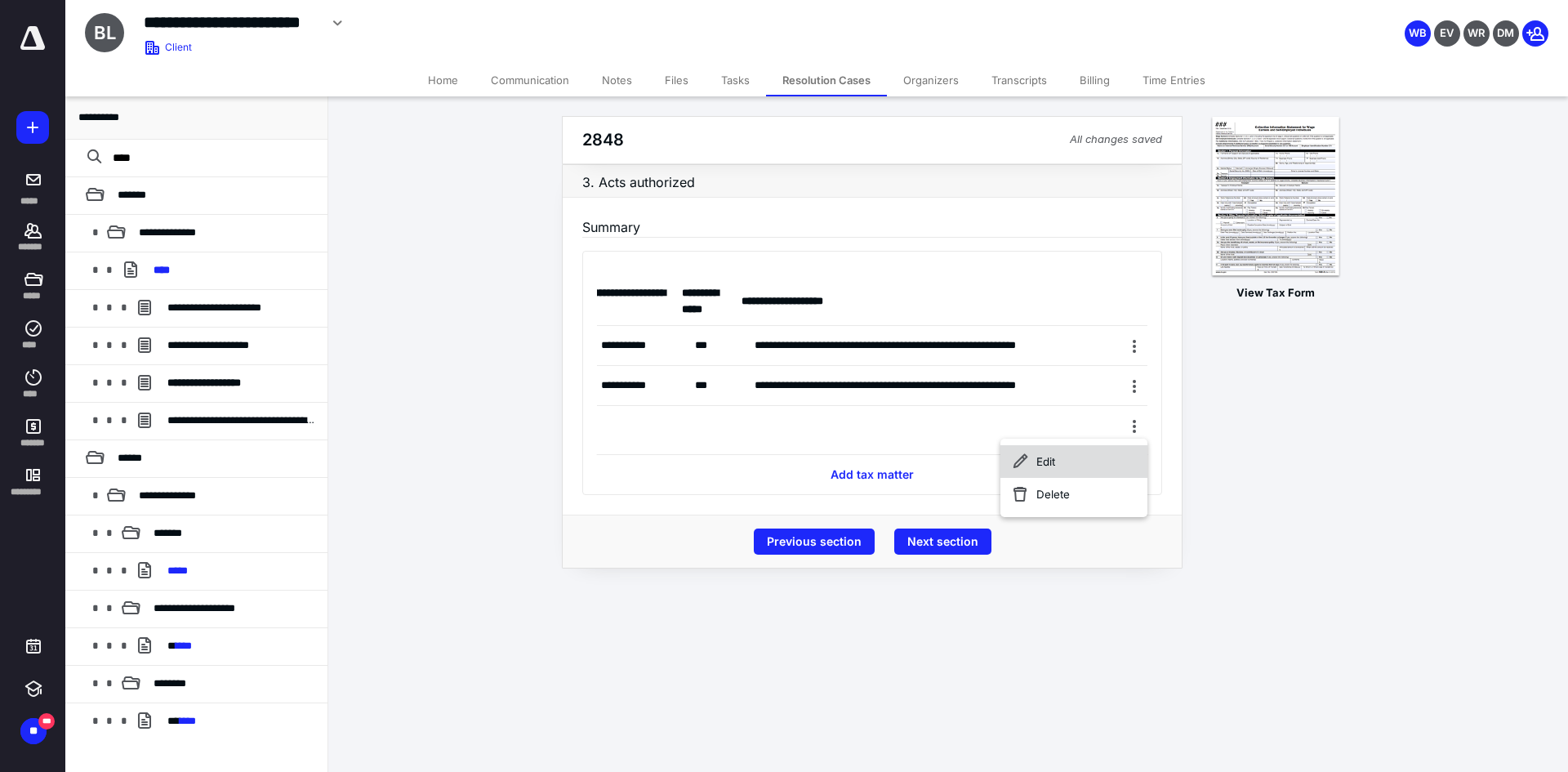 click on "Edit" at bounding box center (1074, 462) 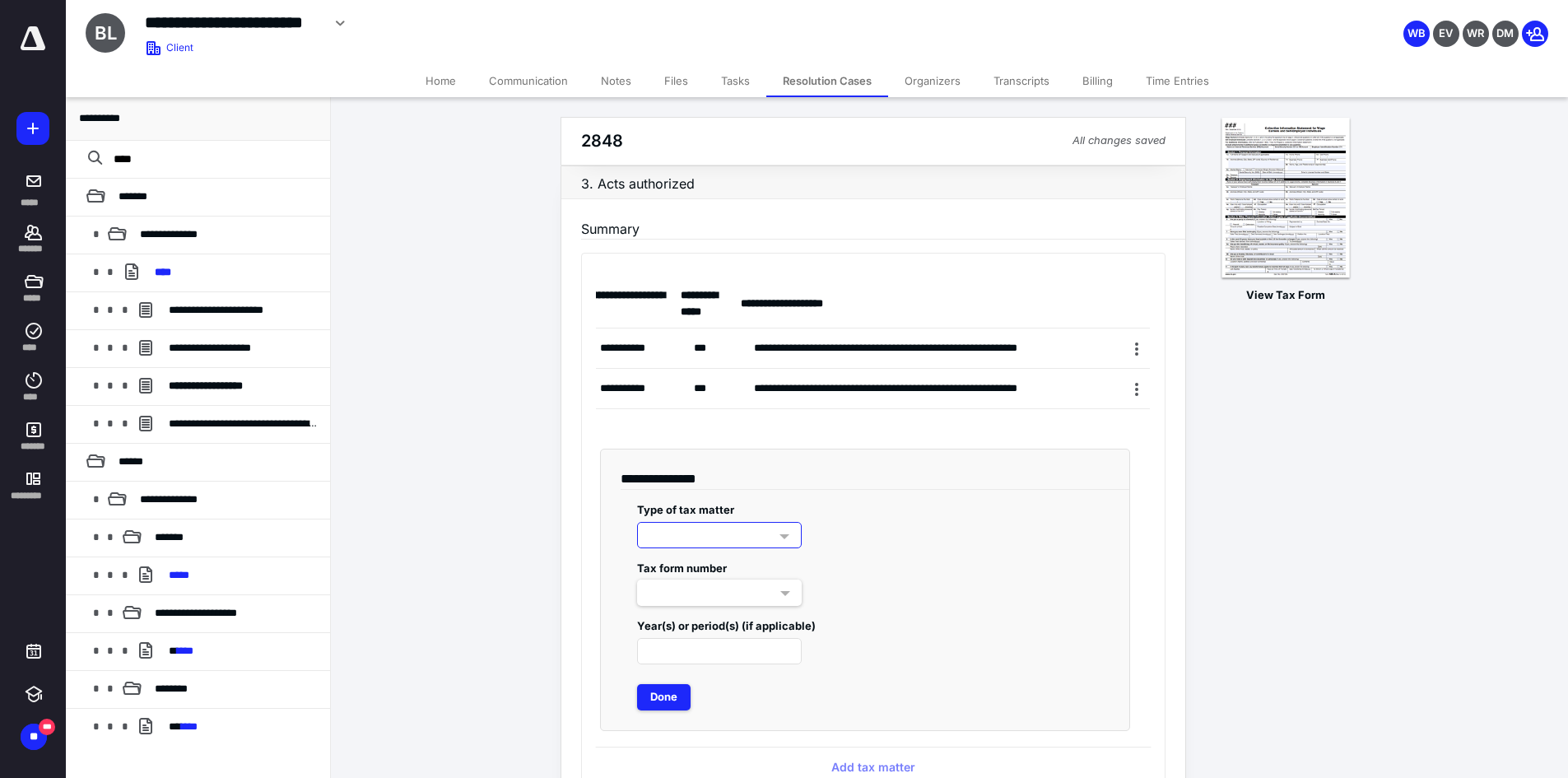 click at bounding box center [719, 535] 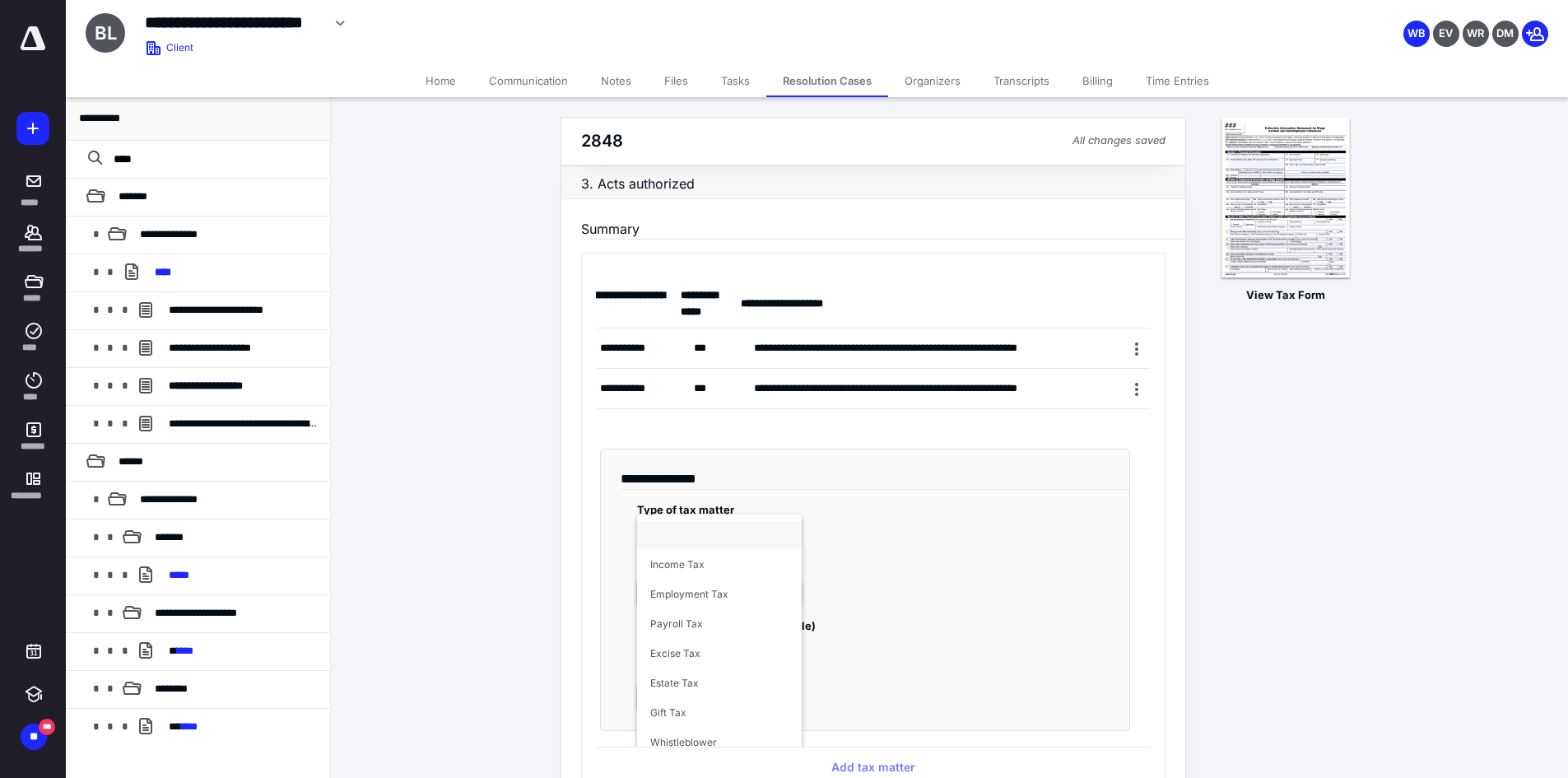 scroll, scrollTop: 104, scrollLeft: 0, axis: vertical 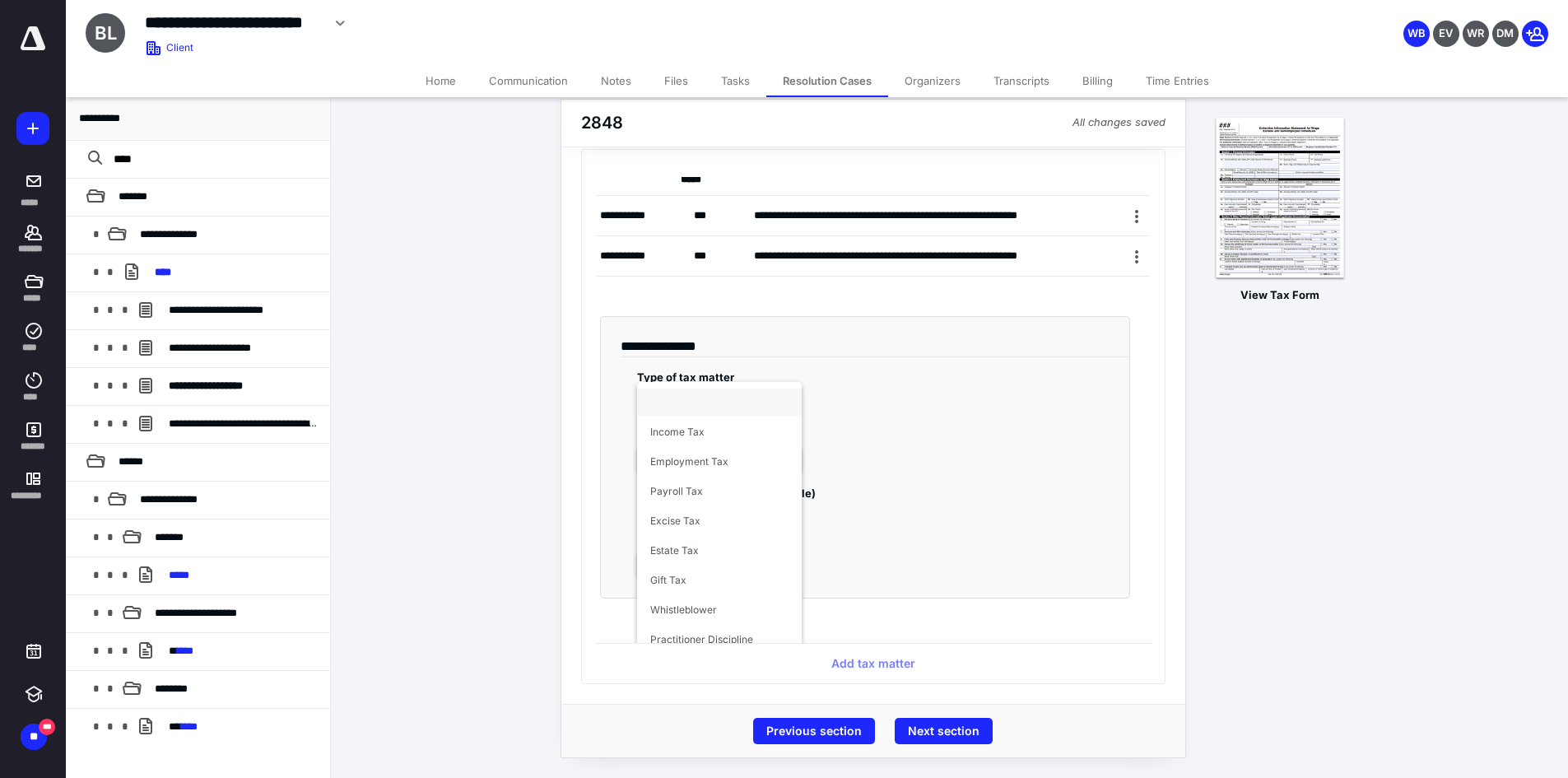 click on "Type of tax matter null Income Tax Employment Tax Payroll Tax Excise Tax Estate Tax Gift Tax Whistleblower Practitioner Discipline PLR FOIA Civil Penalty Sec. 5000A Shared Responsibility Payment Sec. 4980H Shared Responsibility Payment Not Applicable Other" at bounding box center (865, 386) 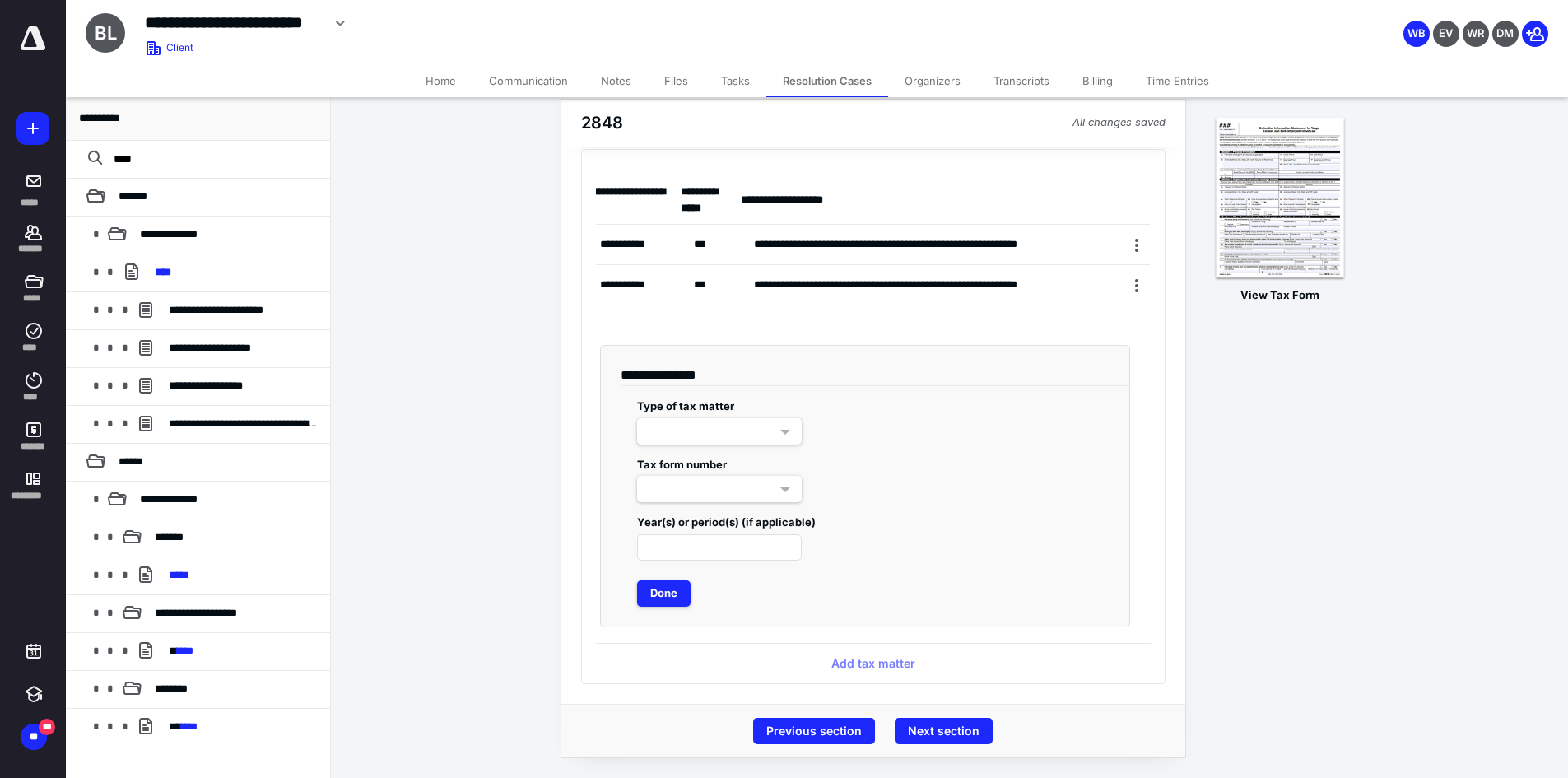 scroll, scrollTop: 0, scrollLeft: 16, axis: horizontal 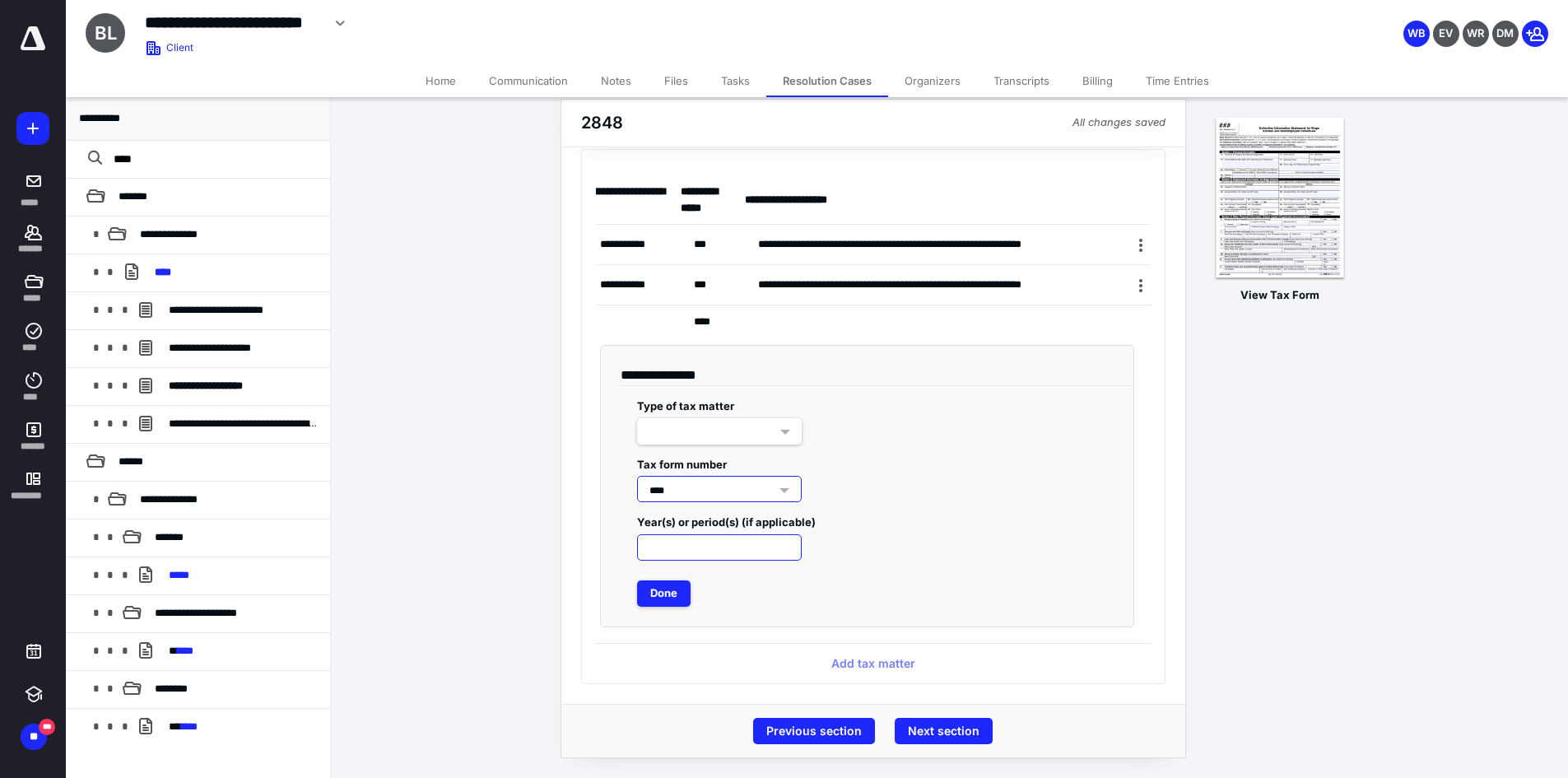 click at bounding box center (719, 547) 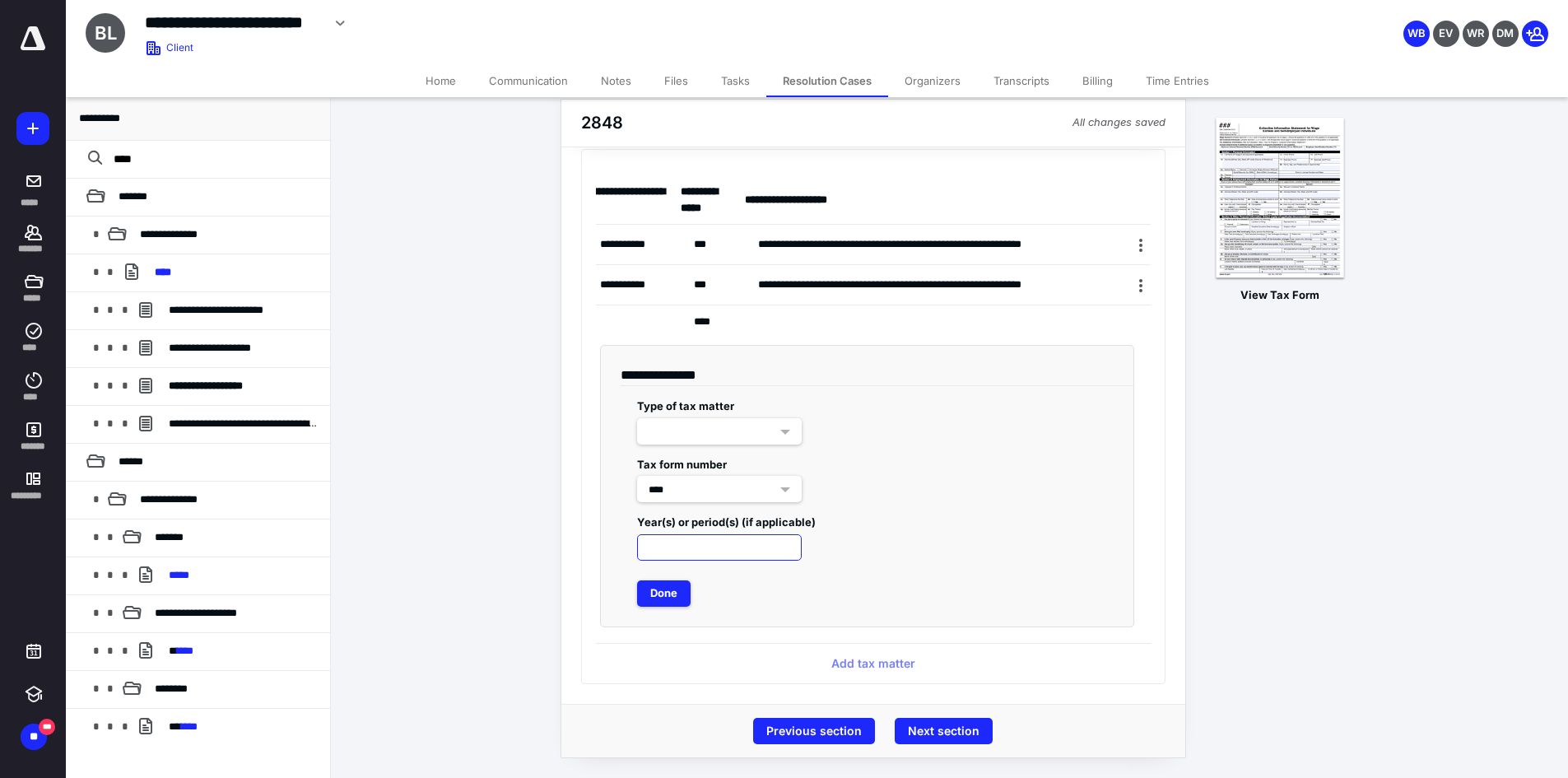 paste on "**********" 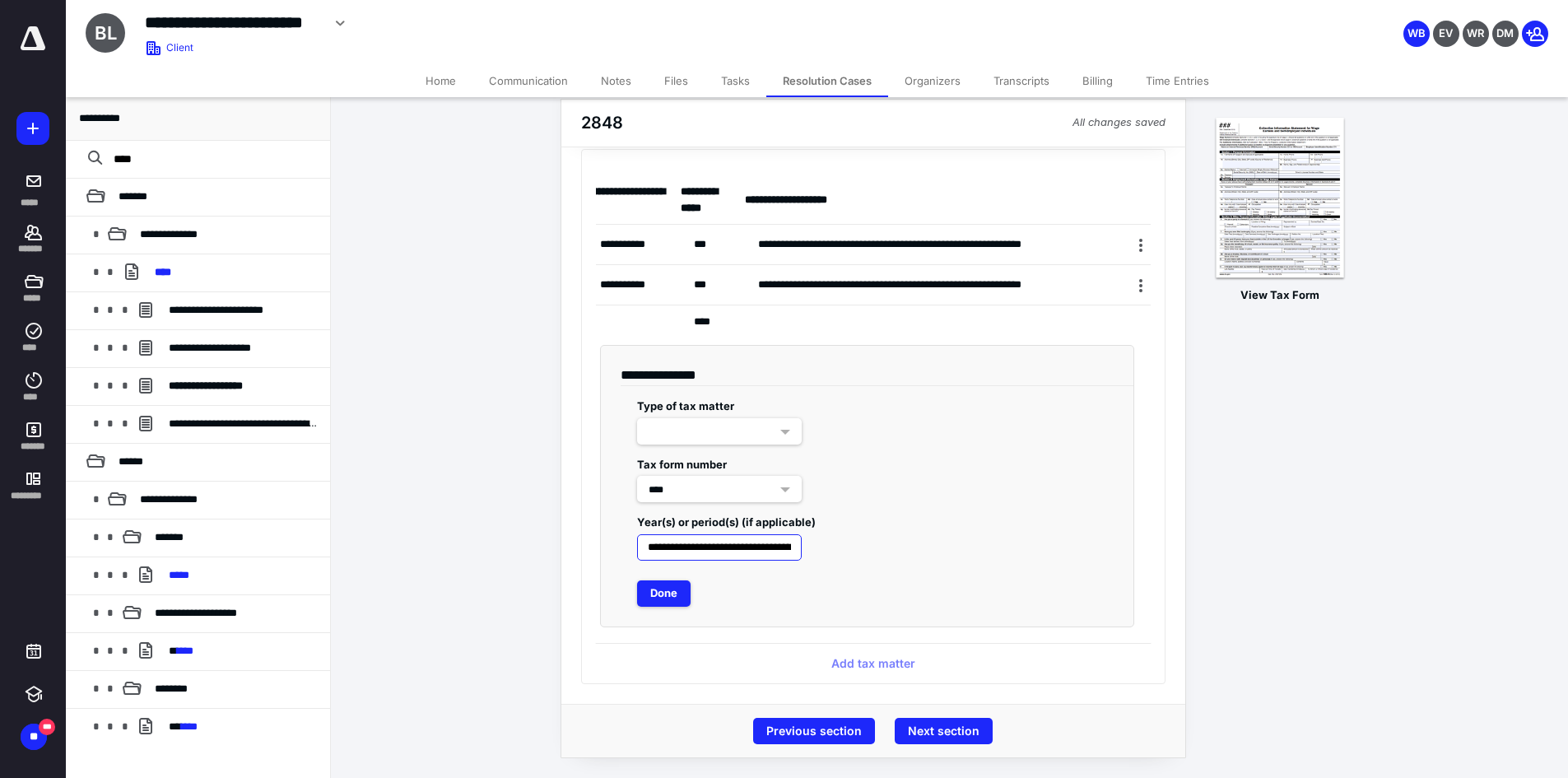 scroll, scrollTop: 0, scrollLeft: 187, axis: horizontal 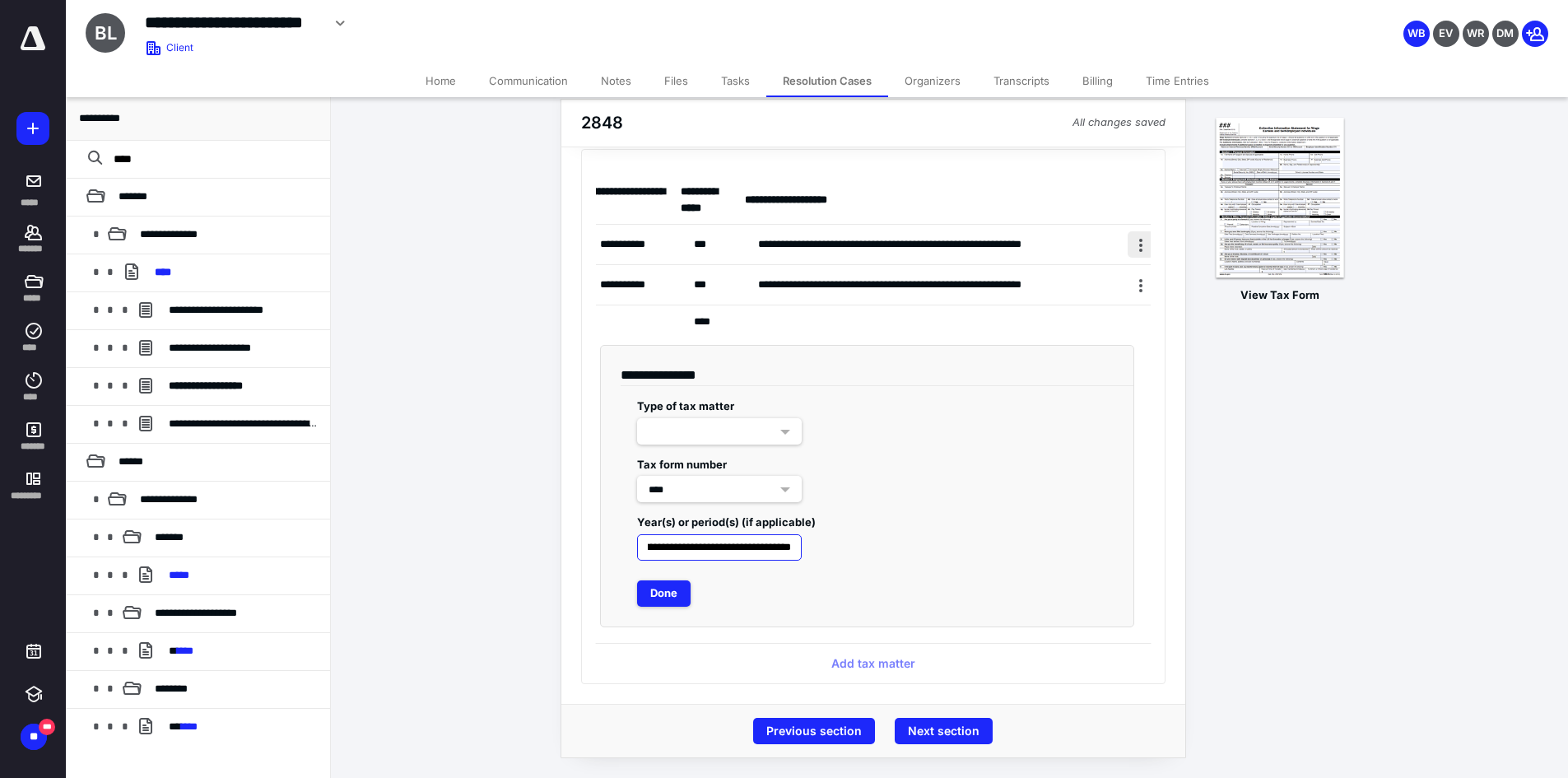 type on "**********" 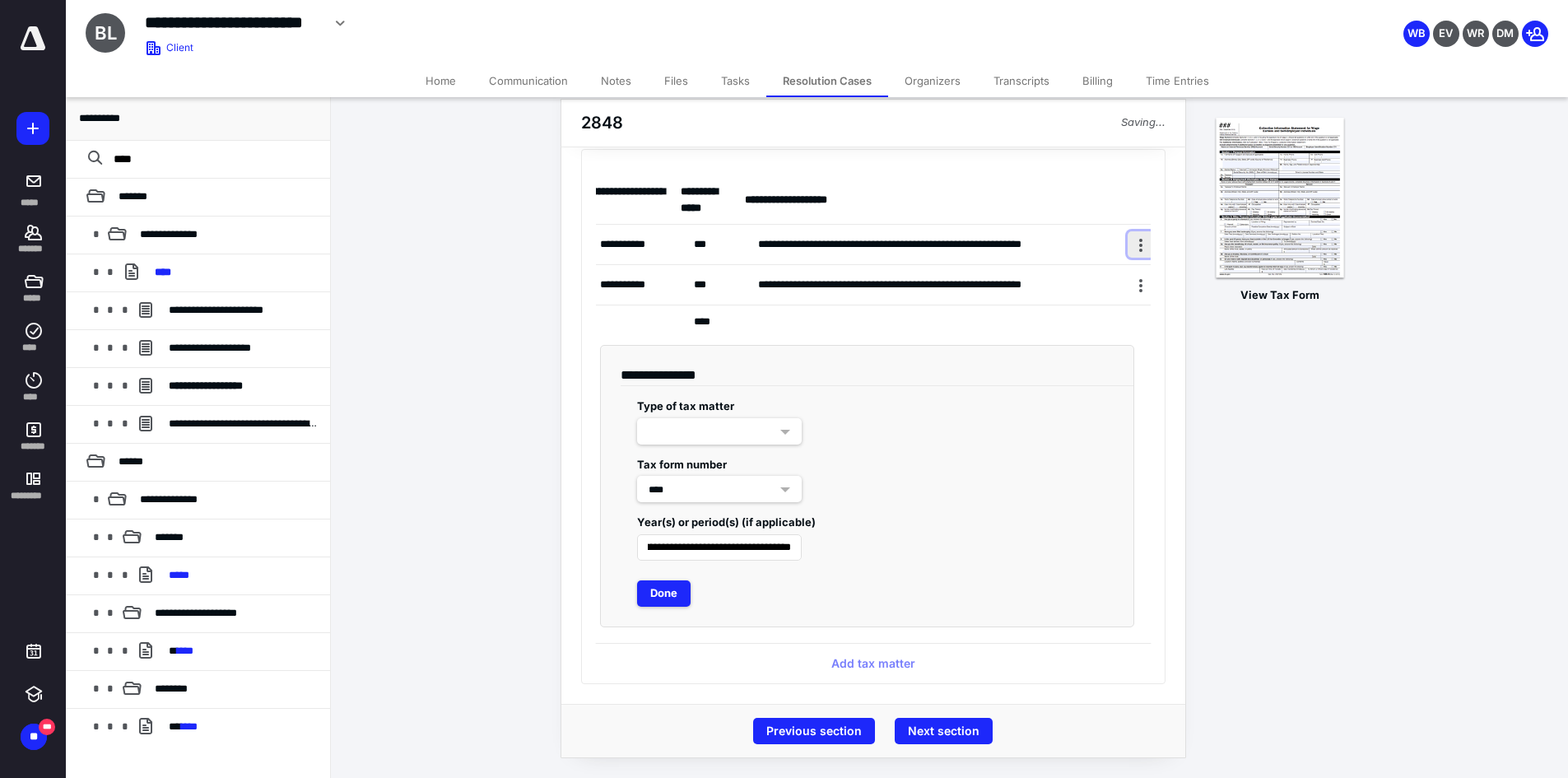 click at bounding box center [1141, 245] 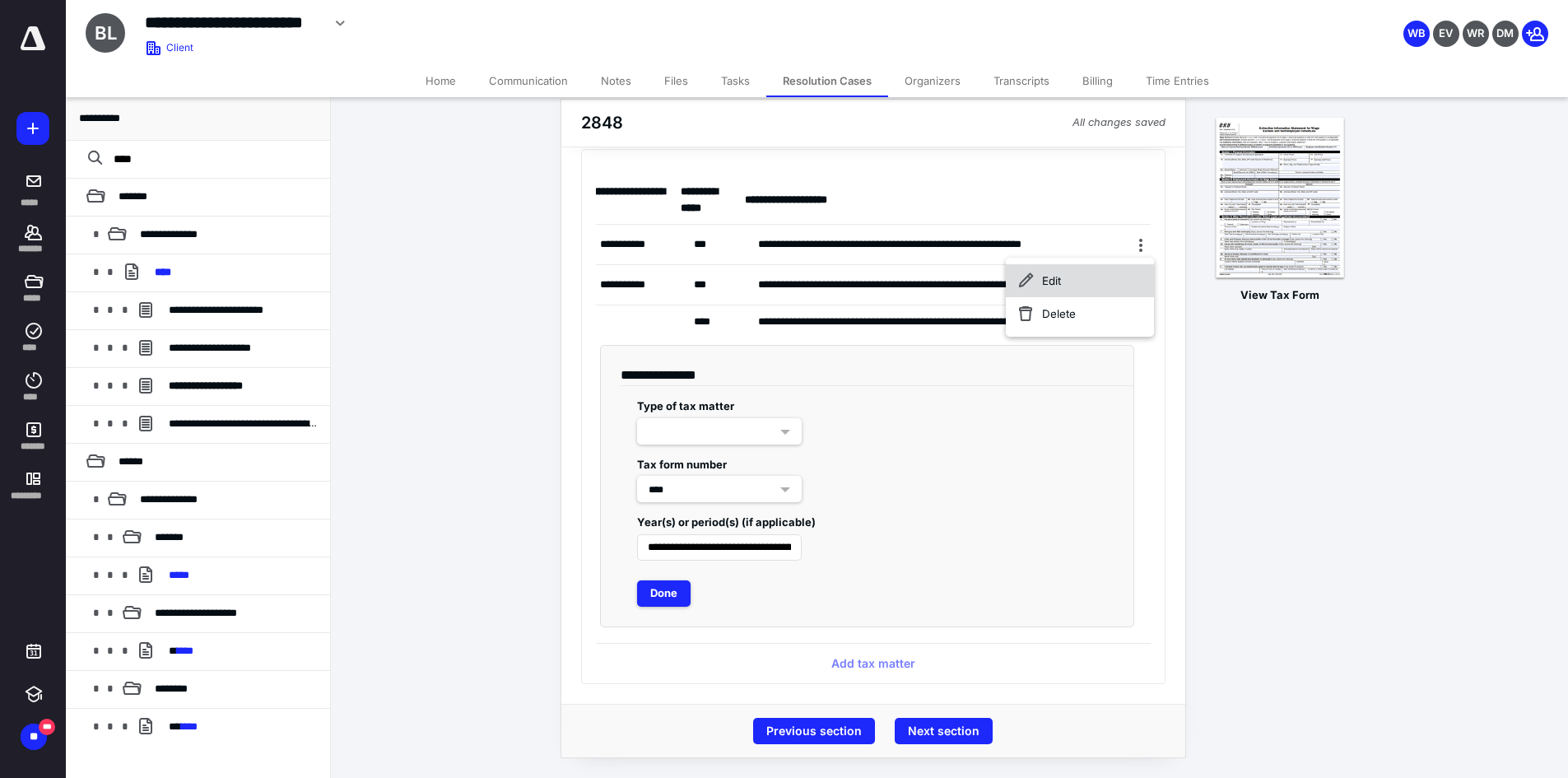 click on "Edit" at bounding box center [1080, 281] 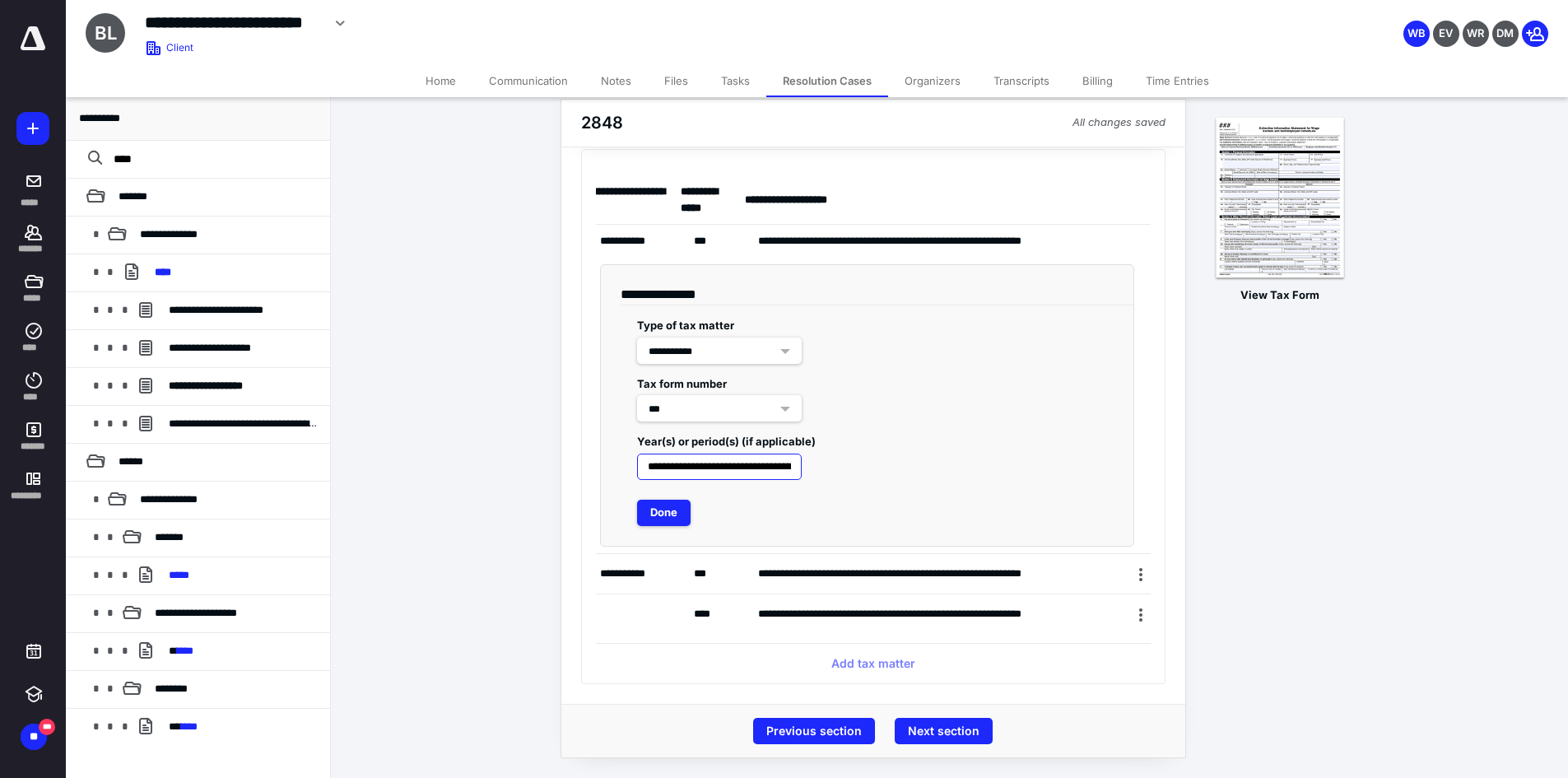 click on "**********" at bounding box center [719, 467] 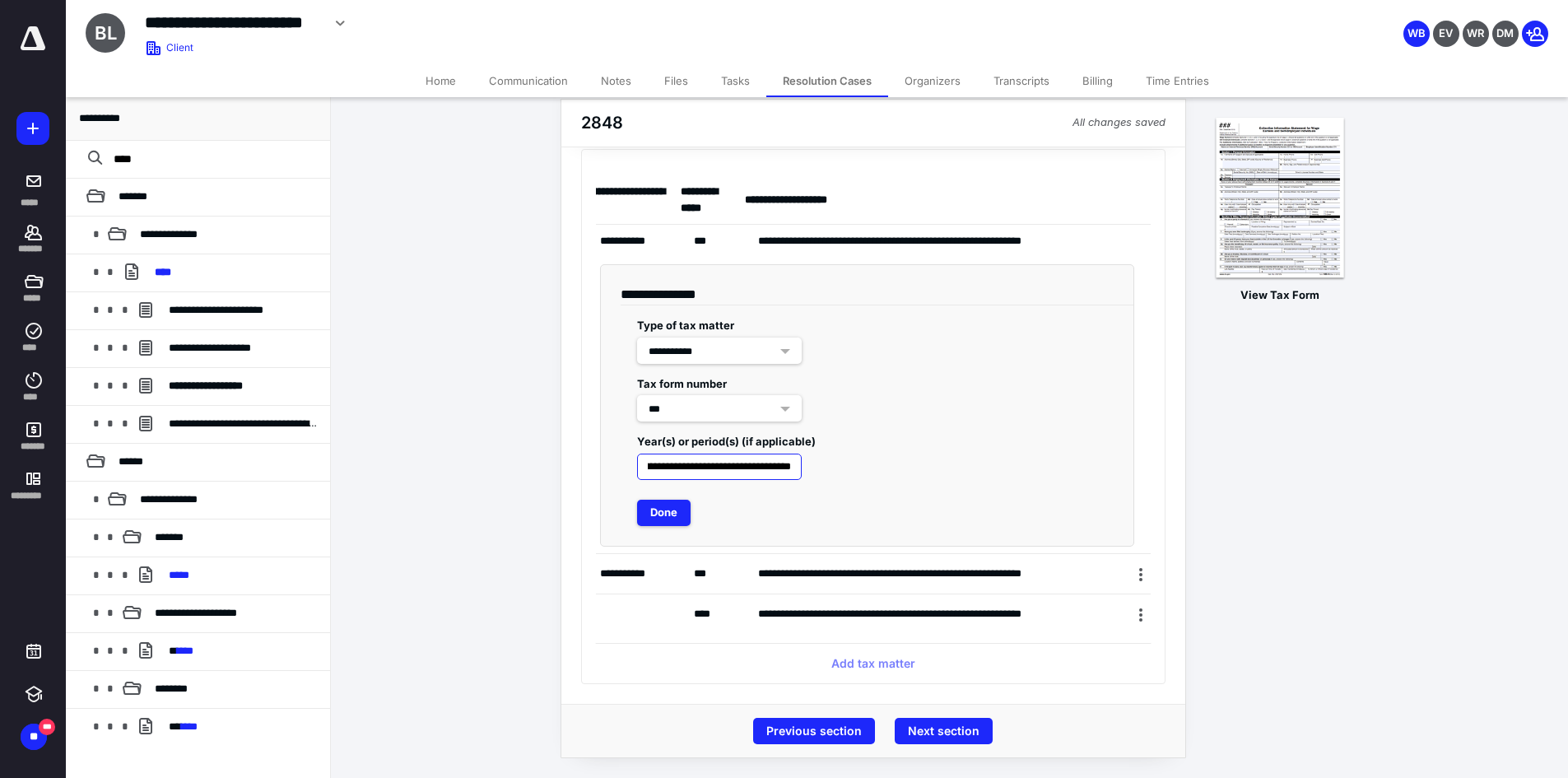scroll, scrollTop: 0, scrollLeft: 187, axis: horizontal 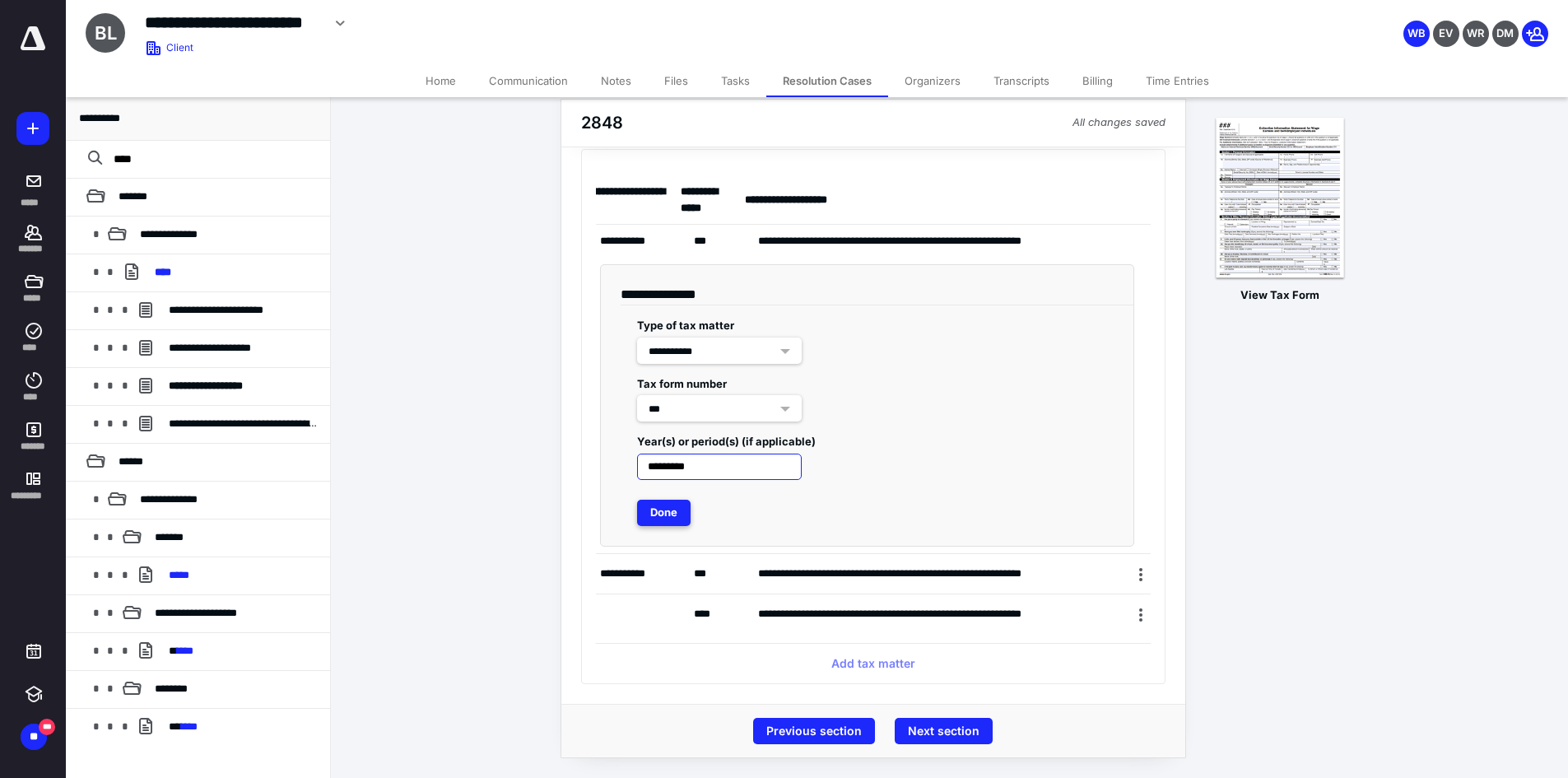 type on "*********" 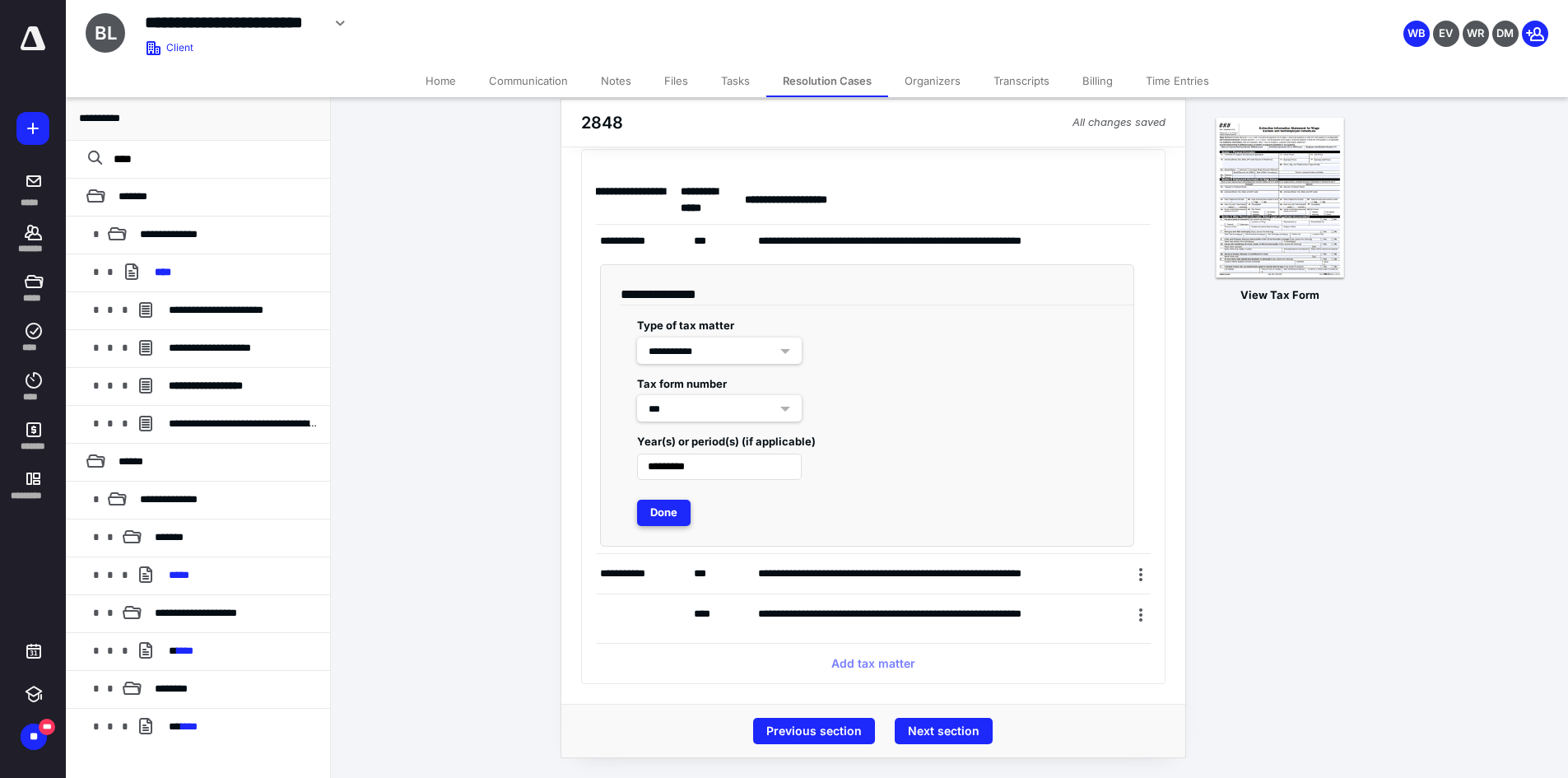 click on "Done" at bounding box center [663, 513] 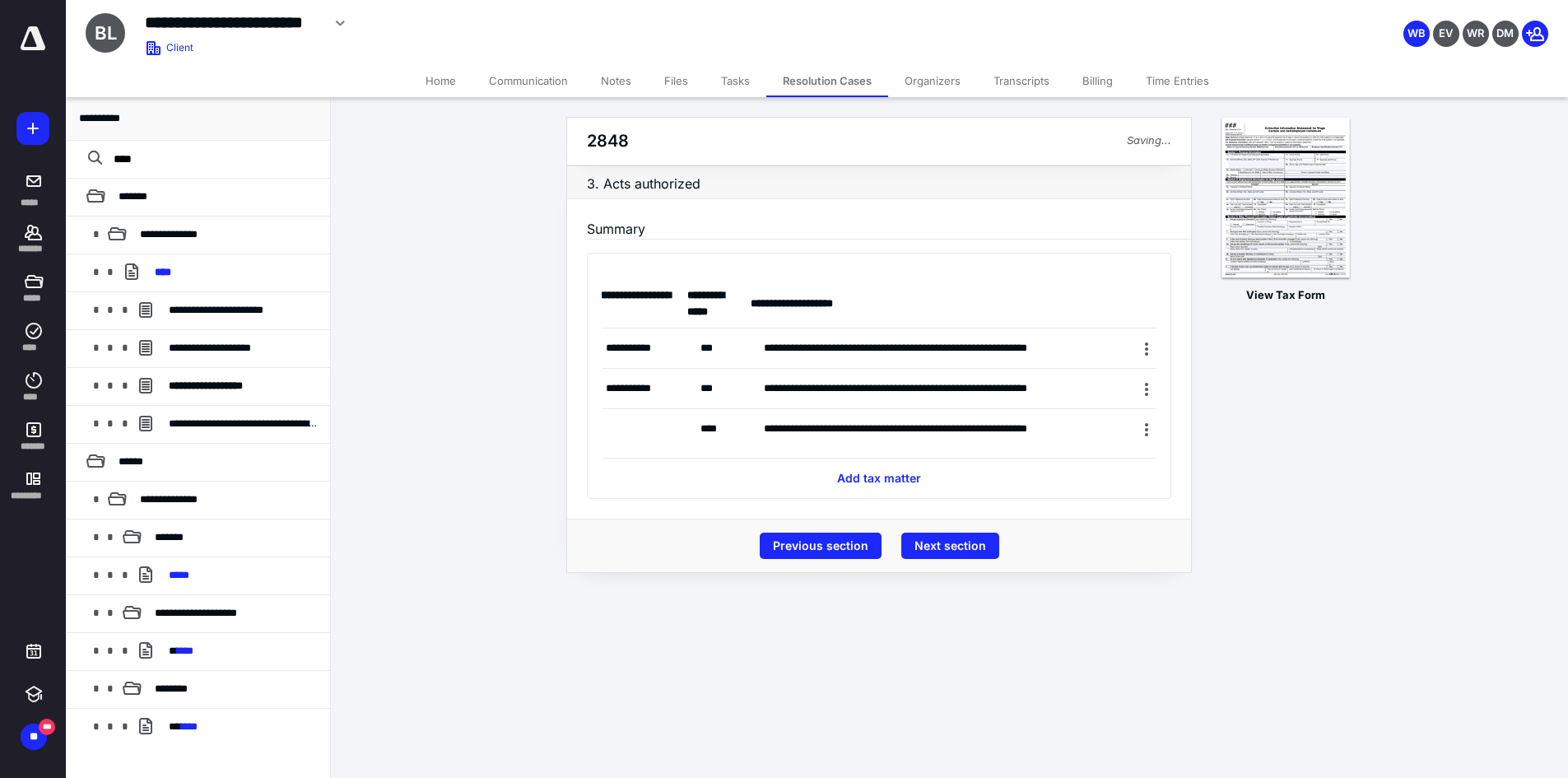 scroll, scrollTop: 0, scrollLeft: 0, axis: both 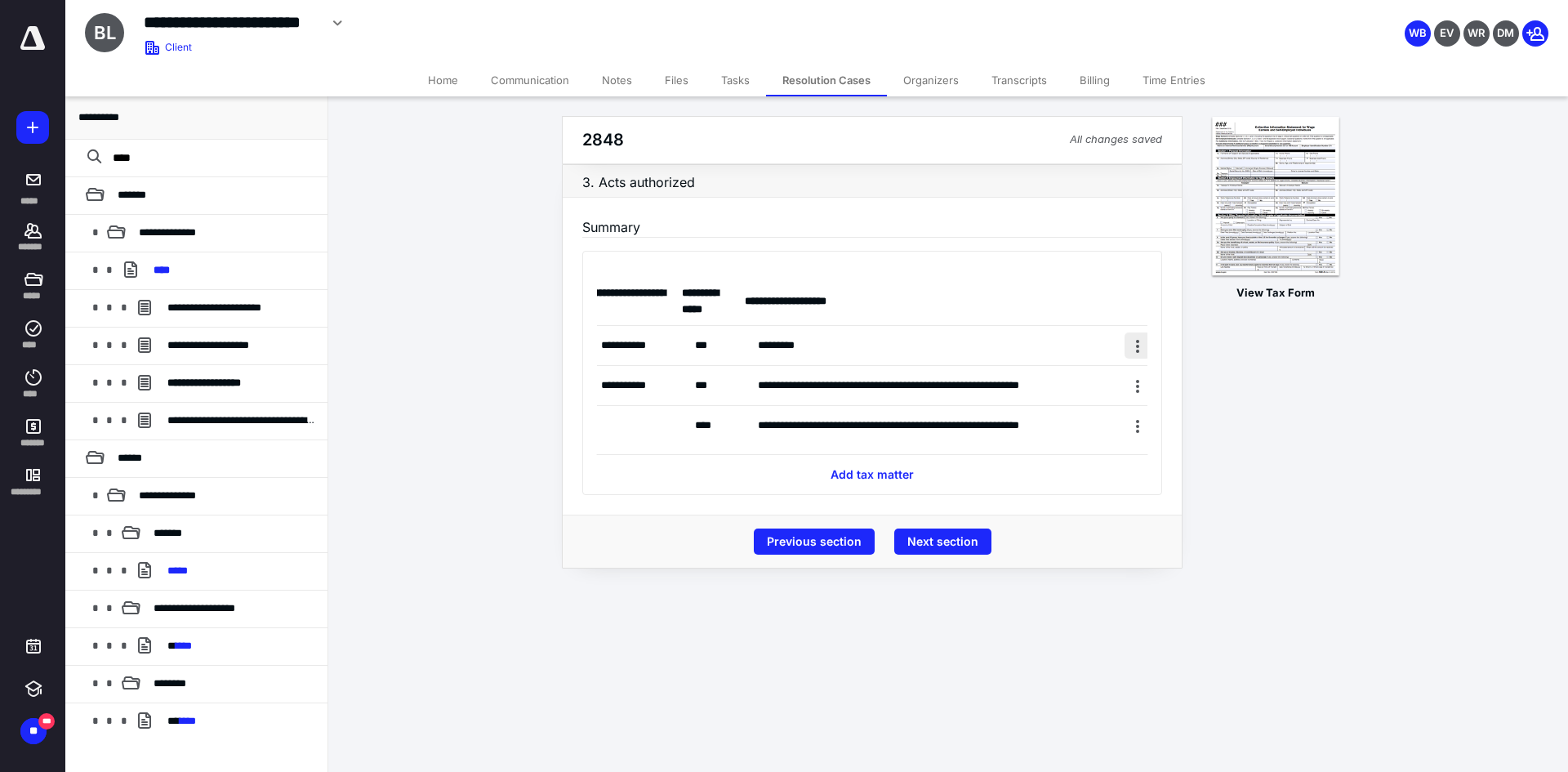 click at bounding box center (1138, 346) 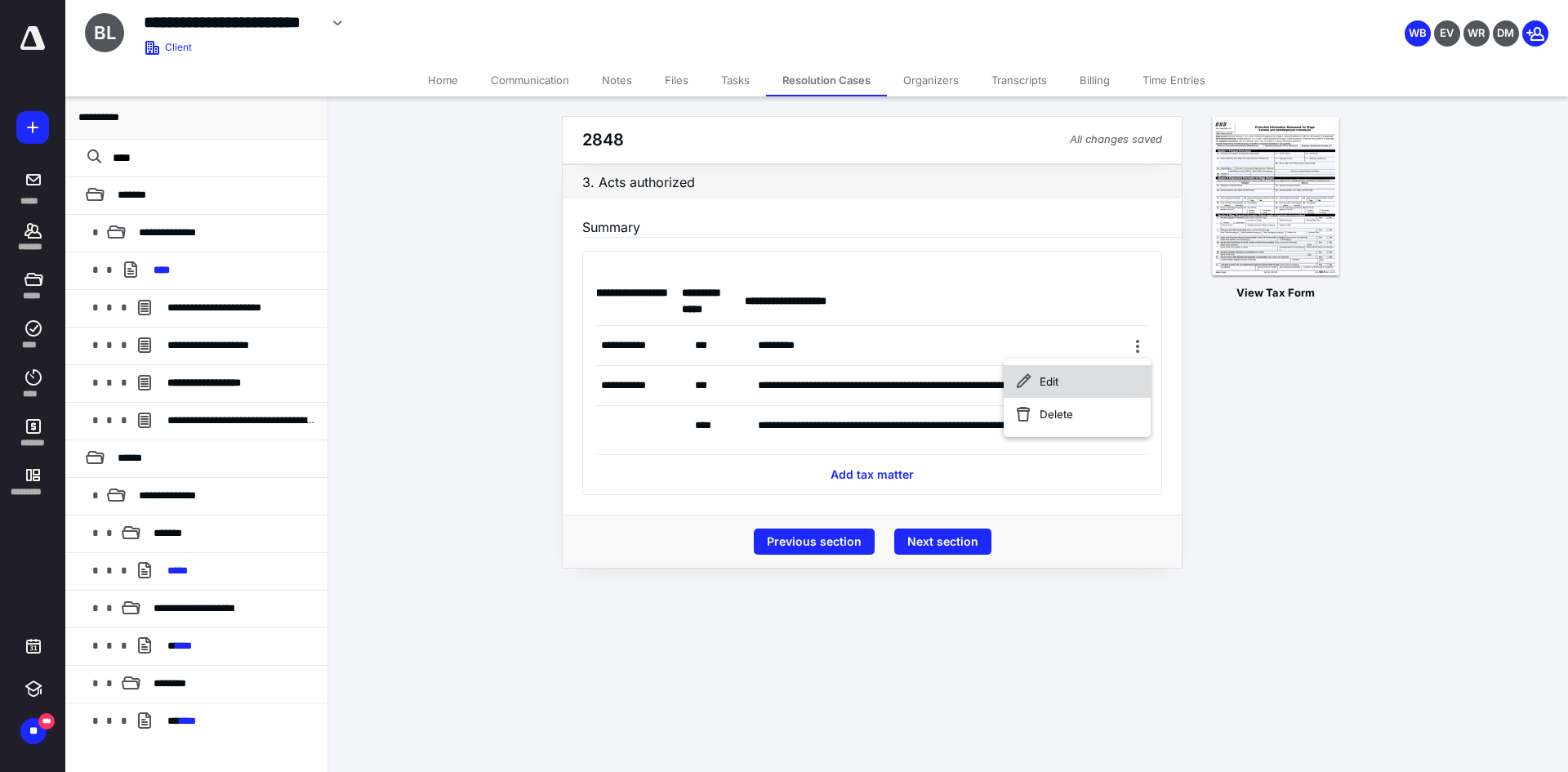 click on "Edit" at bounding box center [1077, 382] 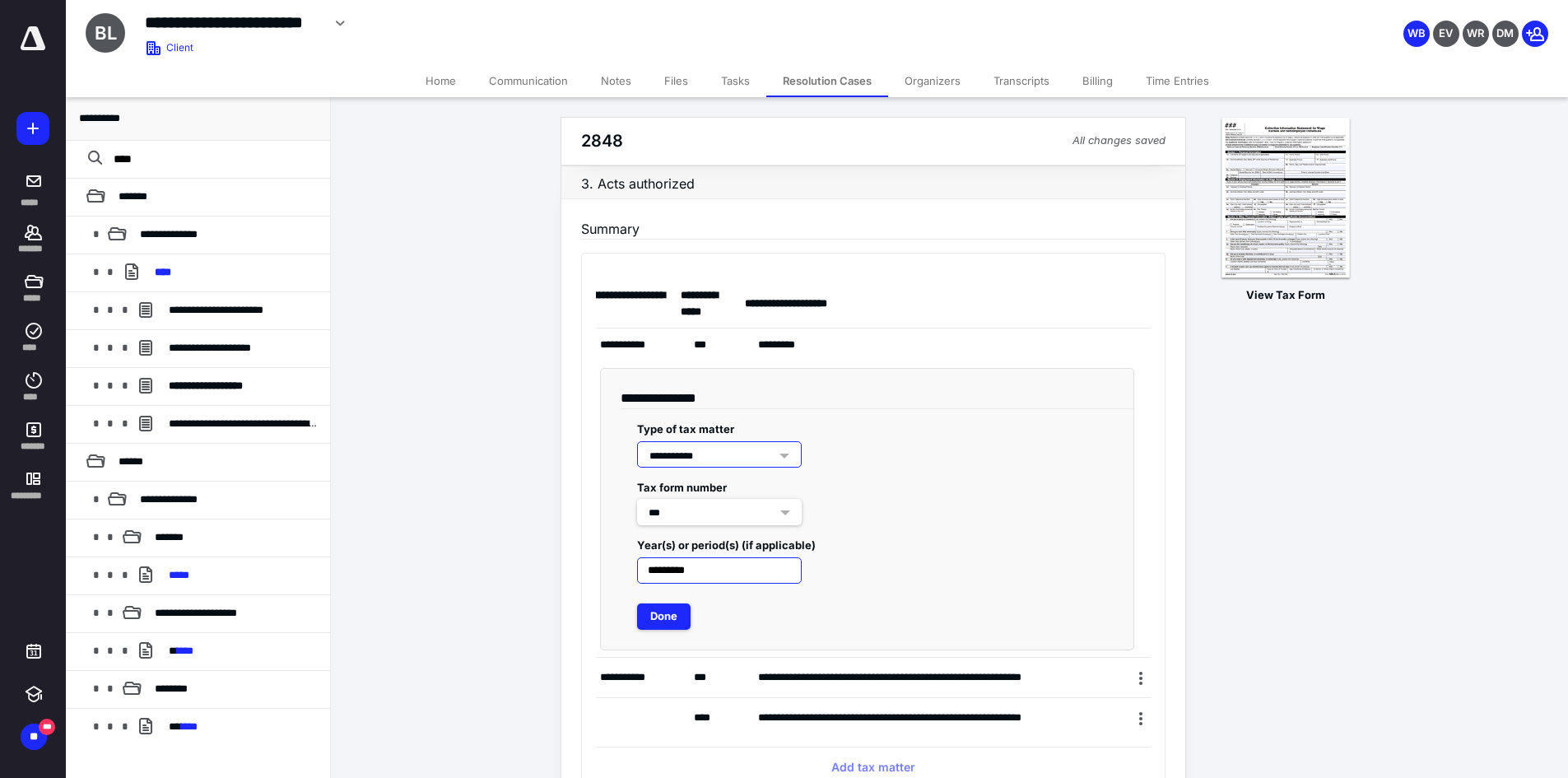 click on "*********" at bounding box center (719, 571) 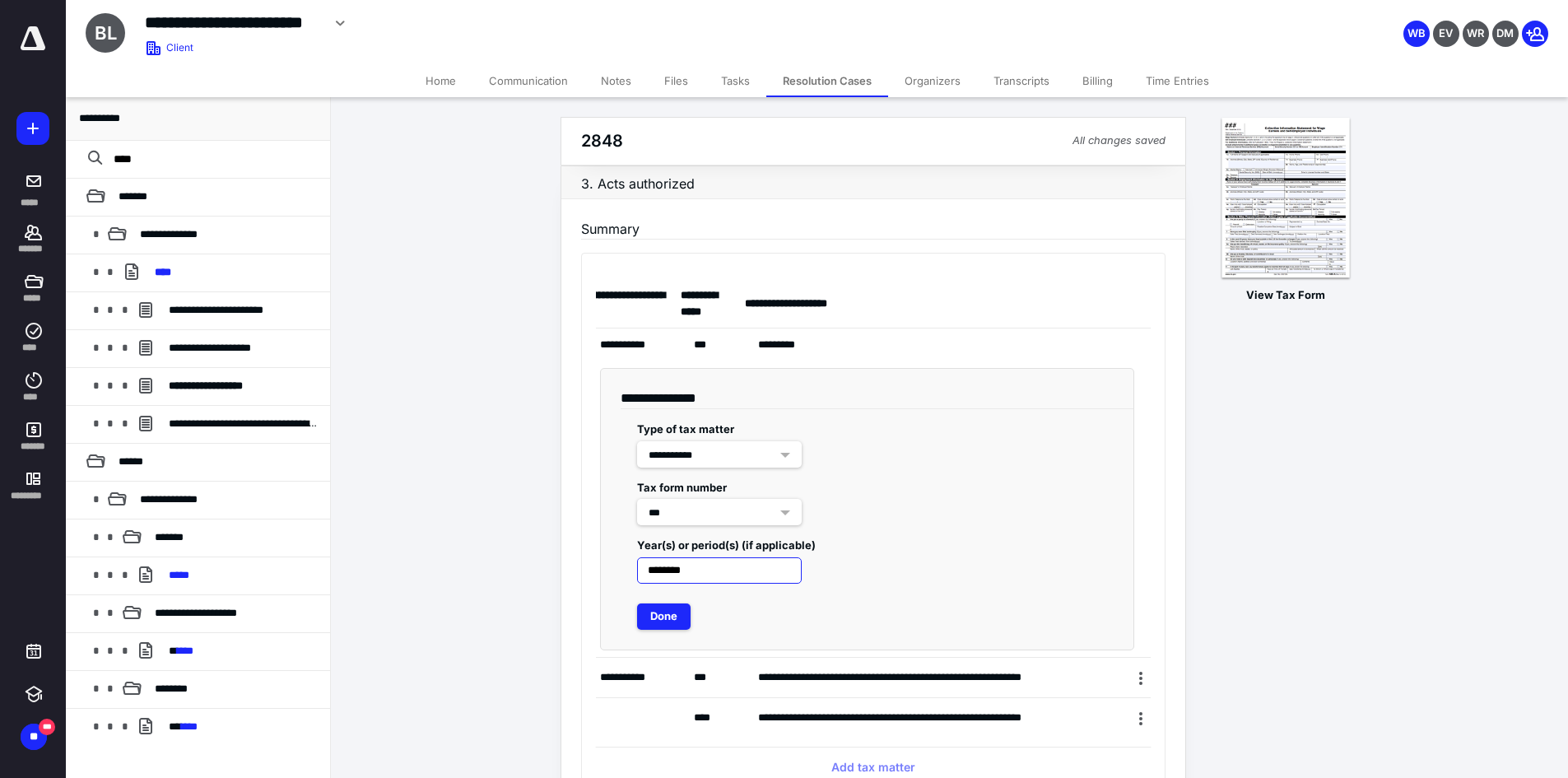 type on "*********" 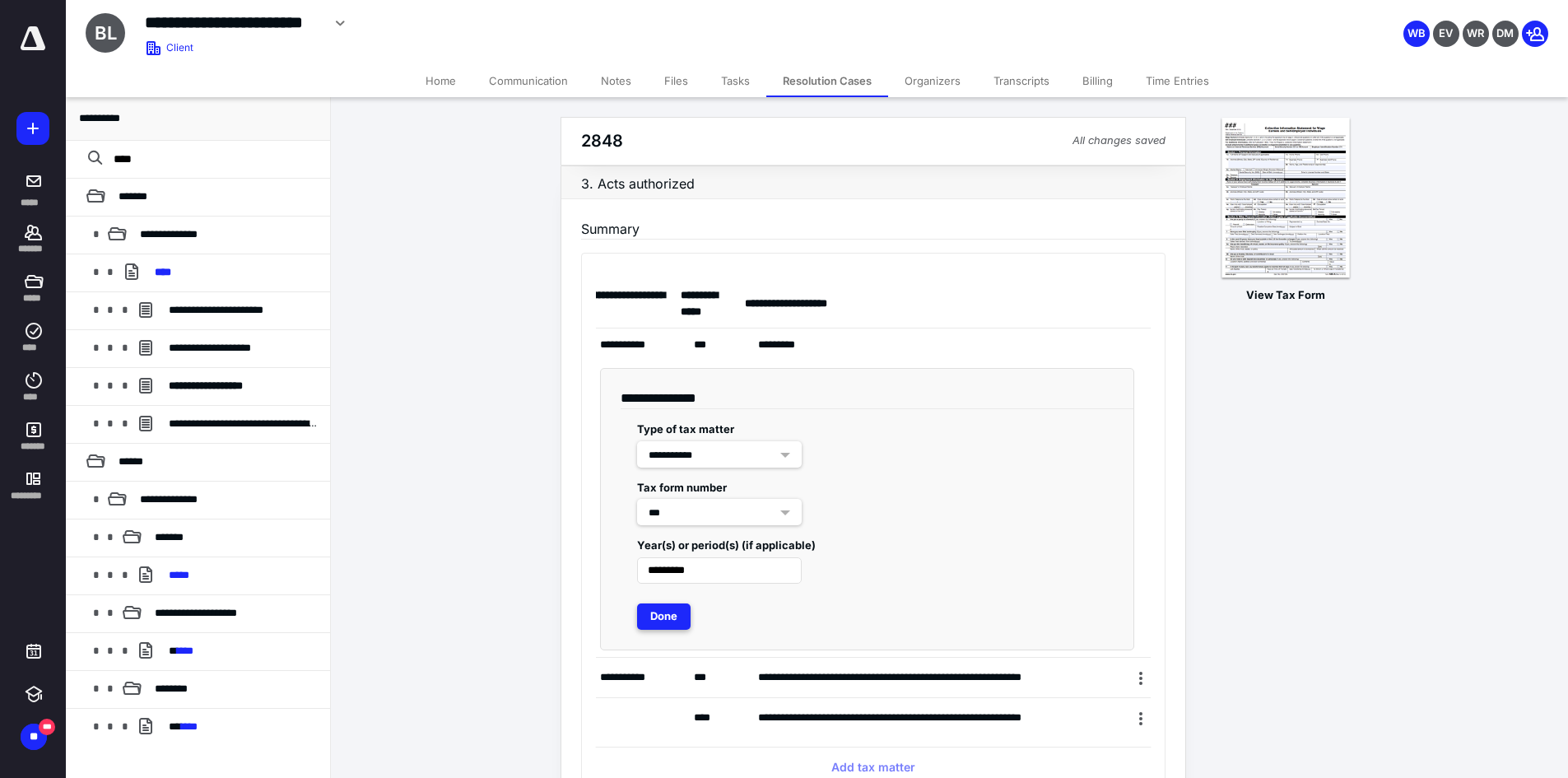 click on "Done" at bounding box center (663, 617) 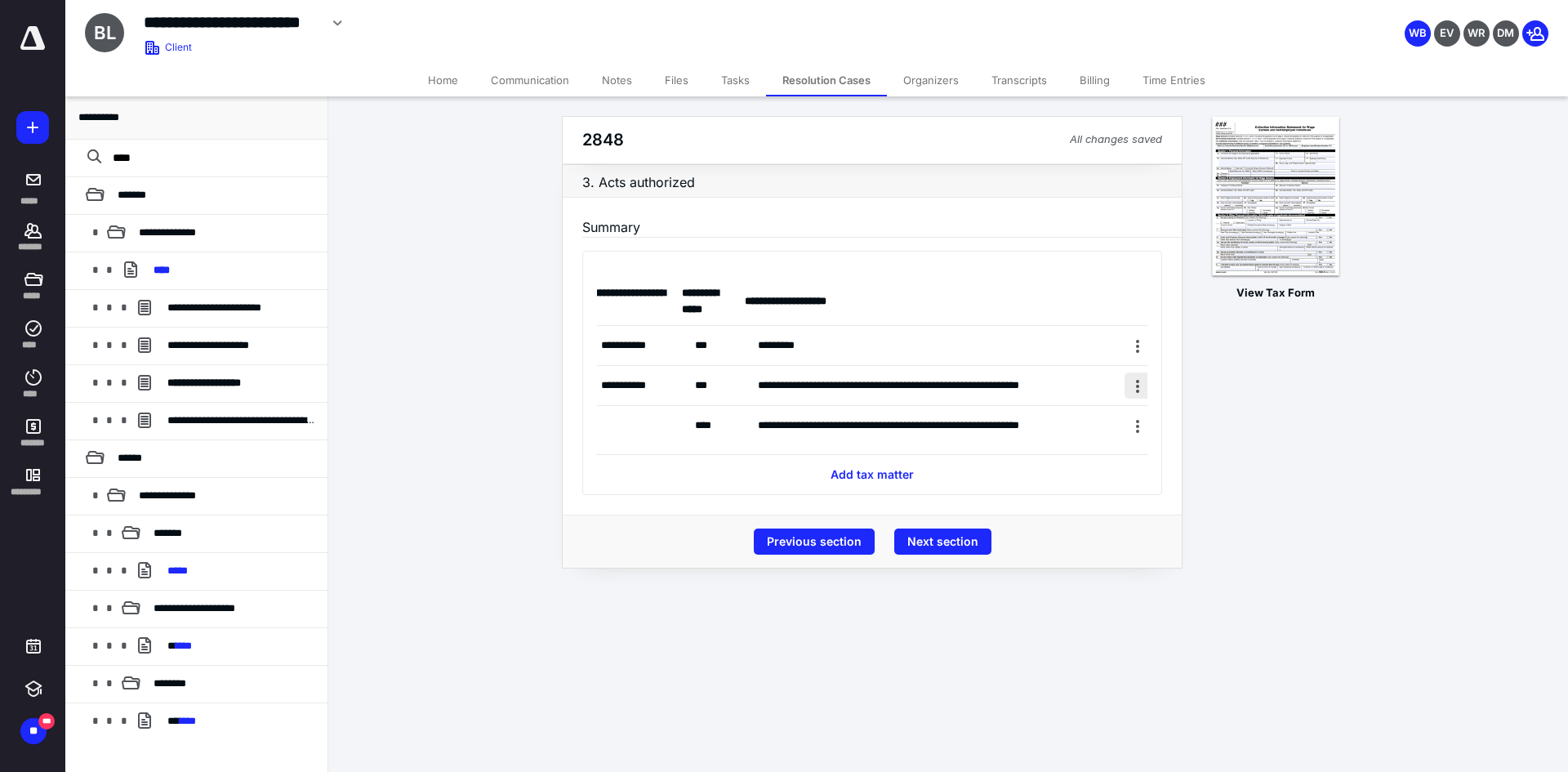 click at bounding box center [1138, 386] 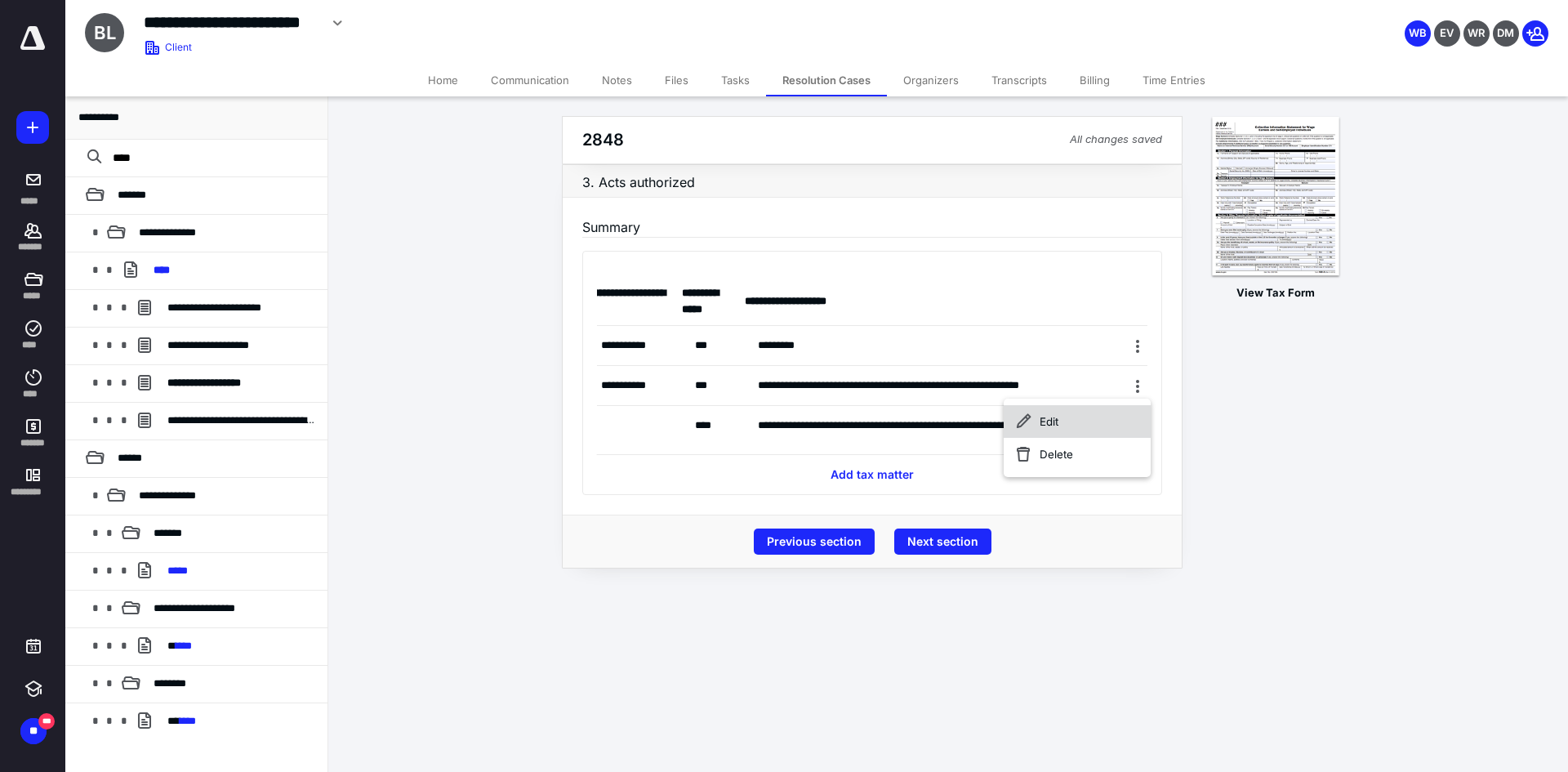 click on "Edit" at bounding box center (1077, 422) 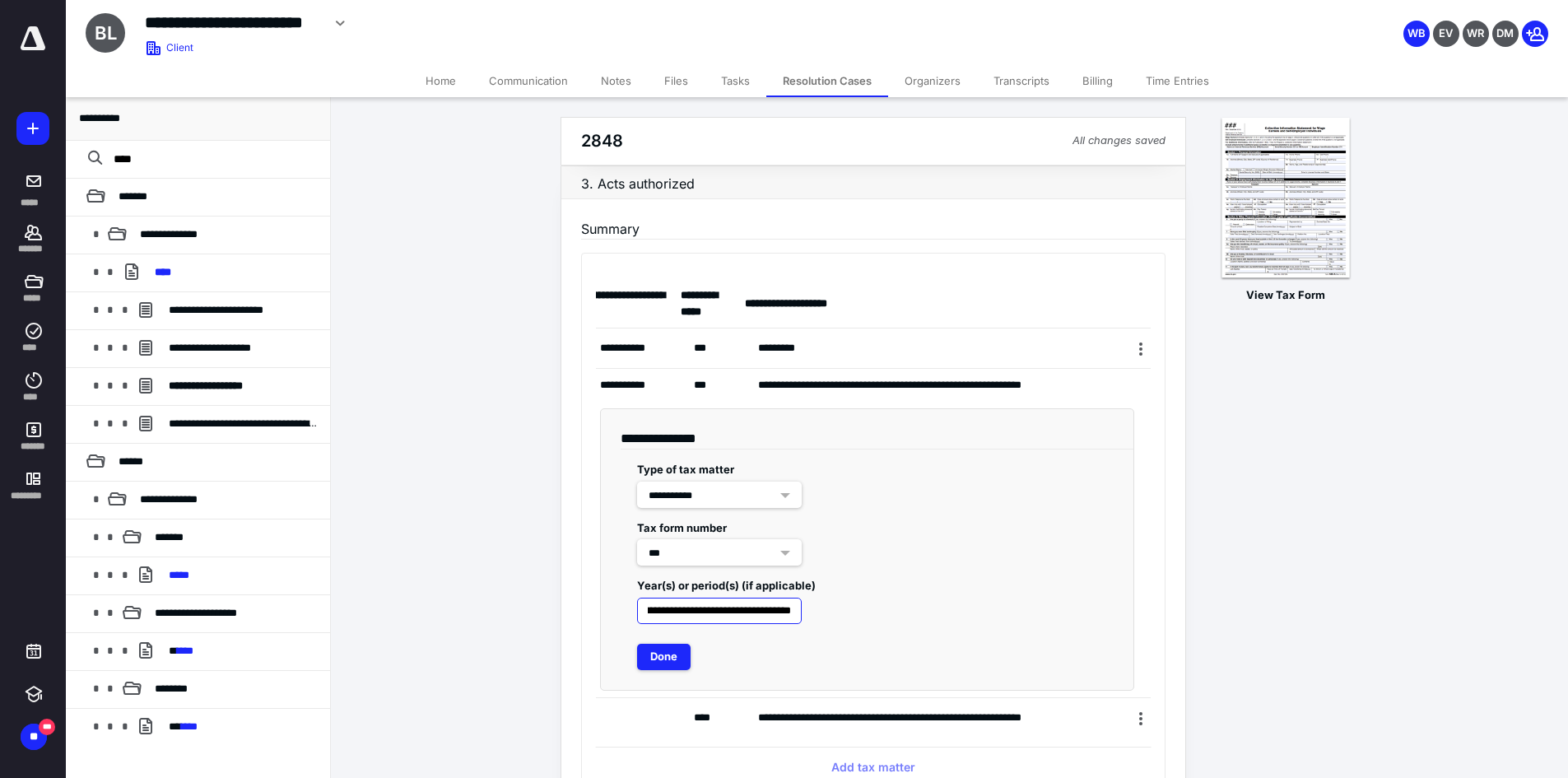 scroll, scrollTop: 0, scrollLeft: 187, axis: horizontal 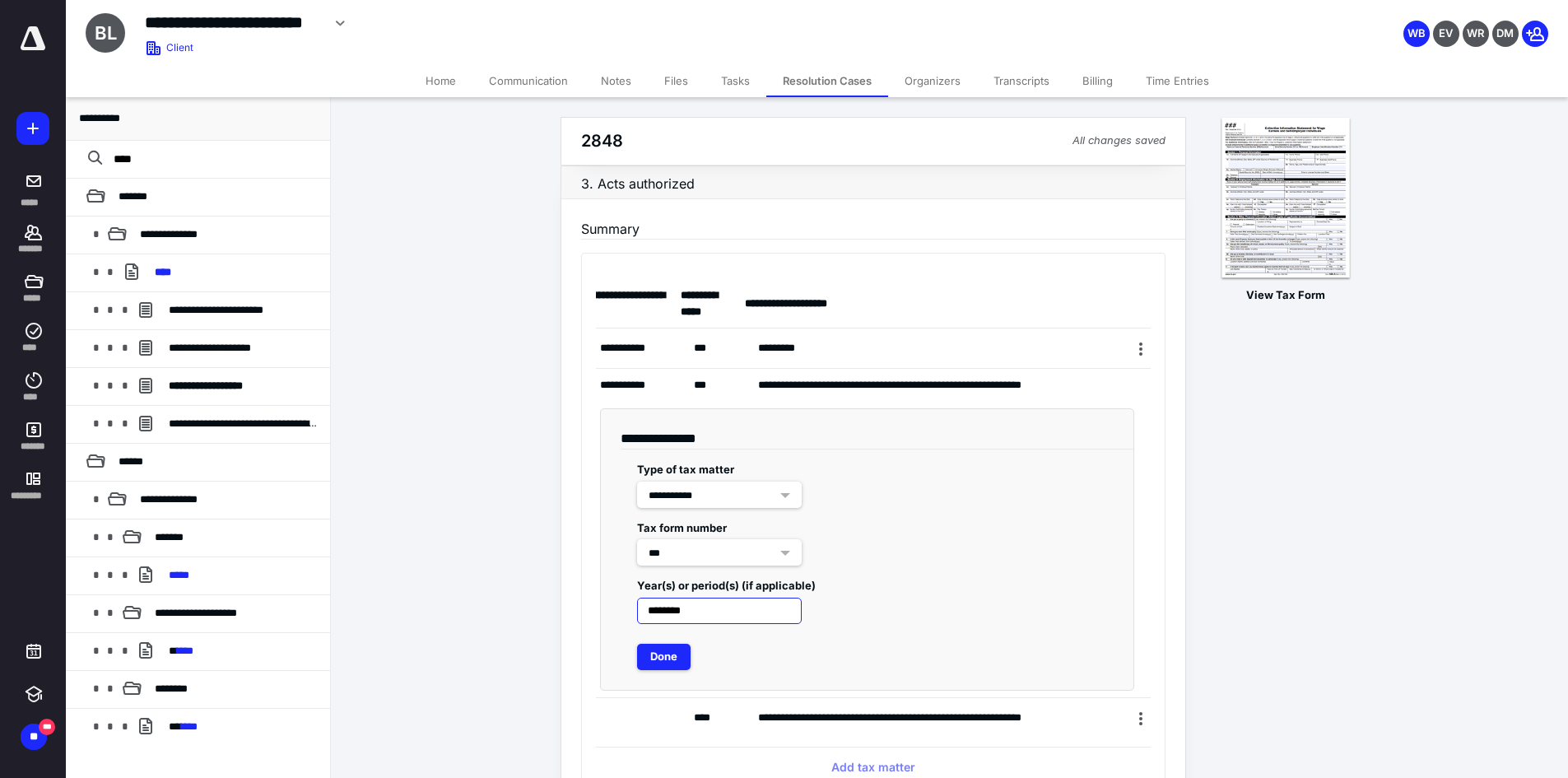 type on "*********" 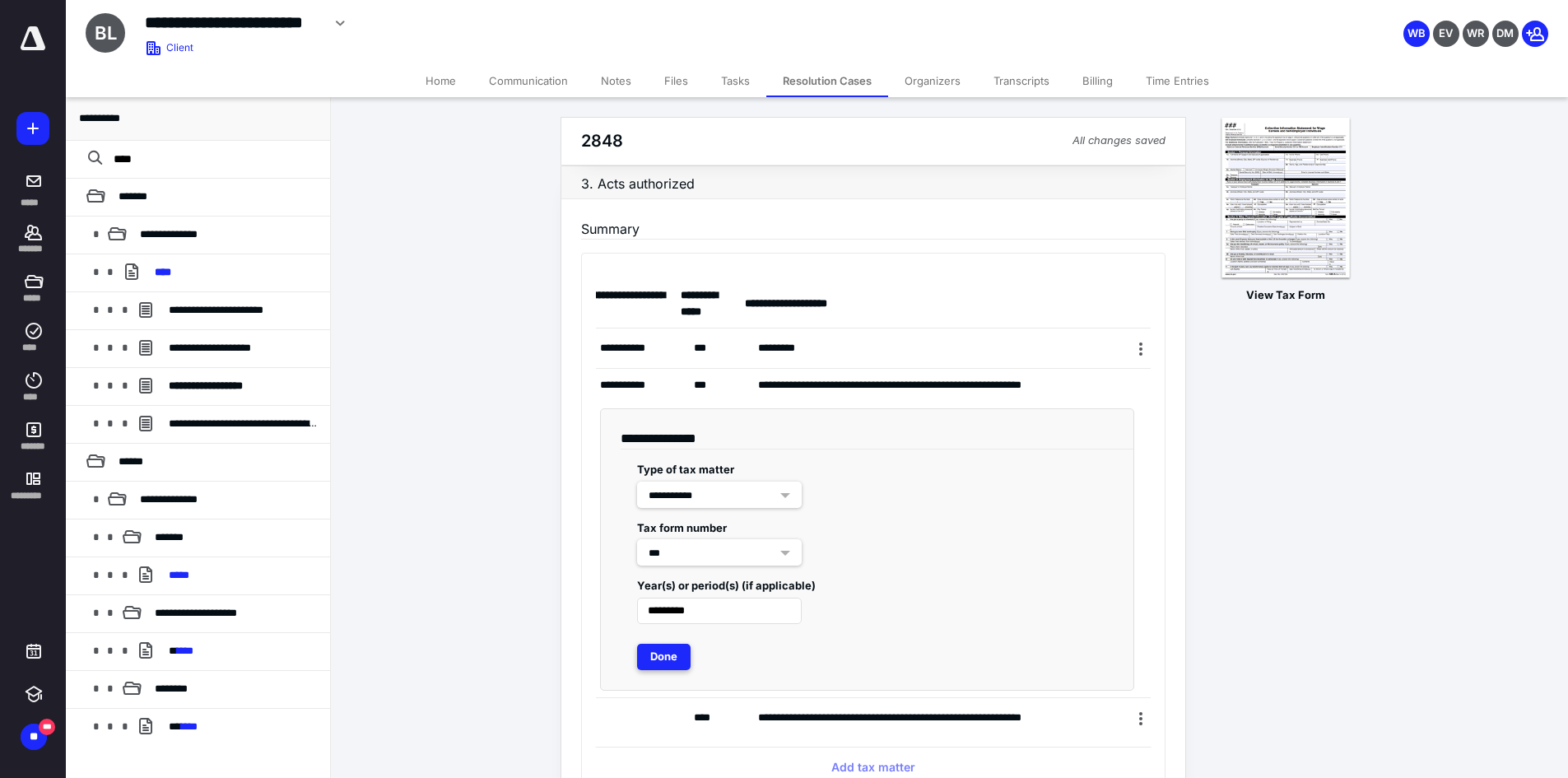 click on "Done" at bounding box center [663, 657] 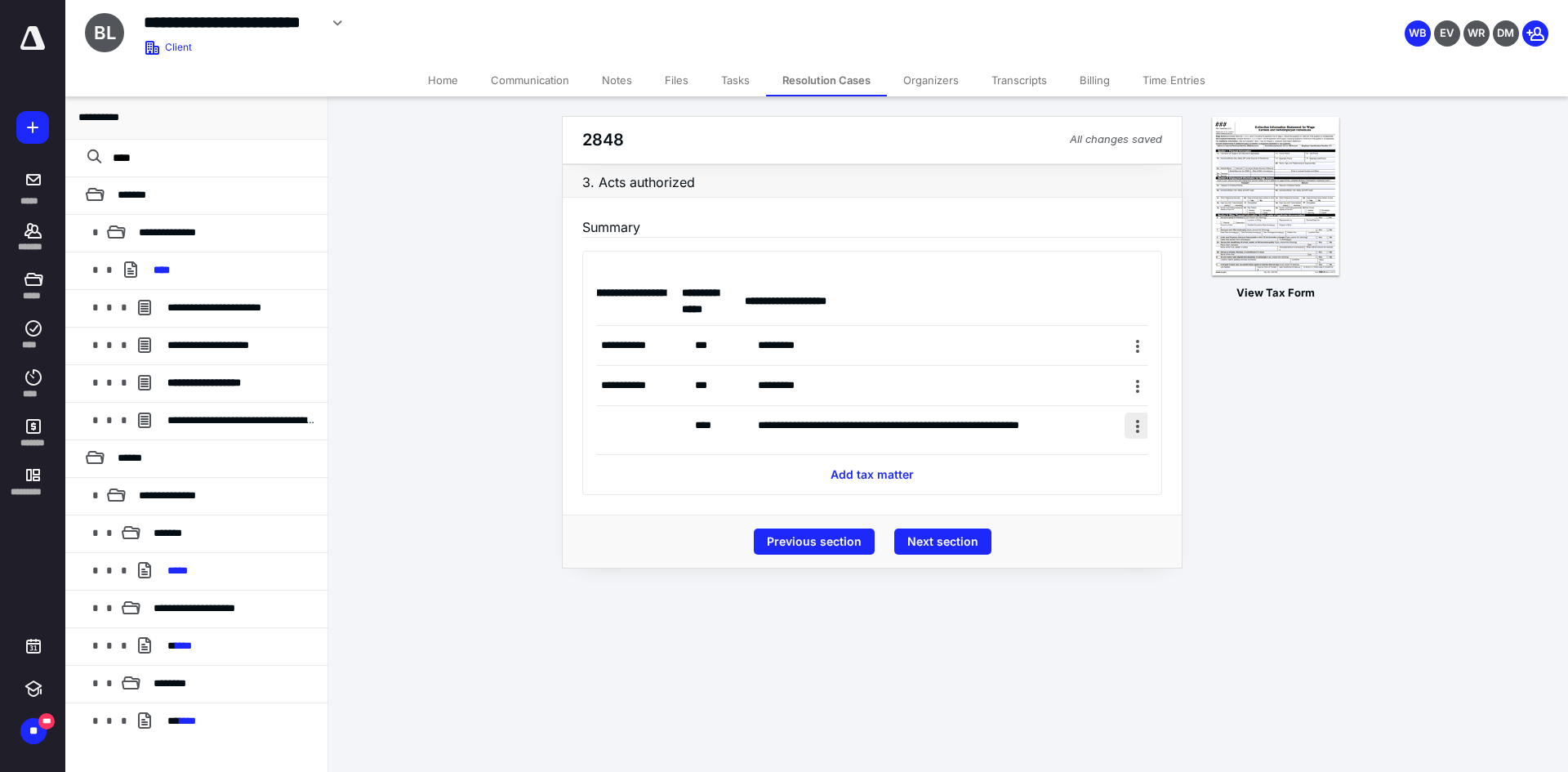 click at bounding box center (1138, 426) 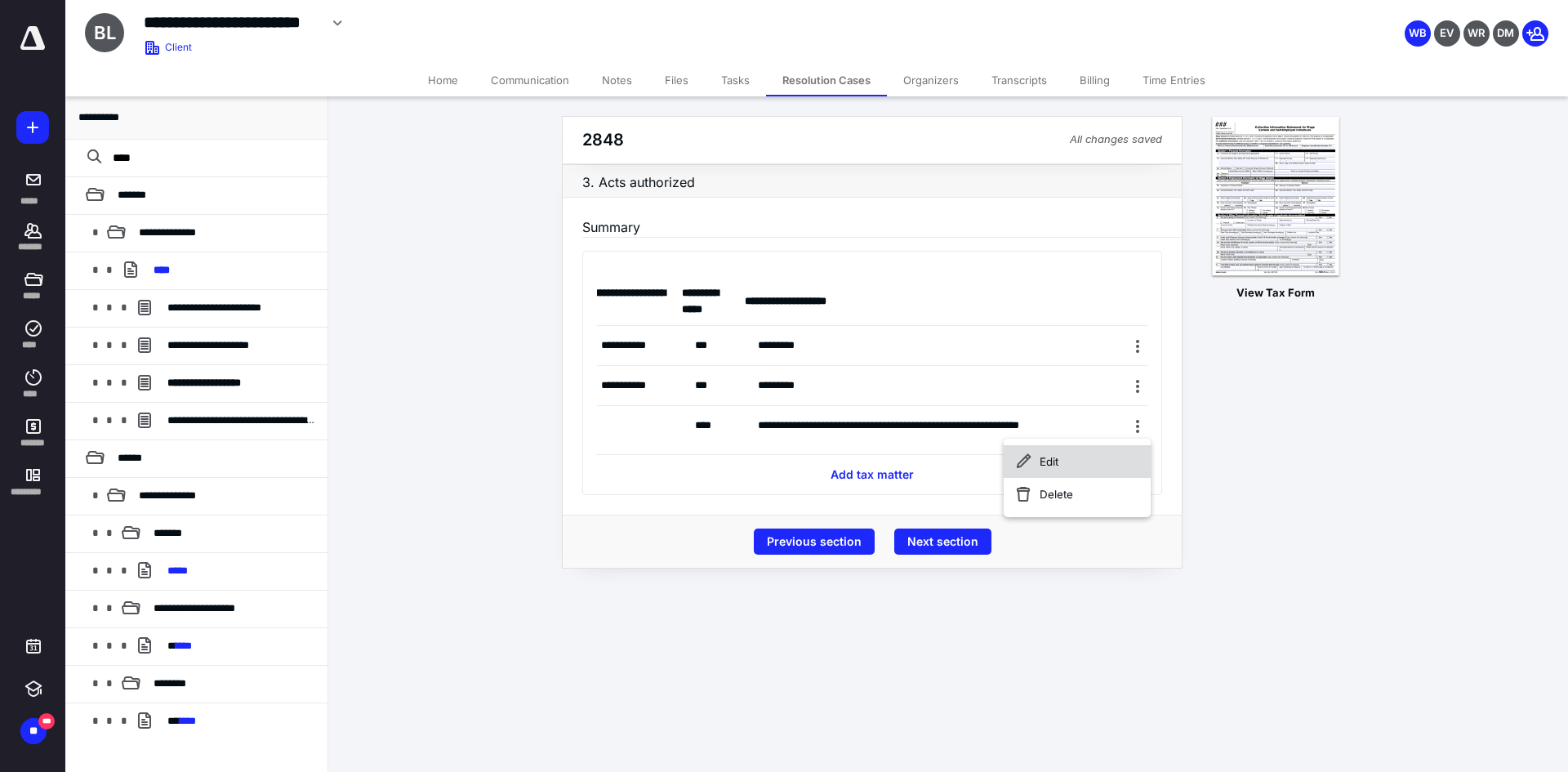 click on "Edit" at bounding box center (1077, 462) 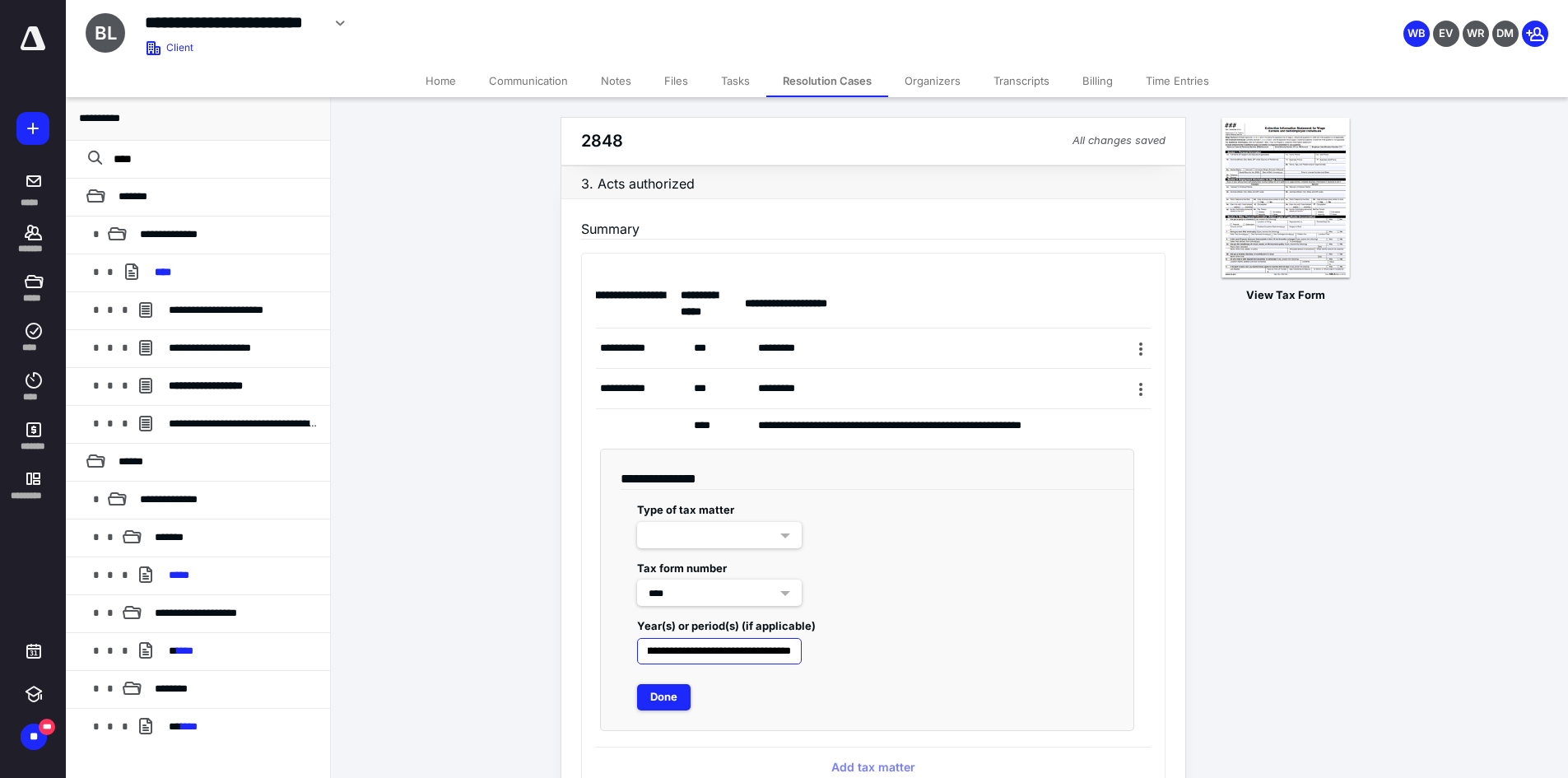 scroll, scrollTop: 0, scrollLeft: 187, axis: horizontal 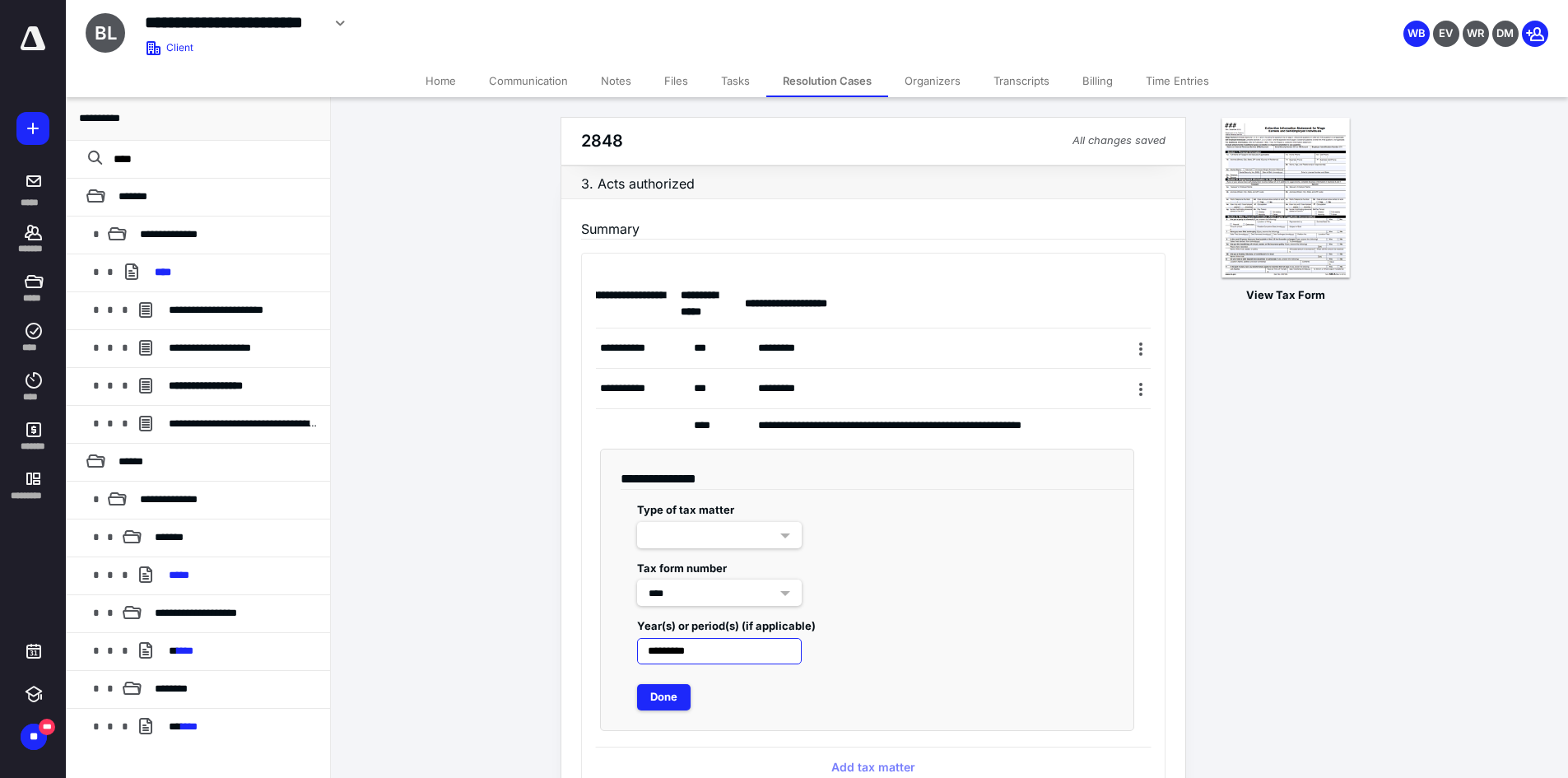 type on "*********" 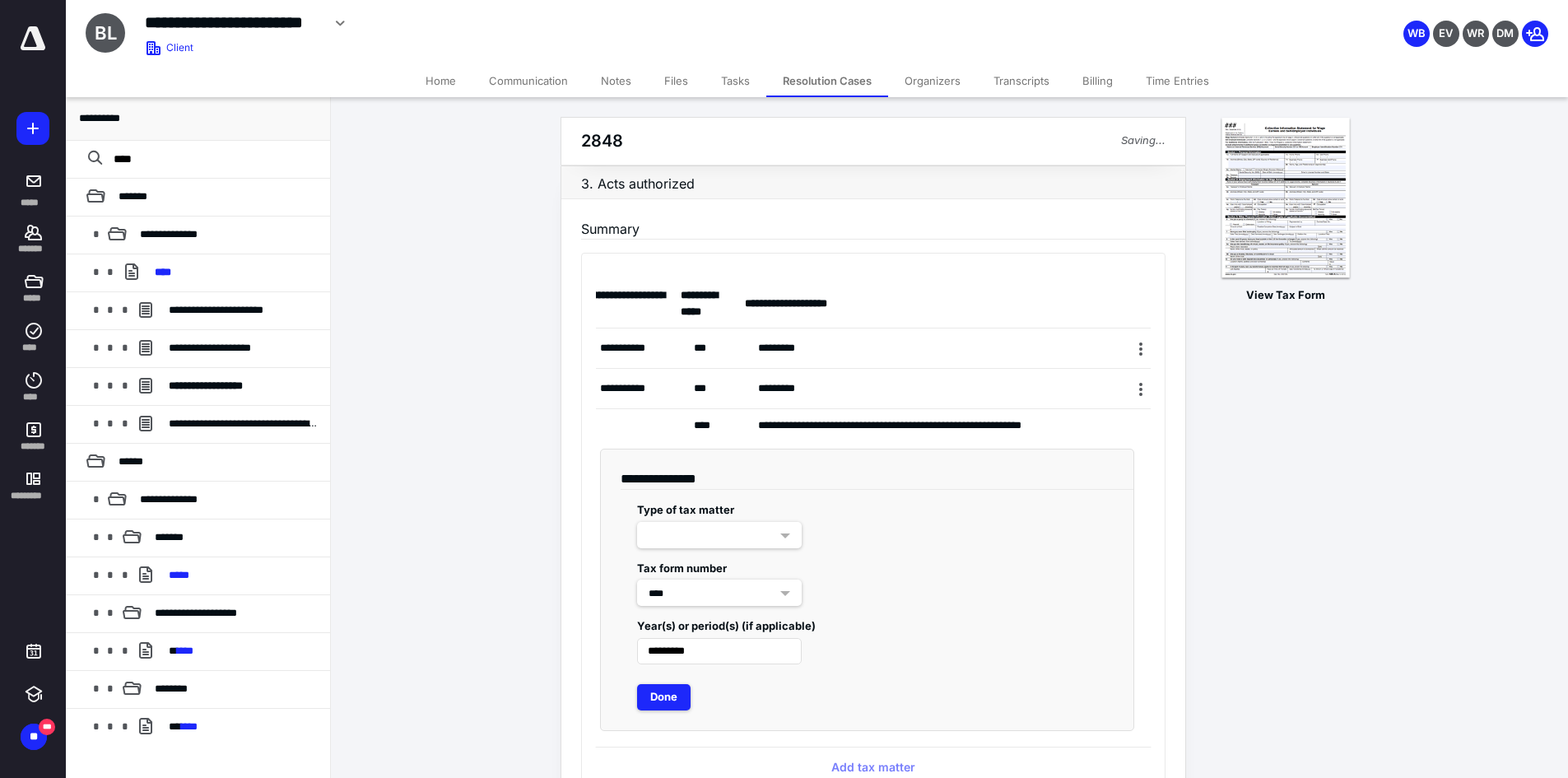 click on "Tax form number ****" at bounding box center [867, 577] 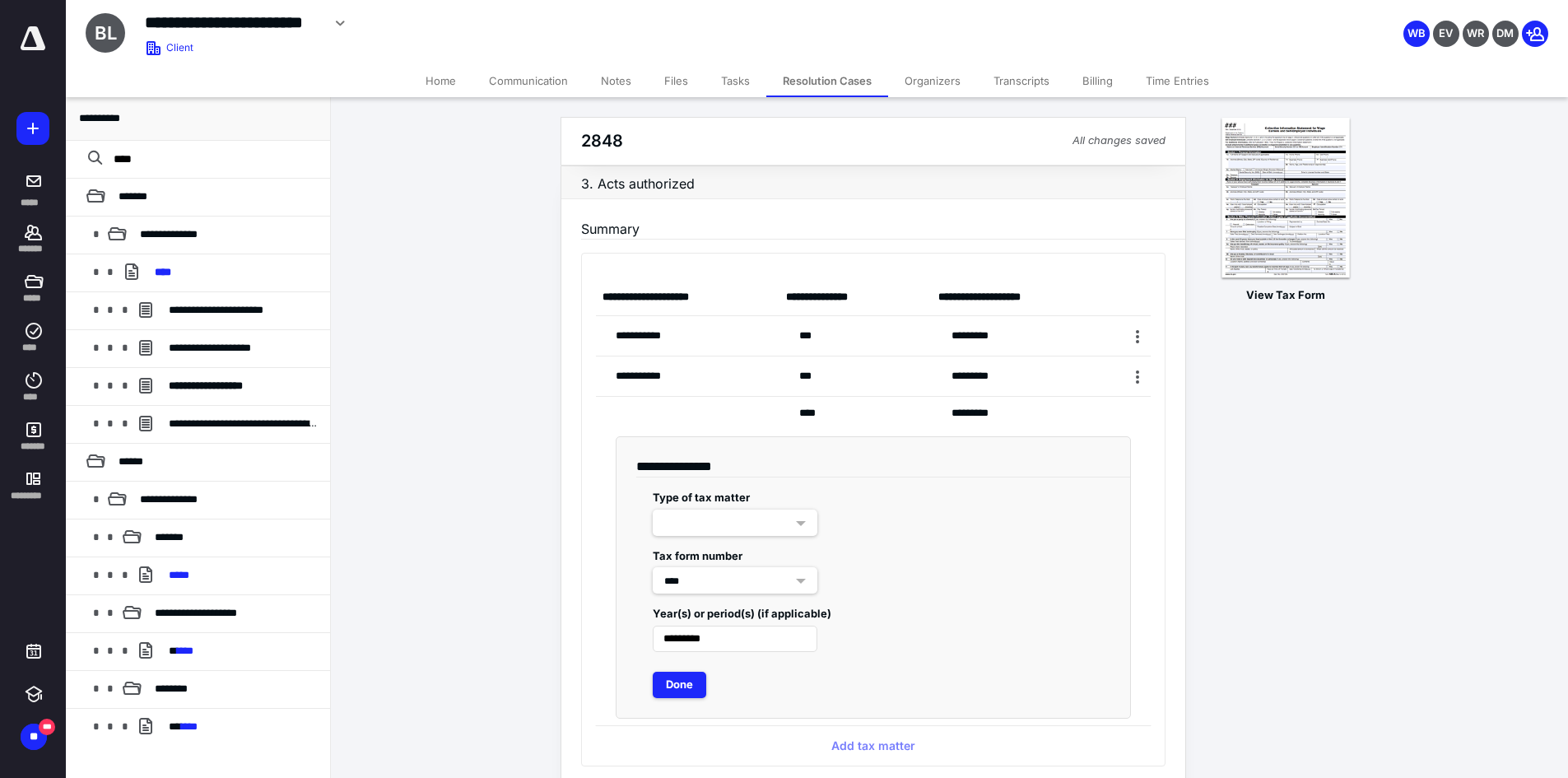 click at bounding box center (735, 523) 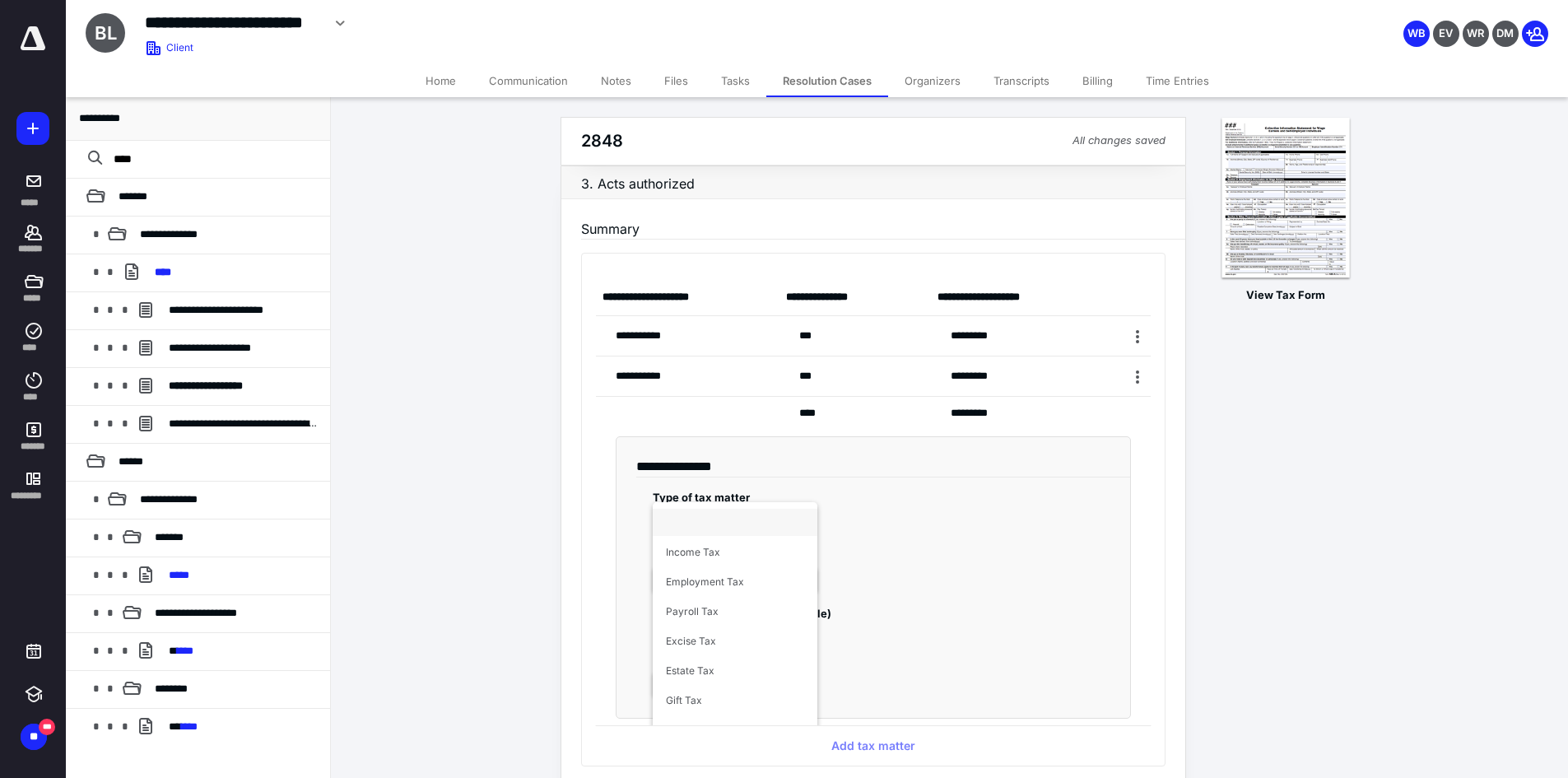 click on "Type of tax matter null Income Tax Employment Tax Payroll Tax Excise Tax Estate Tax Gift Tax Whistleblower Practitioner Discipline PLR FOIA Civil Penalty Sec. 5000A Shared Responsibility Payment Sec. 4980H Shared Responsibility Payment Not Applicable Other" at bounding box center [873, 506] 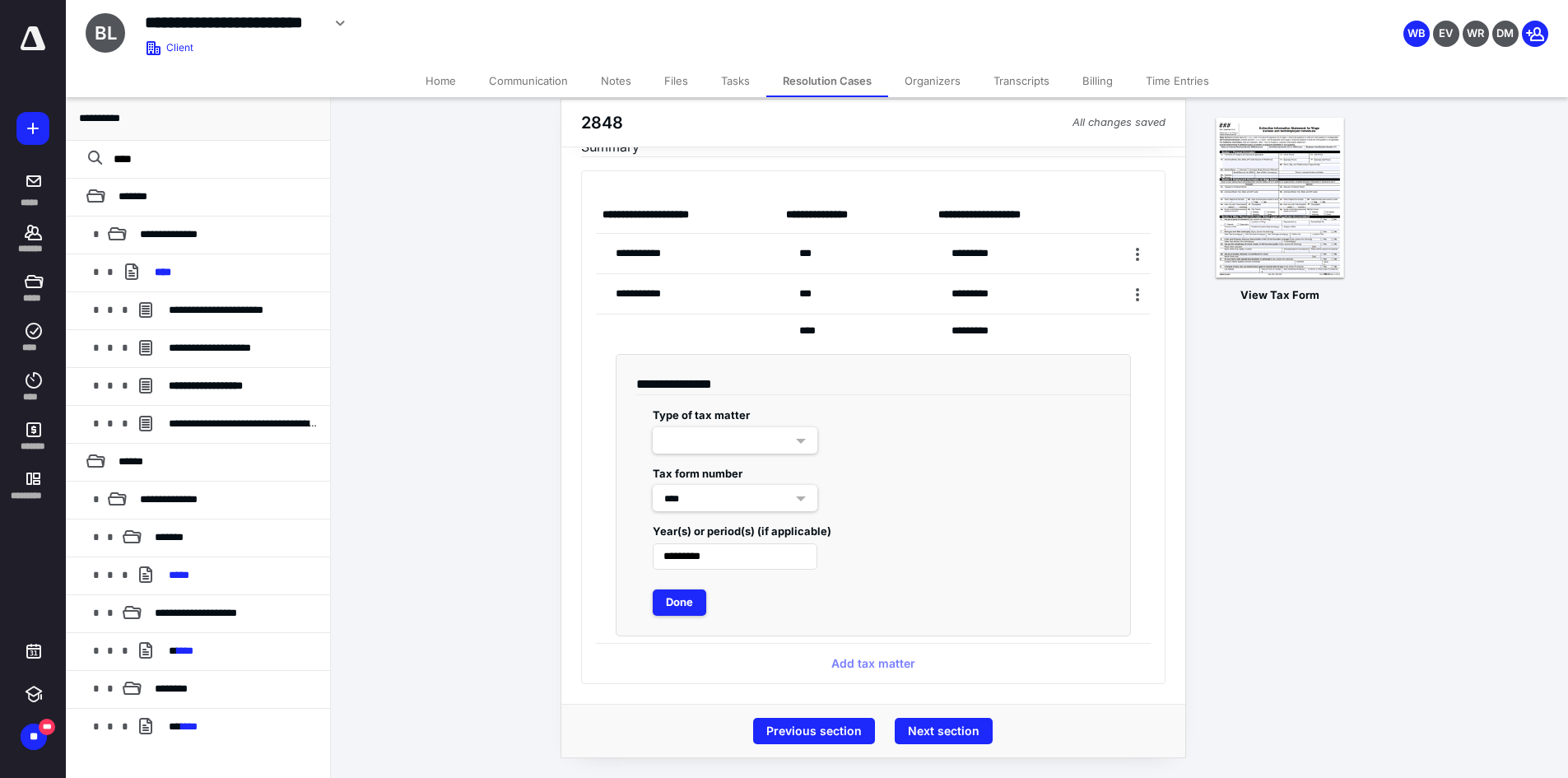 scroll, scrollTop: 0, scrollLeft: 0, axis: both 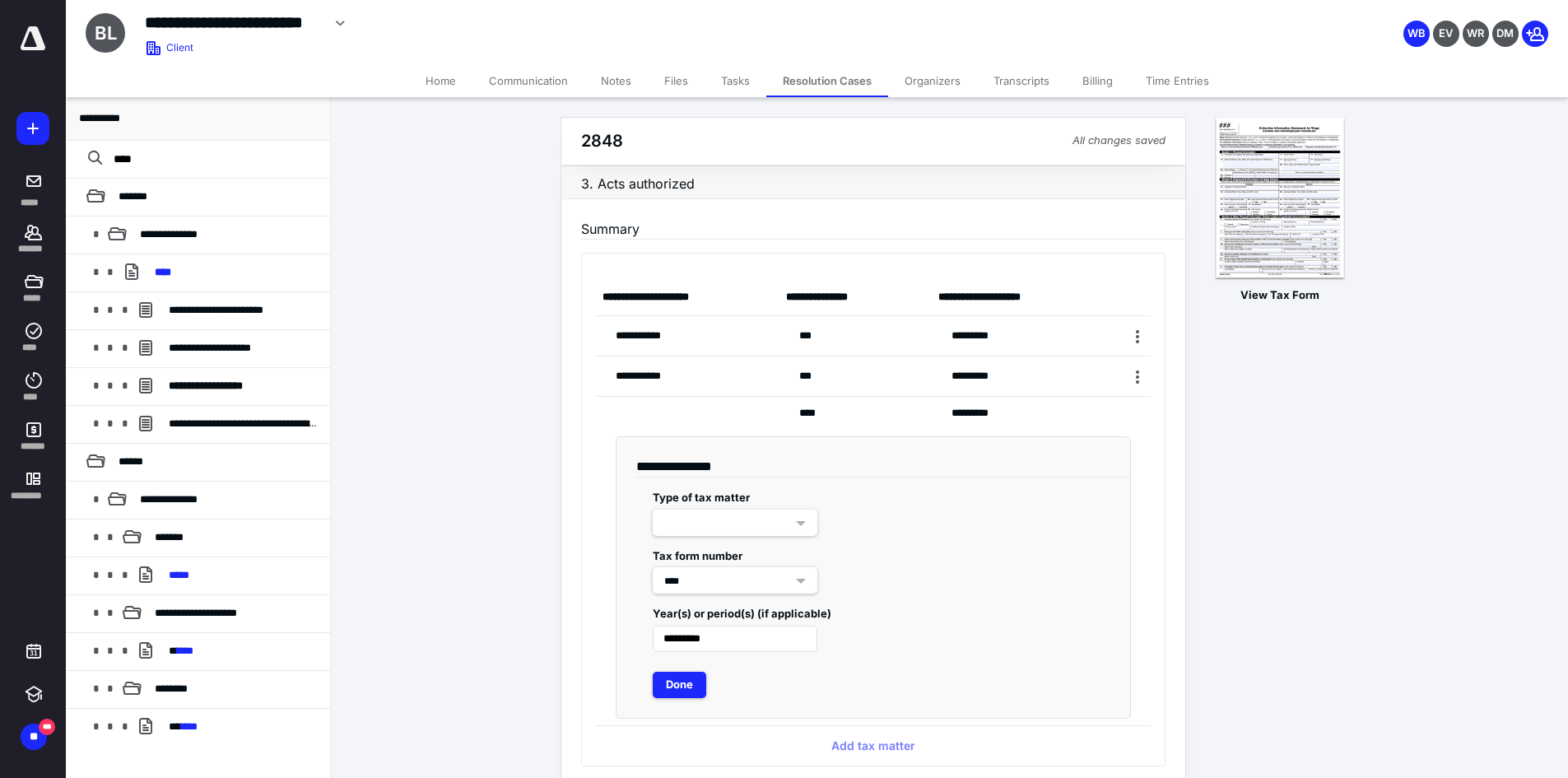 click on "**********" at bounding box center (855, 297) 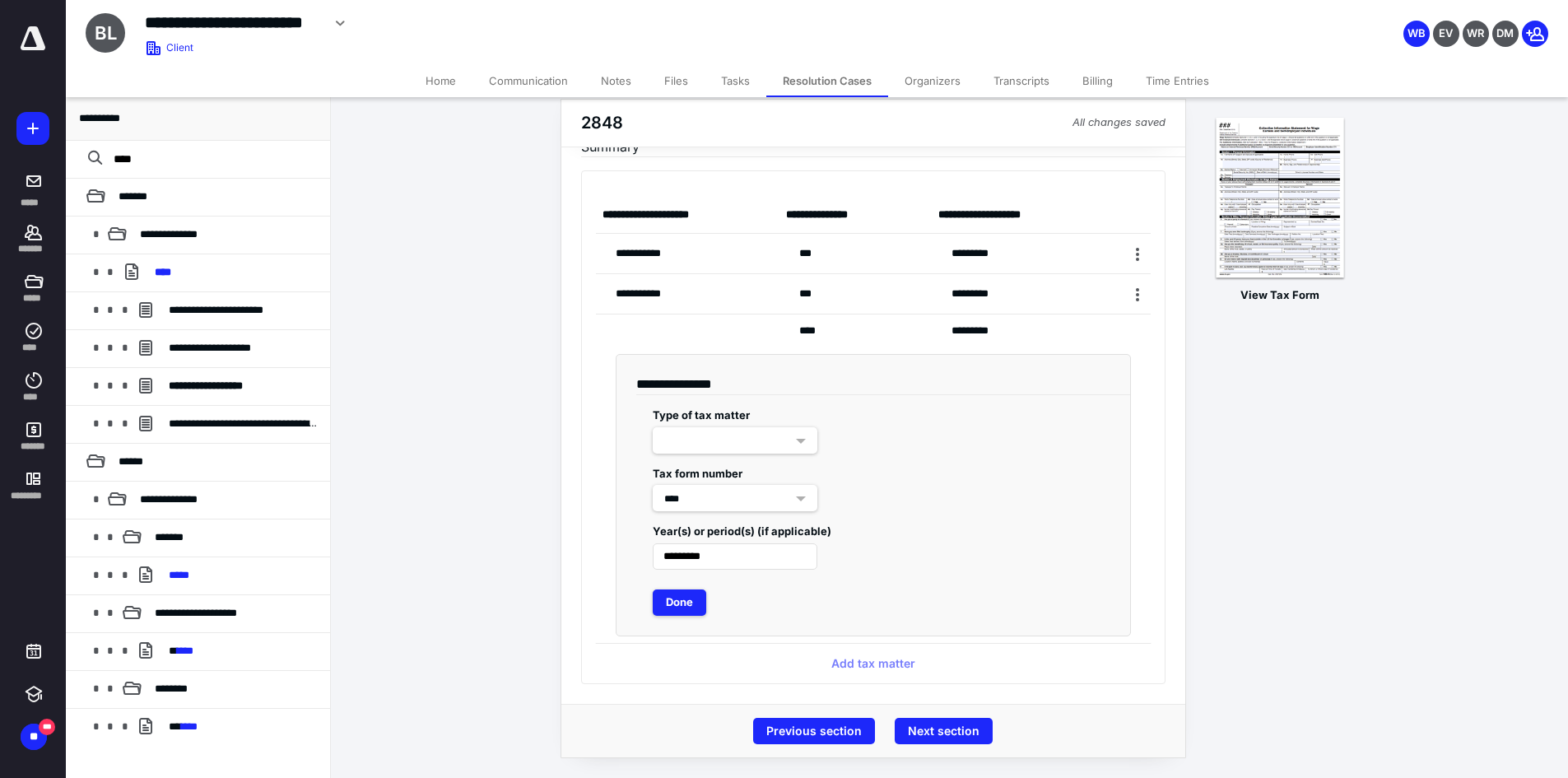 scroll, scrollTop: 0, scrollLeft: 0, axis: both 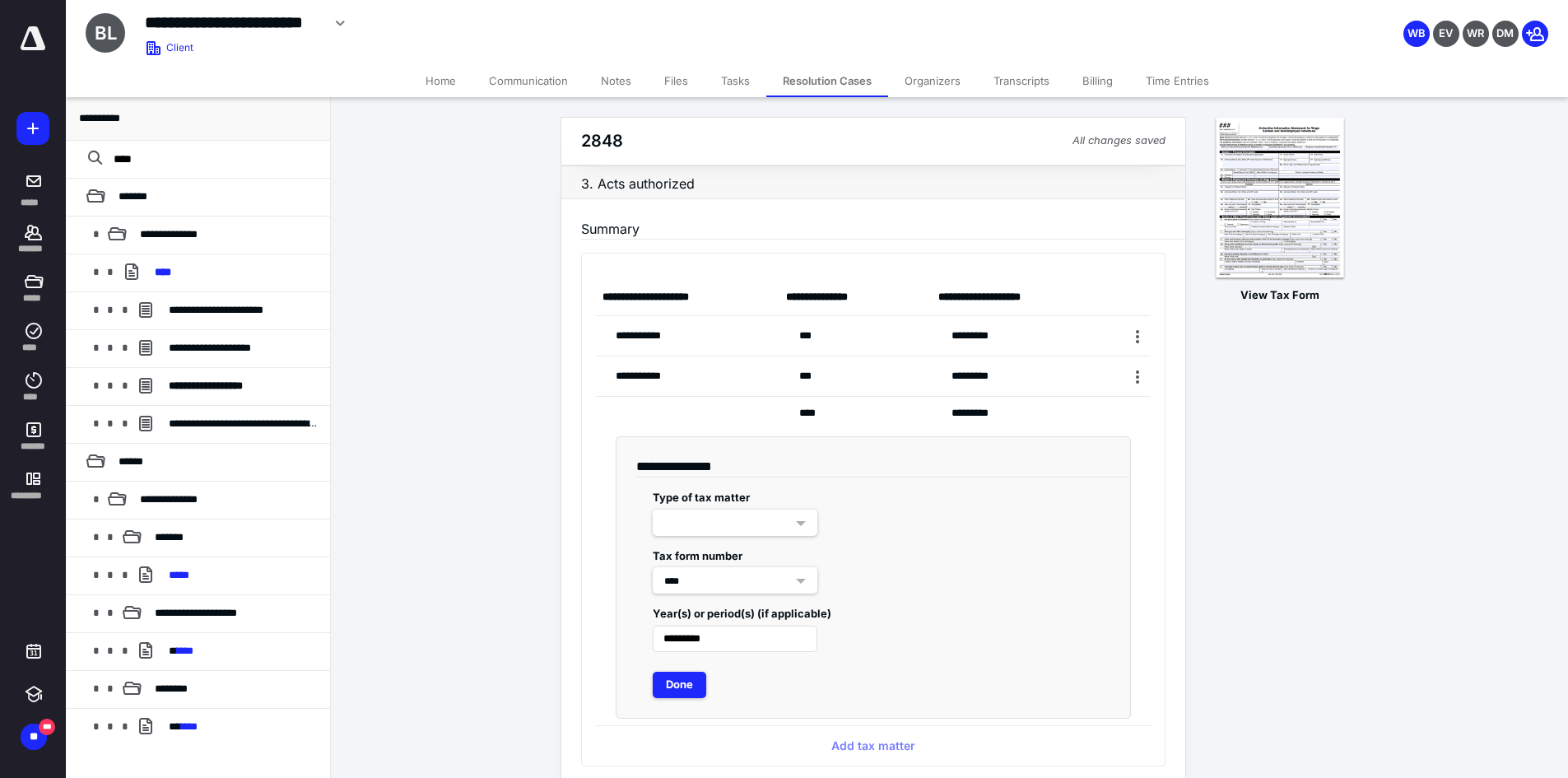 click at bounding box center [735, 523] 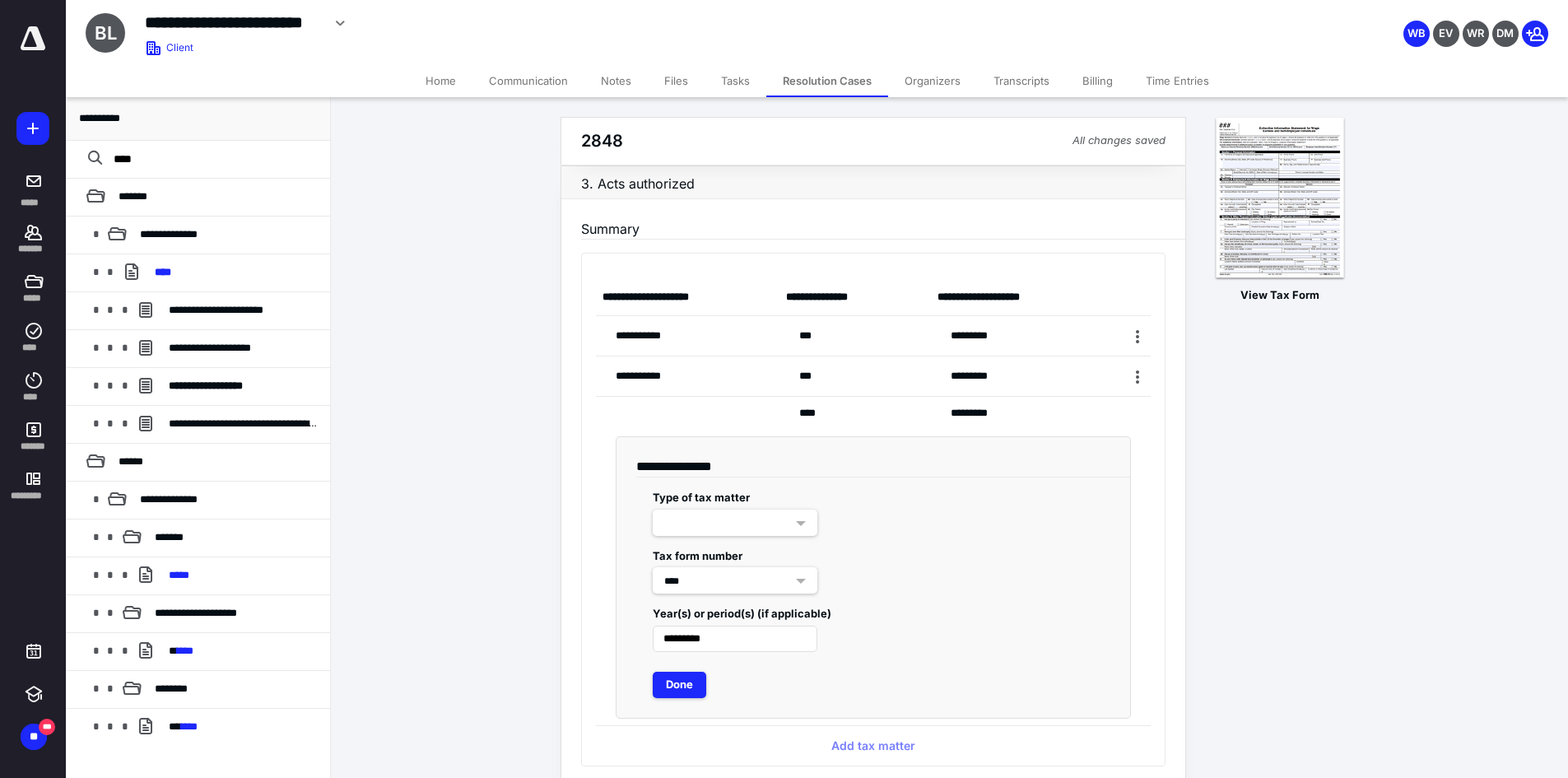click on "Tax form number ****" at bounding box center (873, 565) 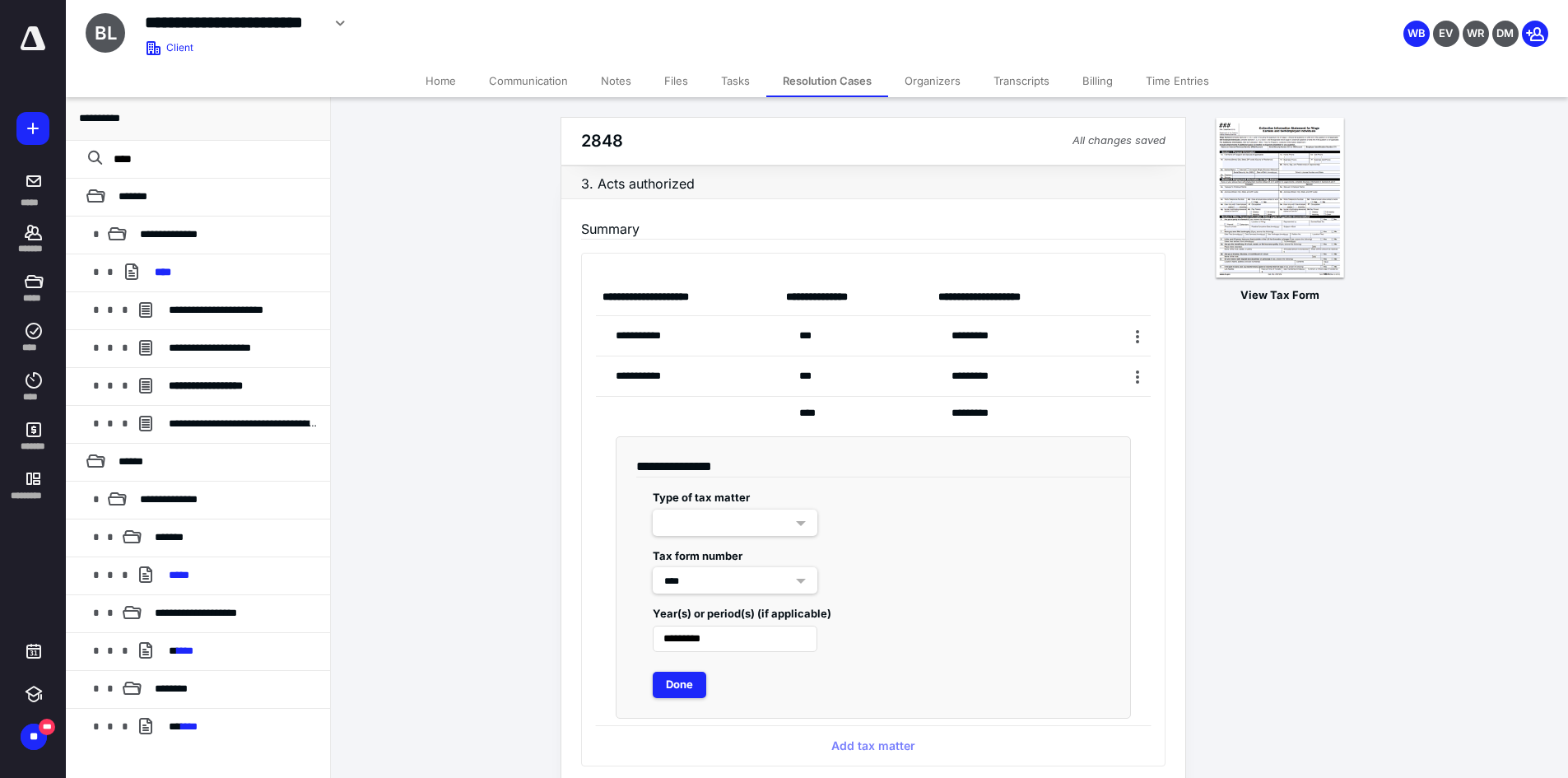 click at bounding box center [735, 523] 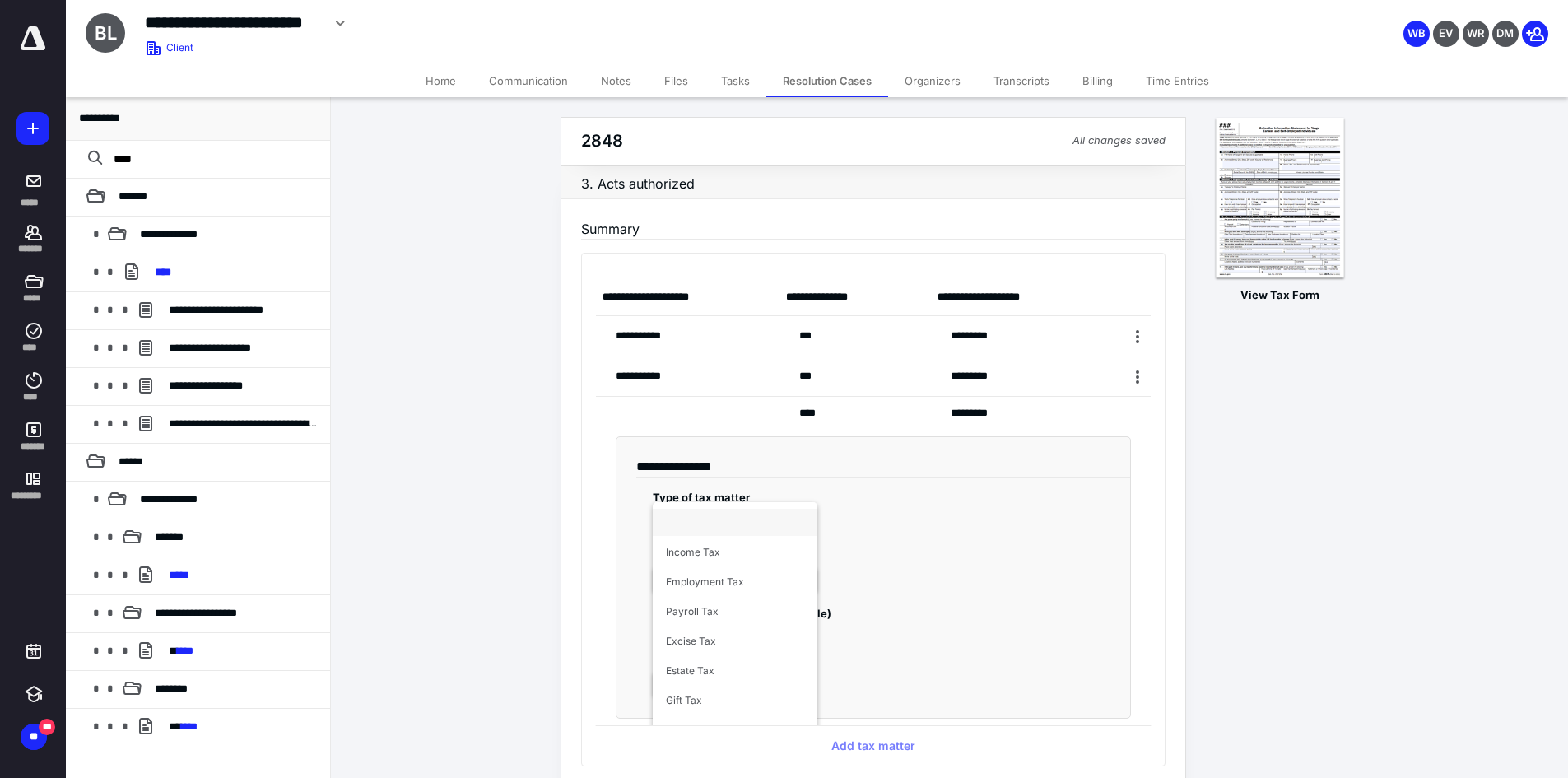 scroll, scrollTop: 170, scrollLeft: 0, axis: vertical 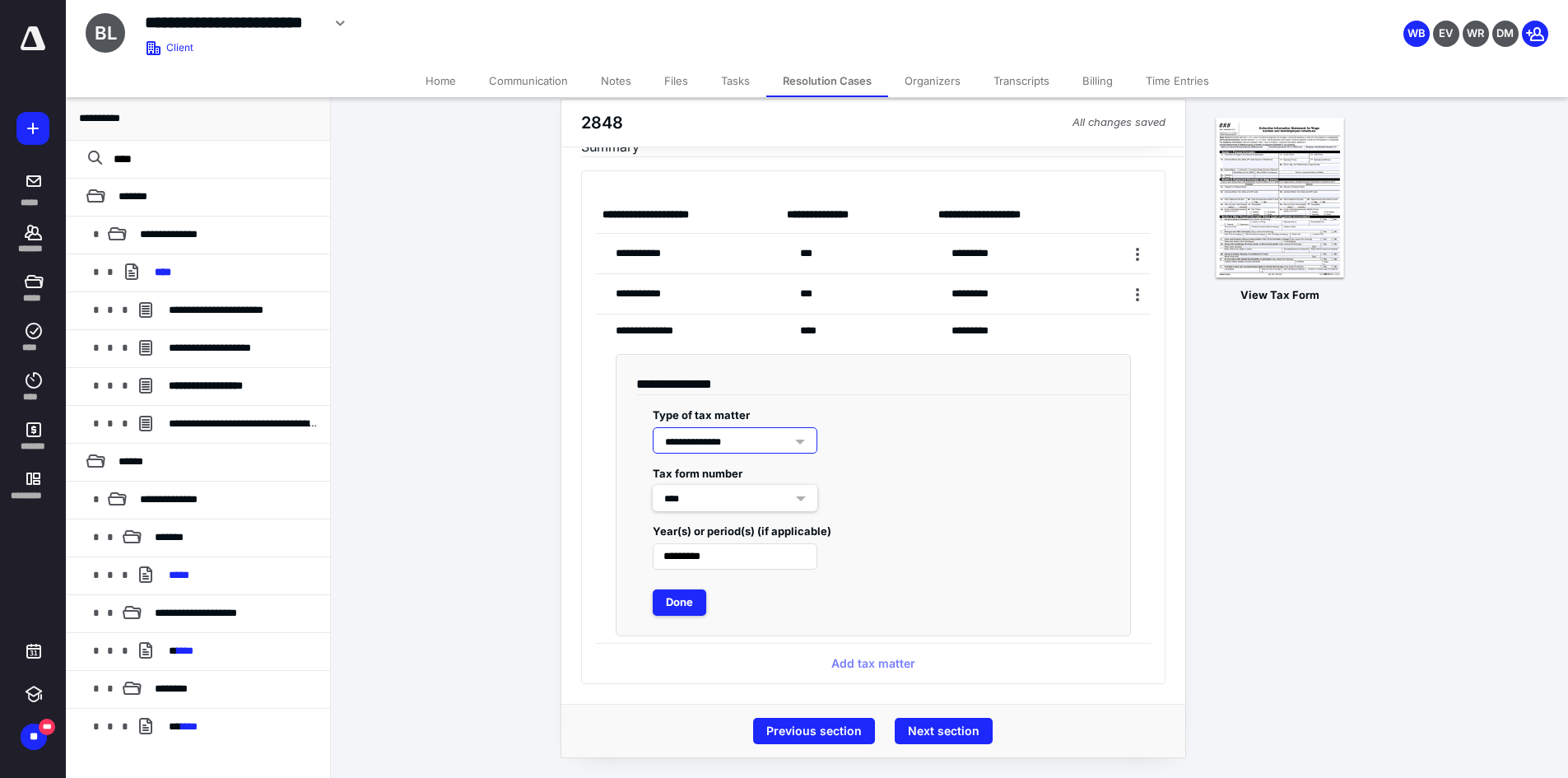 click on "**********" at bounding box center [735, 440] 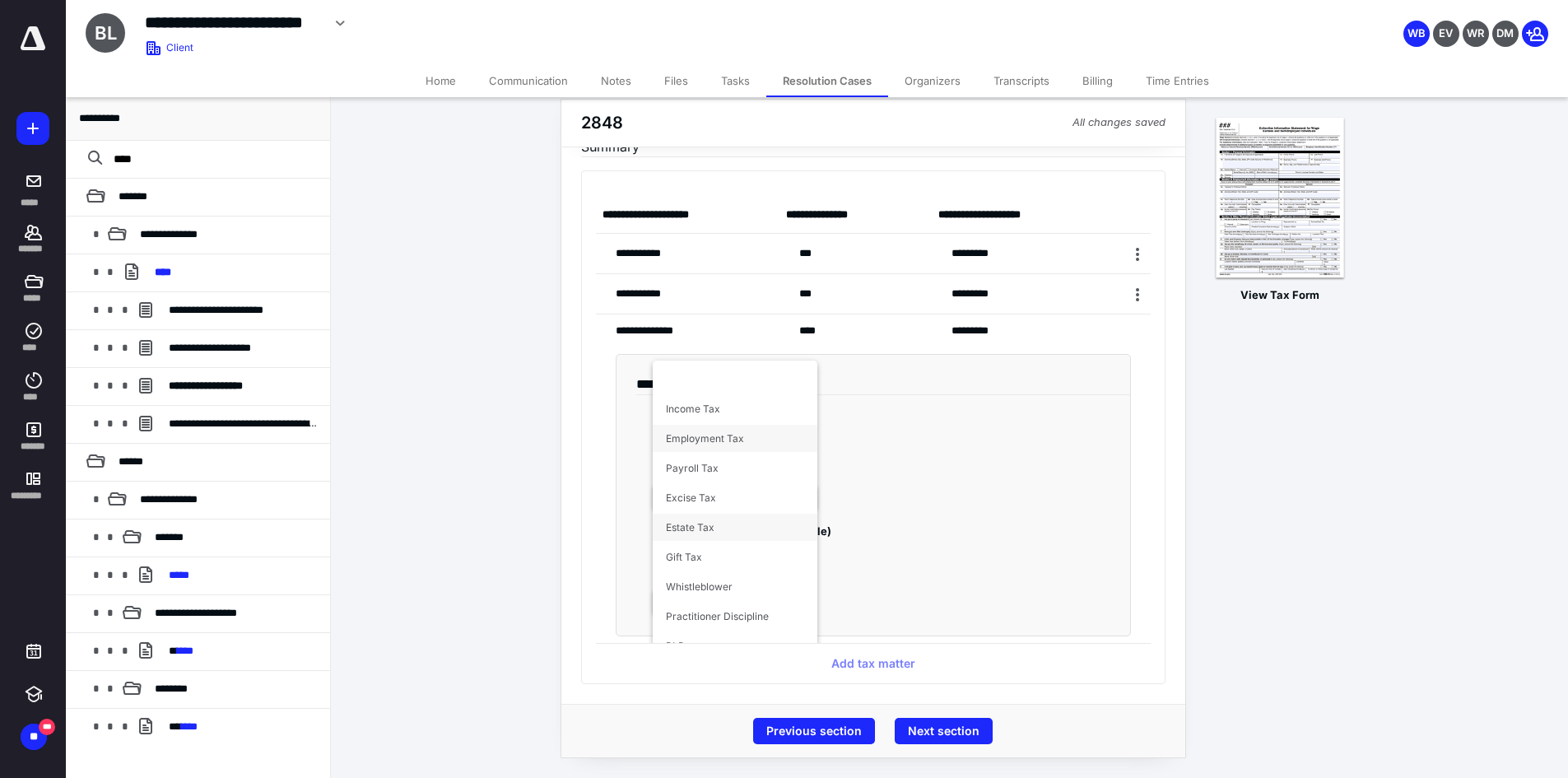 scroll, scrollTop: 0, scrollLeft: 0, axis: both 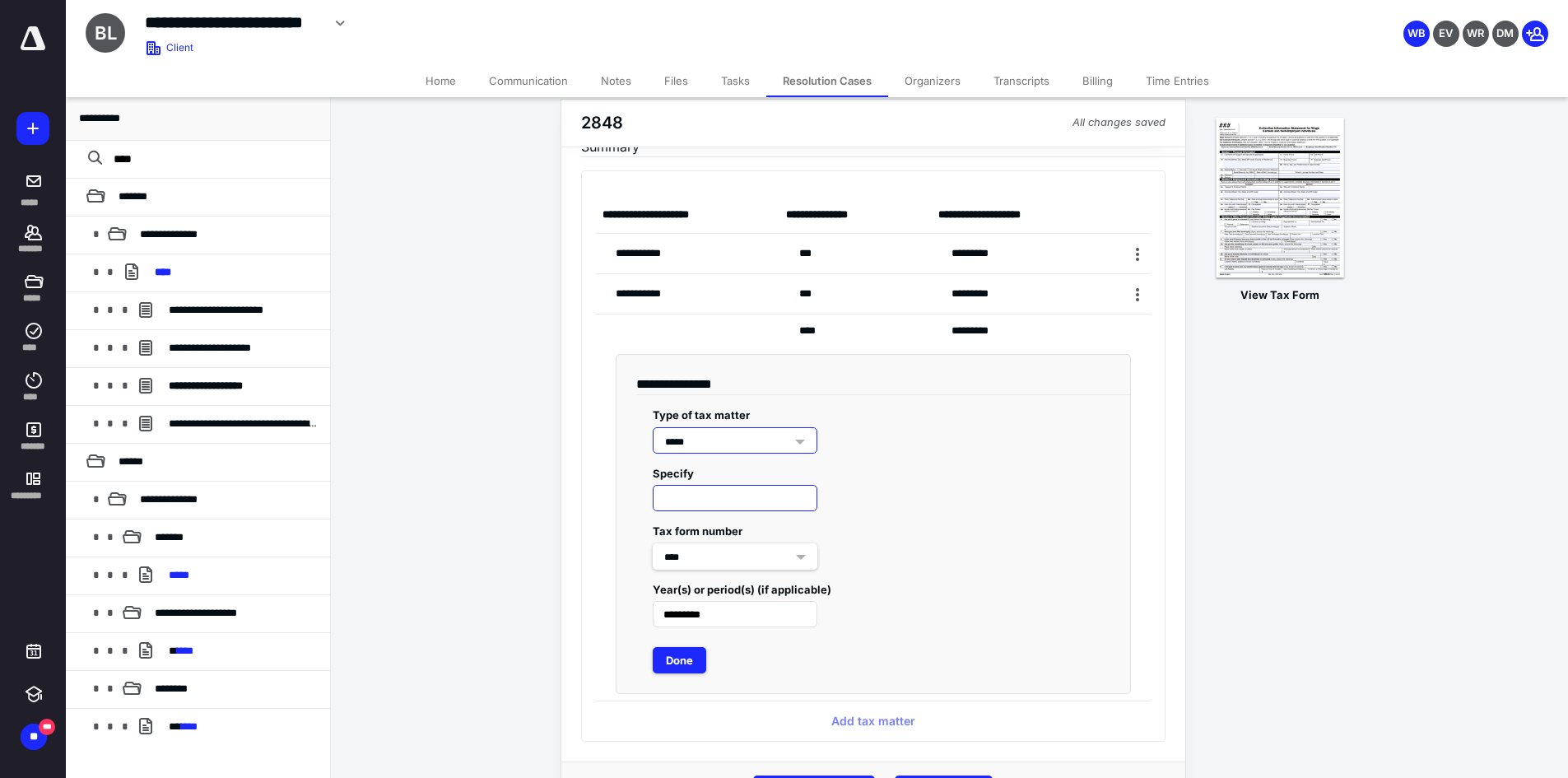 click at bounding box center [735, 498] 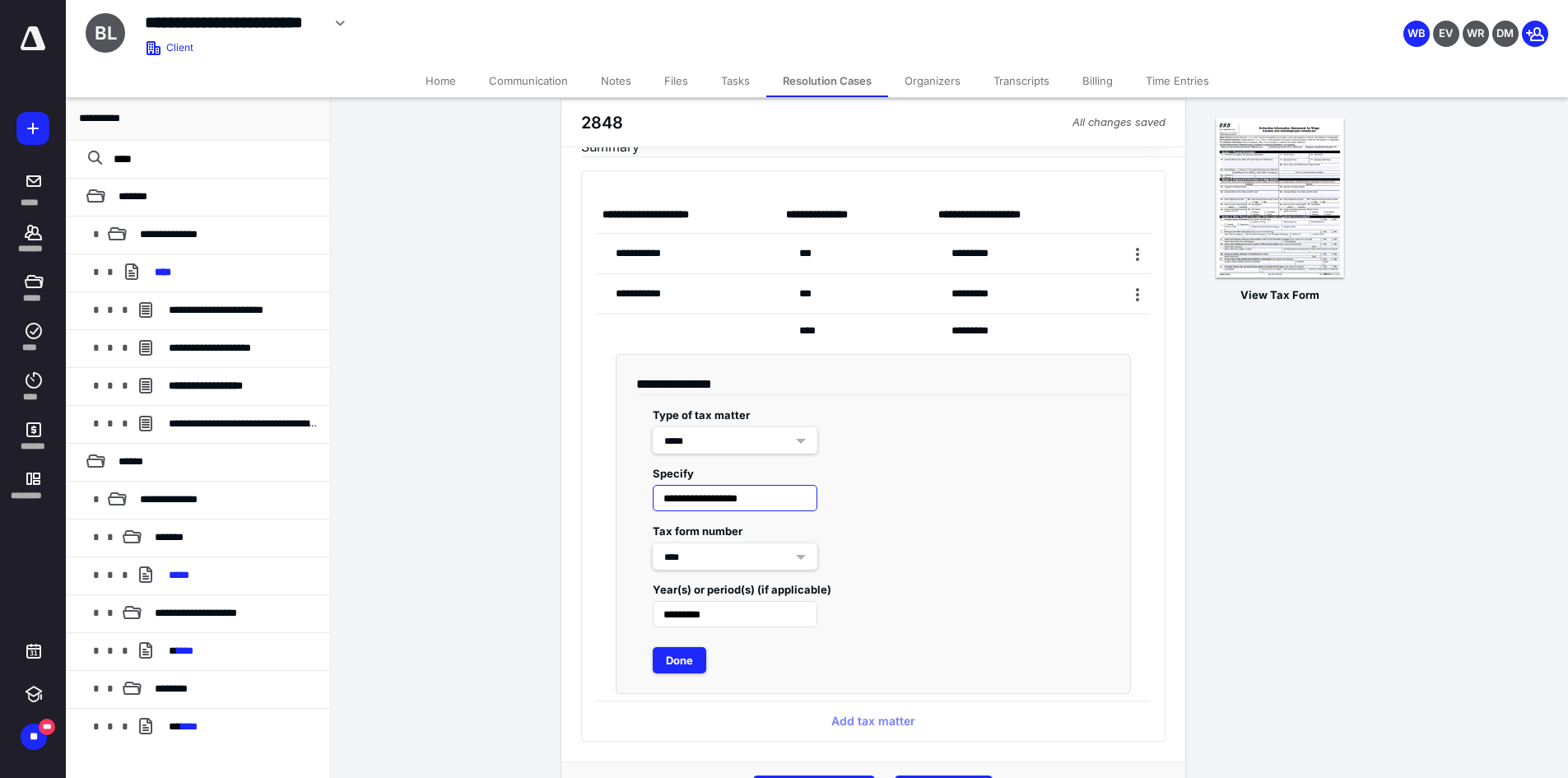 type on "**********" 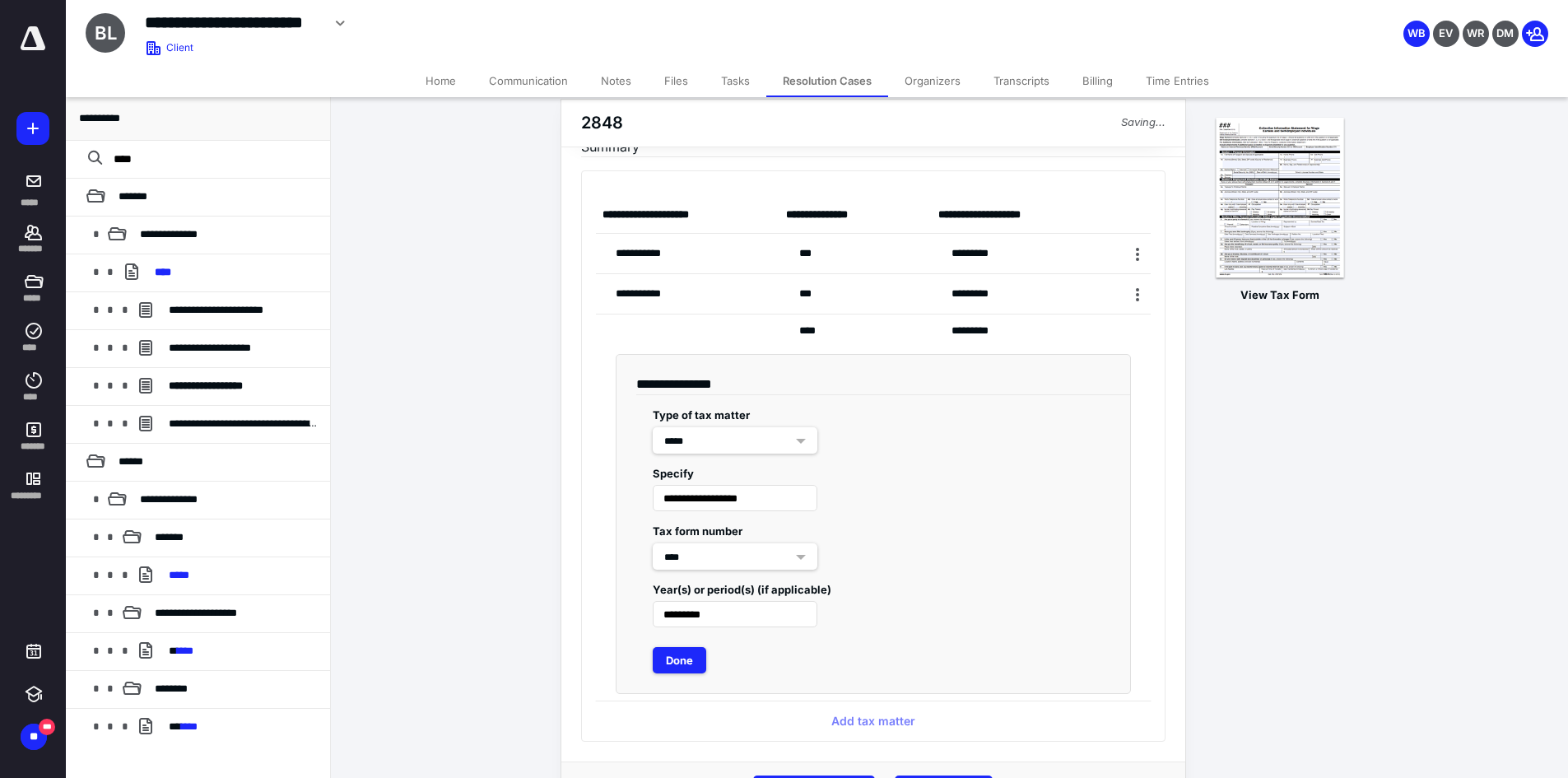click on "*****" at bounding box center [735, 440] 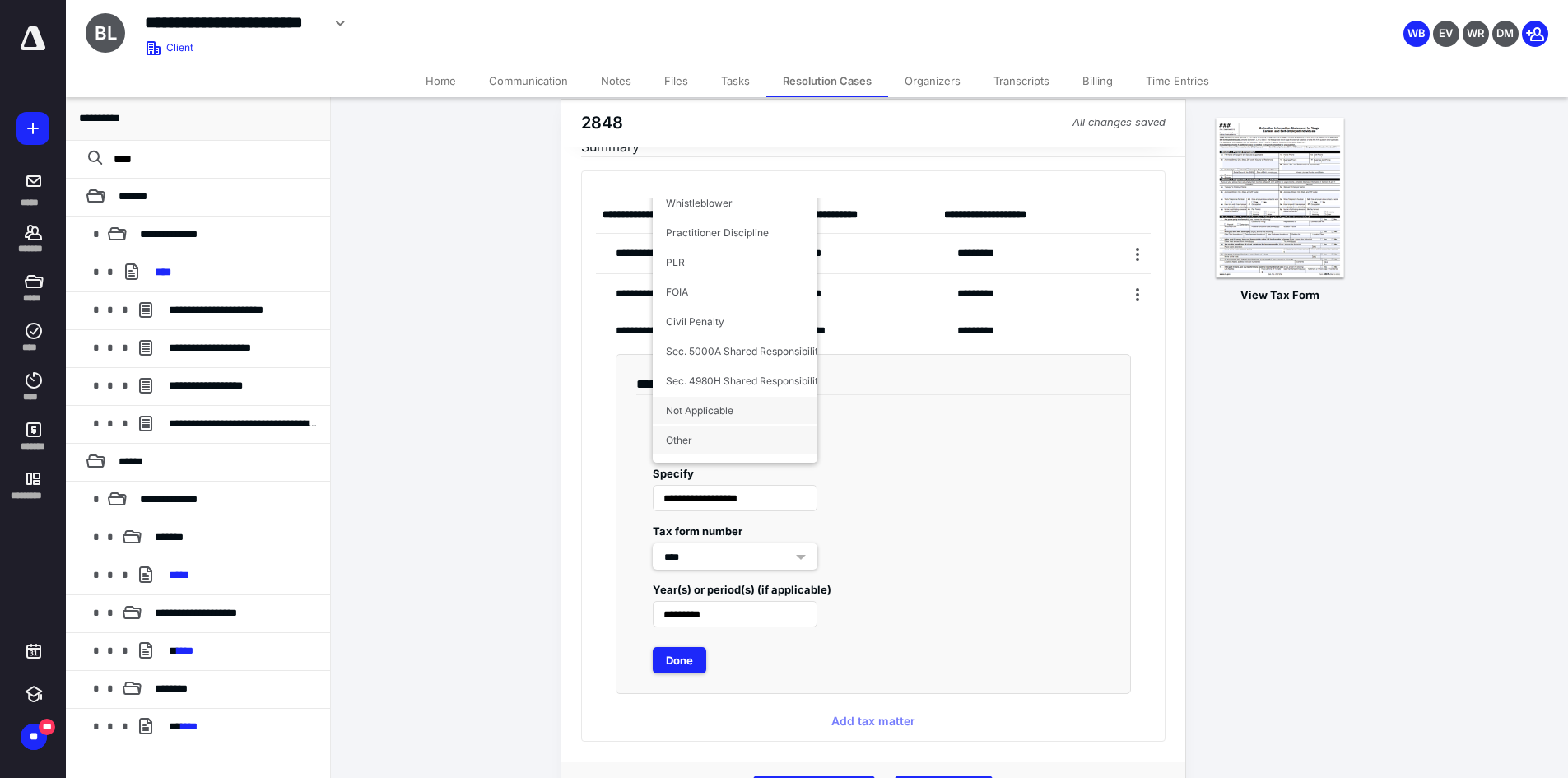 scroll, scrollTop: 0, scrollLeft: 0, axis: both 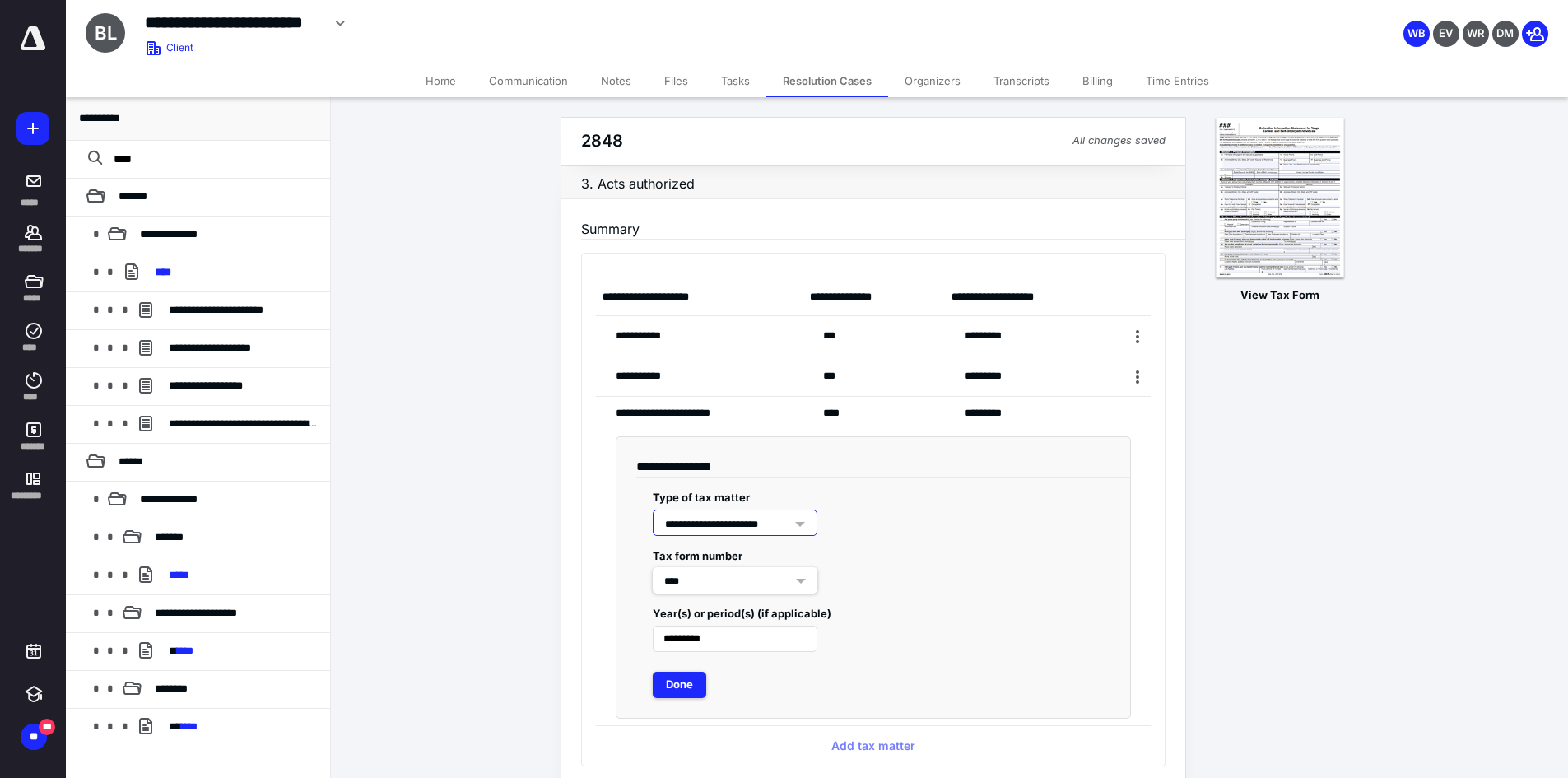 click on "**********" at bounding box center [735, 523] 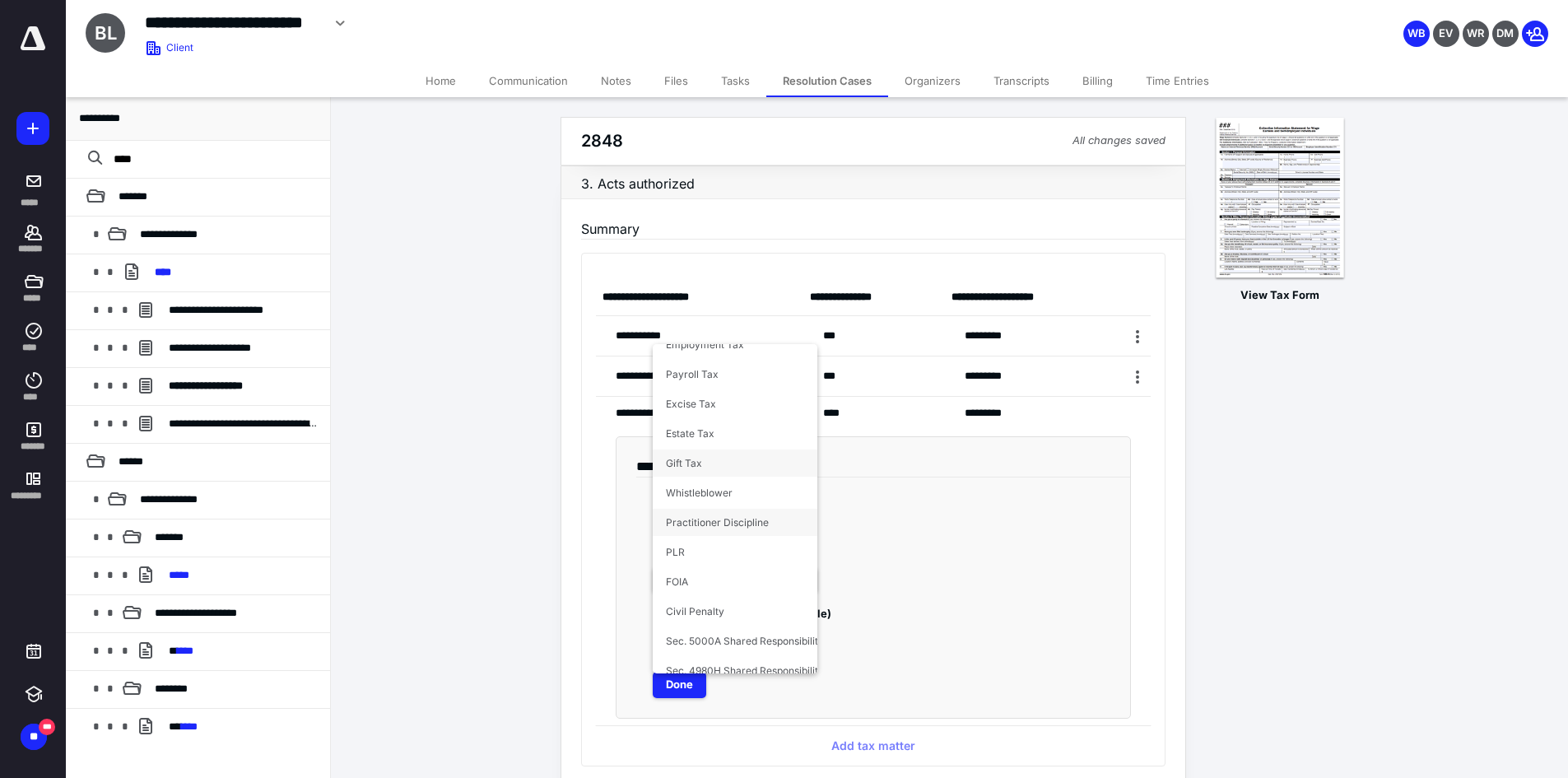scroll, scrollTop: 0, scrollLeft: 0, axis: both 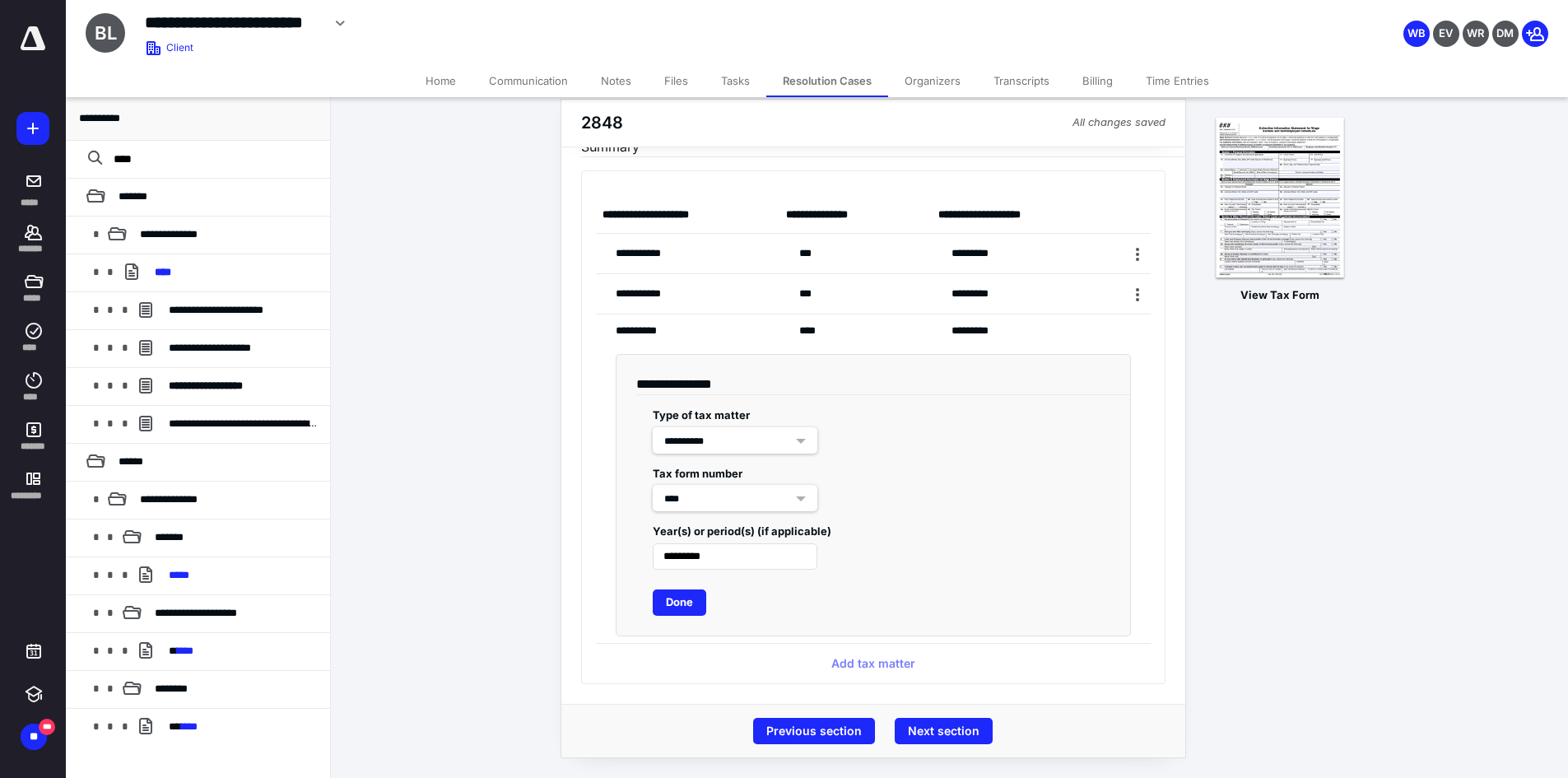 click on "Done" at bounding box center [679, 603] 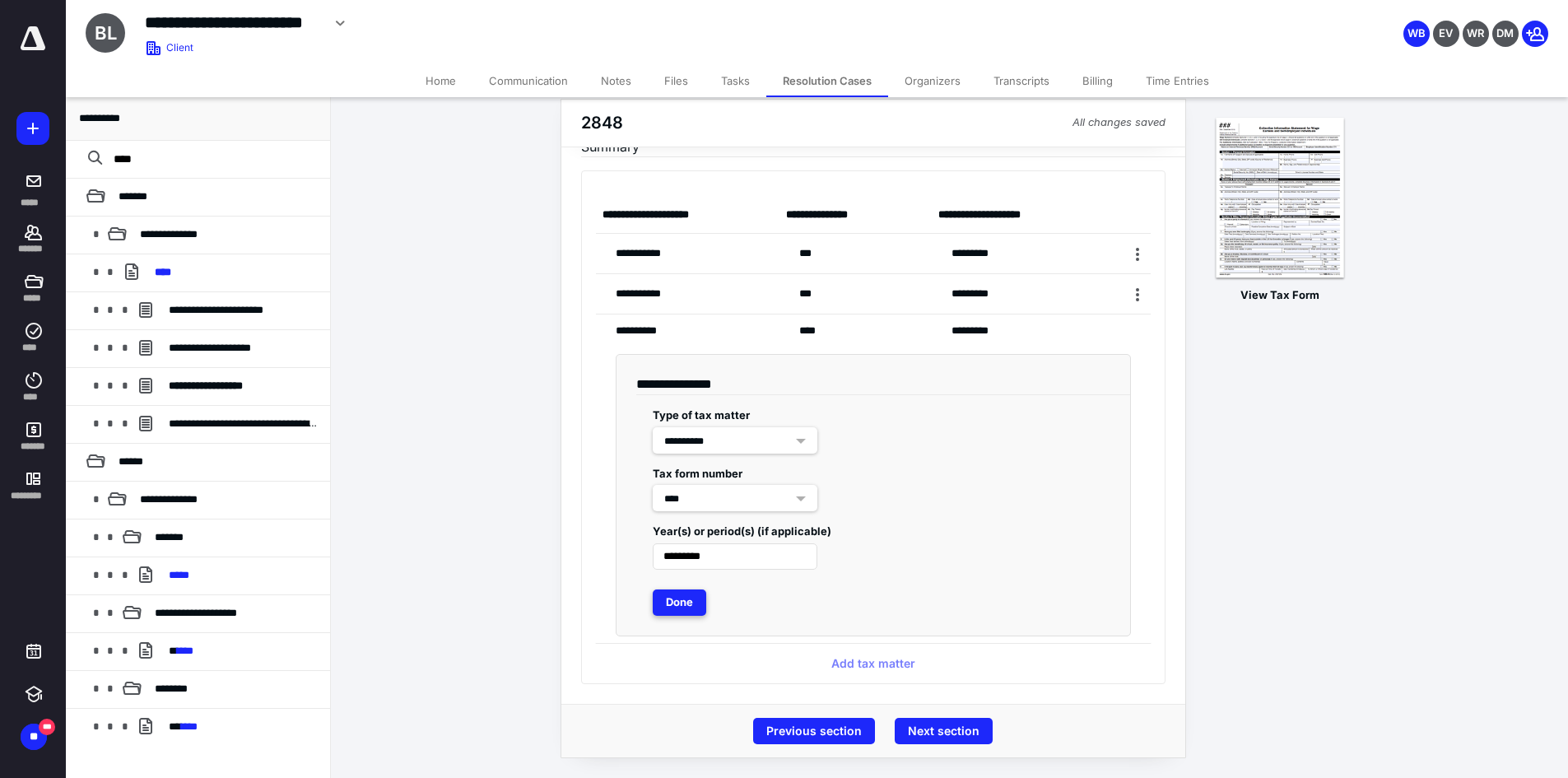 scroll, scrollTop: 0, scrollLeft: 0, axis: both 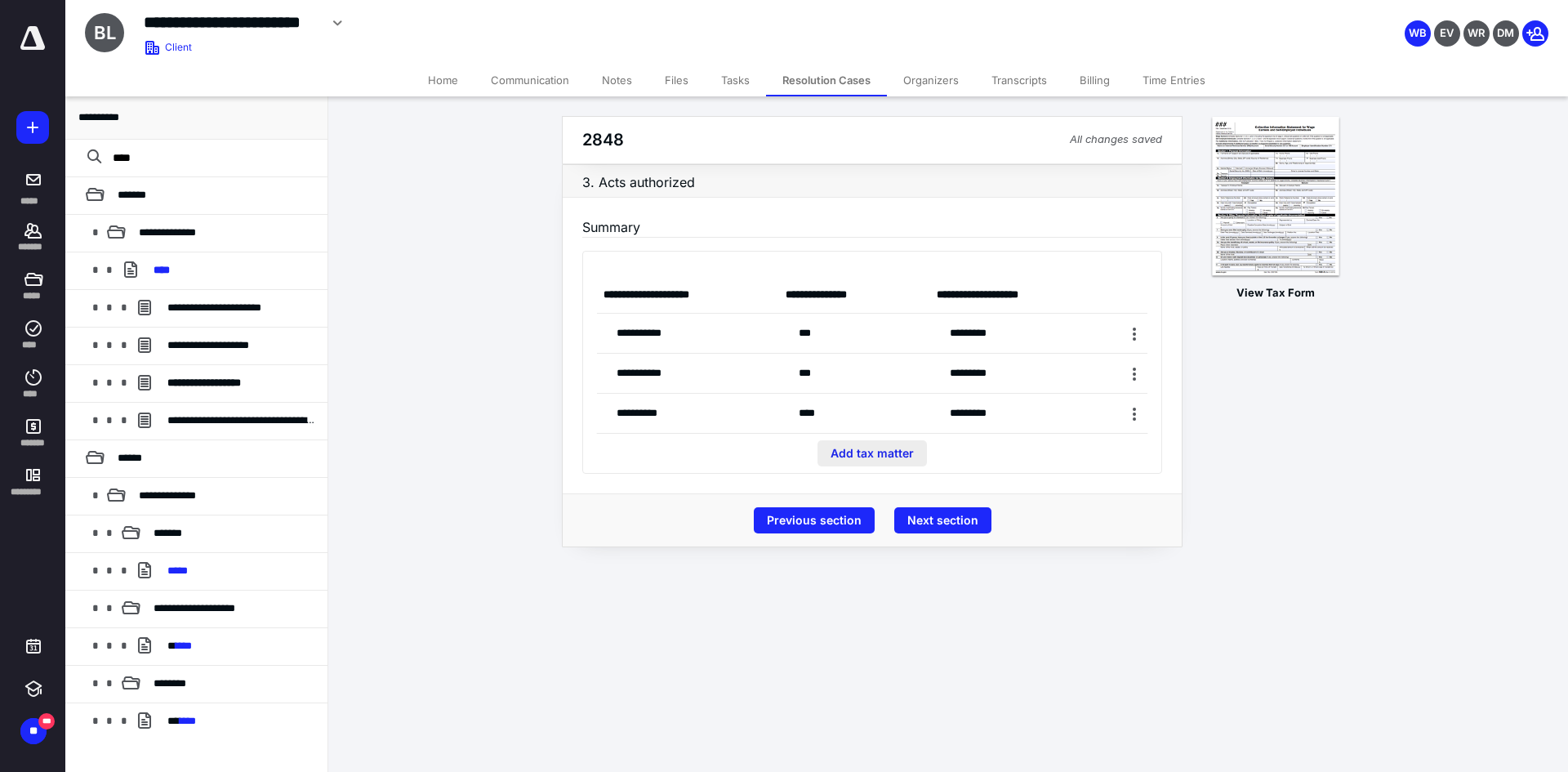 click on "Add tax matter" at bounding box center (872, 453) 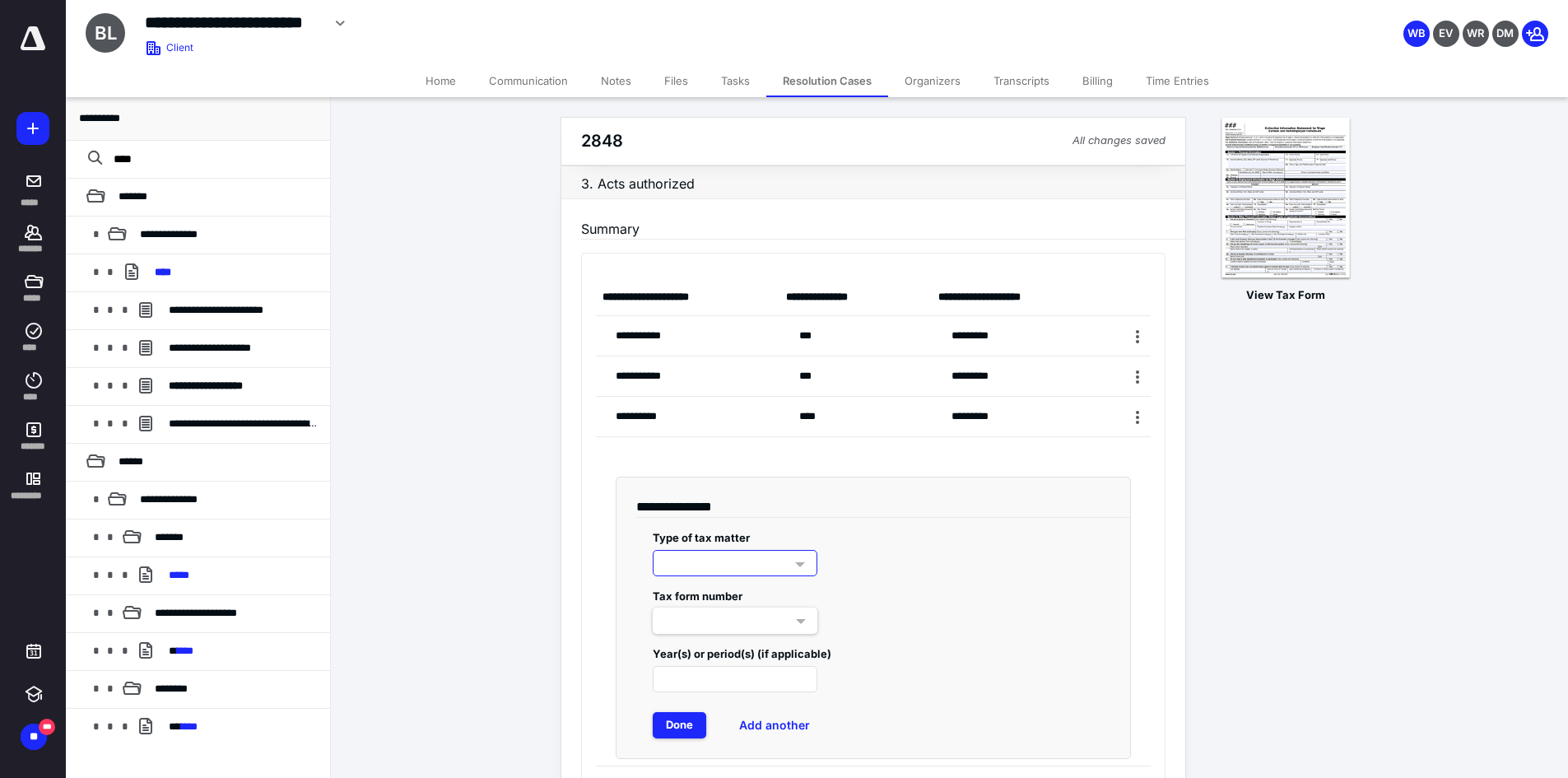 click at bounding box center (735, 563) 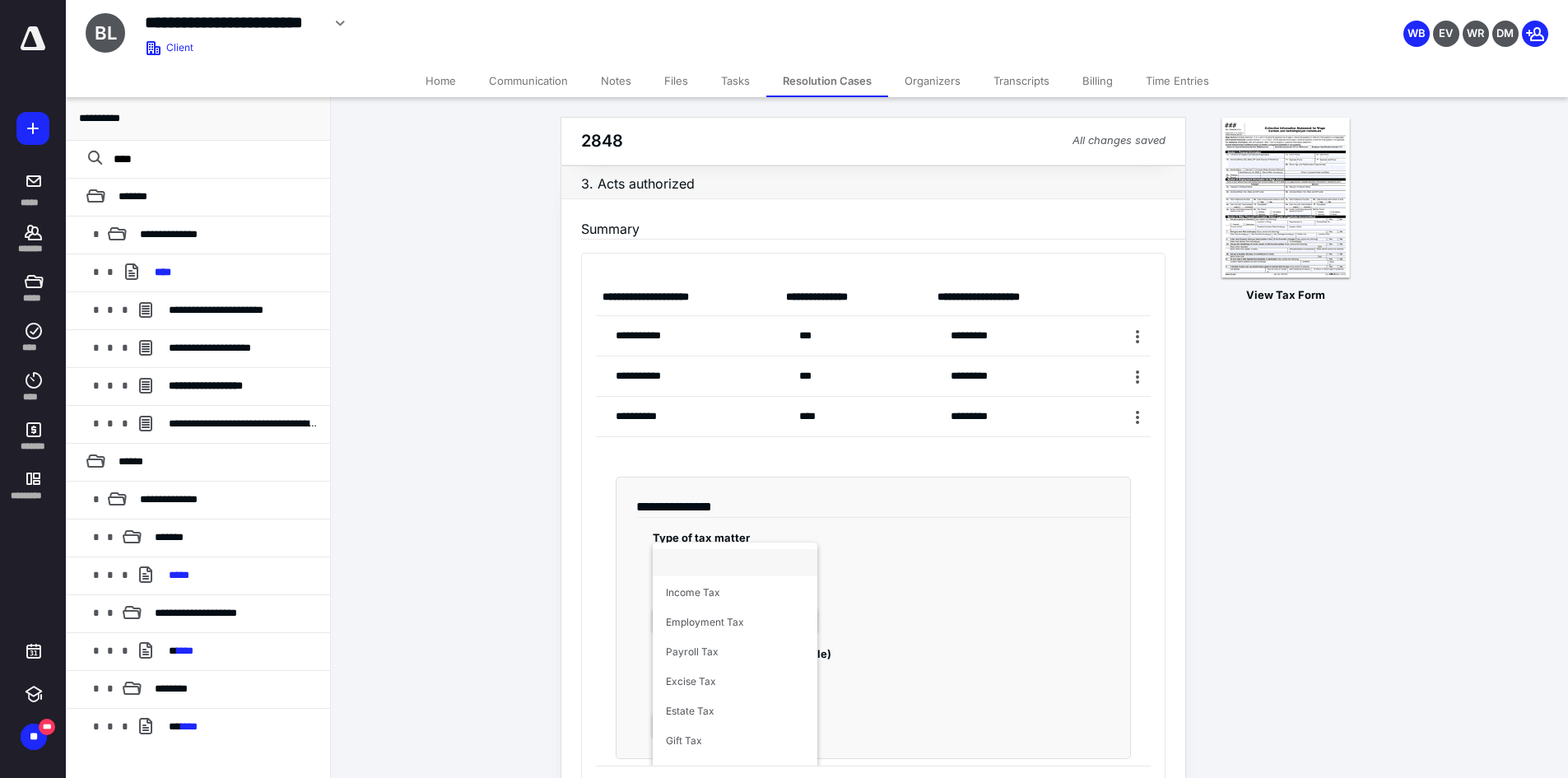 click on "Type of tax matter null Income Tax Employment Tax Payroll Tax Excise Tax Estate Tax Gift Tax Whistleblower Practitioner Discipline PLR FOIA Civil Penalty Sec. 5000A Shared Responsibility Payment Sec. 4980H Shared Responsibility Payment Not Applicable Other" at bounding box center (873, 547) 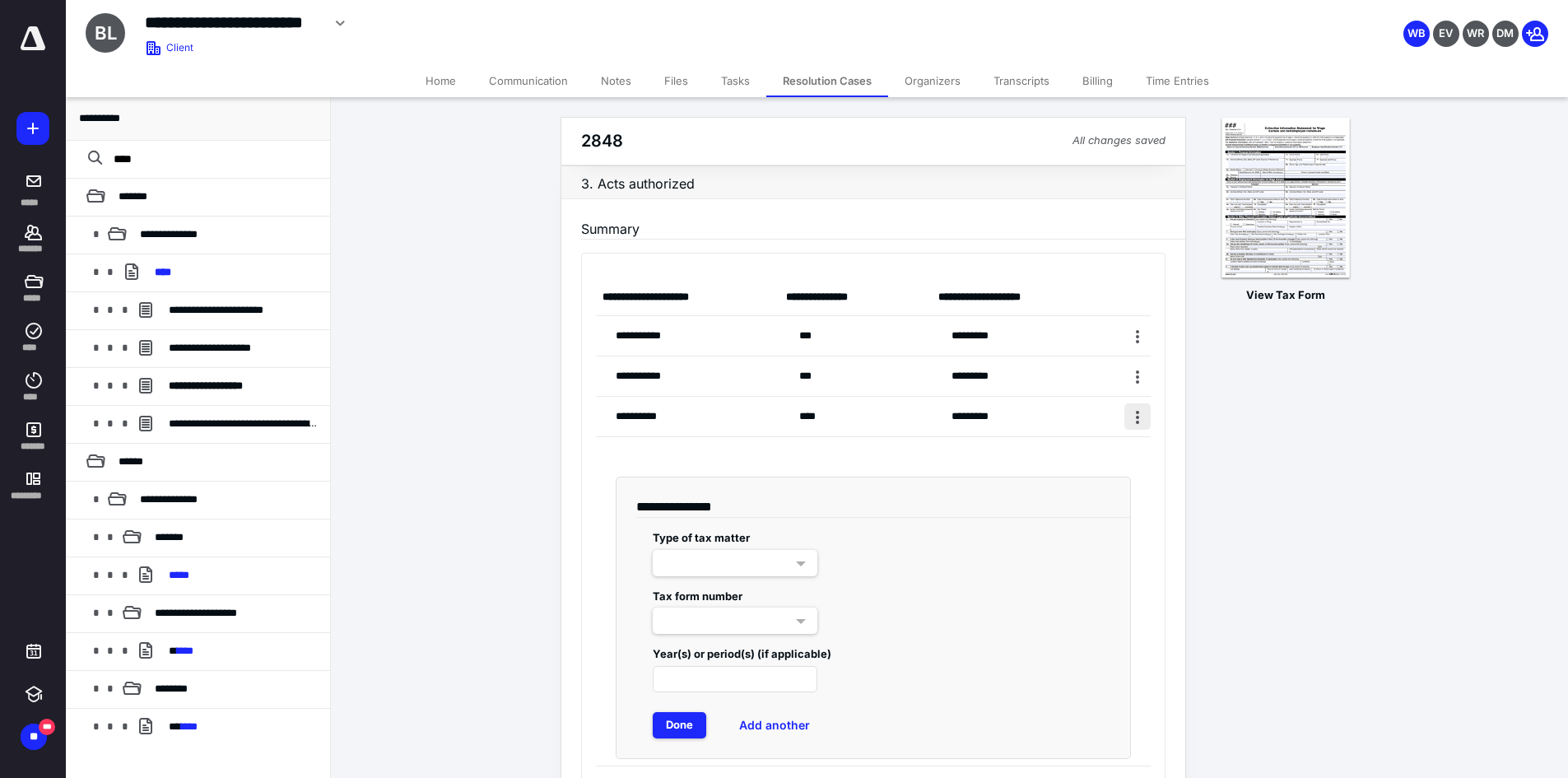 click at bounding box center (1138, 417) 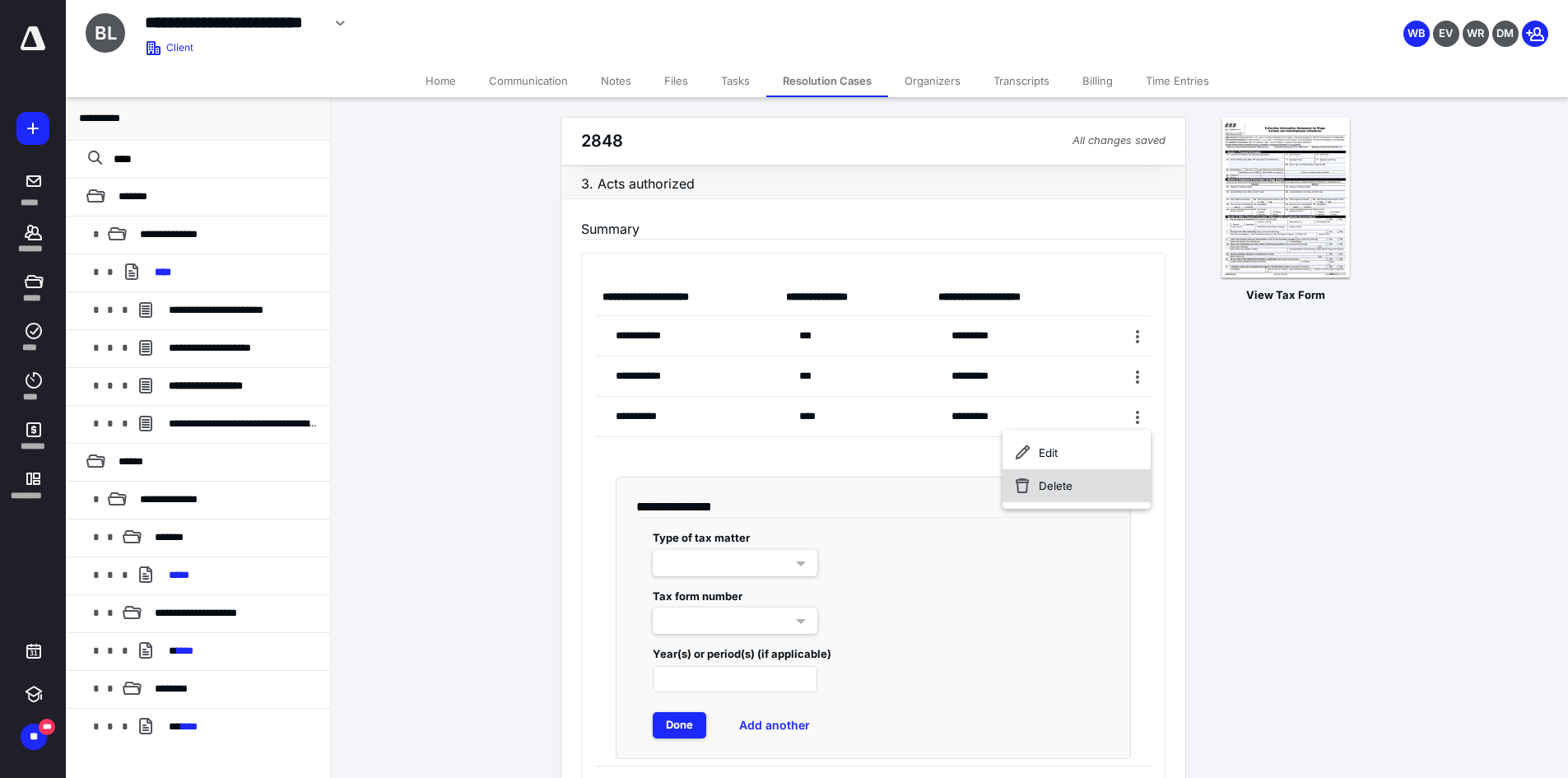 click on "Delete" at bounding box center [1077, 486] 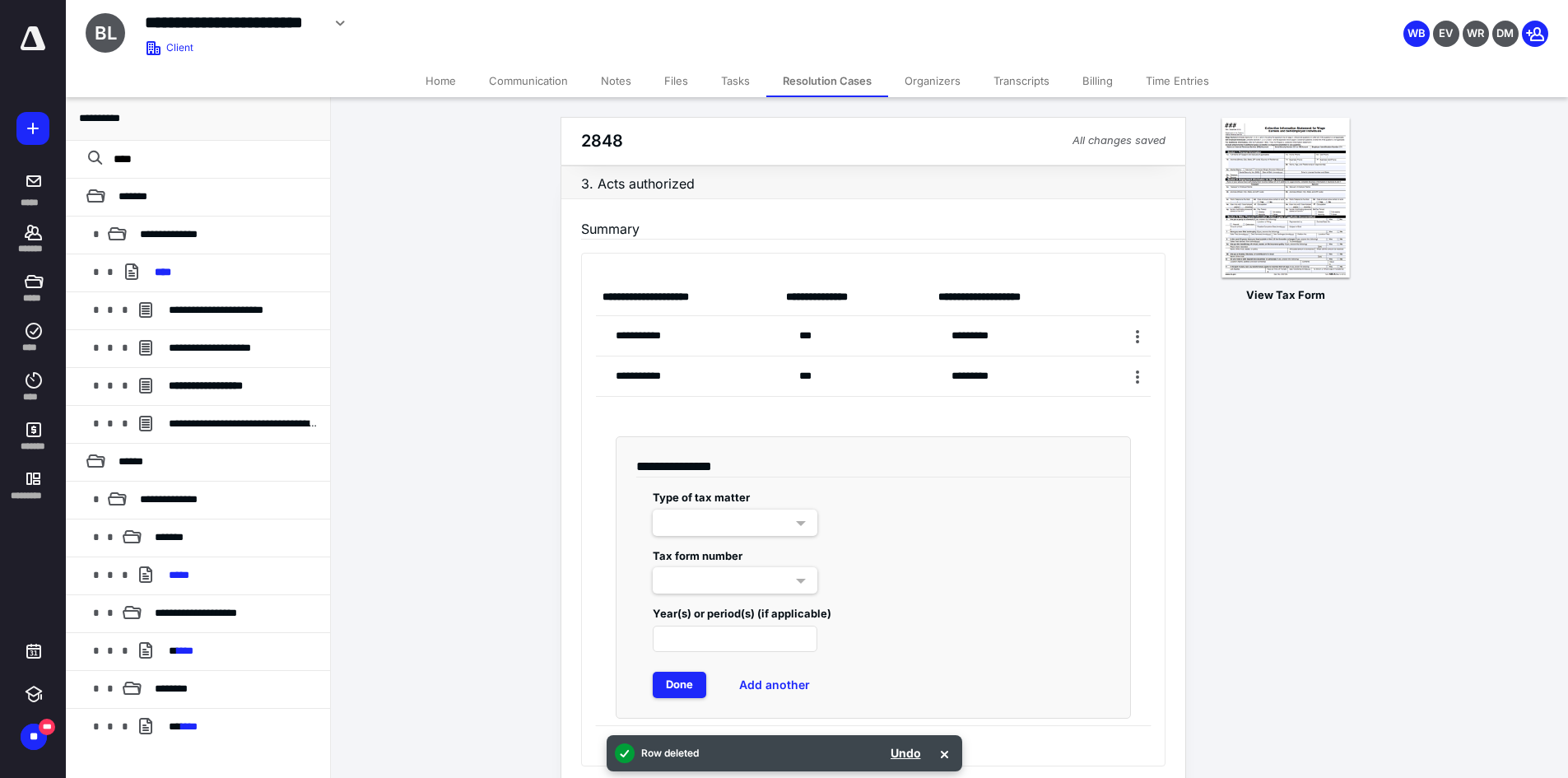 click at bounding box center [735, 523] 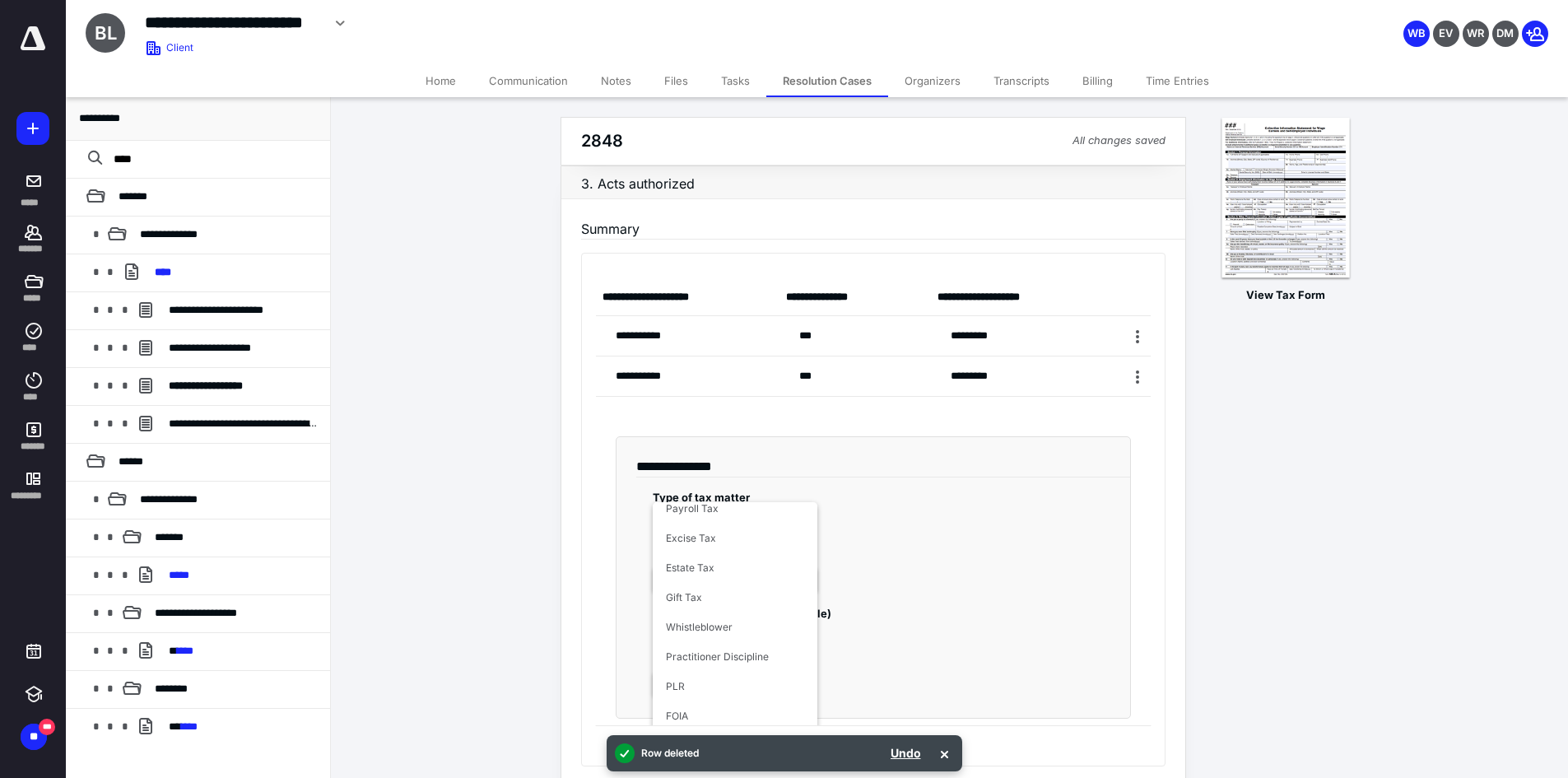 scroll, scrollTop: 170, scrollLeft: 0, axis: vertical 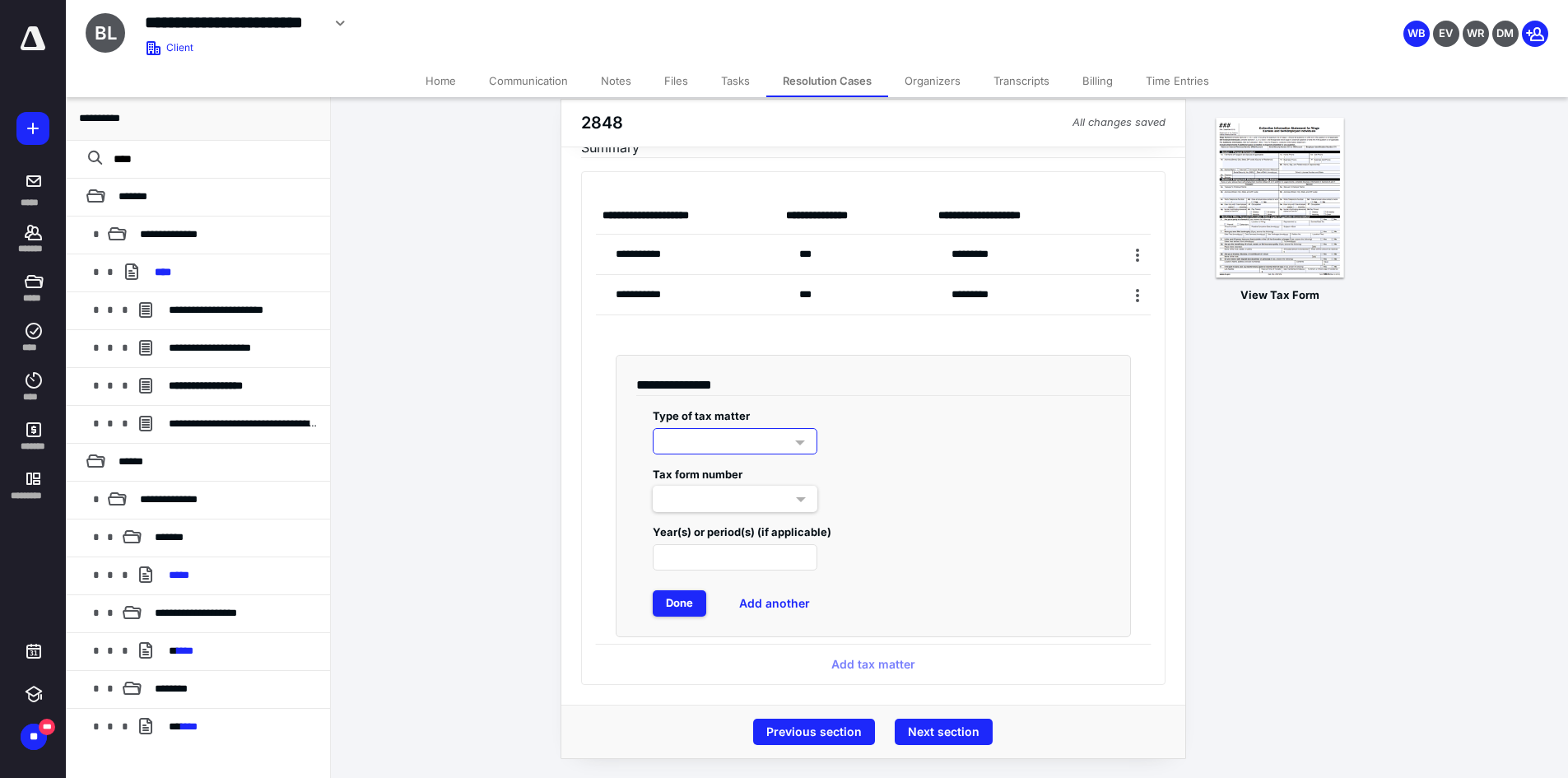 click at bounding box center [735, 441] 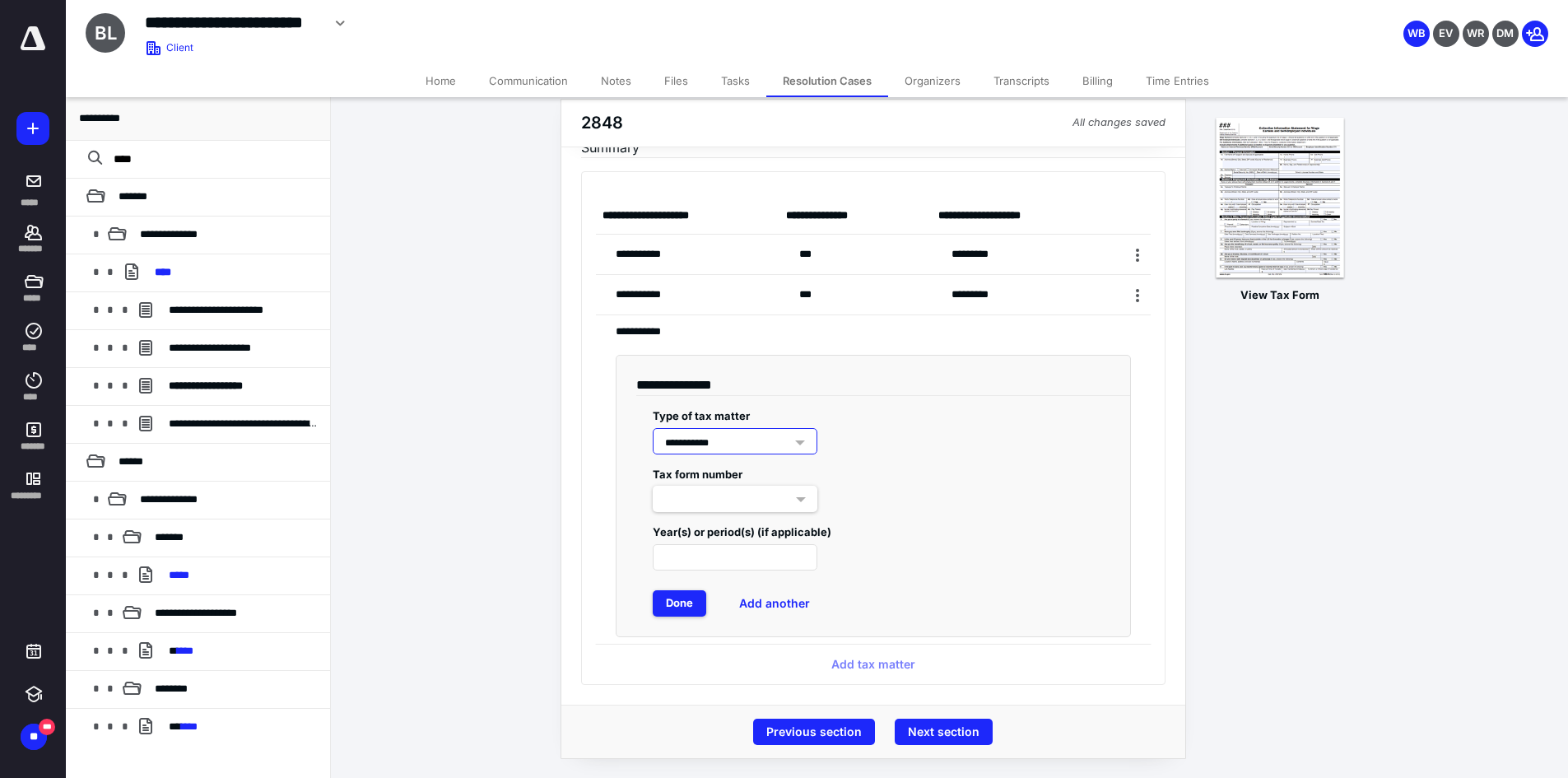 click at bounding box center [735, 499] 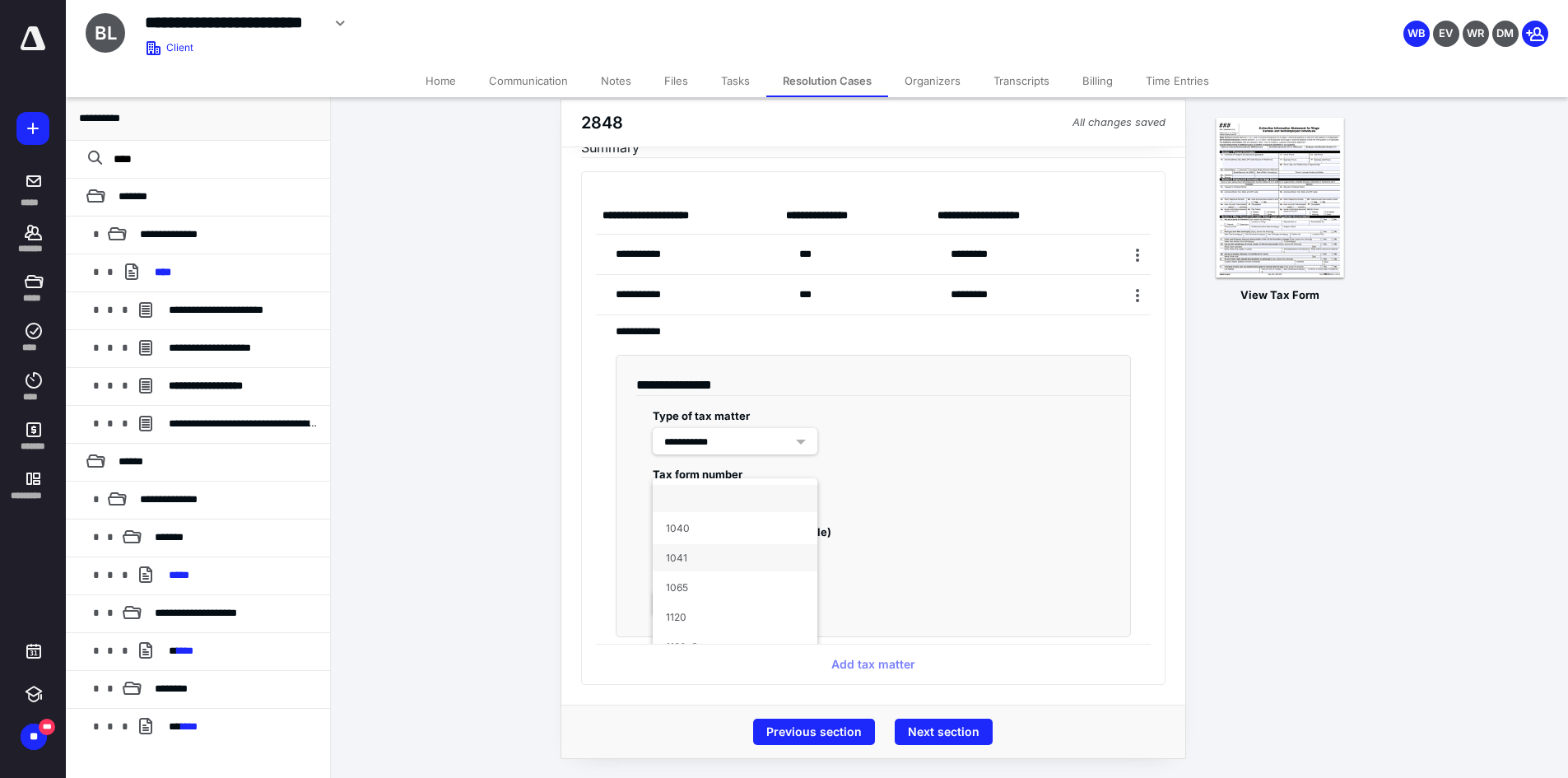 scroll, scrollTop: 158, scrollLeft: 0, axis: vertical 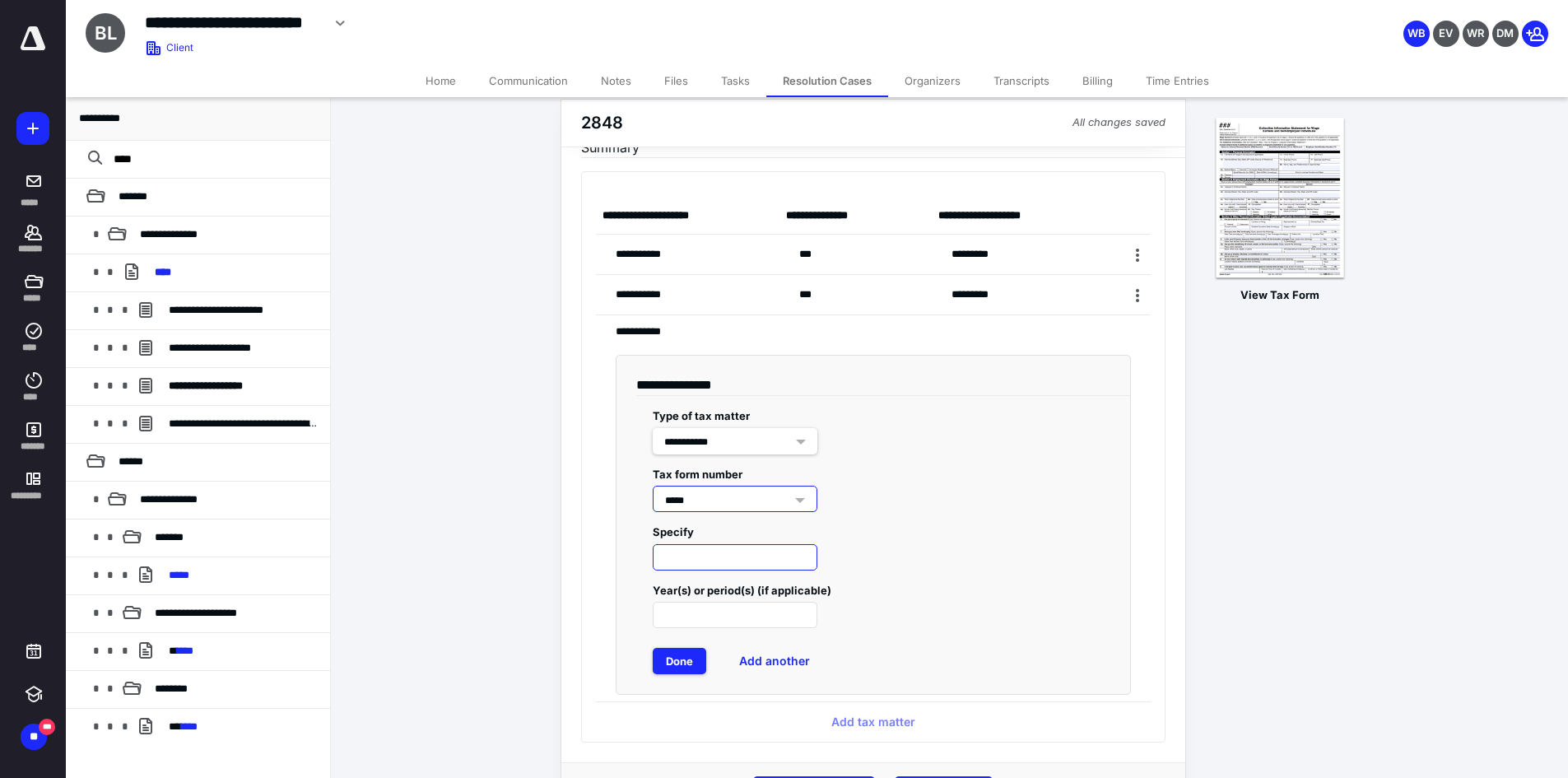click at bounding box center [735, 557] 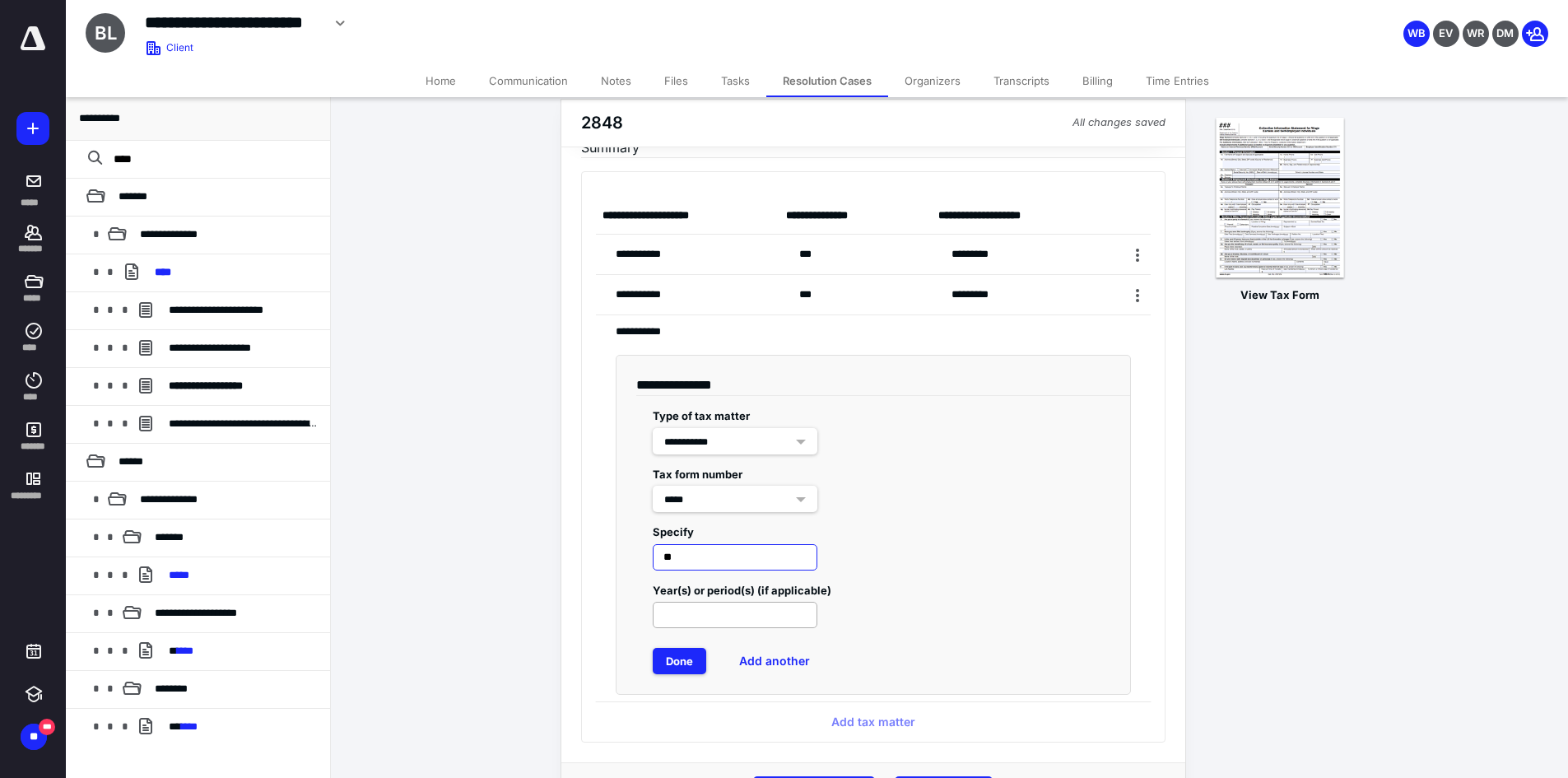 type on "**" 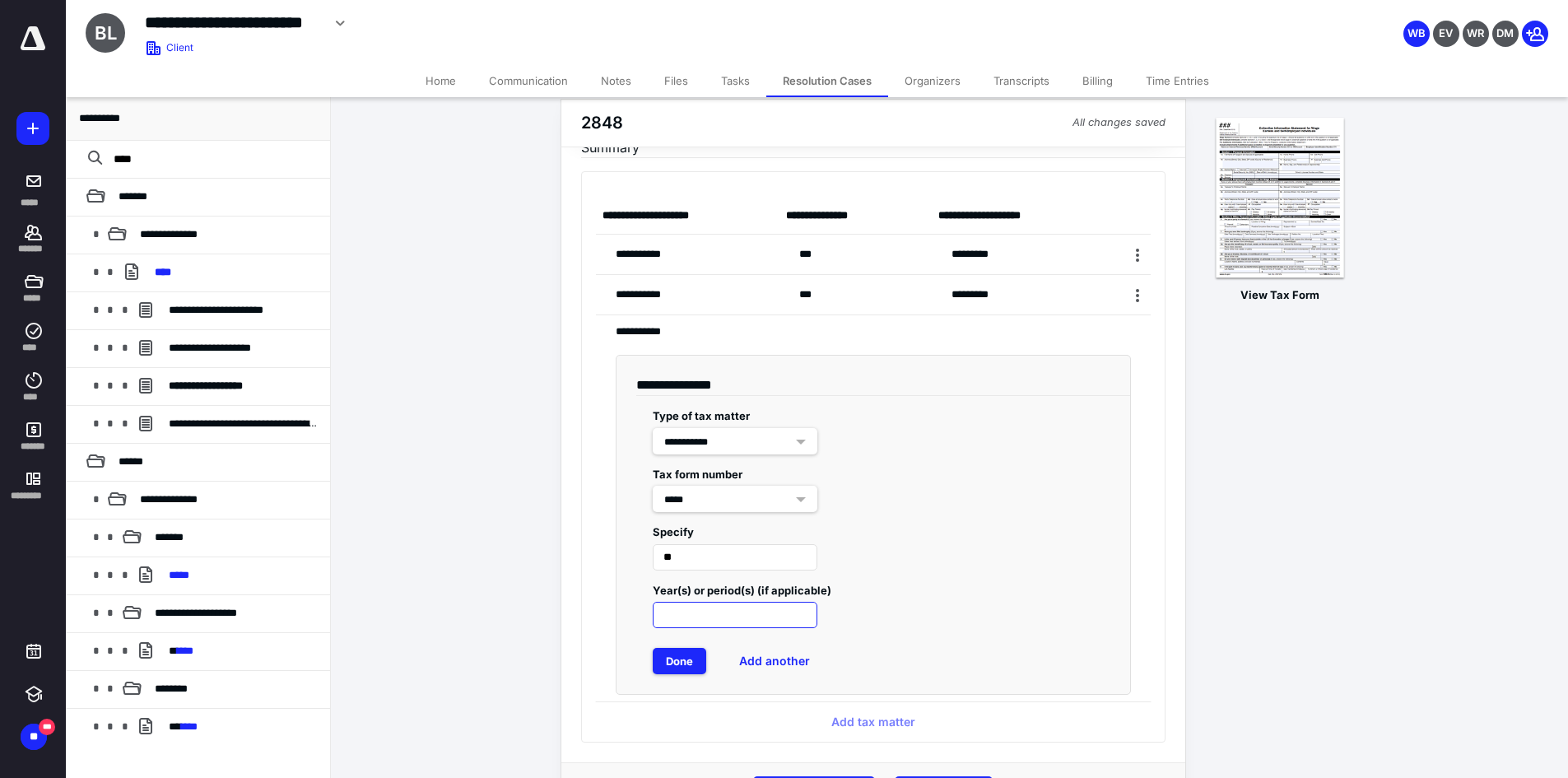 click at bounding box center [735, 615] 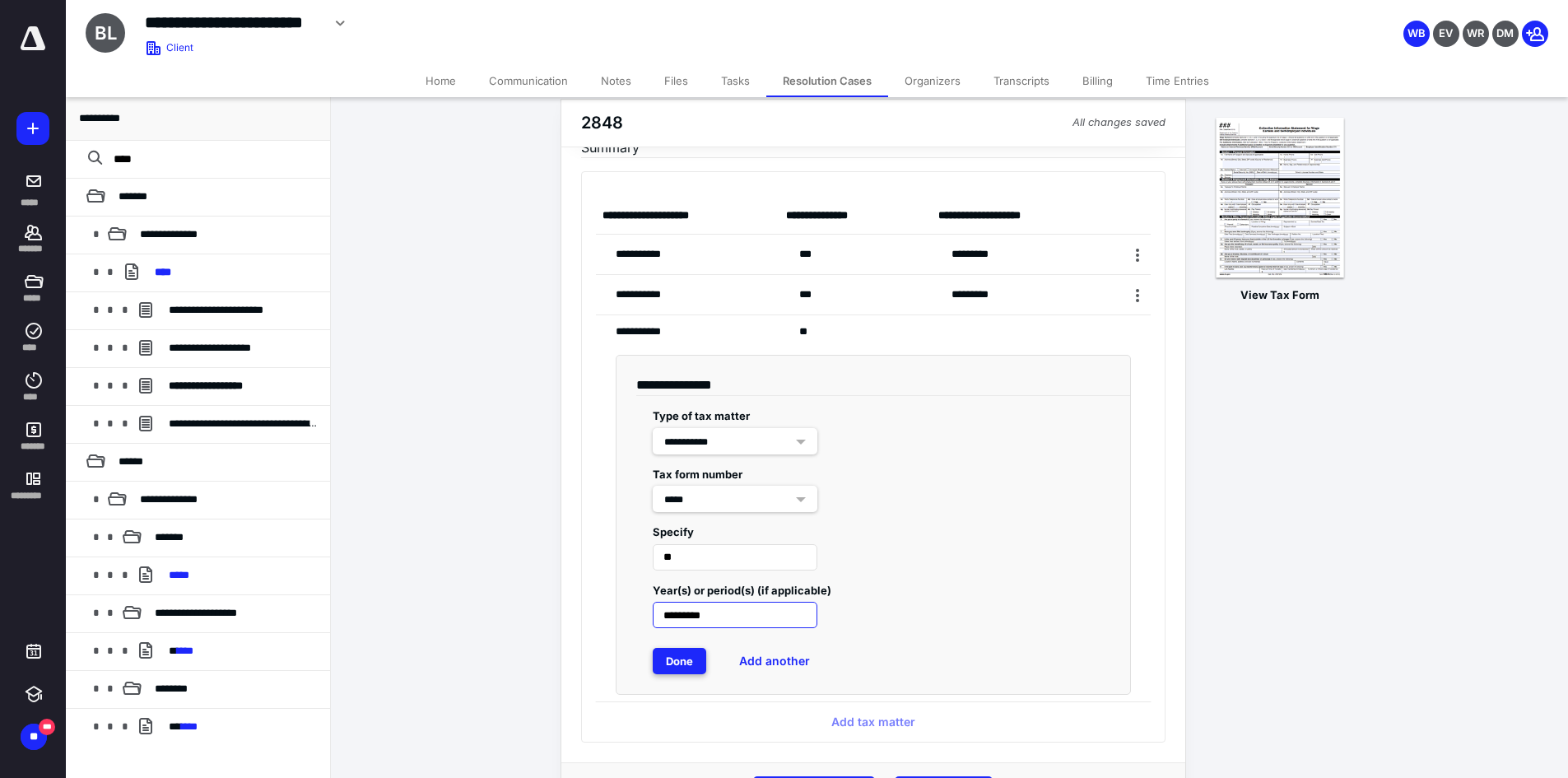type on "*********" 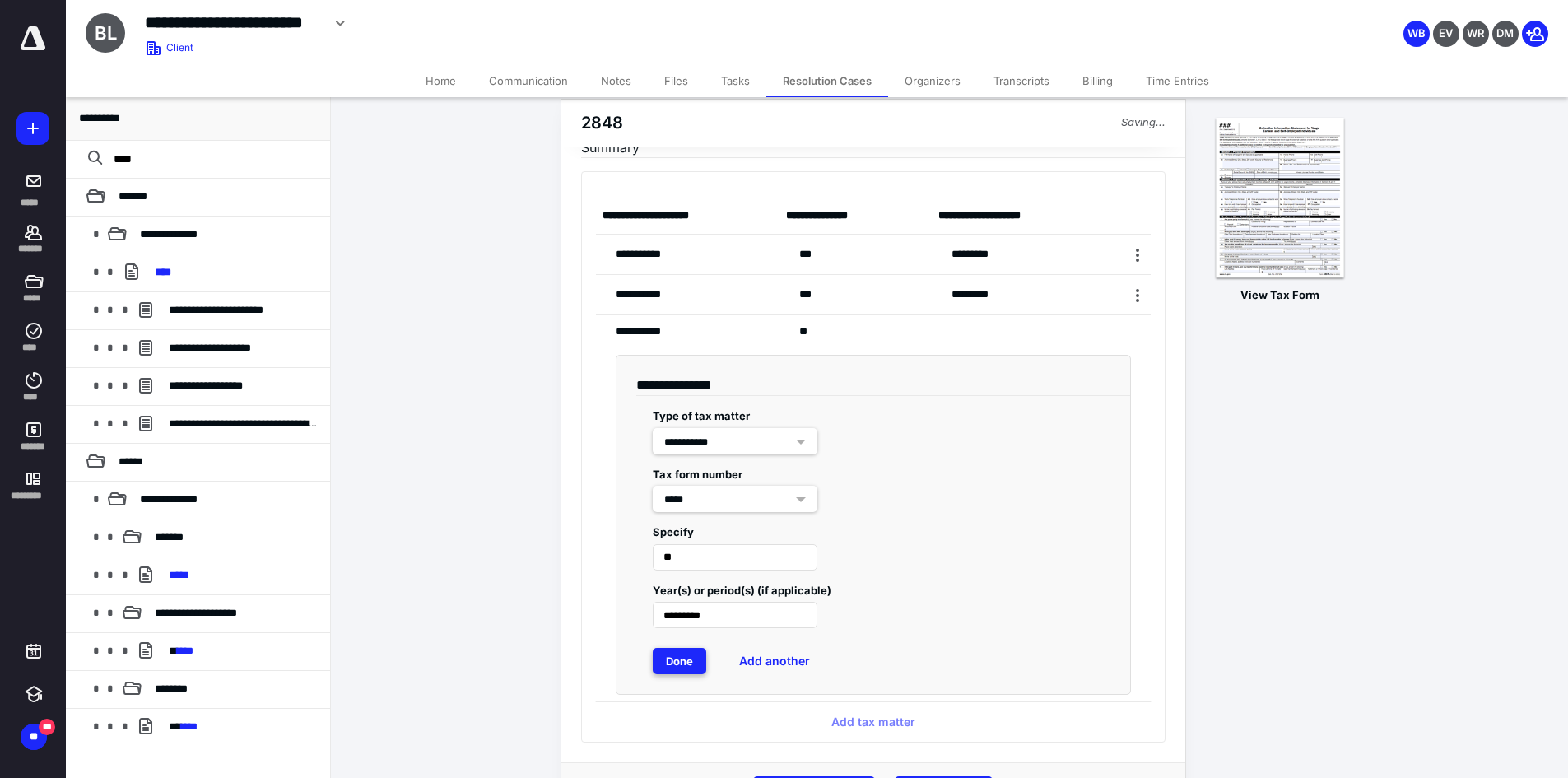 click on "Done" at bounding box center (679, 661) 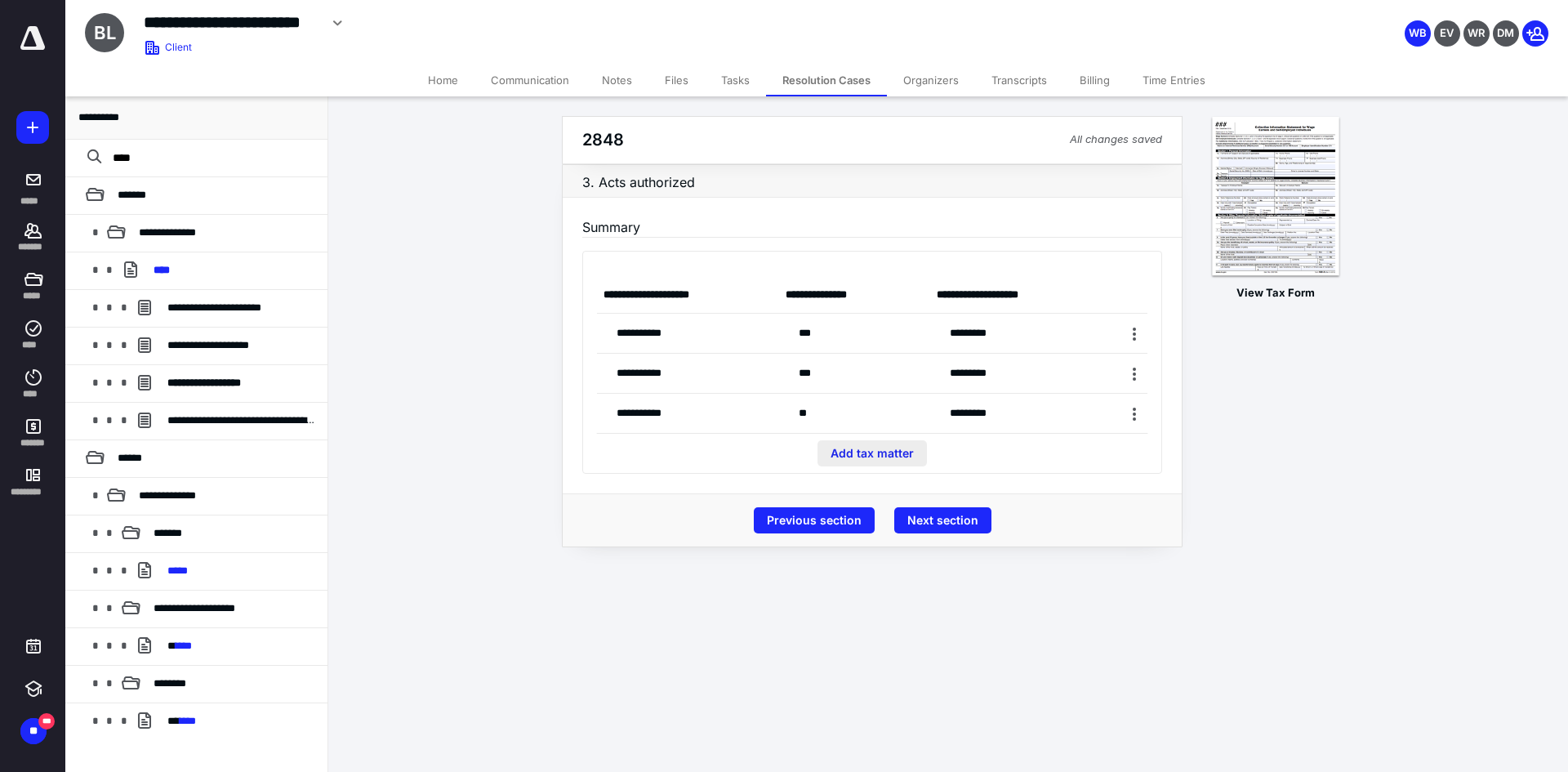 click on "Add tax matter" at bounding box center (872, 453) 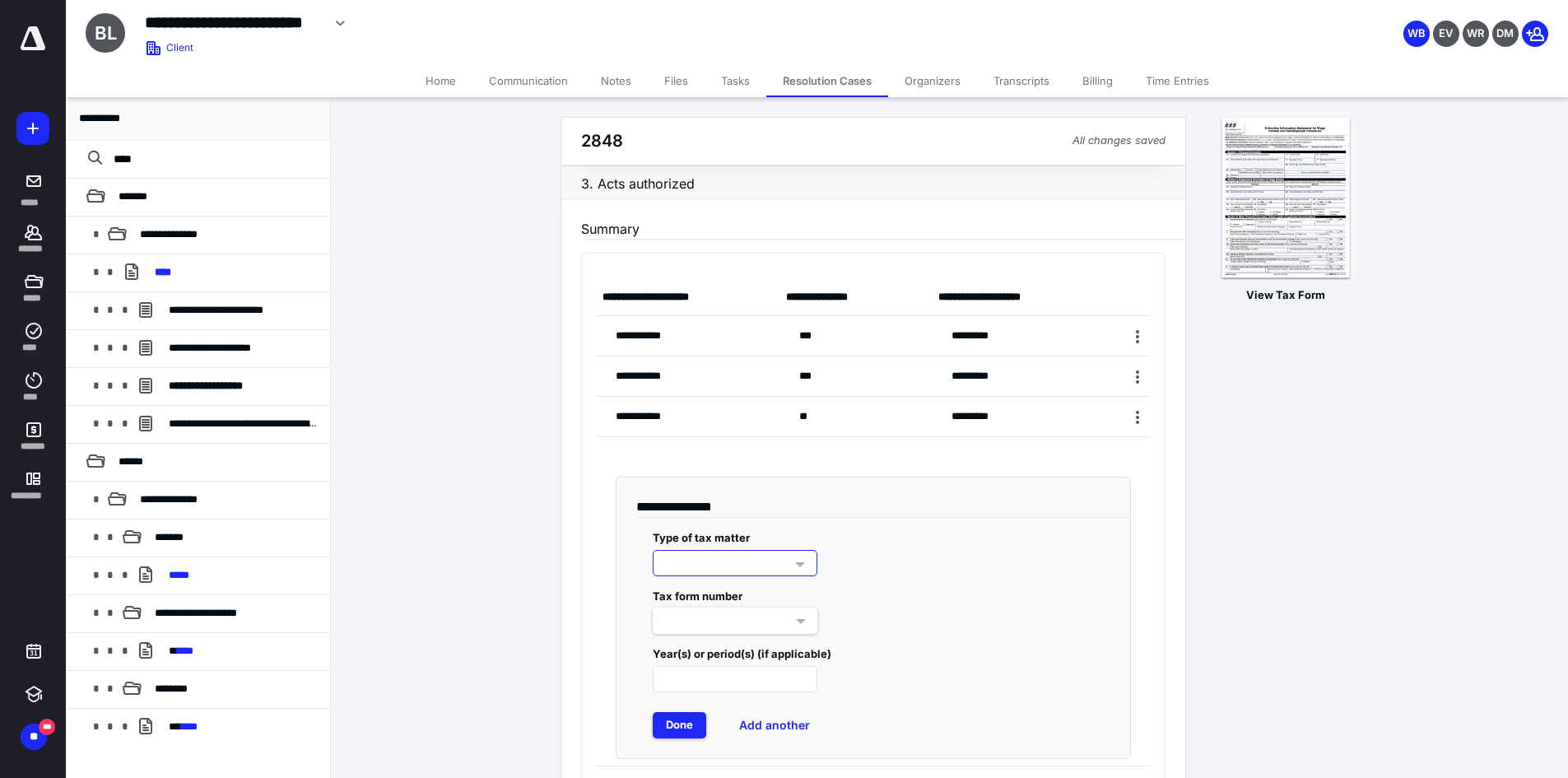 click at bounding box center [735, 563] 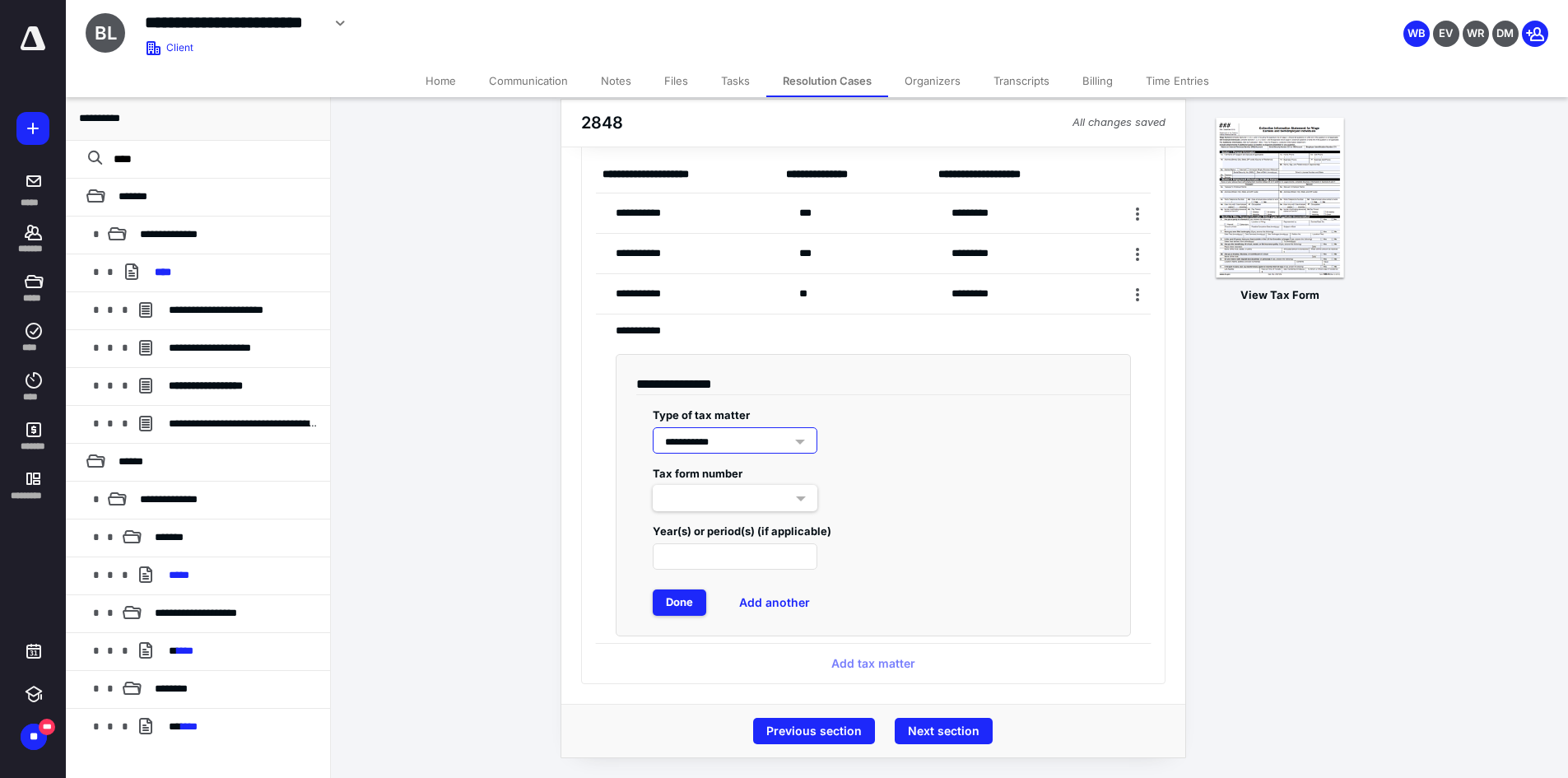 scroll, scrollTop: 121, scrollLeft: 0, axis: vertical 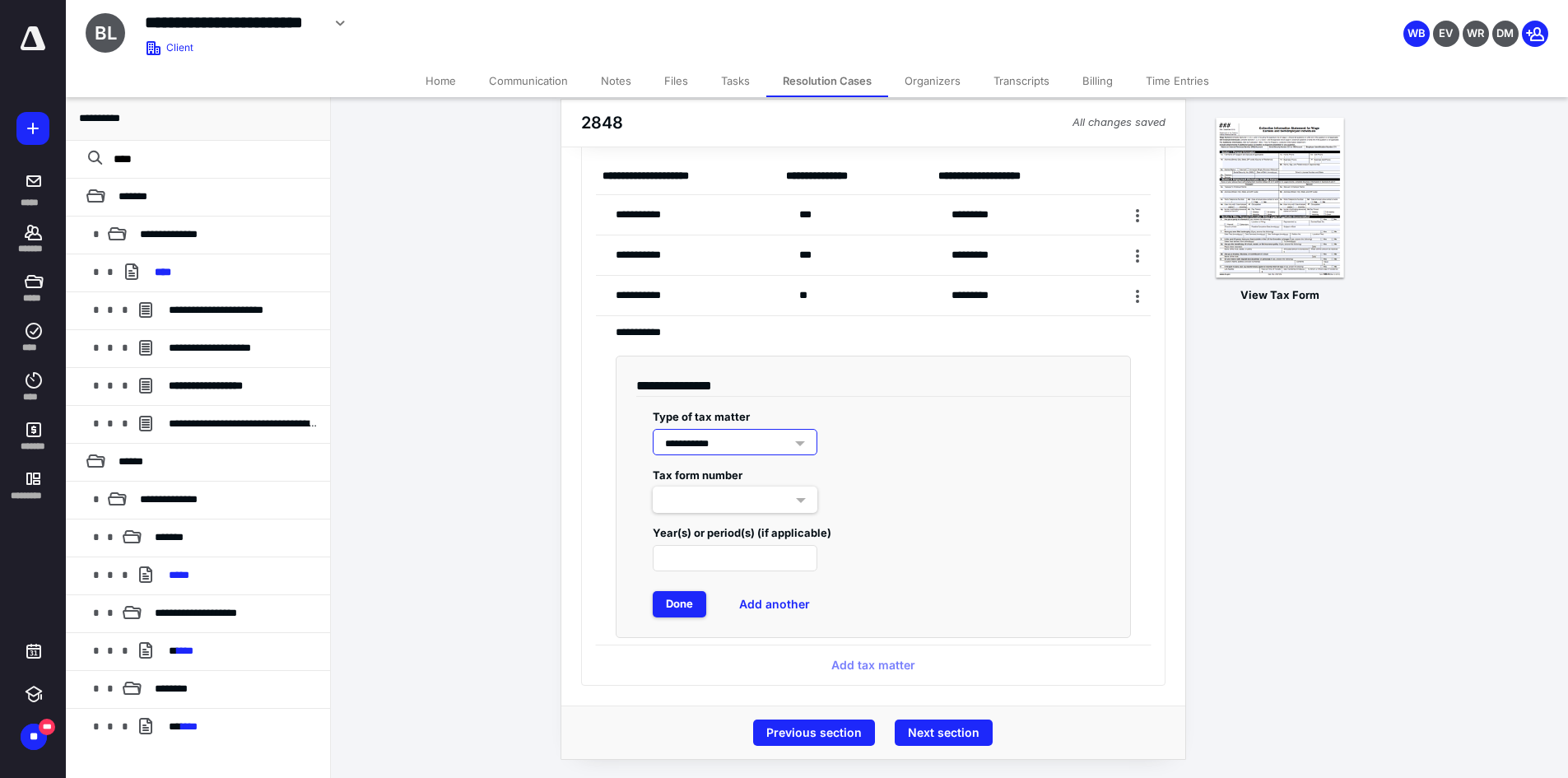 click at bounding box center (735, 500) 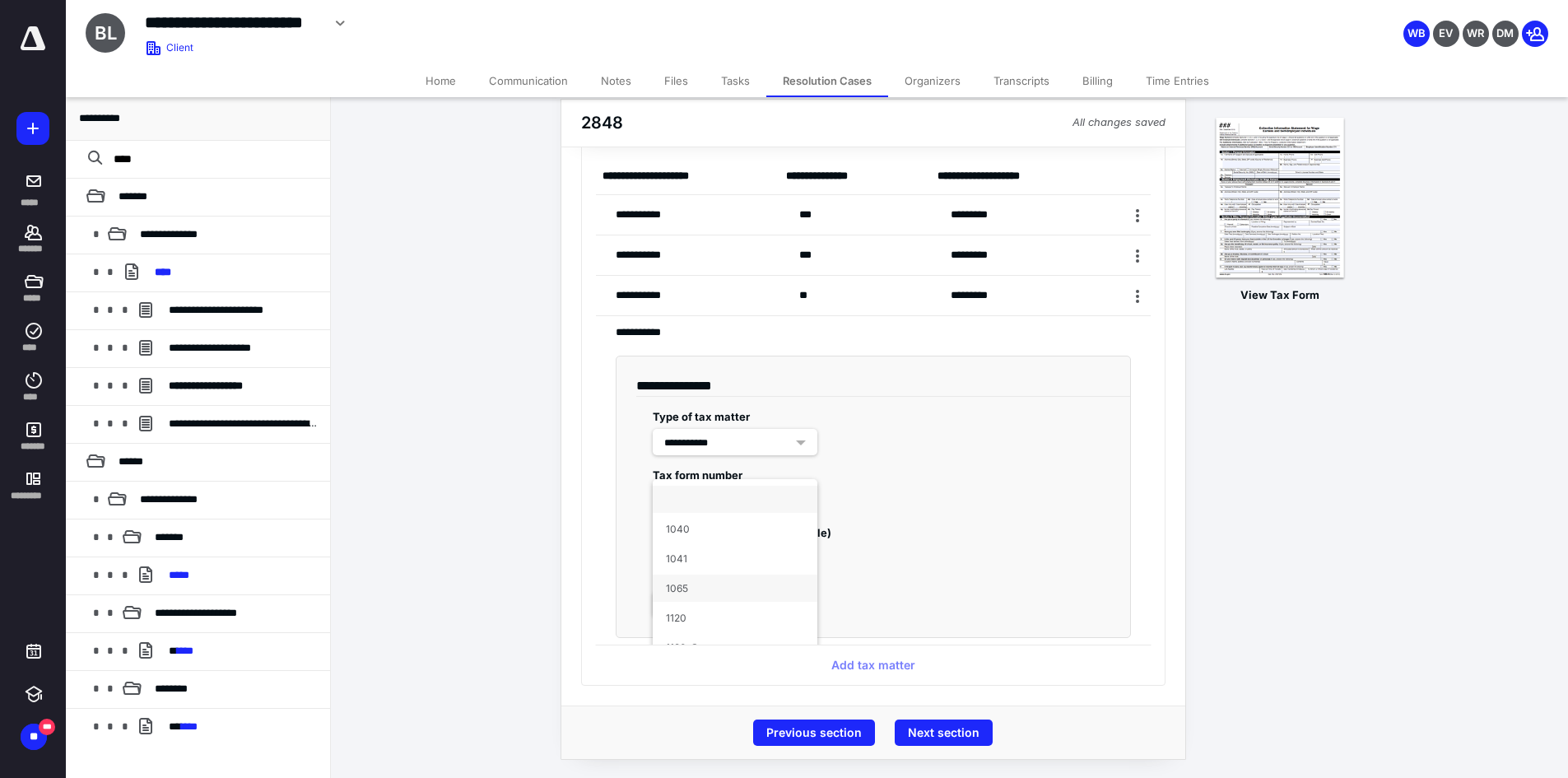 scroll, scrollTop: 158, scrollLeft: 0, axis: vertical 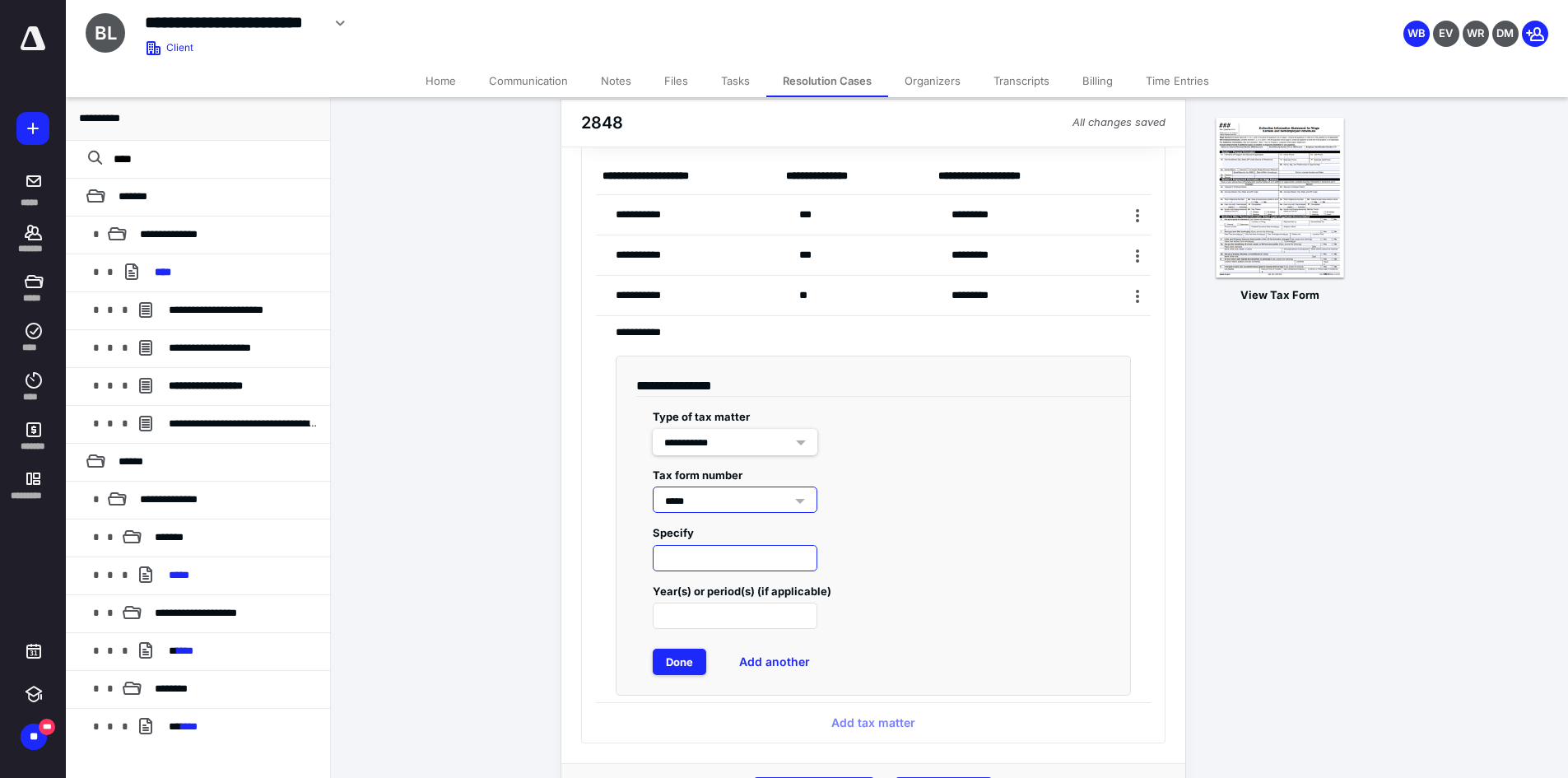 click at bounding box center (735, 558) 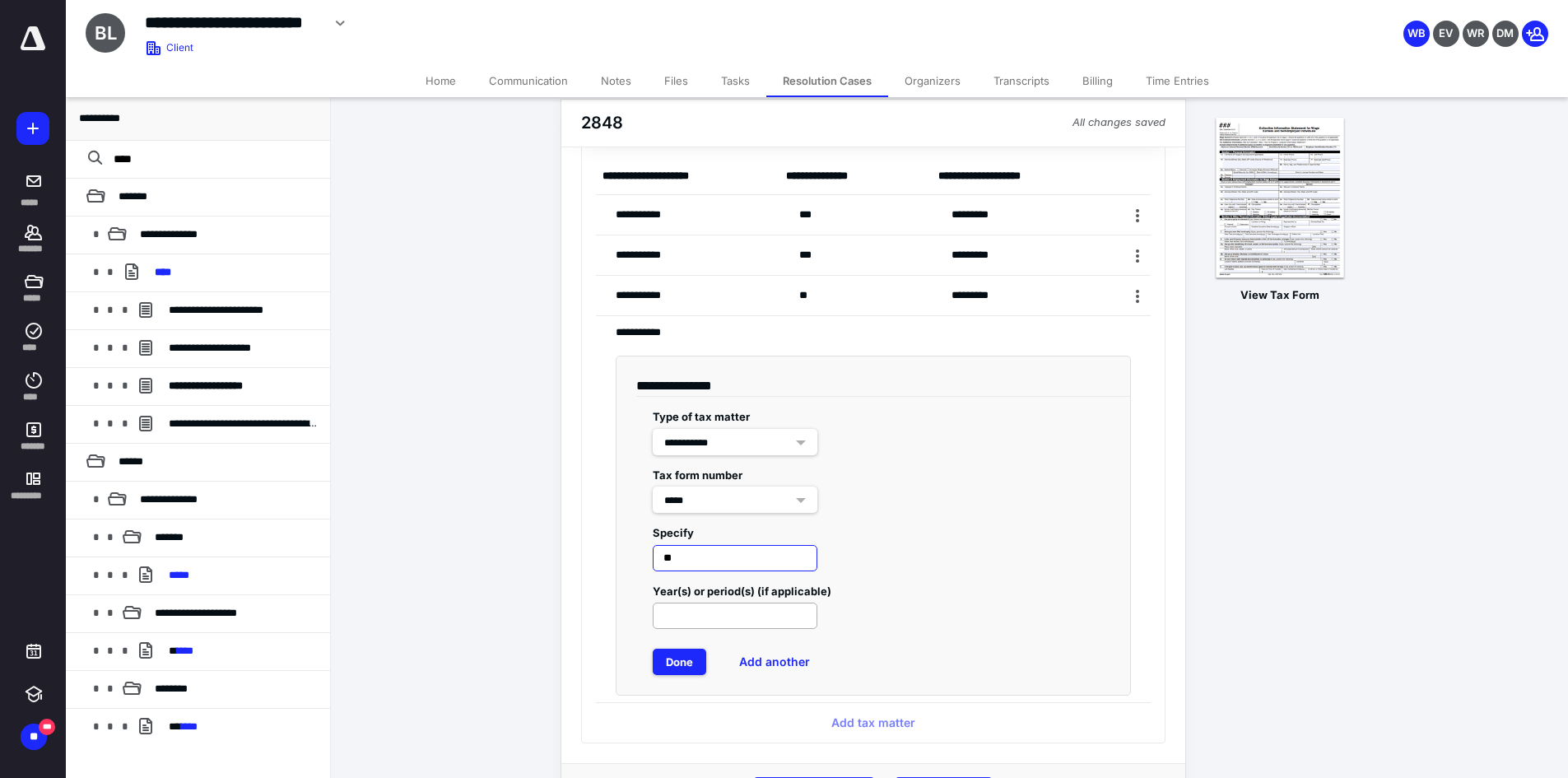 type on "**" 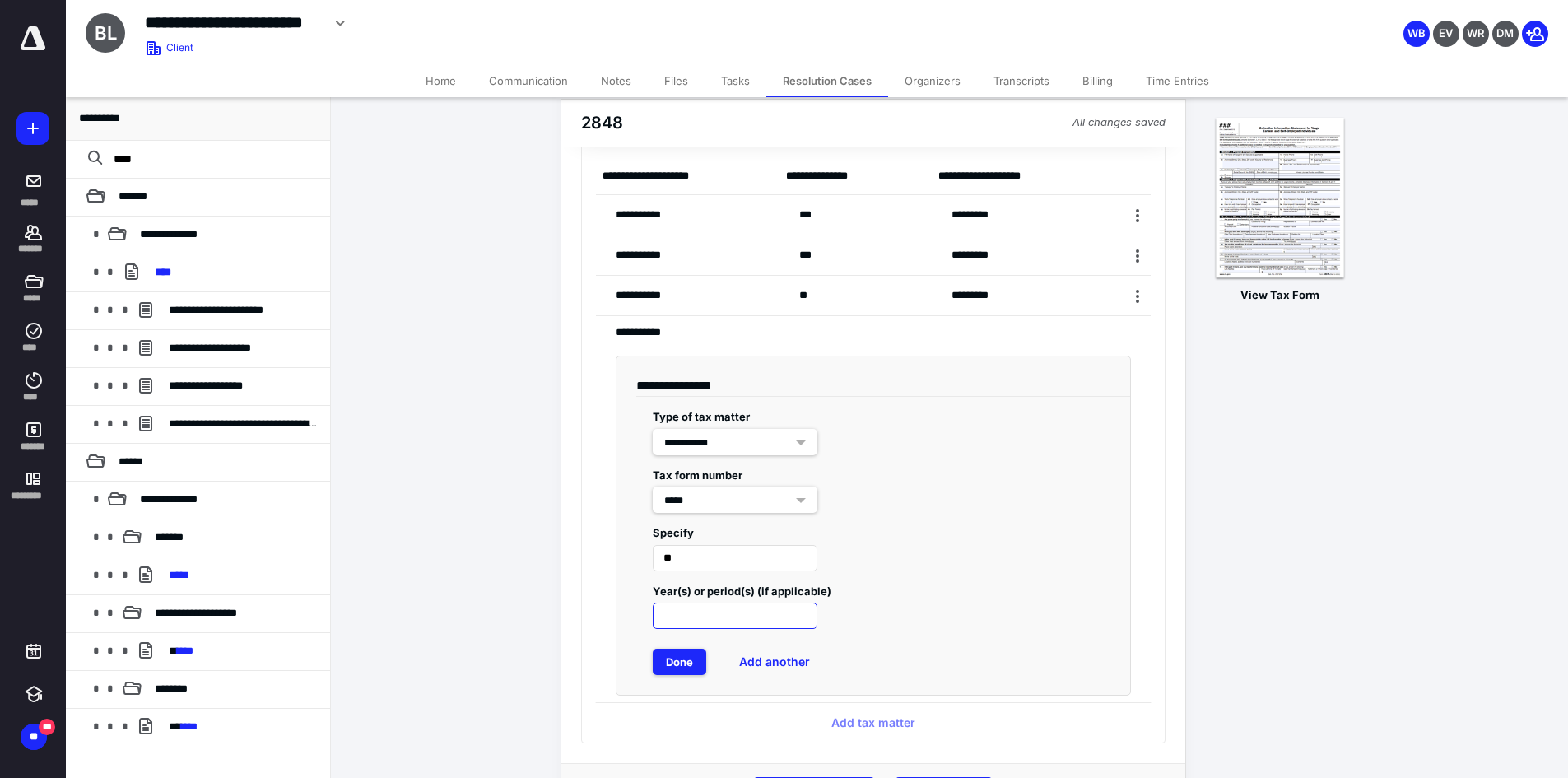 click at bounding box center (735, 616) 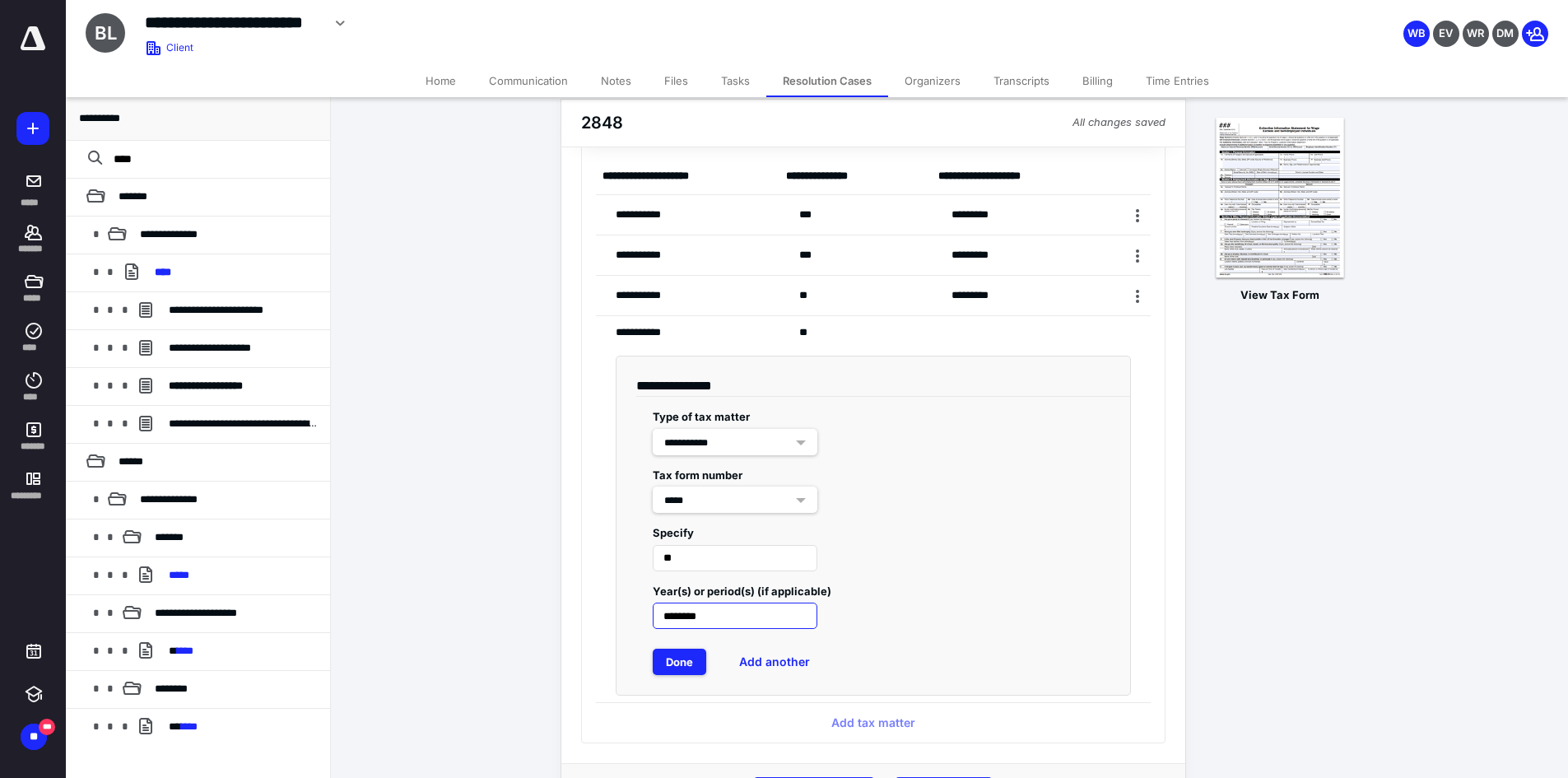 type on "*********" 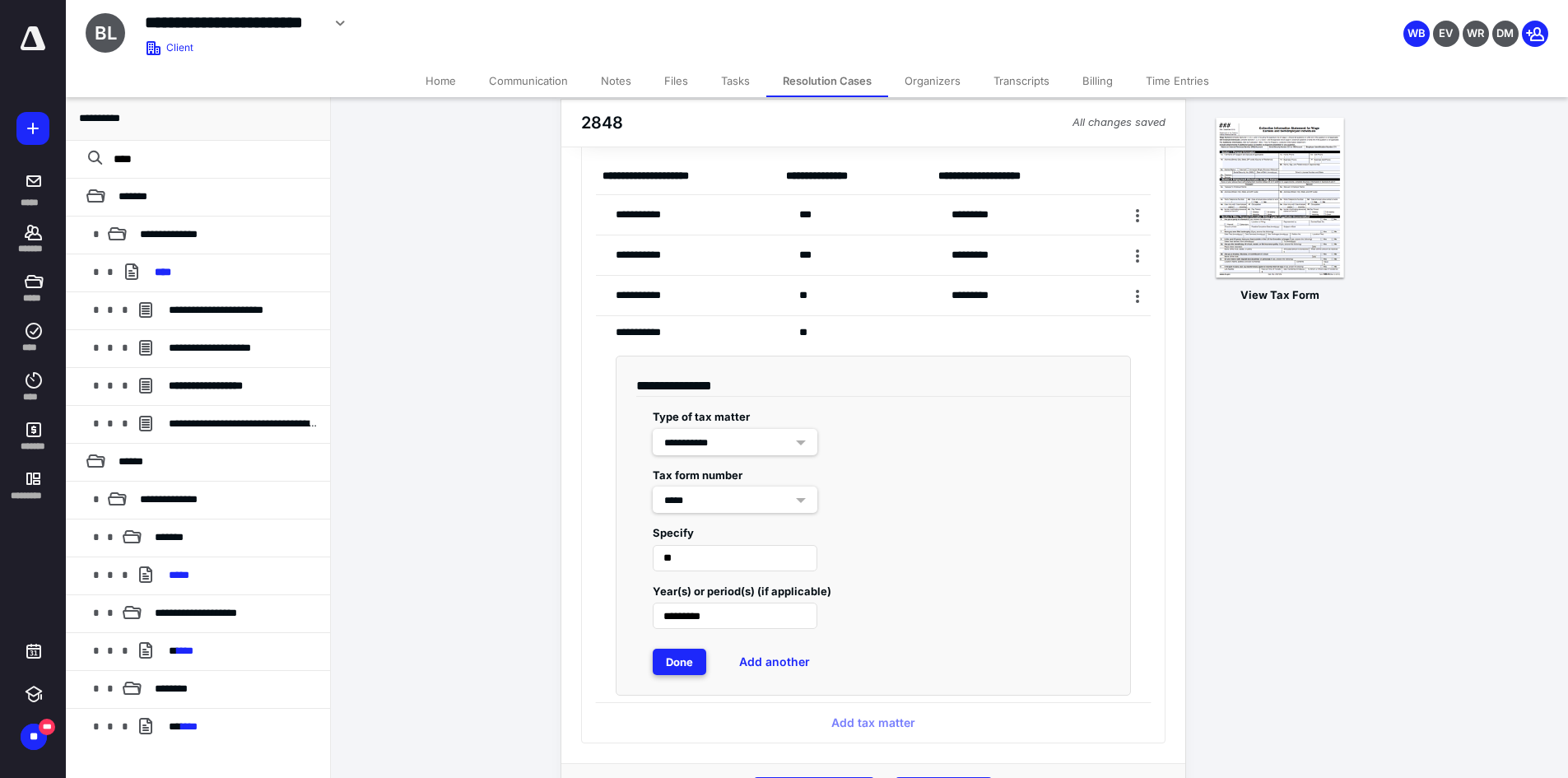 click on "Done" at bounding box center [679, 662] 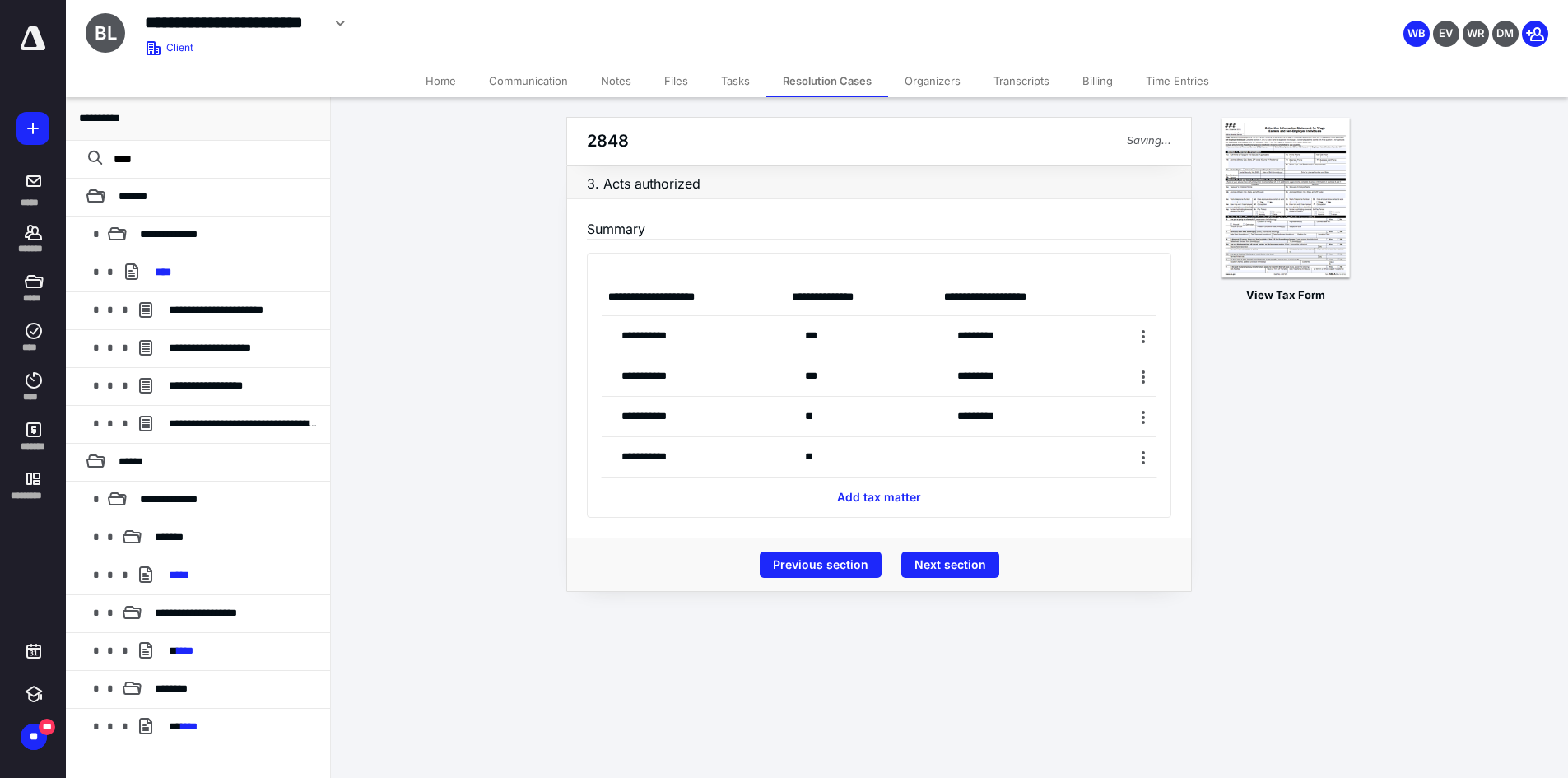 scroll, scrollTop: 0, scrollLeft: 0, axis: both 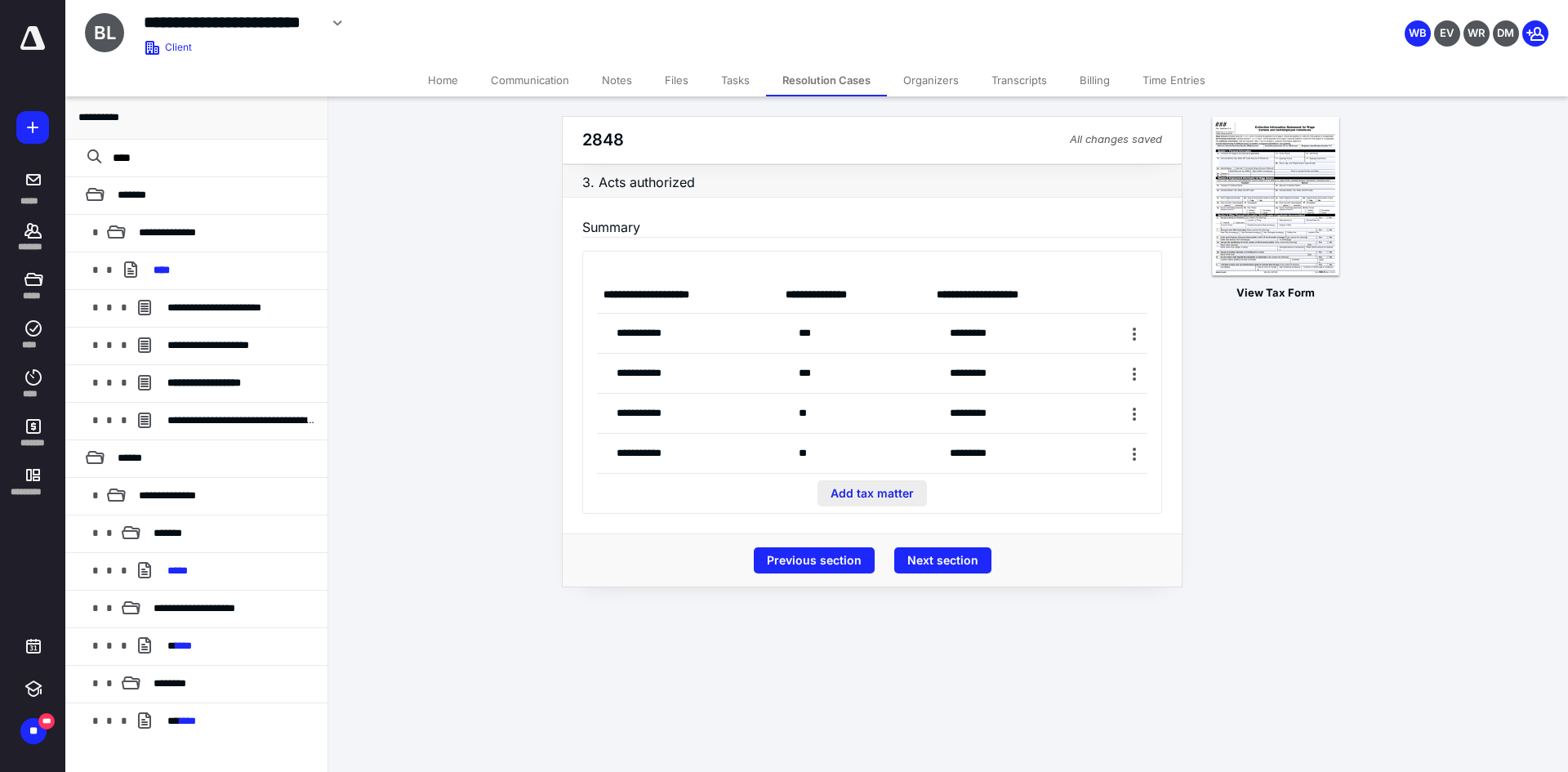 click on "Add tax matter" at bounding box center (872, 493) 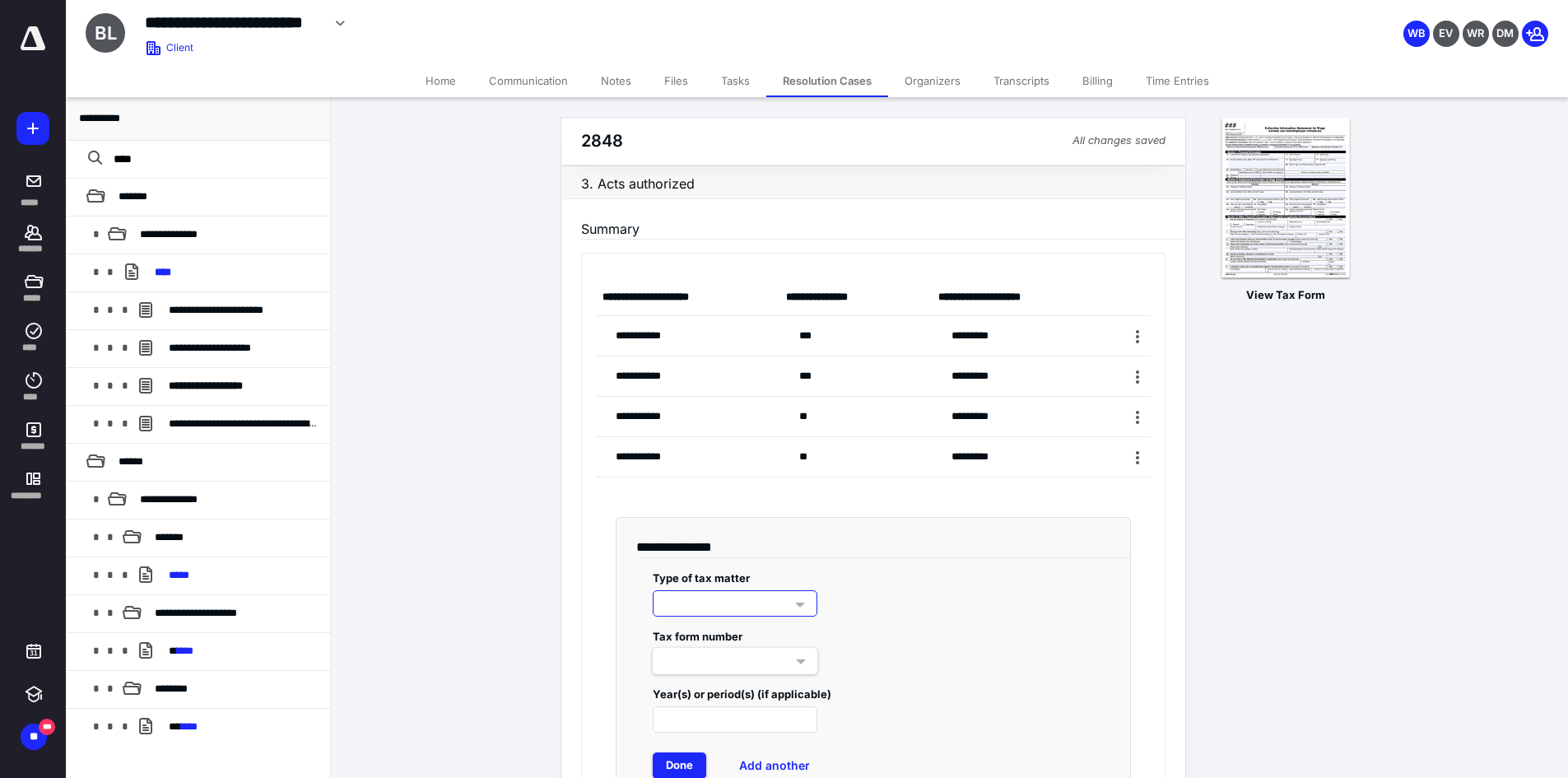 click at bounding box center [735, 603] 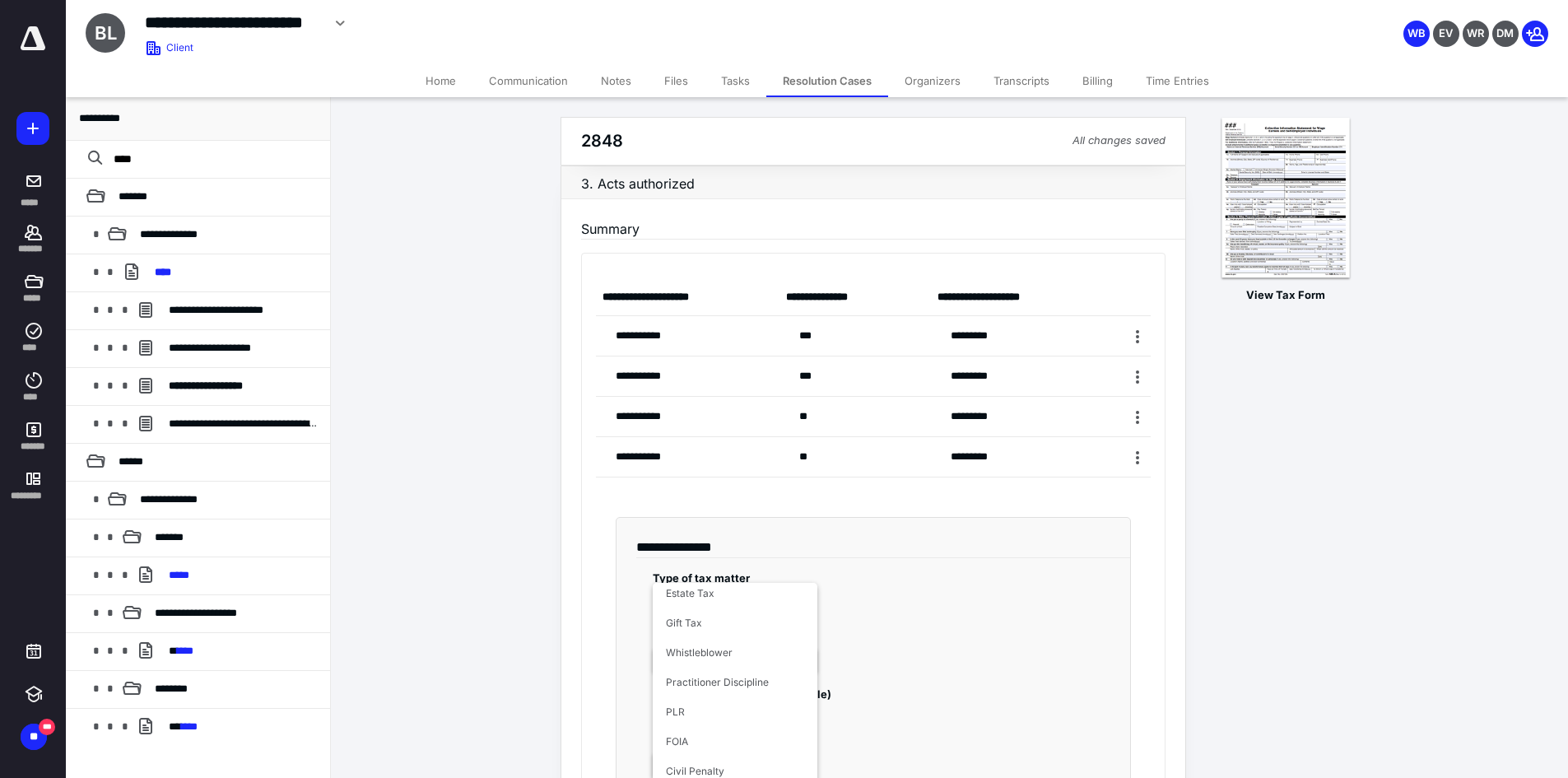 scroll, scrollTop: 170, scrollLeft: 0, axis: vertical 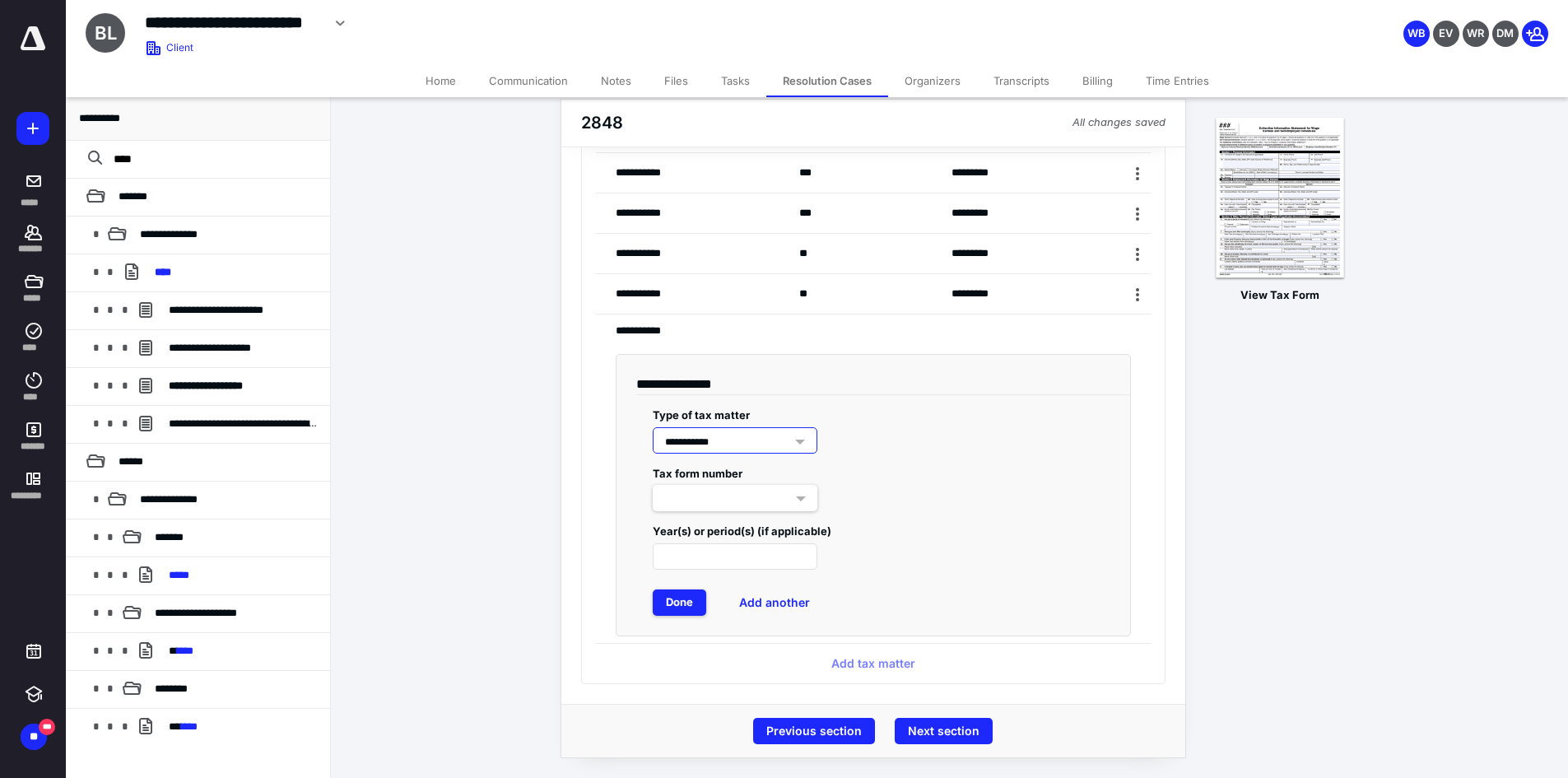click at bounding box center (735, 498) 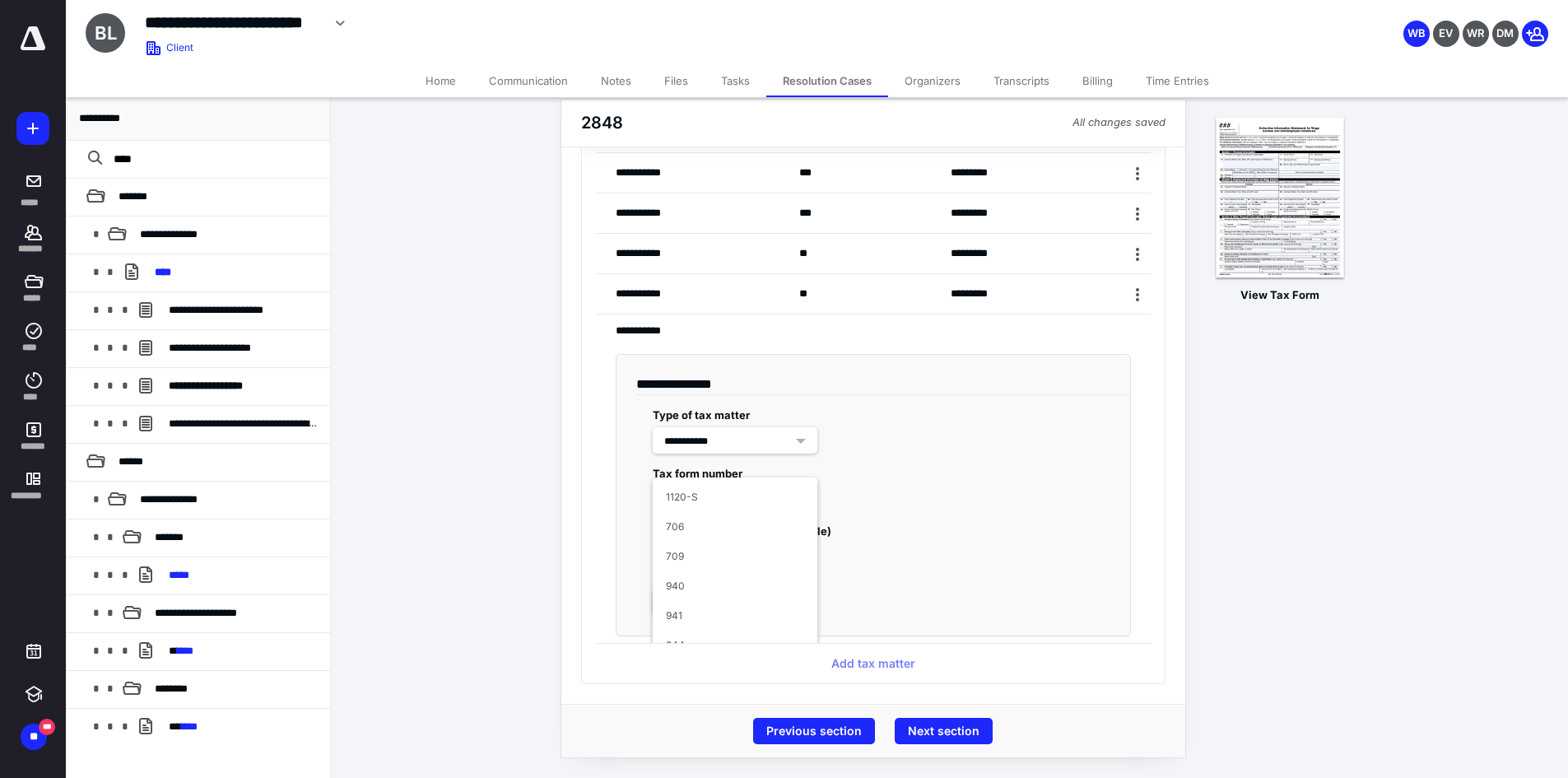scroll, scrollTop: 158, scrollLeft: 0, axis: vertical 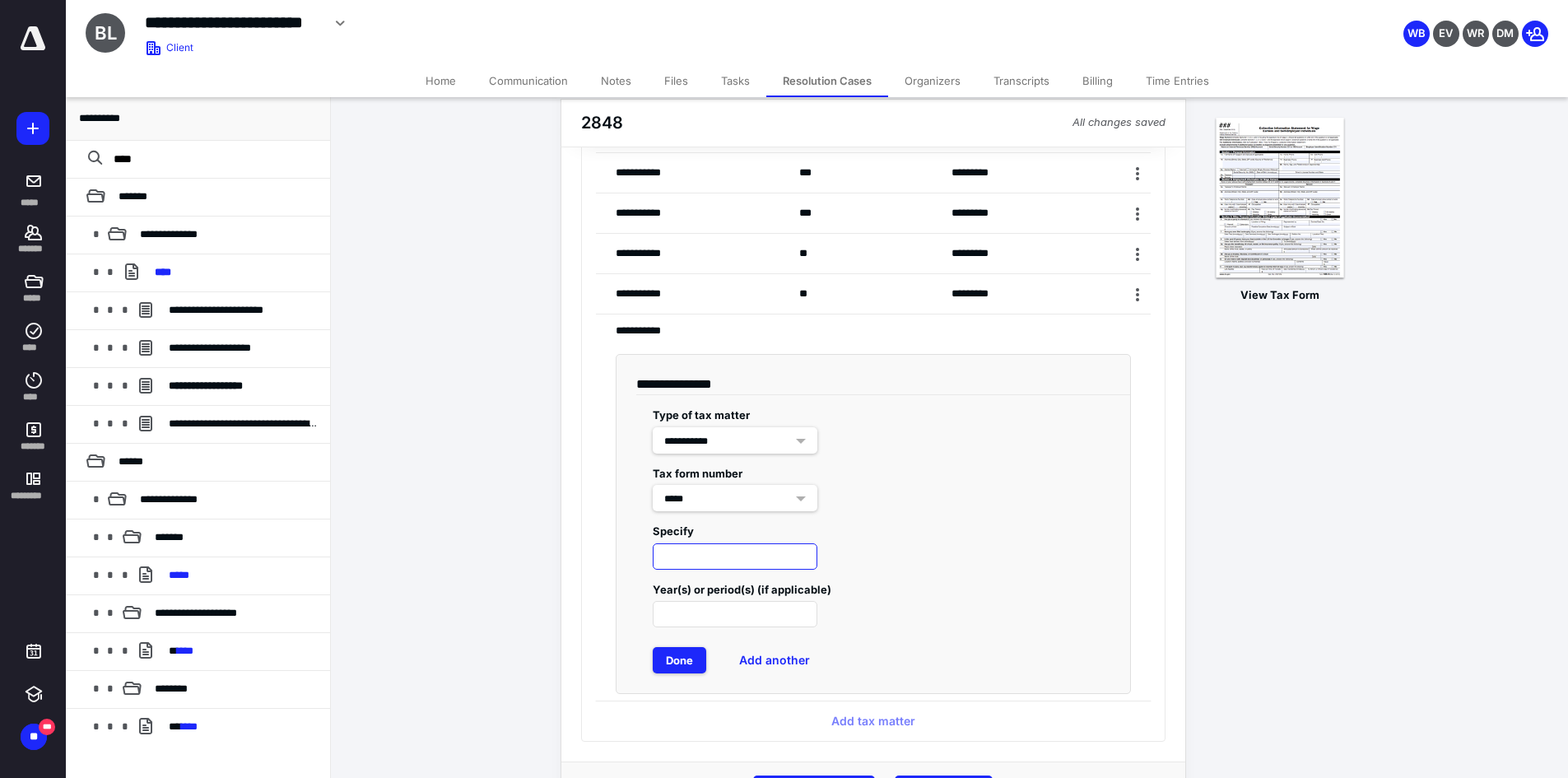 click at bounding box center [735, 557] 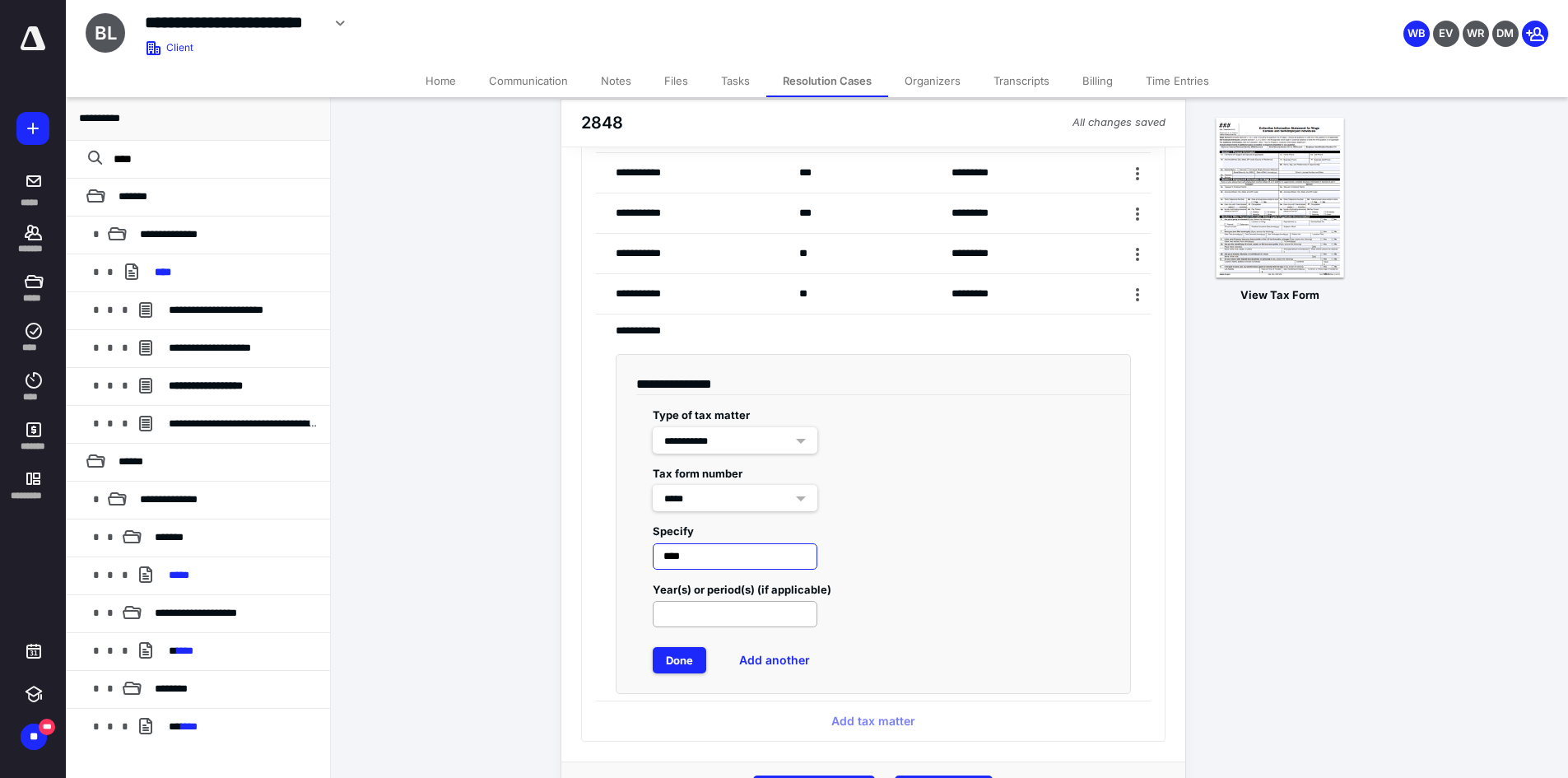 type on "****" 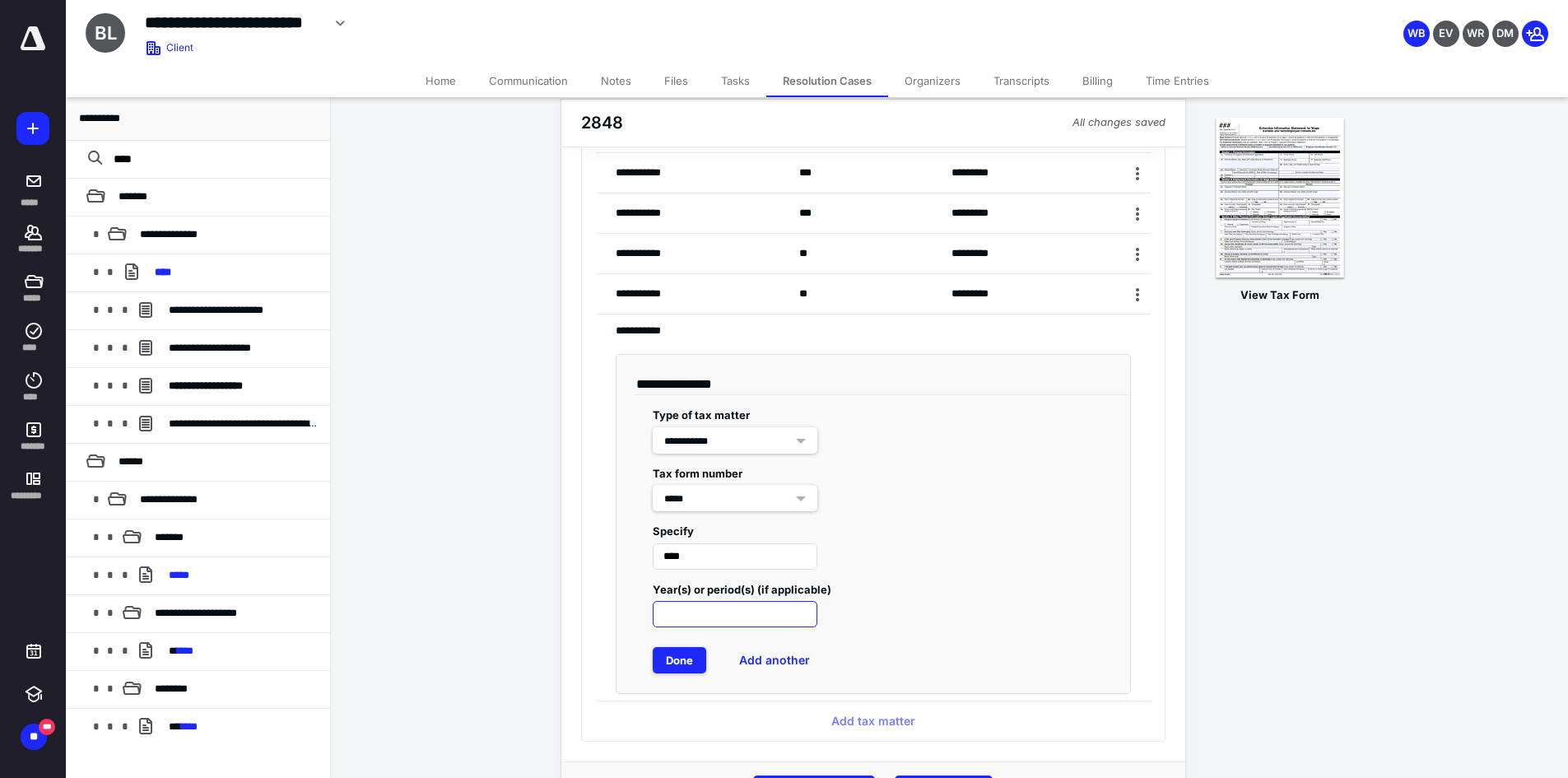 click at bounding box center [735, 614] 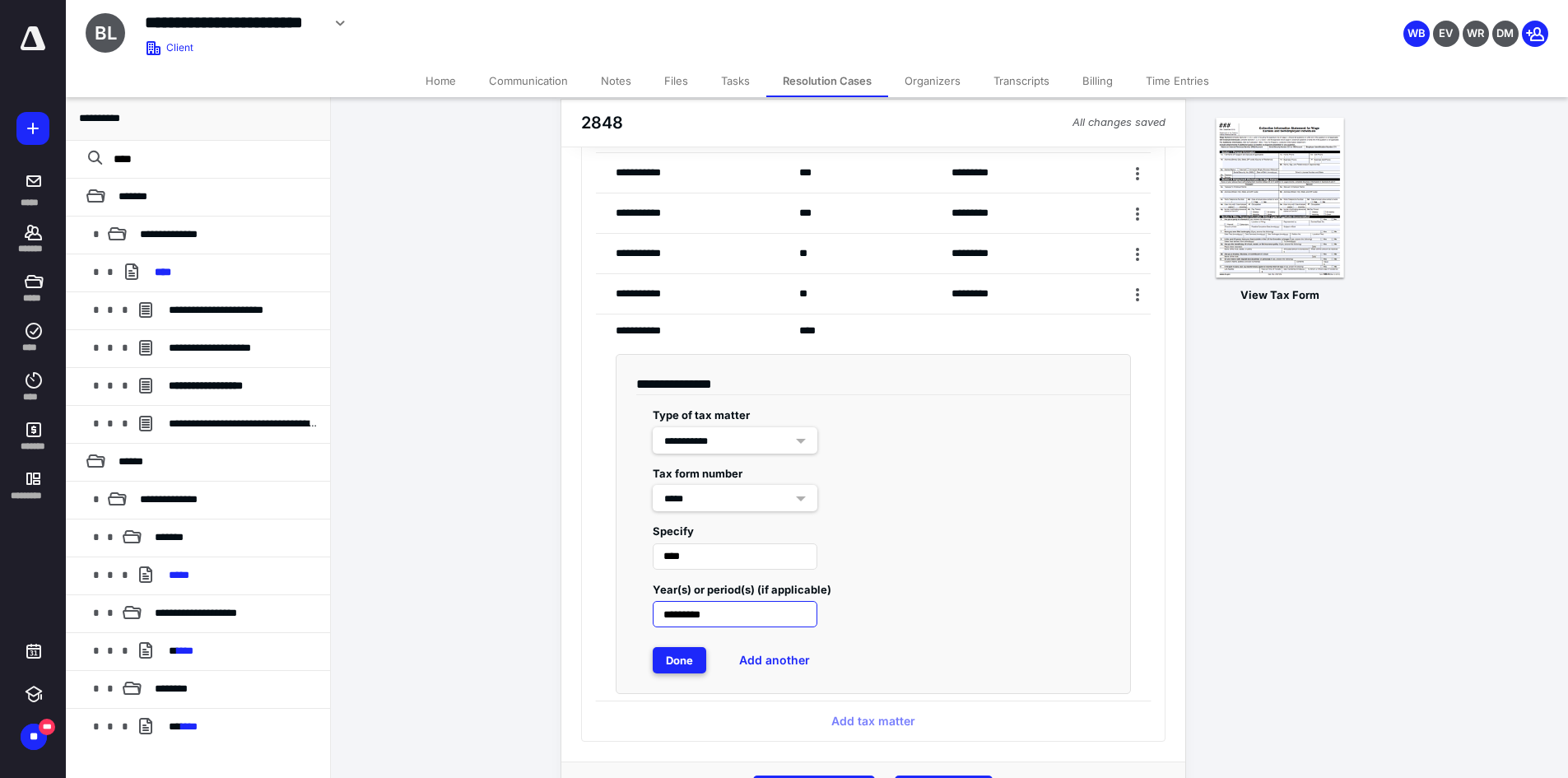 type on "*********" 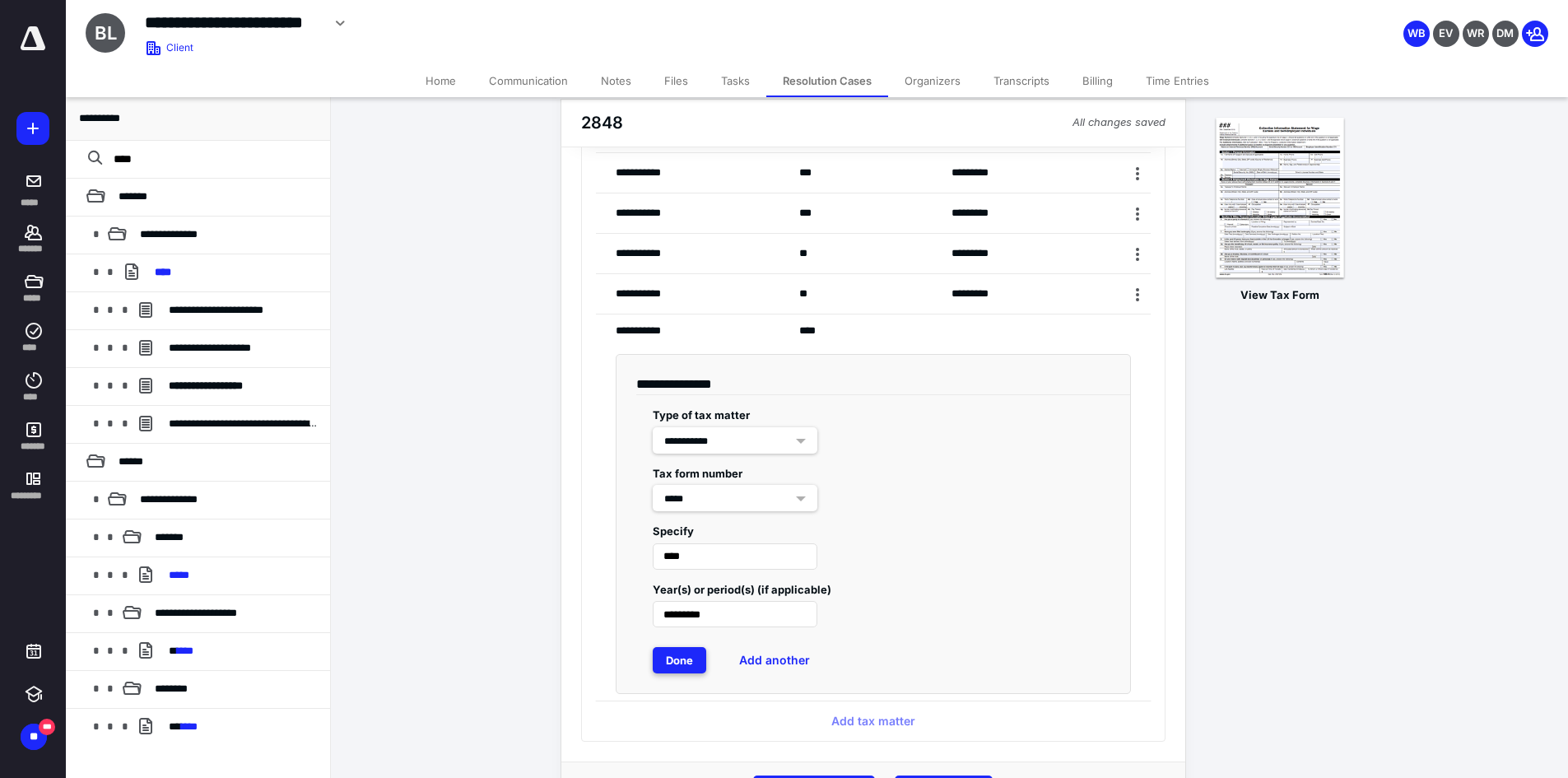 click on "Done" at bounding box center (679, 660) 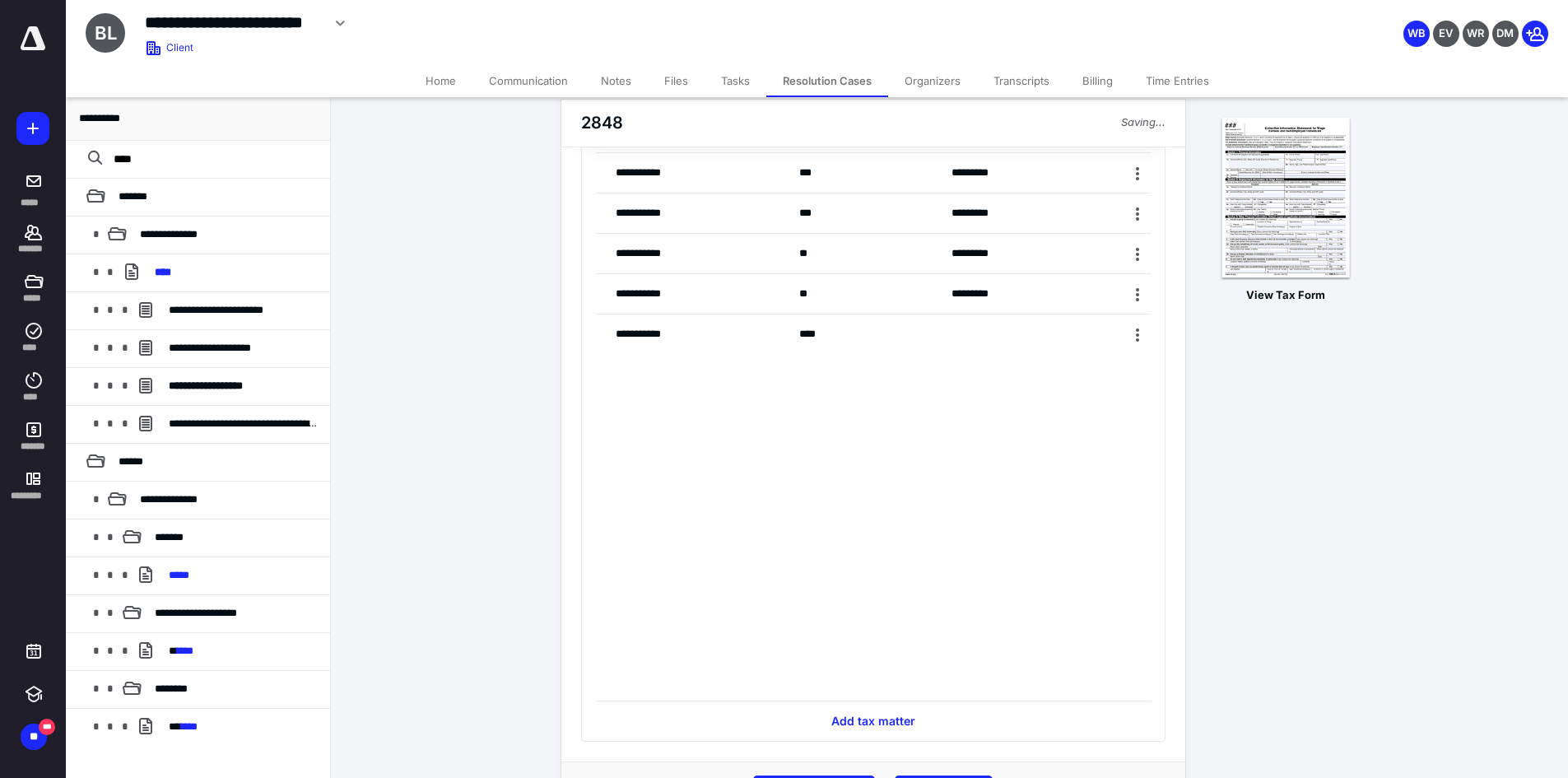 scroll, scrollTop: 0, scrollLeft: 0, axis: both 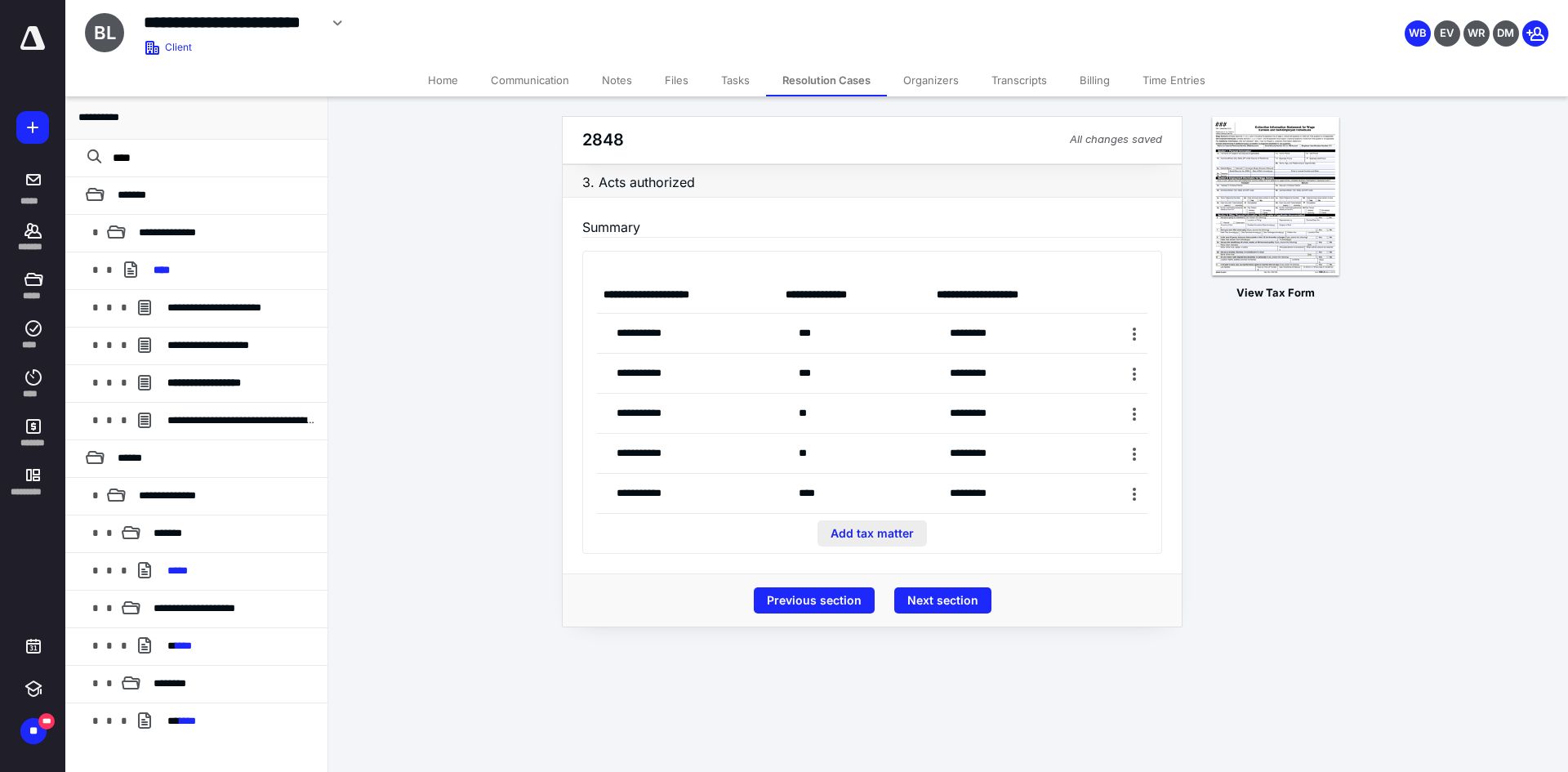 click on "Add tax matter" at bounding box center (872, 533) 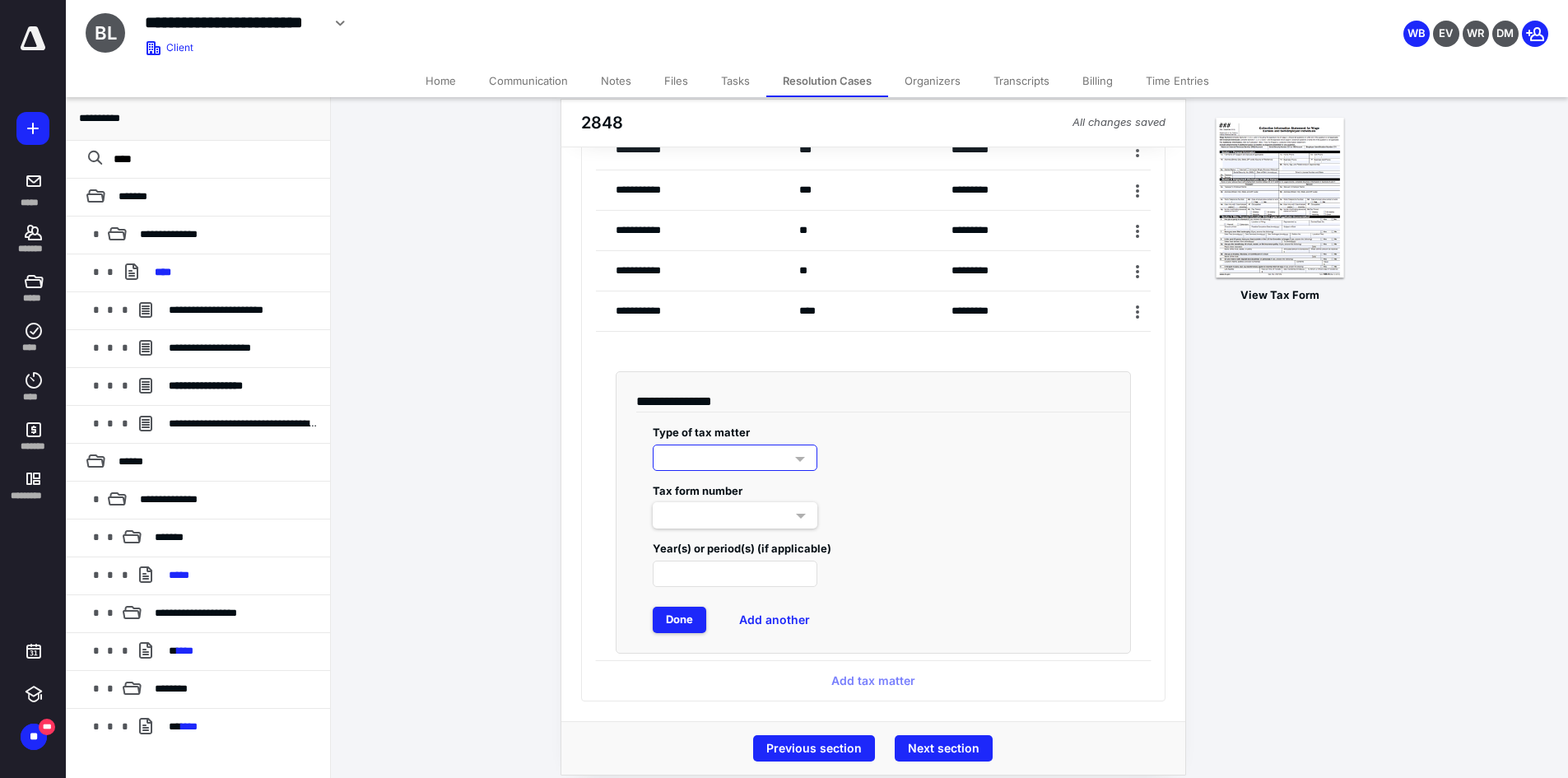 scroll, scrollTop: 188, scrollLeft: 0, axis: vertical 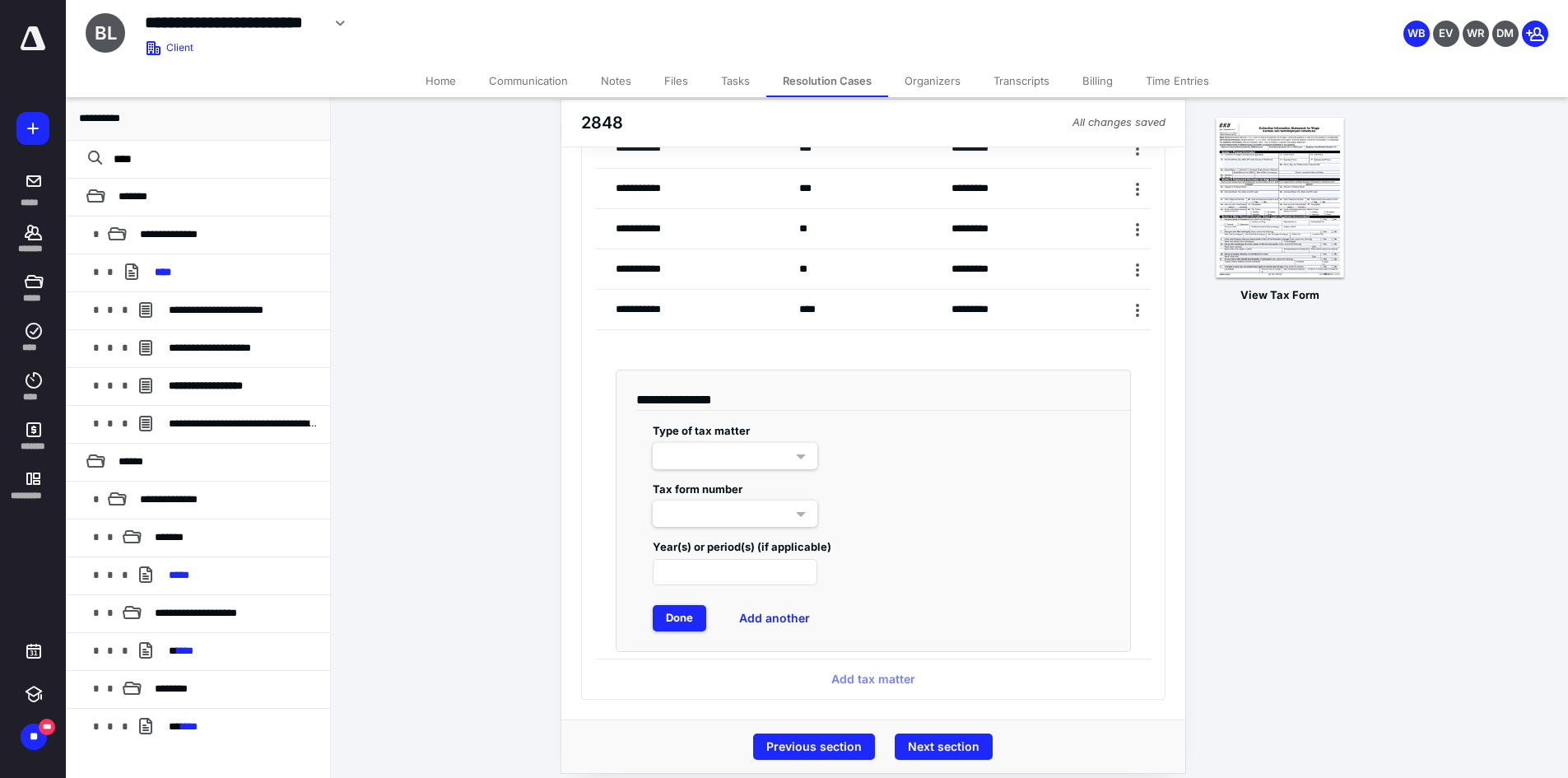click at bounding box center [735, 456] 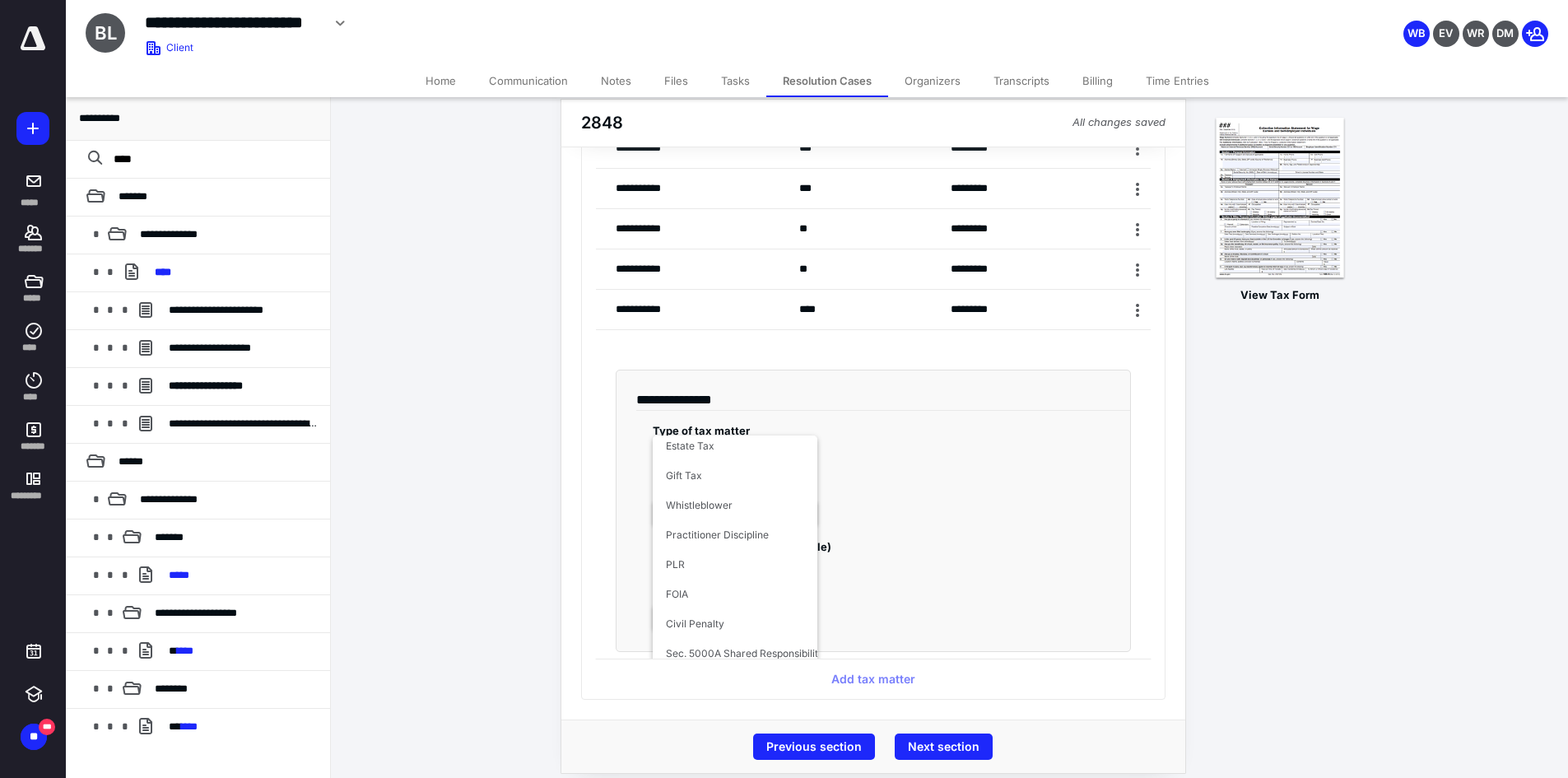 scroll, scrollTop: 170, scrollLeft: 0, axis: vertical 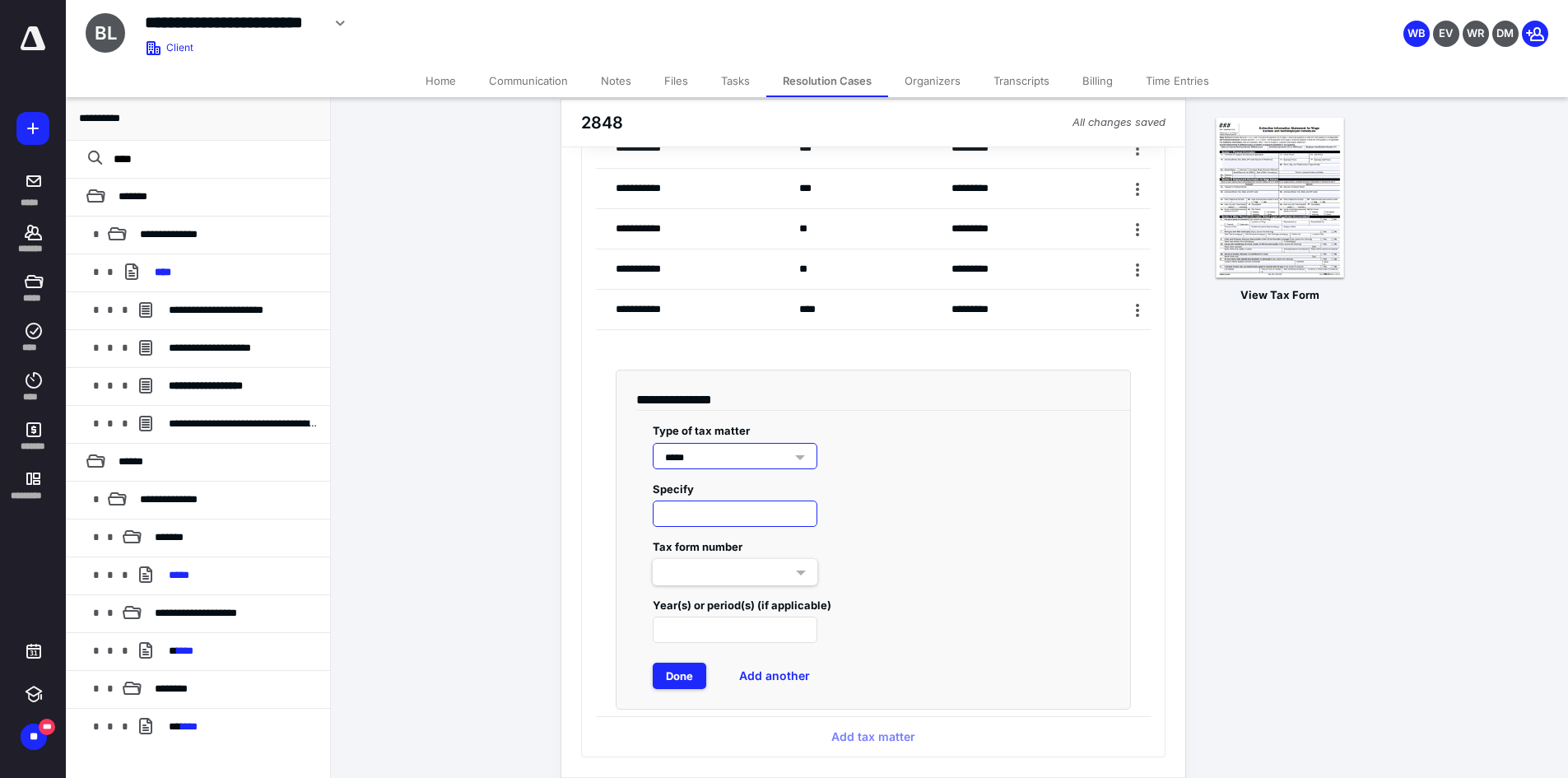 click at bounding box center (735, 514) 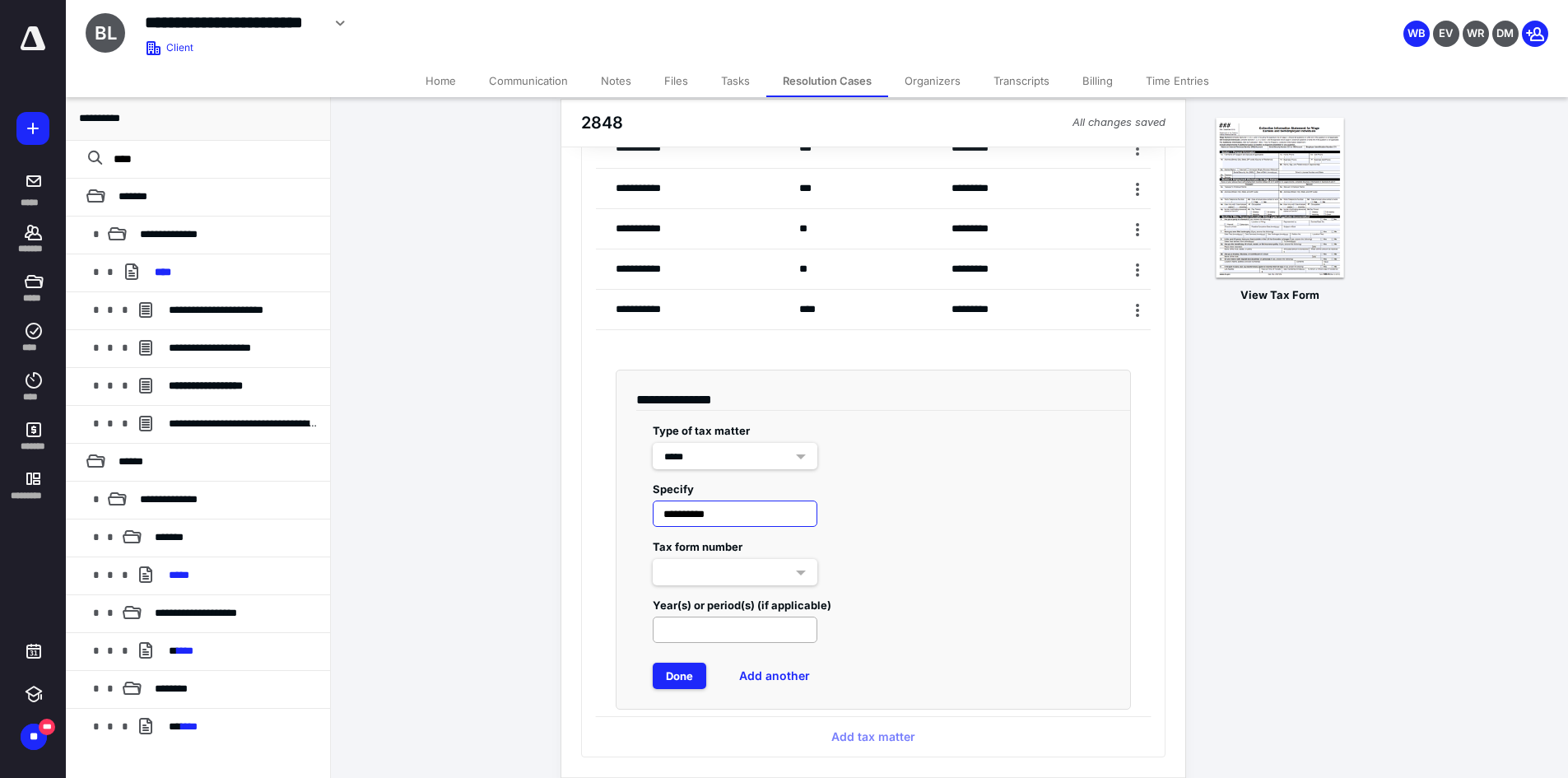 type on "**********" 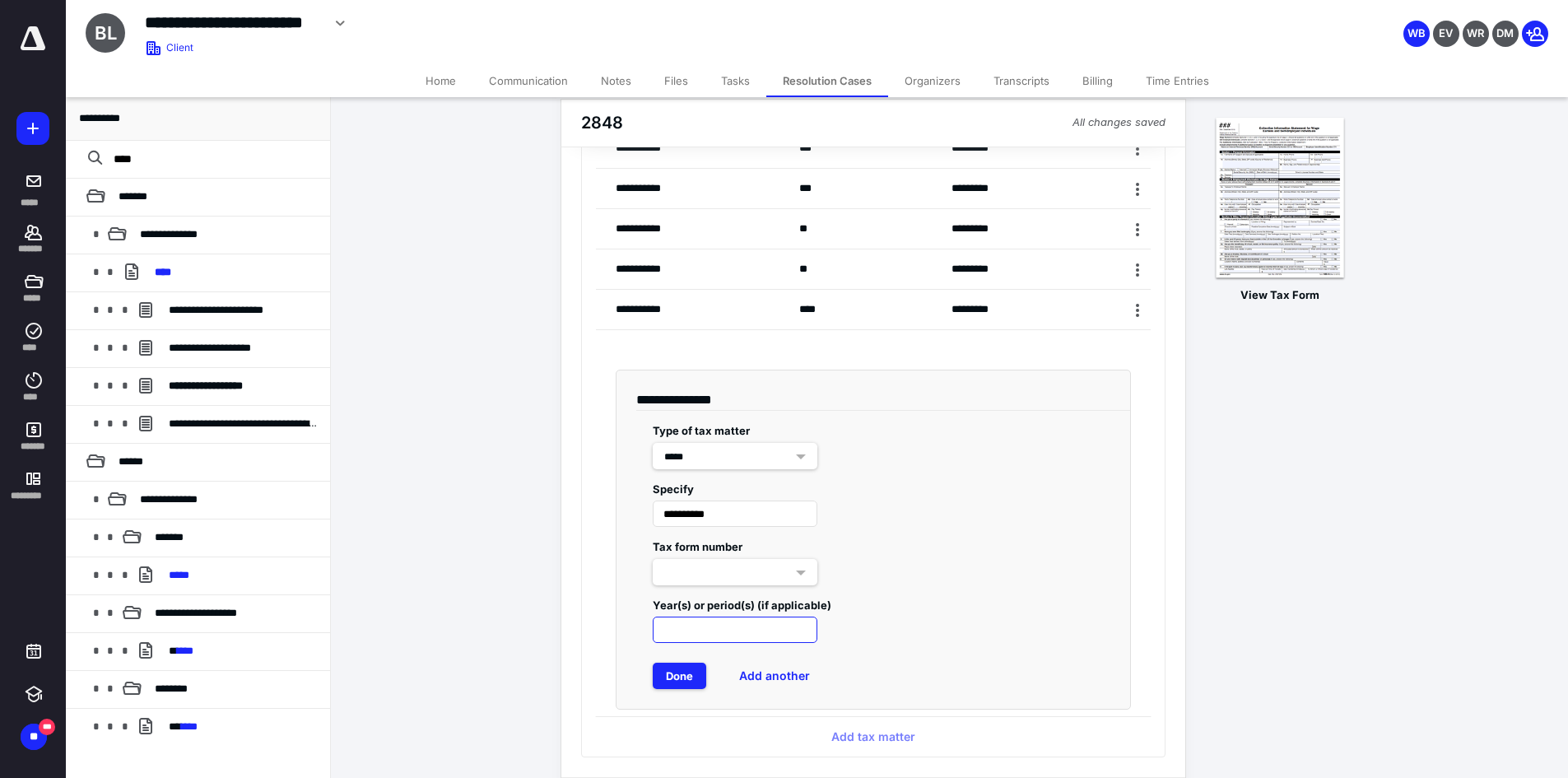 click at bounding box center (735, 630) 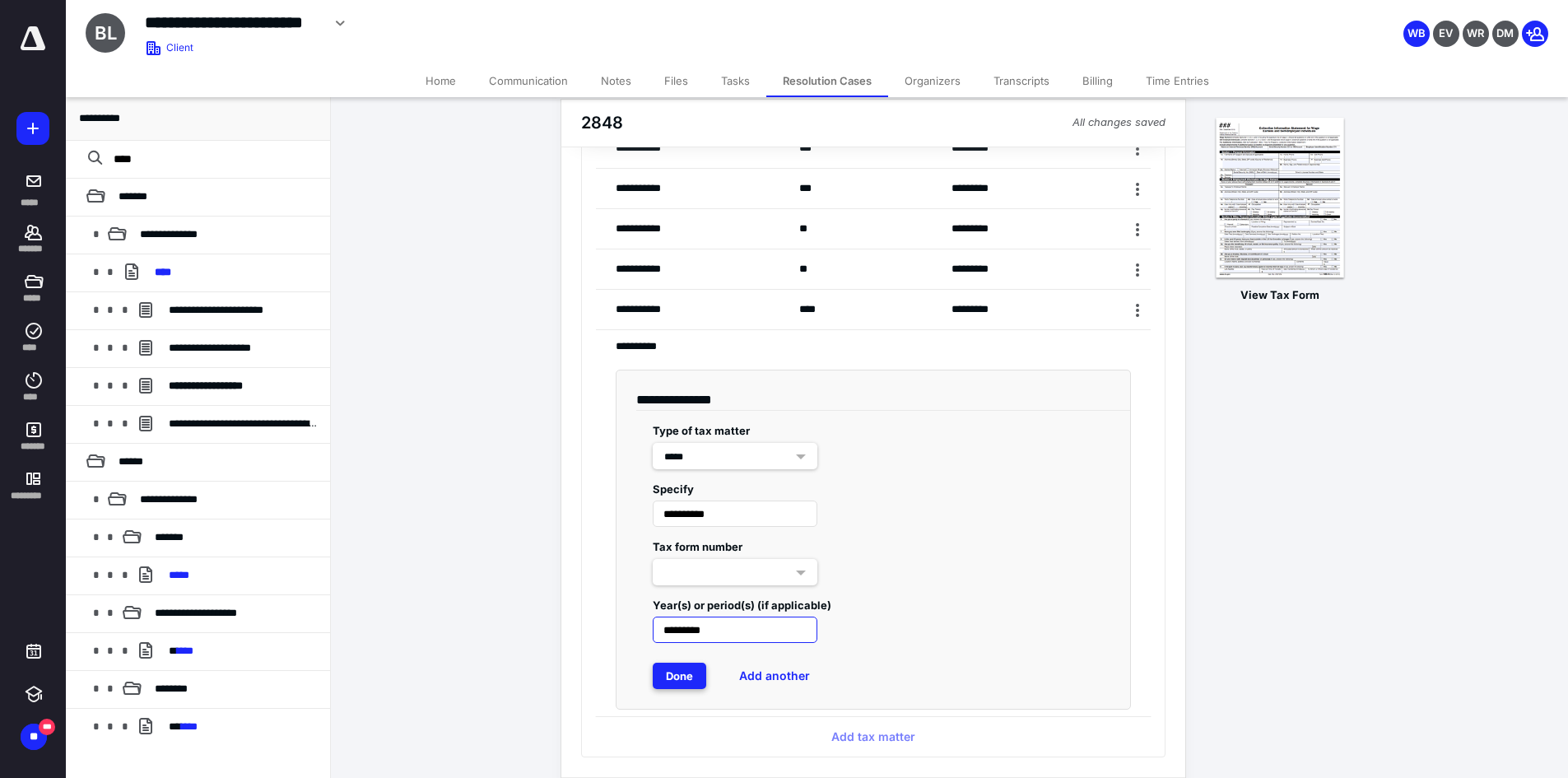 type on "*********" 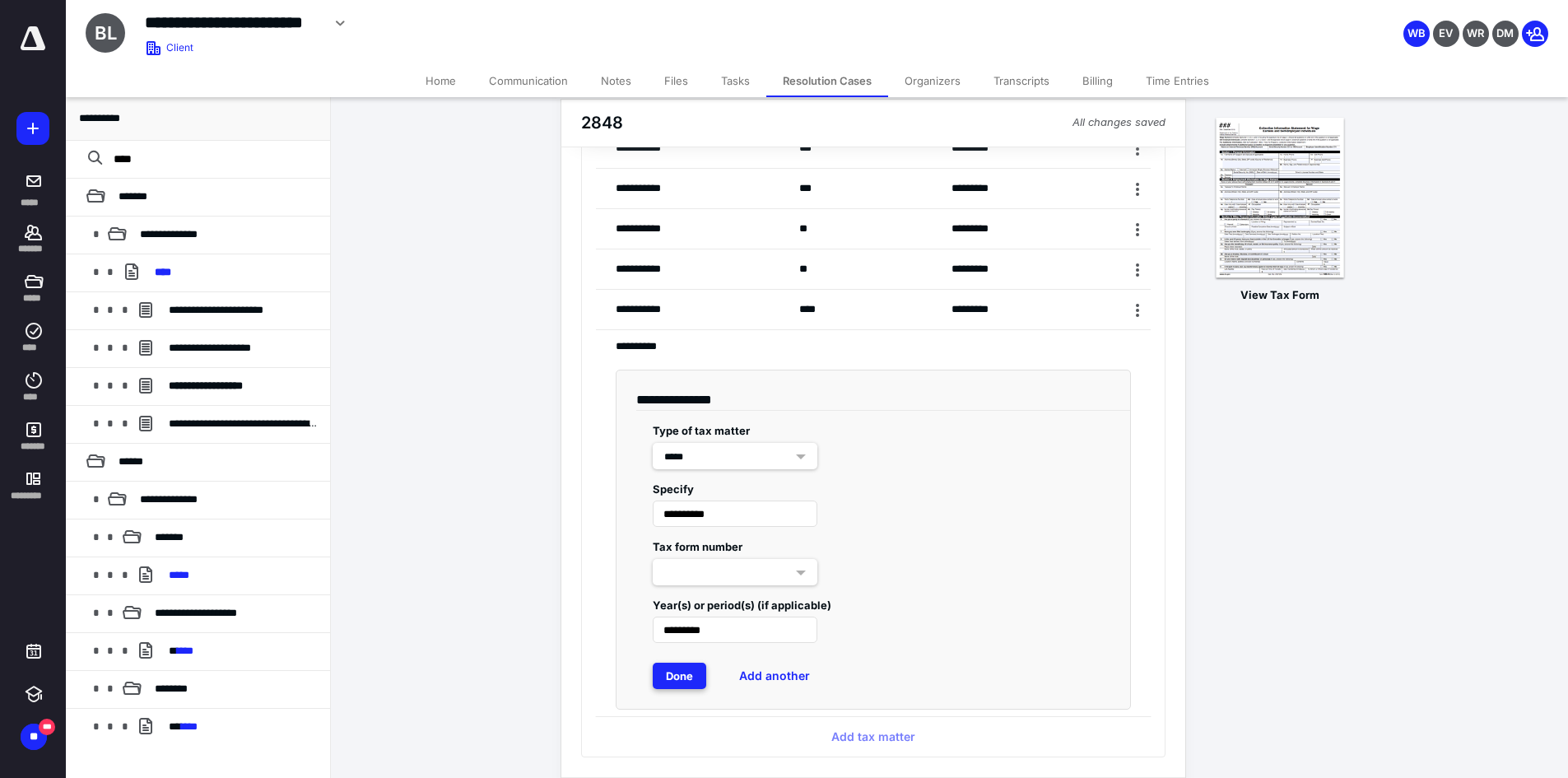 click on "Done" at bounding box center [679, 676] 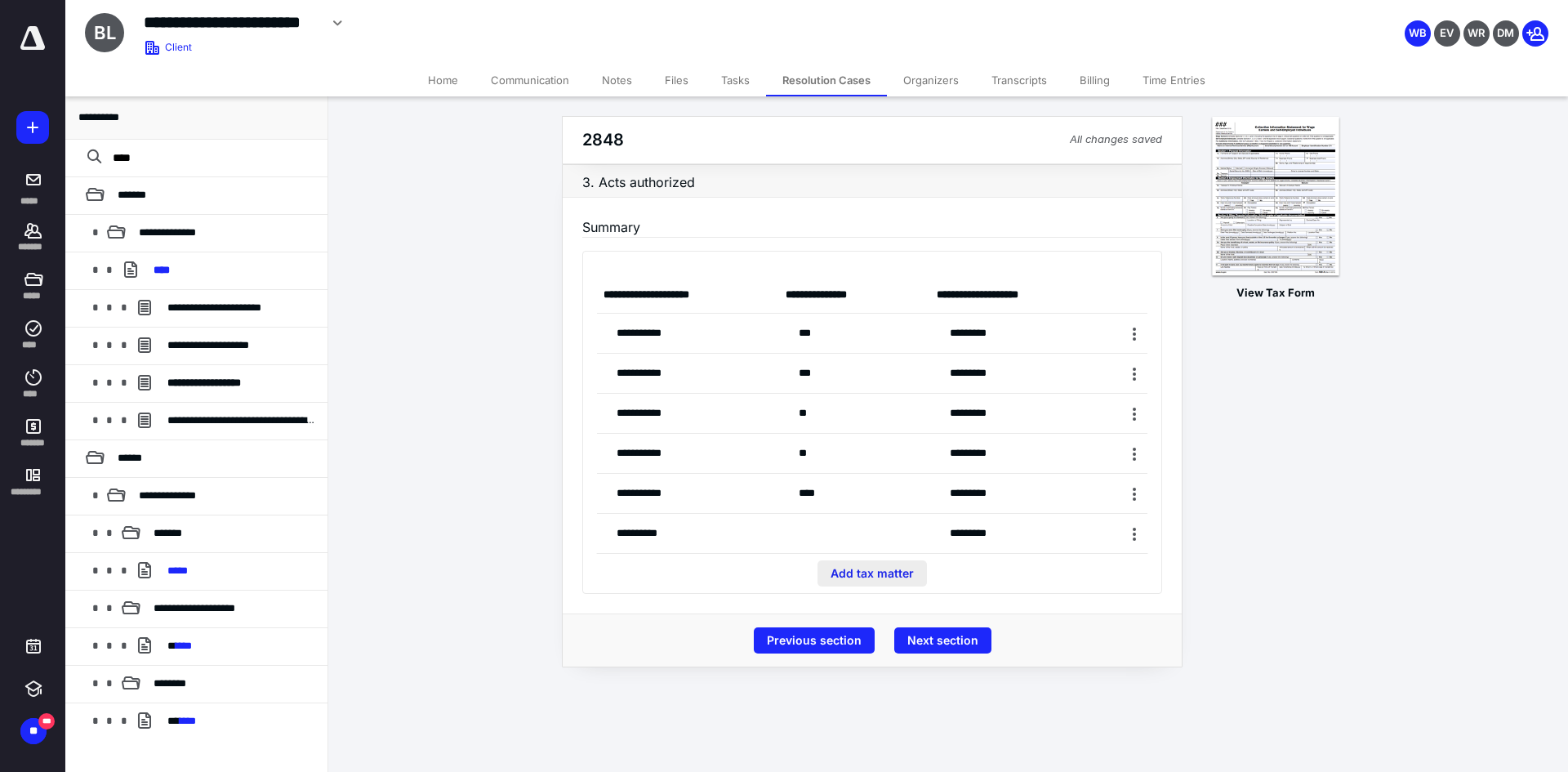 click on "Add tax matter" at bounding box center [872, 573] 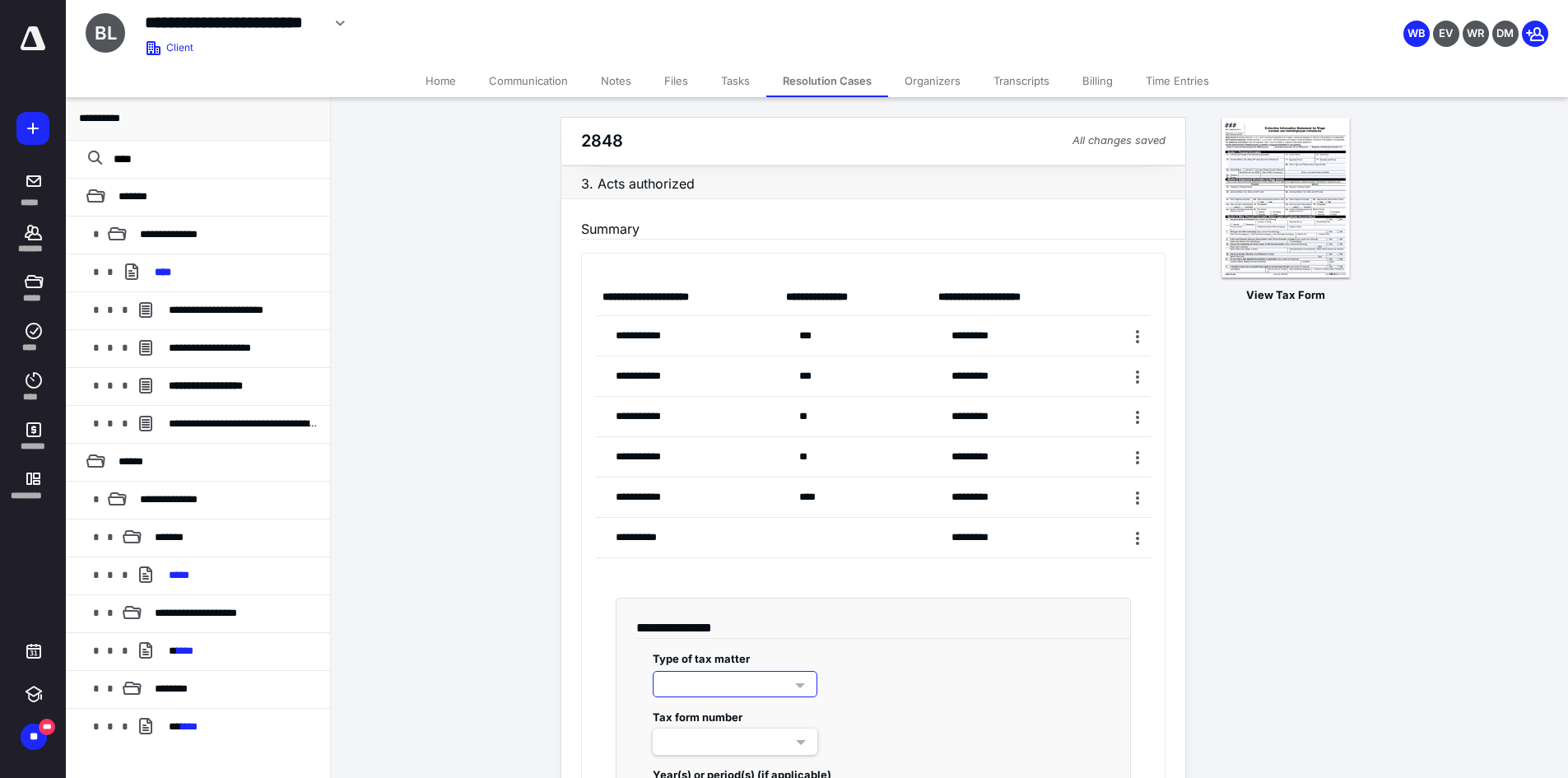 scroll, scrollTop: 244, scrollLeft: 0, axis: vertical 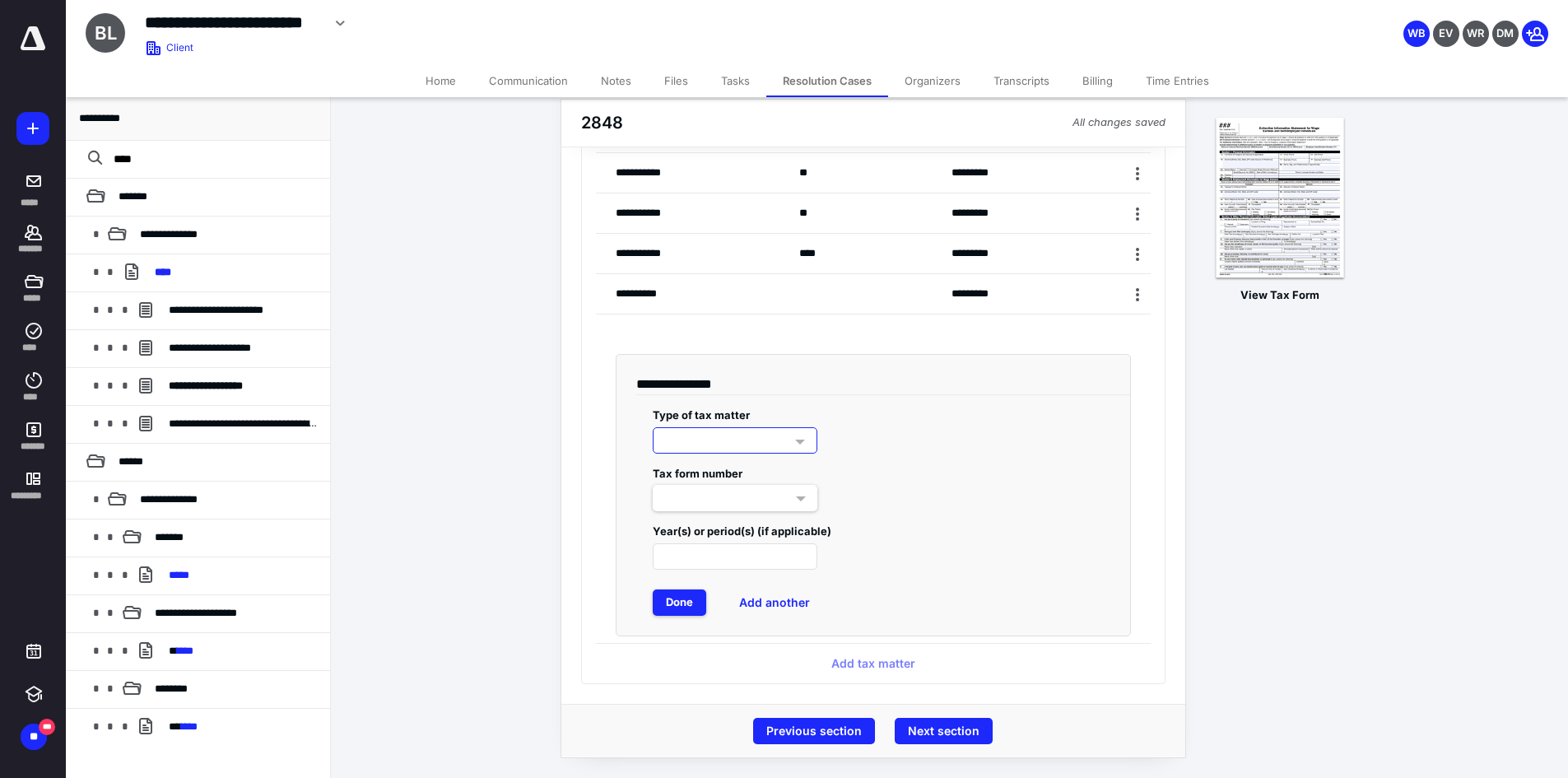 click at bounding box center [735, 440] 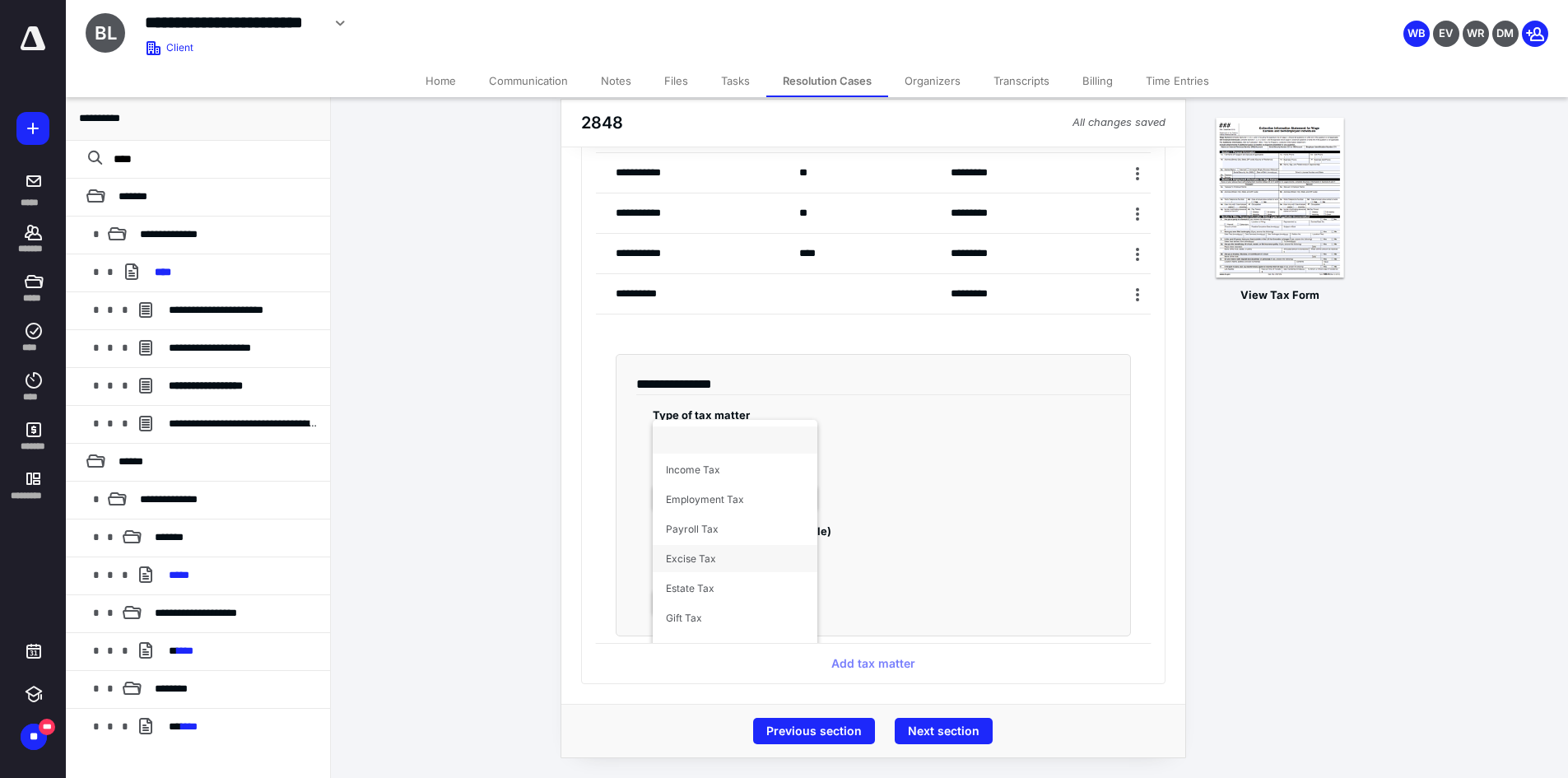 scroll, scrollTop: 170, scrollLeft: 0, axis: vertical 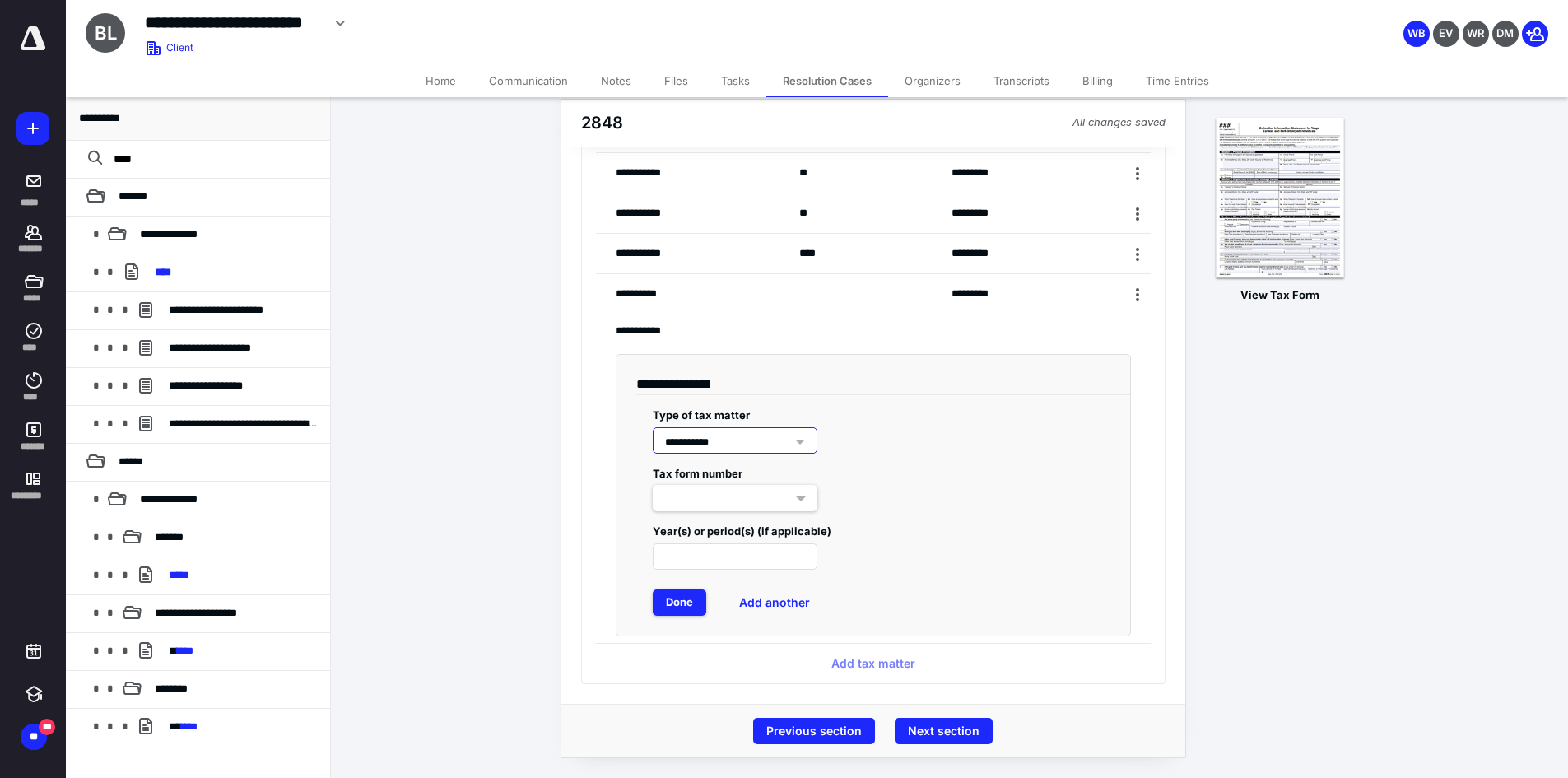 click at bounding box center [735, 498] 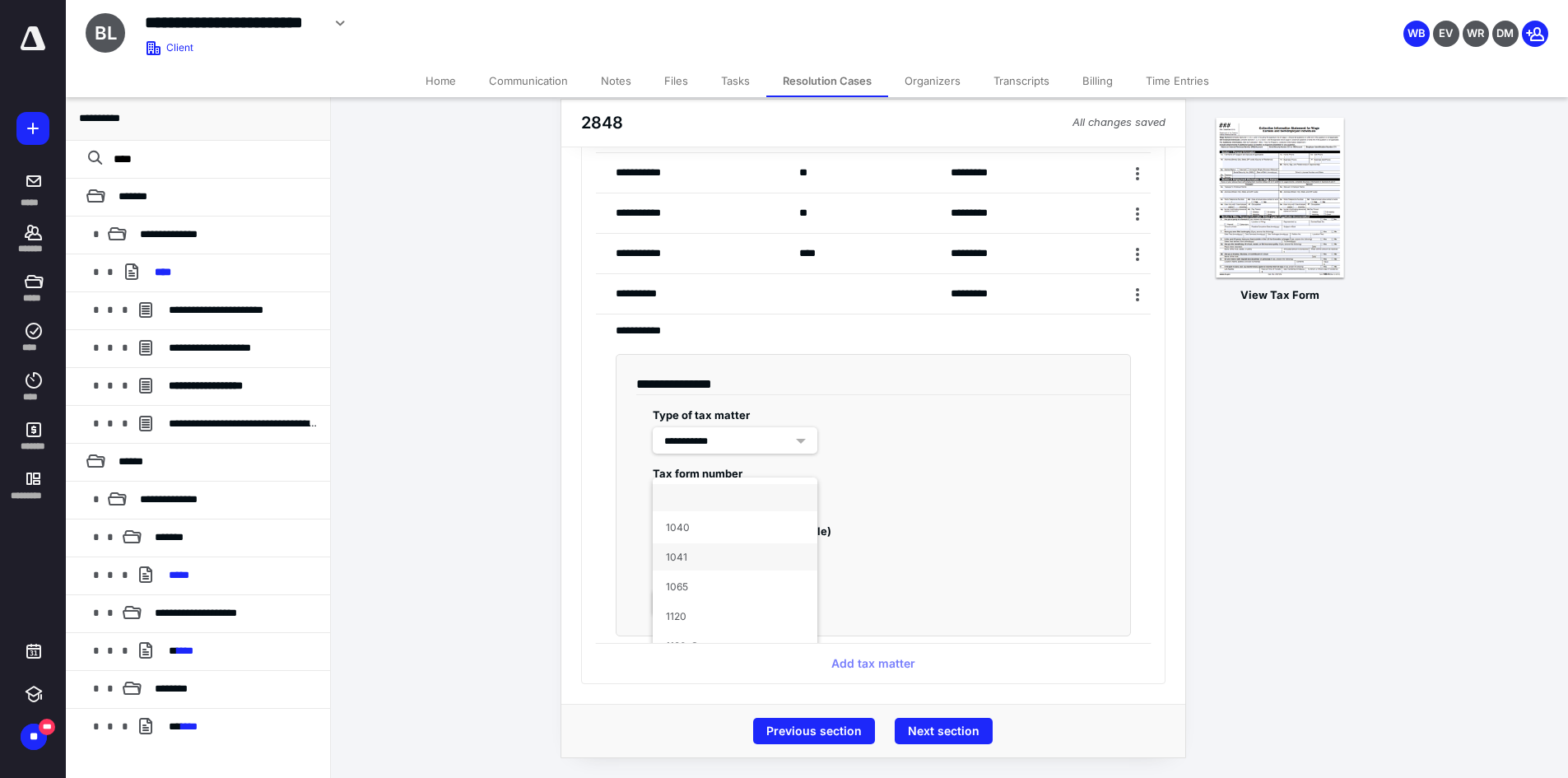 scroll, scrollTop: 158, scrollLeft: 0, axis: vertical 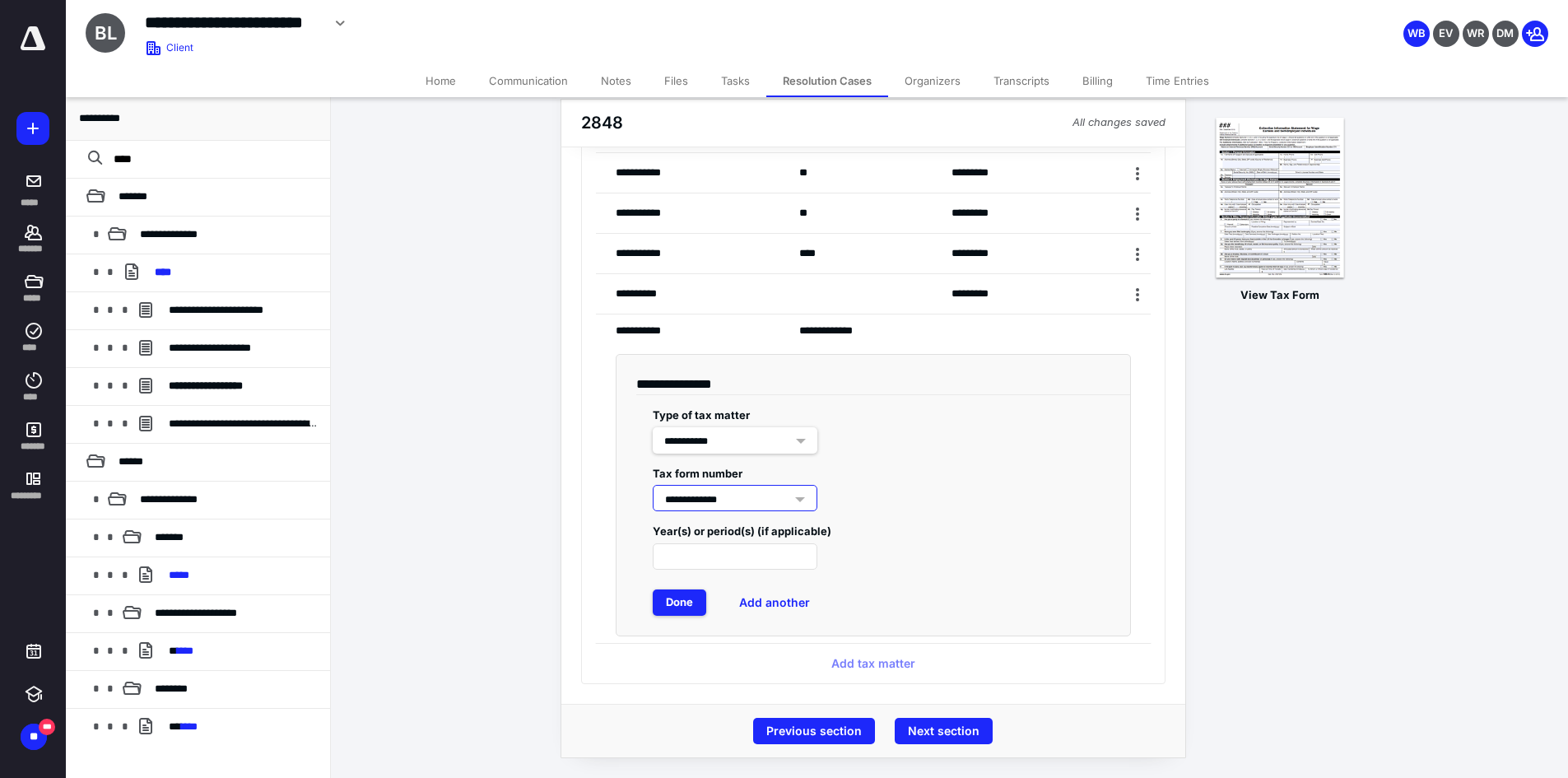 click on "**********" at bounding box center [735, 440] 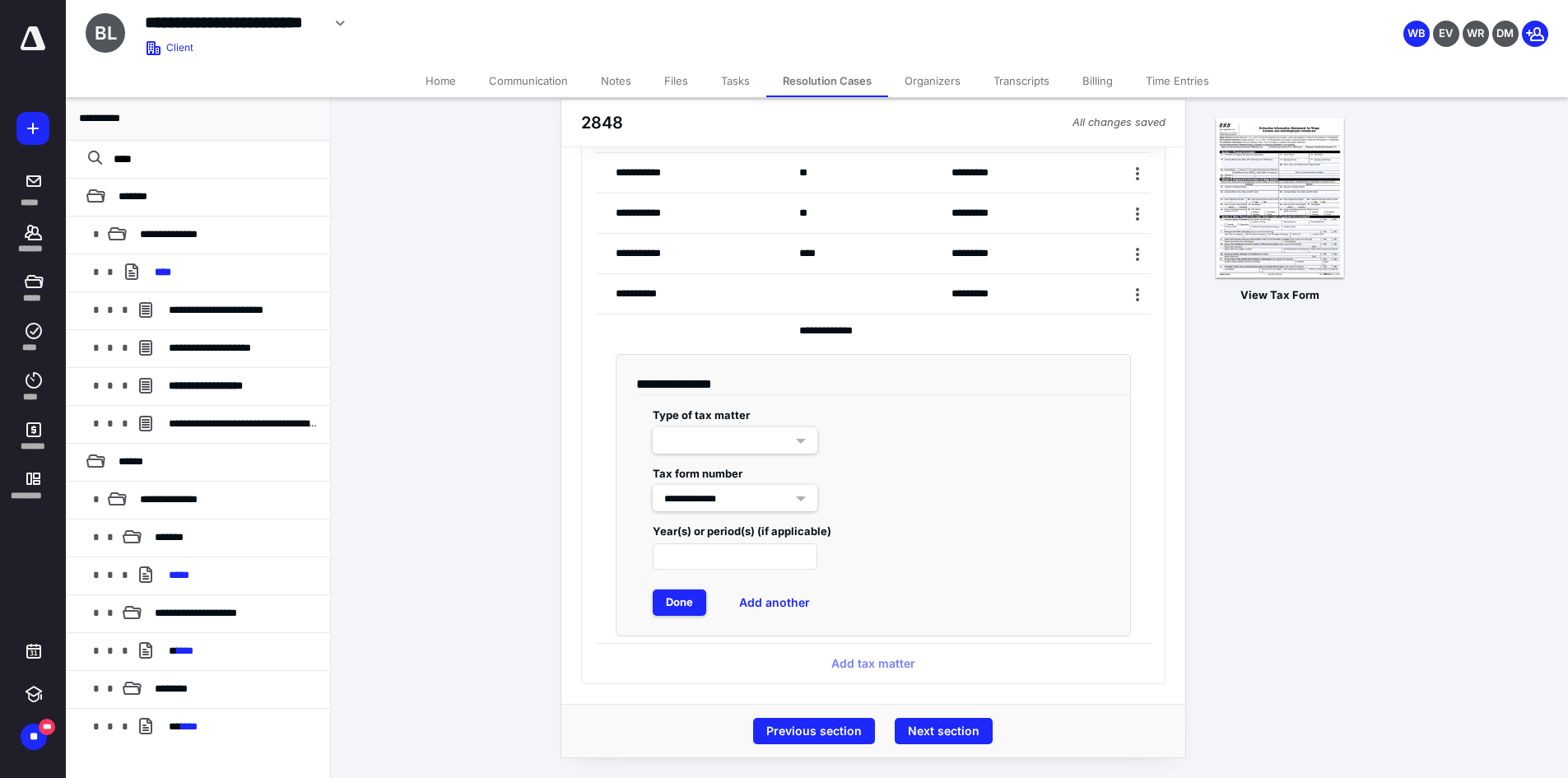 click on "**********" at bounding box center (873, 482) 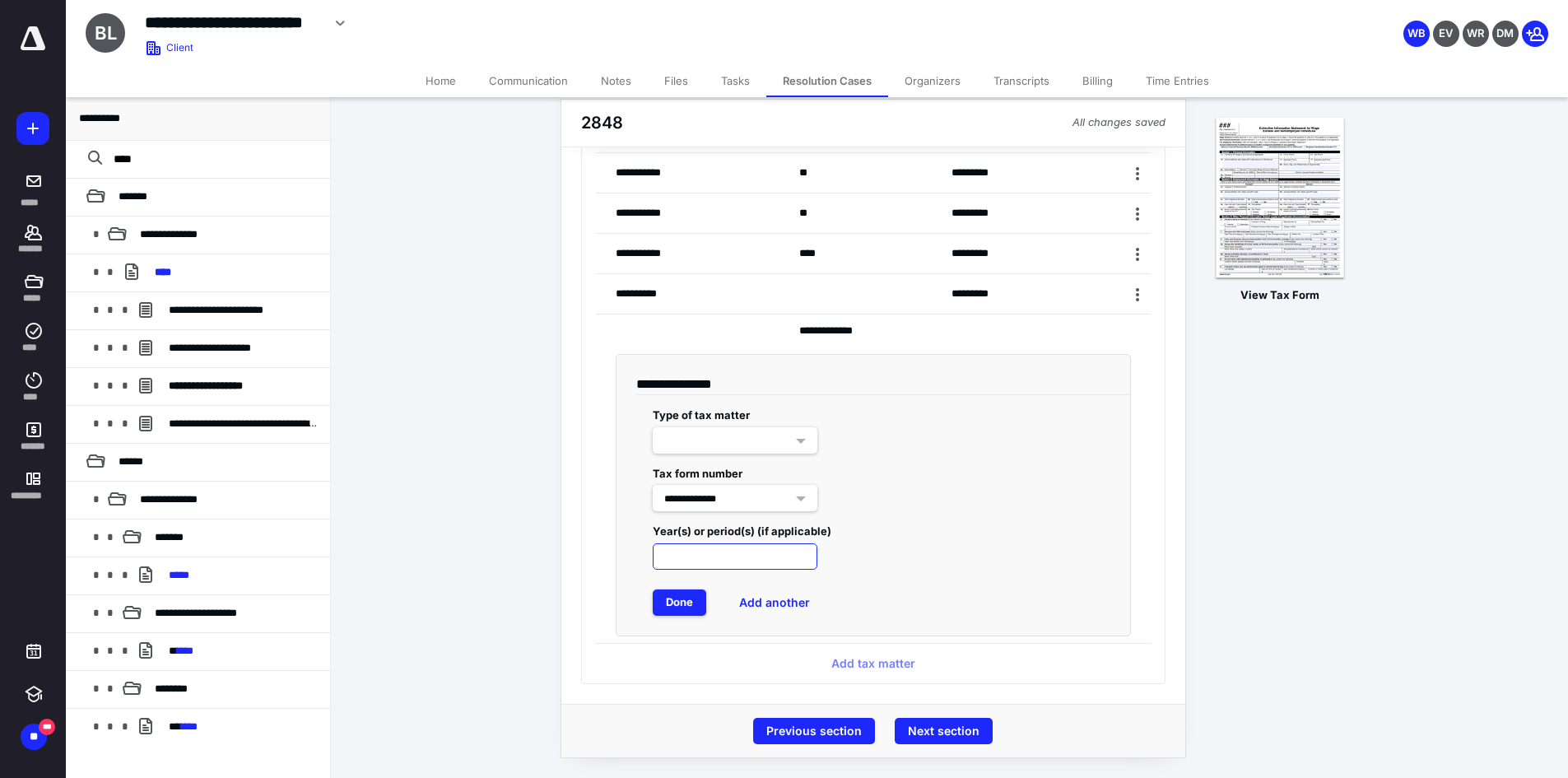 click at bounding box center [735, 557] 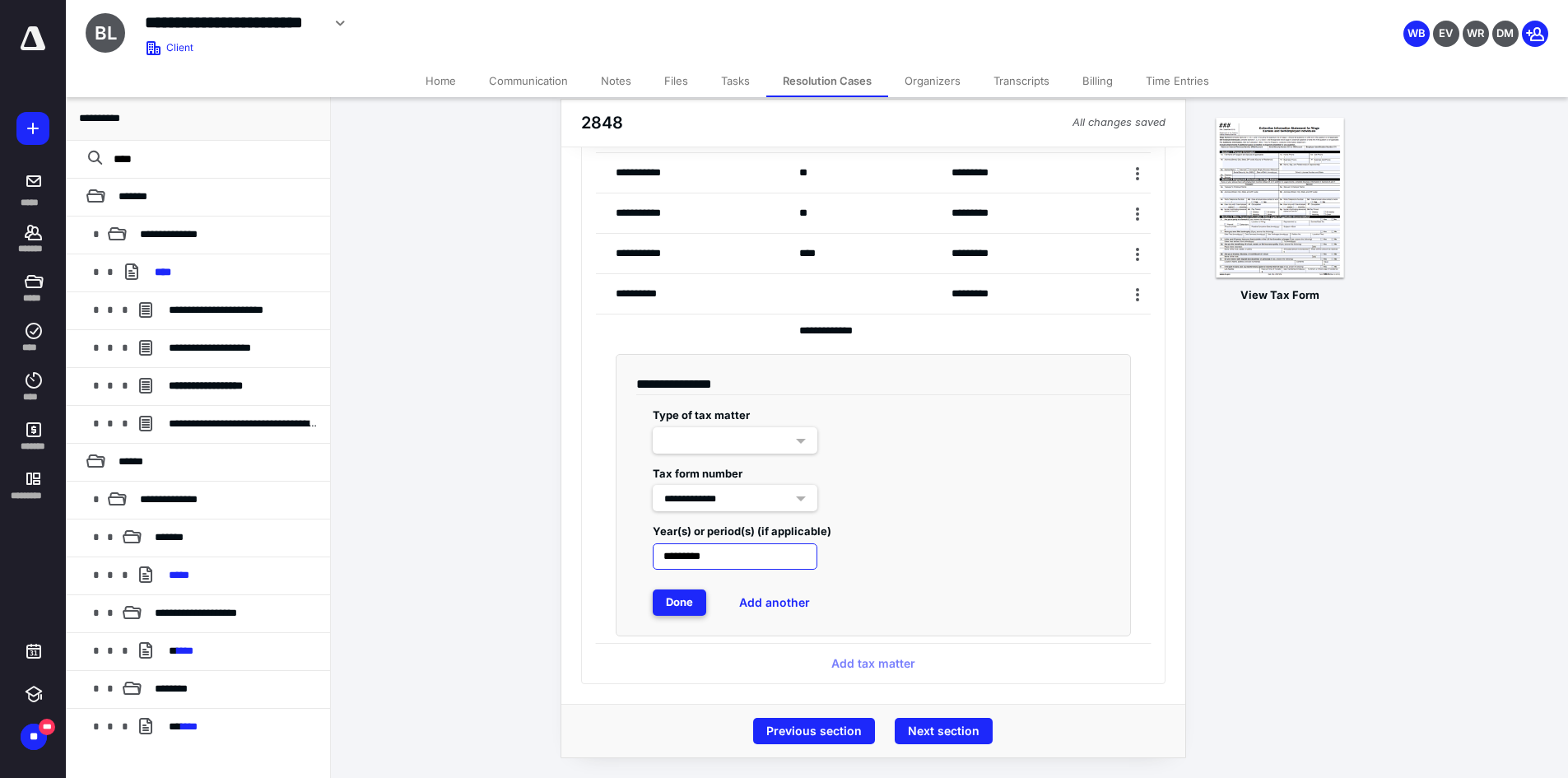 type on "*********" 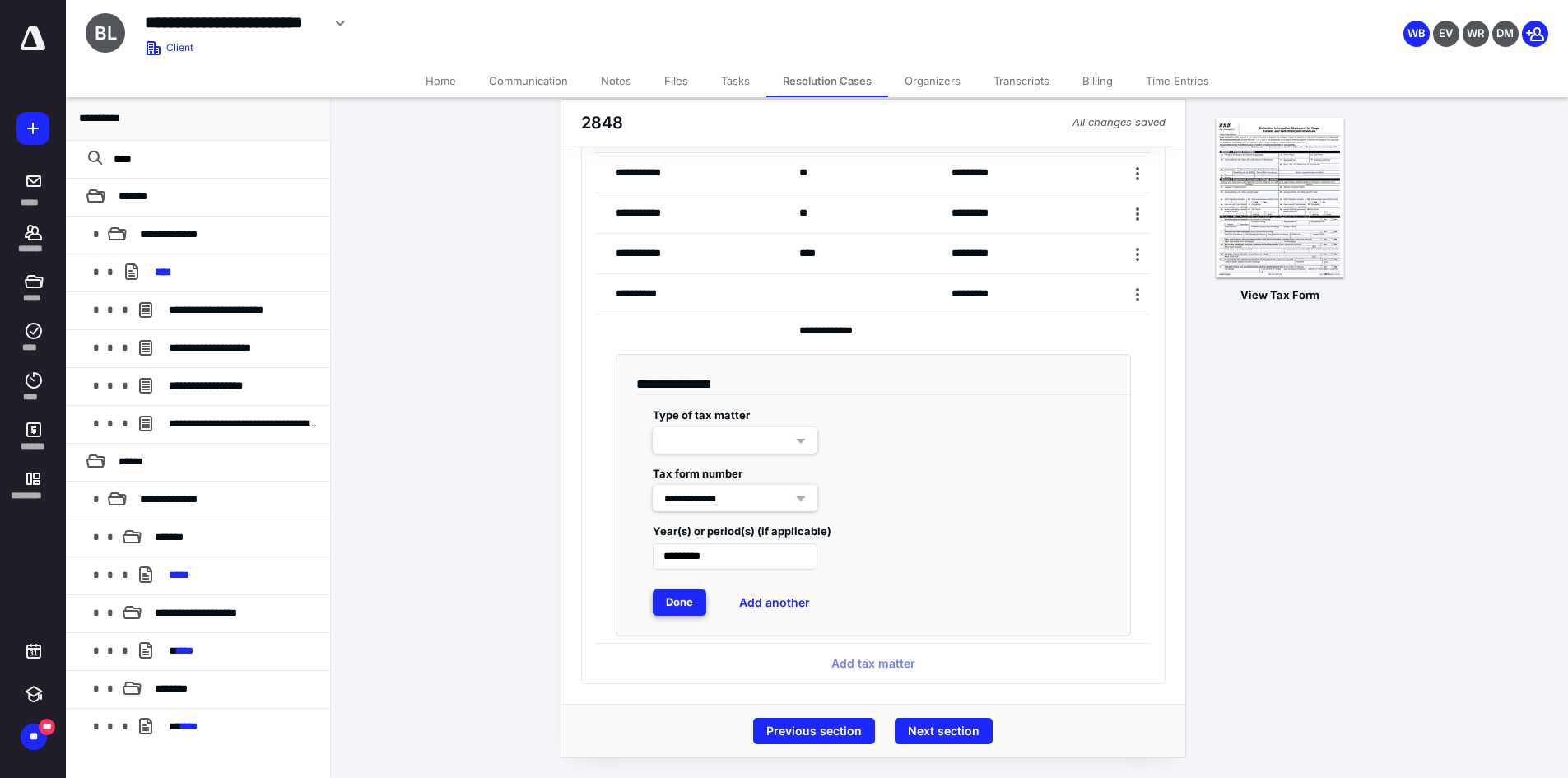 click on "Done" at bounding box center (679, 603) 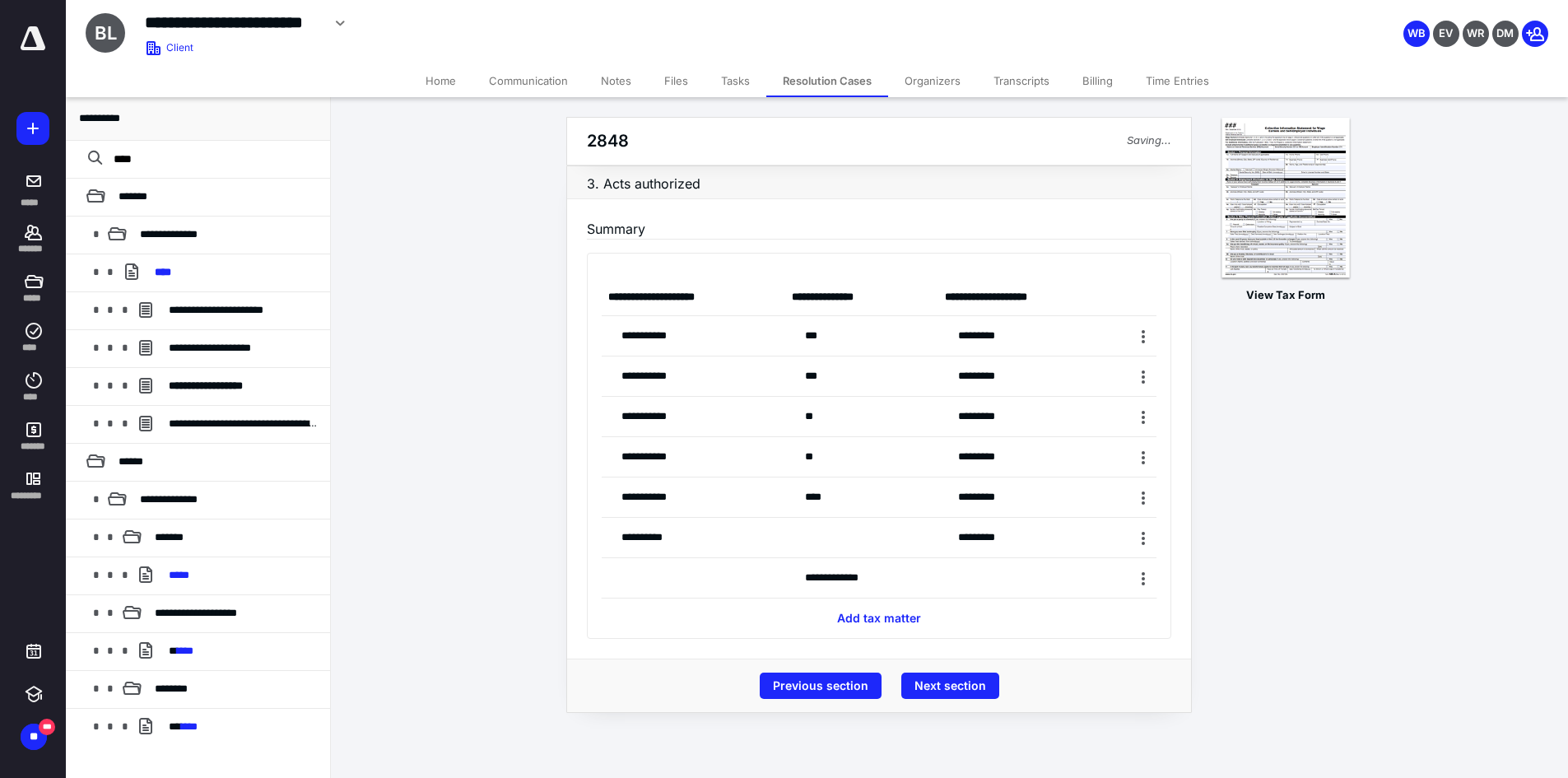 scroll, scrollTop: 0, scrollLeft: 0, axis: both 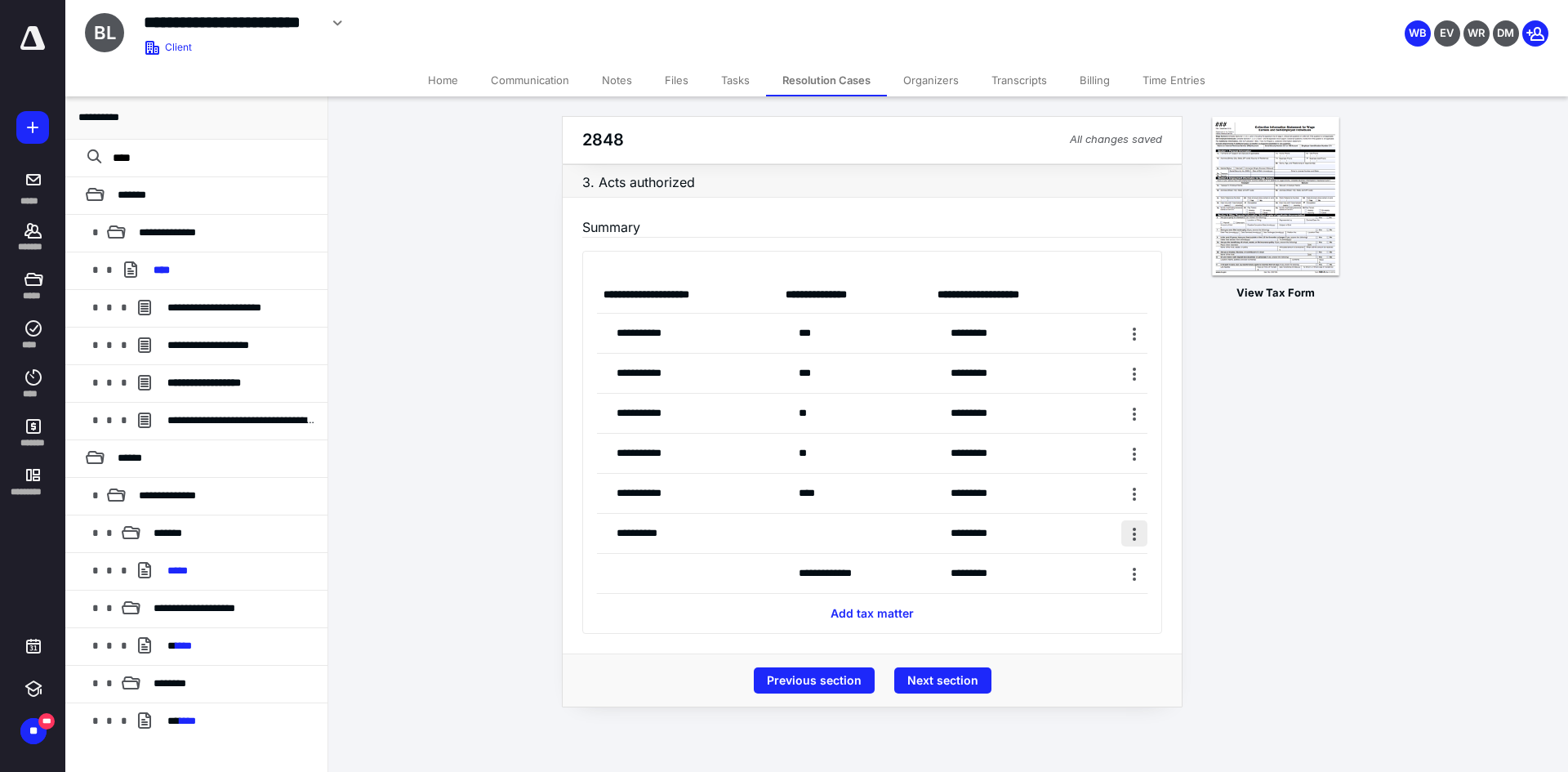 click at bounding box center [1134, 533] 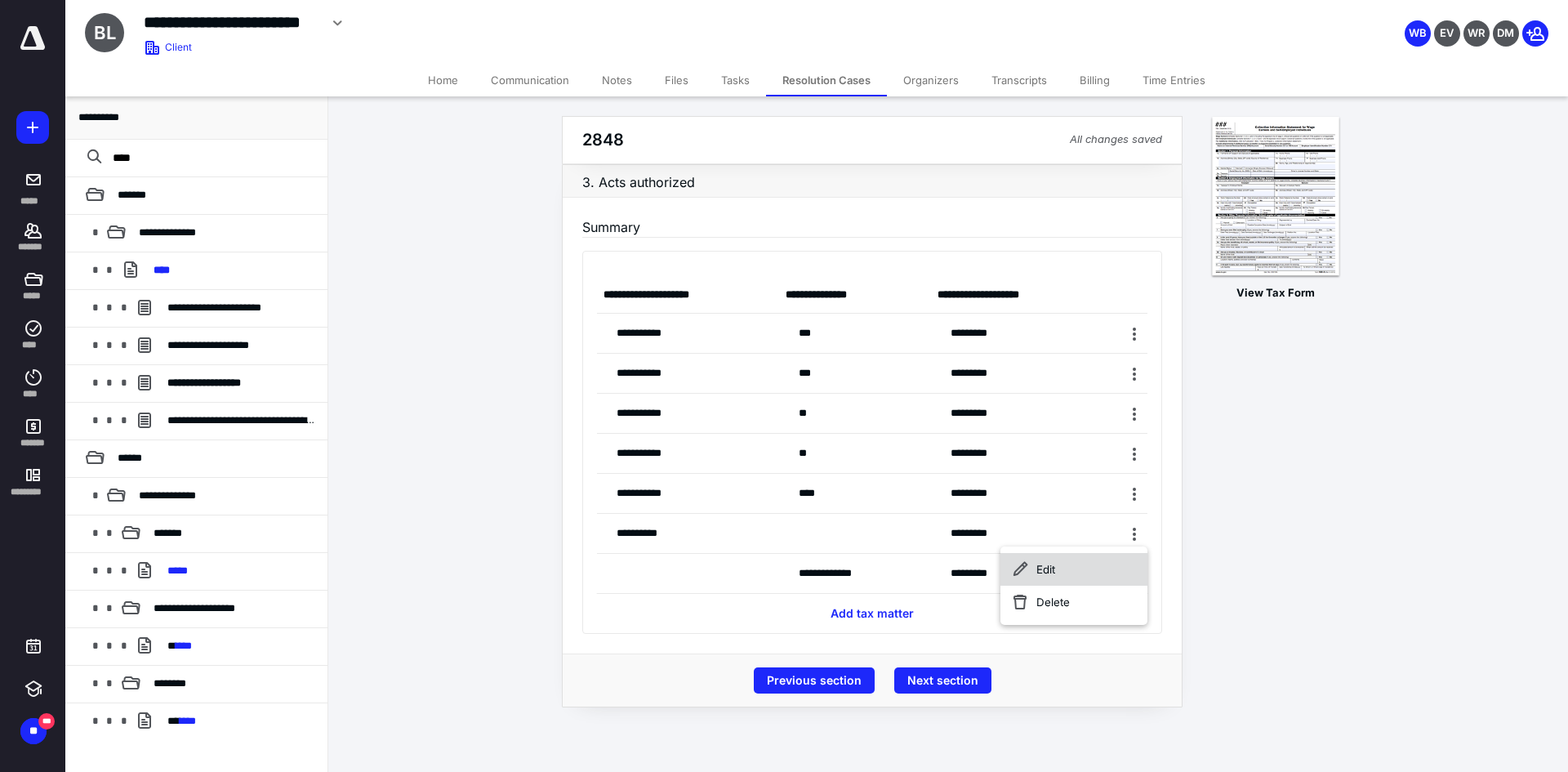 click on "Edit" at bounding box center (1074, 569) 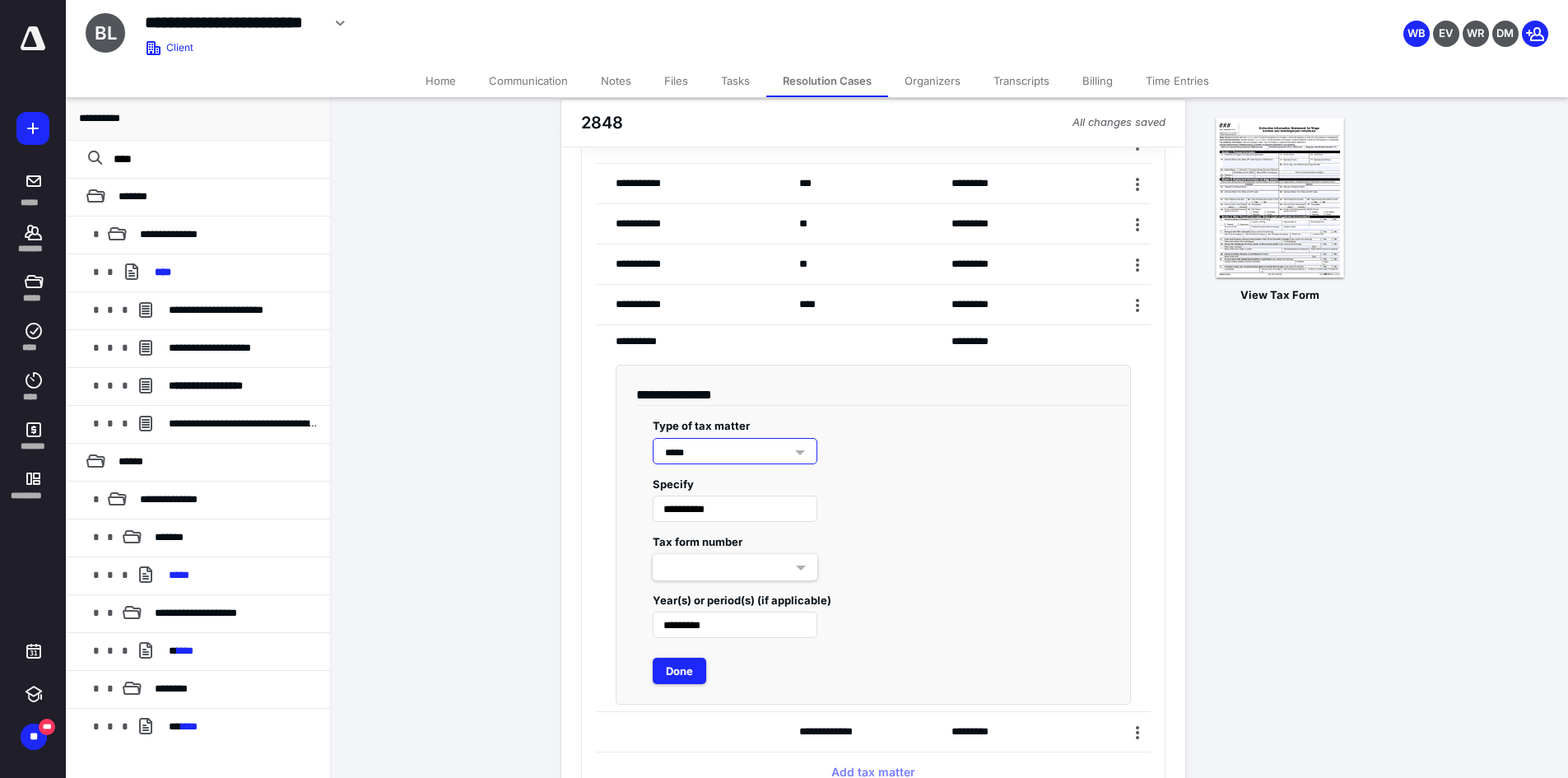 scroll, scrollTop: 193, scrollLeft: 0, axis: vertical 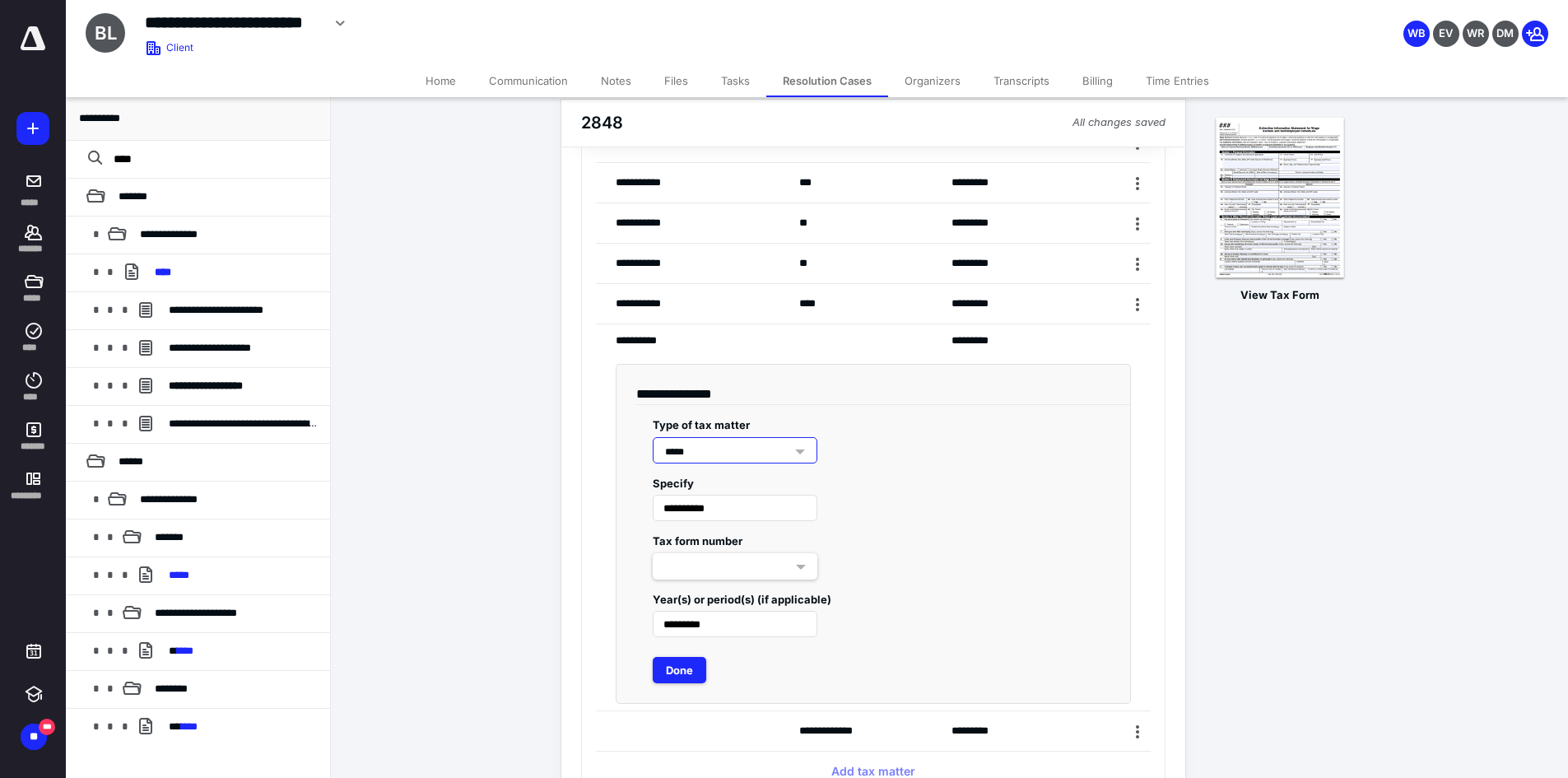 click on "*****" at bounding box center (728, 452) 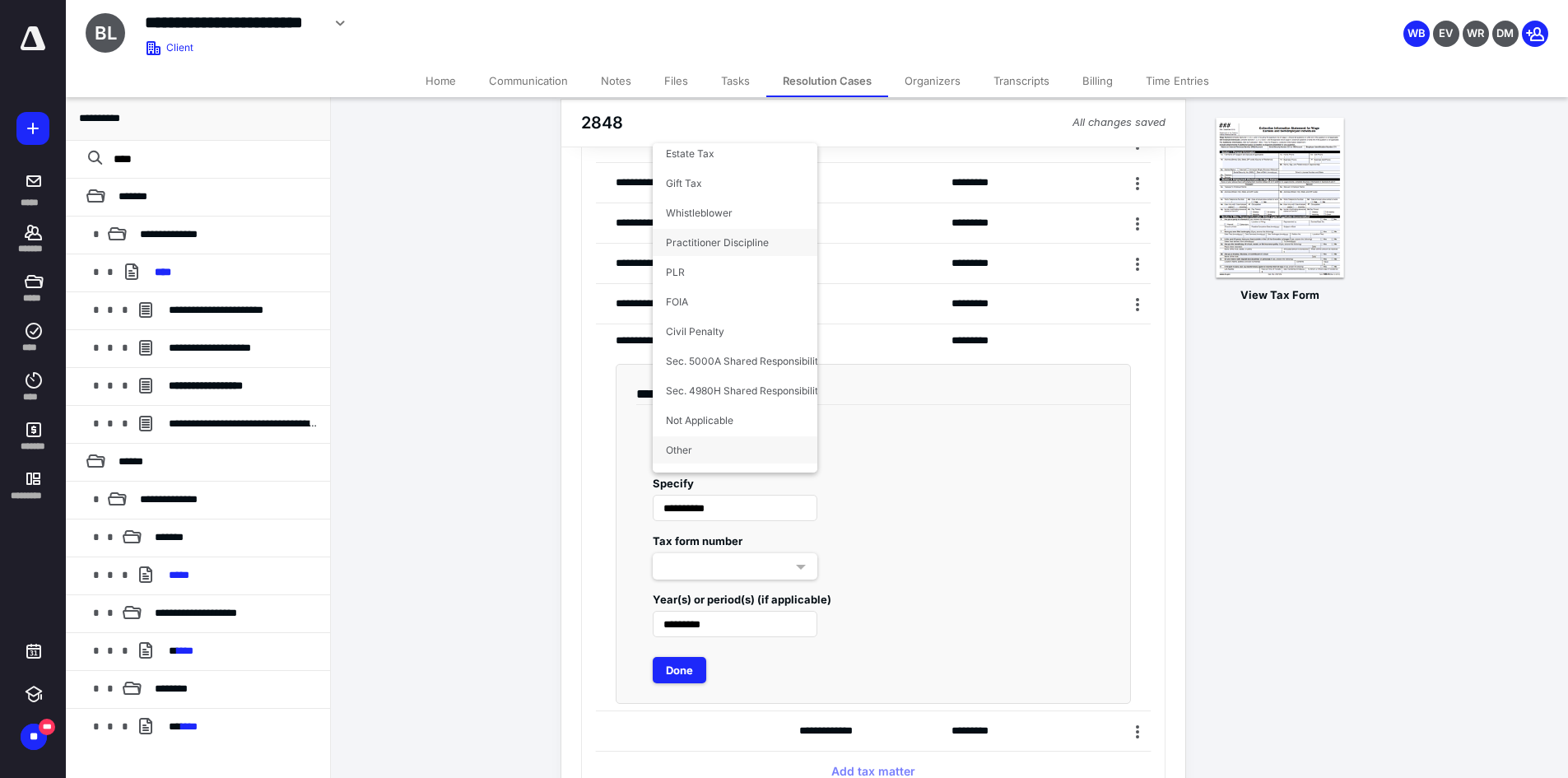 scroll, scrollTop: 0, scrollLeft: 0, axis: both 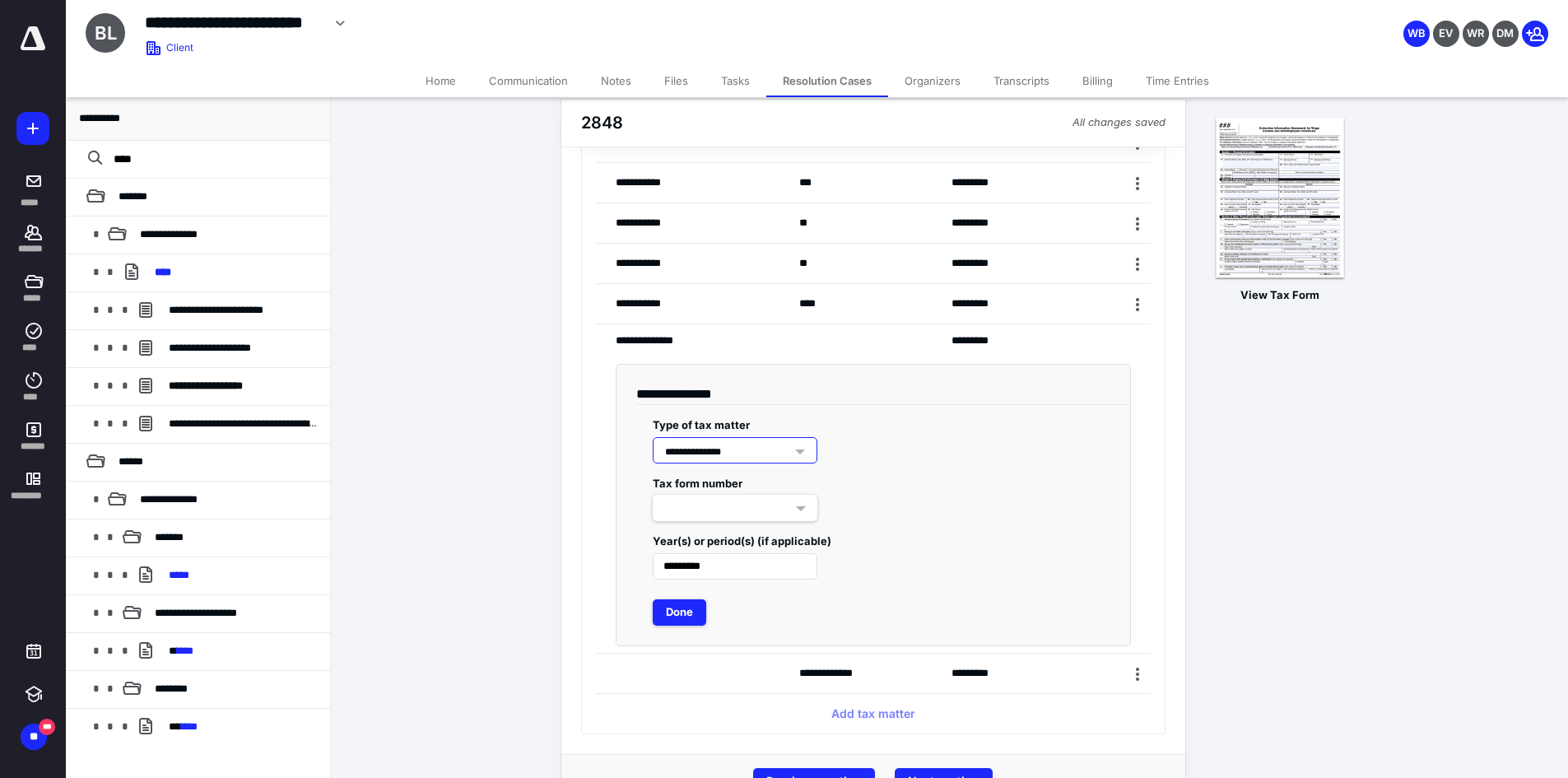 click on "**********" at bounding box center (873, 434) 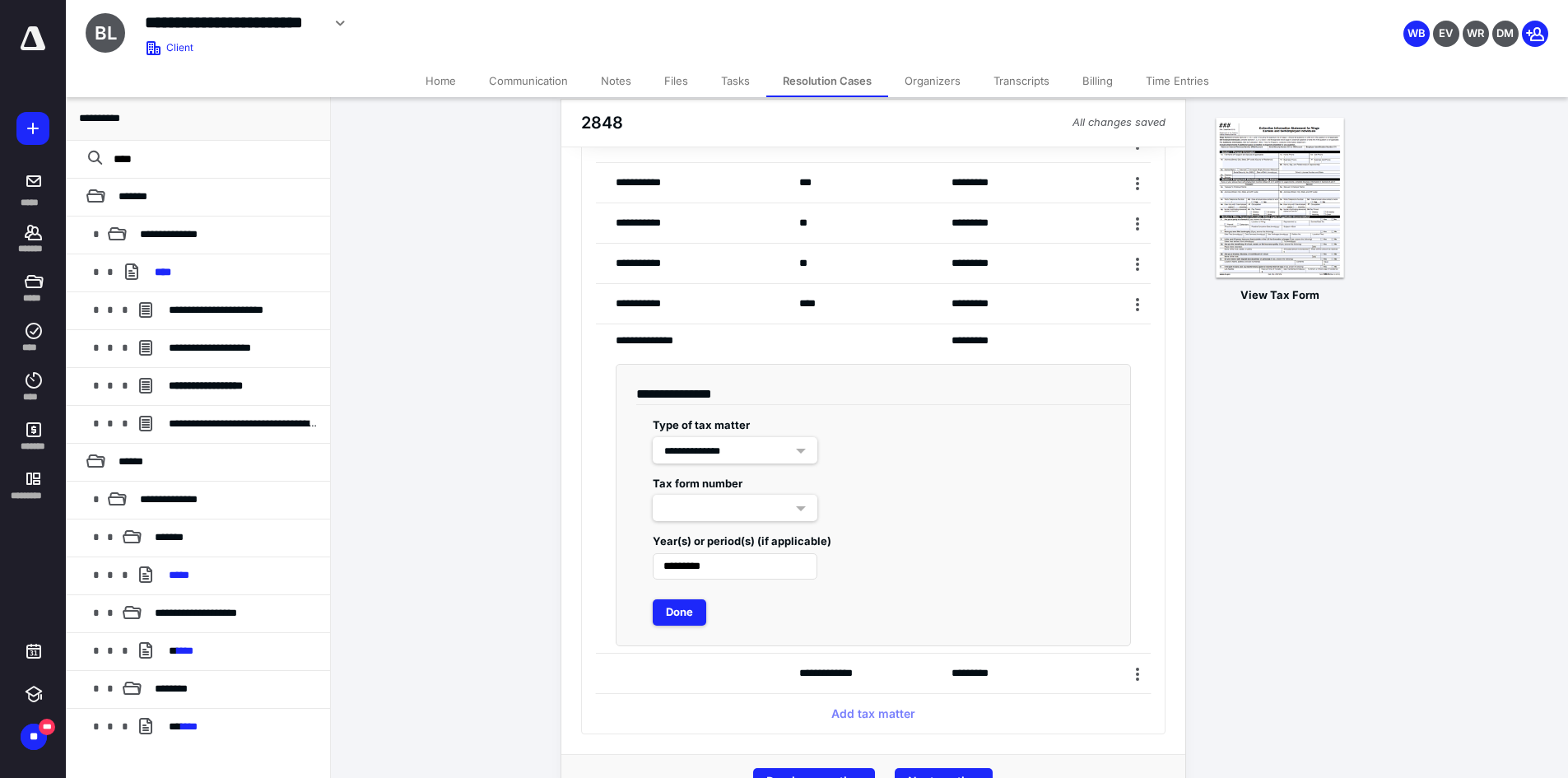 click at bounding box center [735, 508] 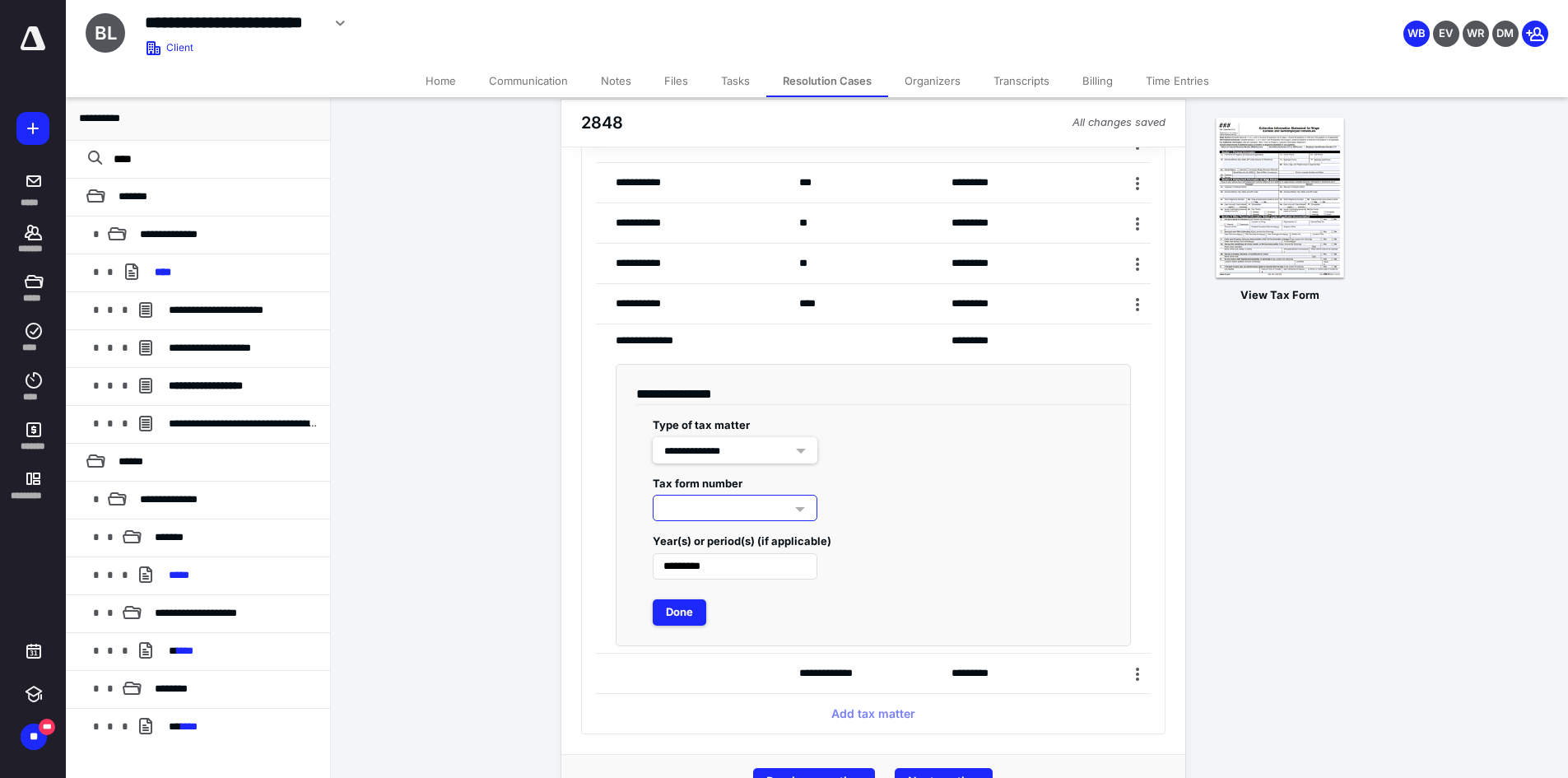 click at bounding box center (735, 508) 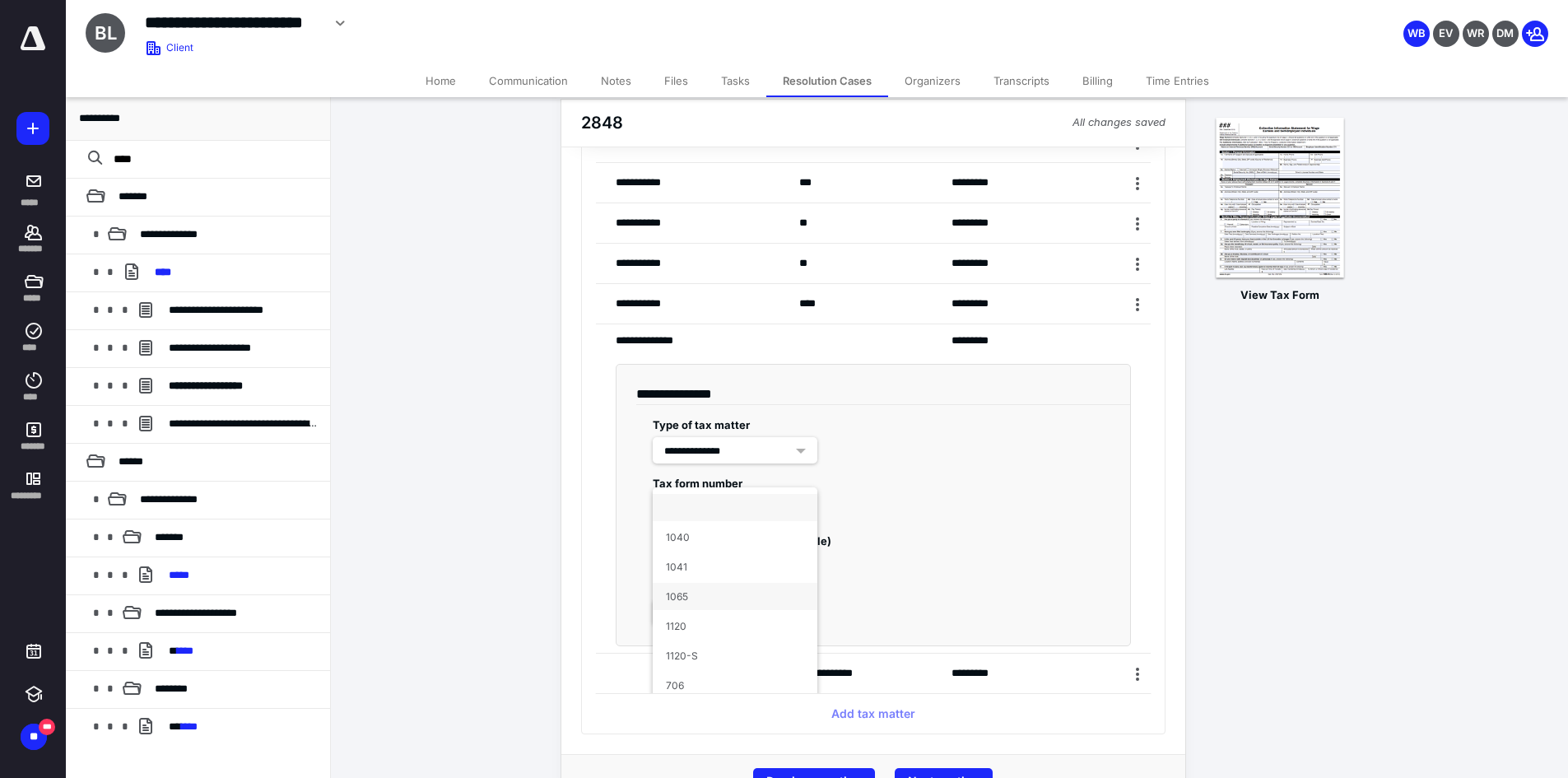 scroll, scrollTop: 158, scrollLeft: 0, axis: vertical 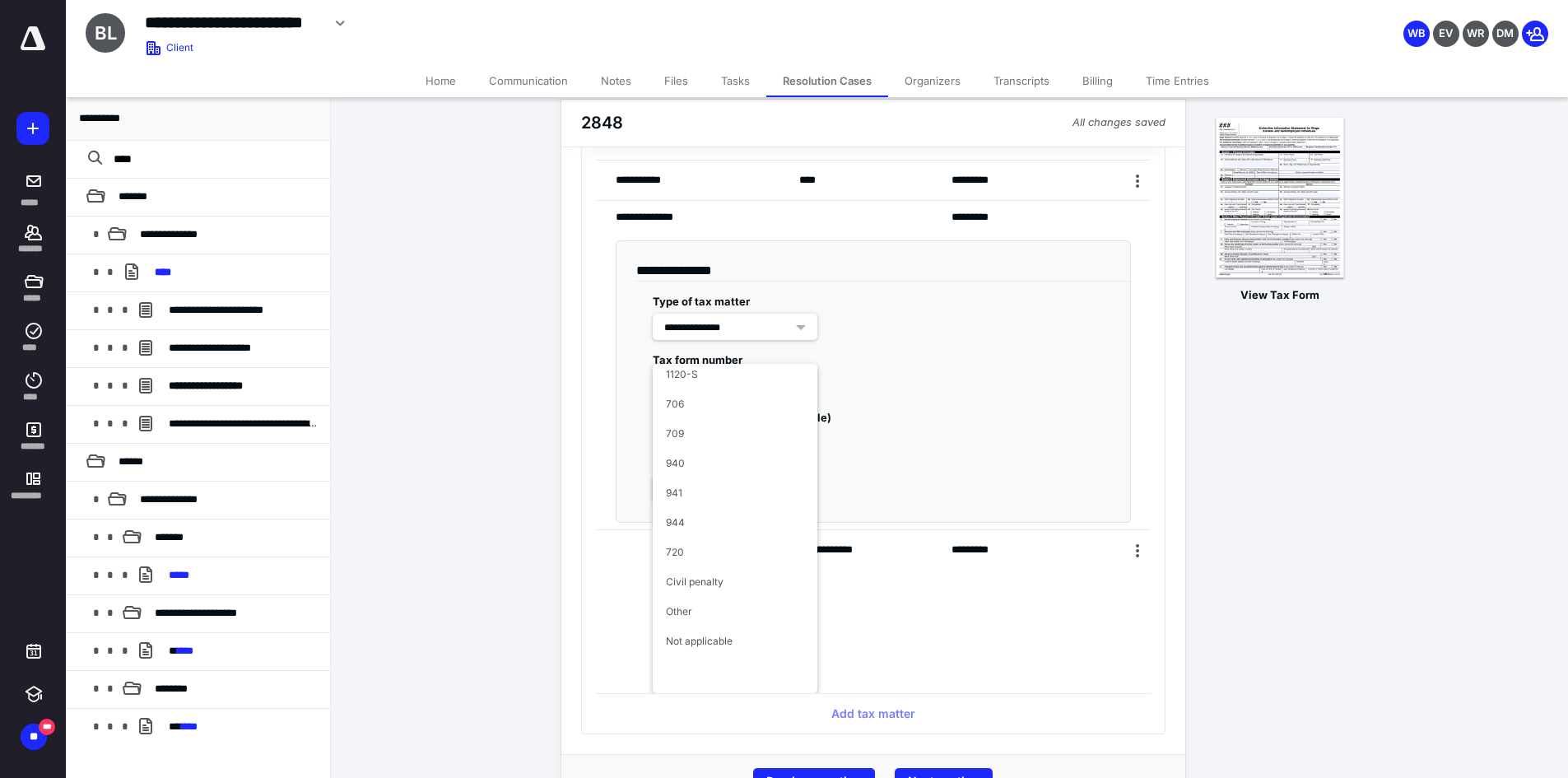 click on "**********" at bounding box center [873, 369] 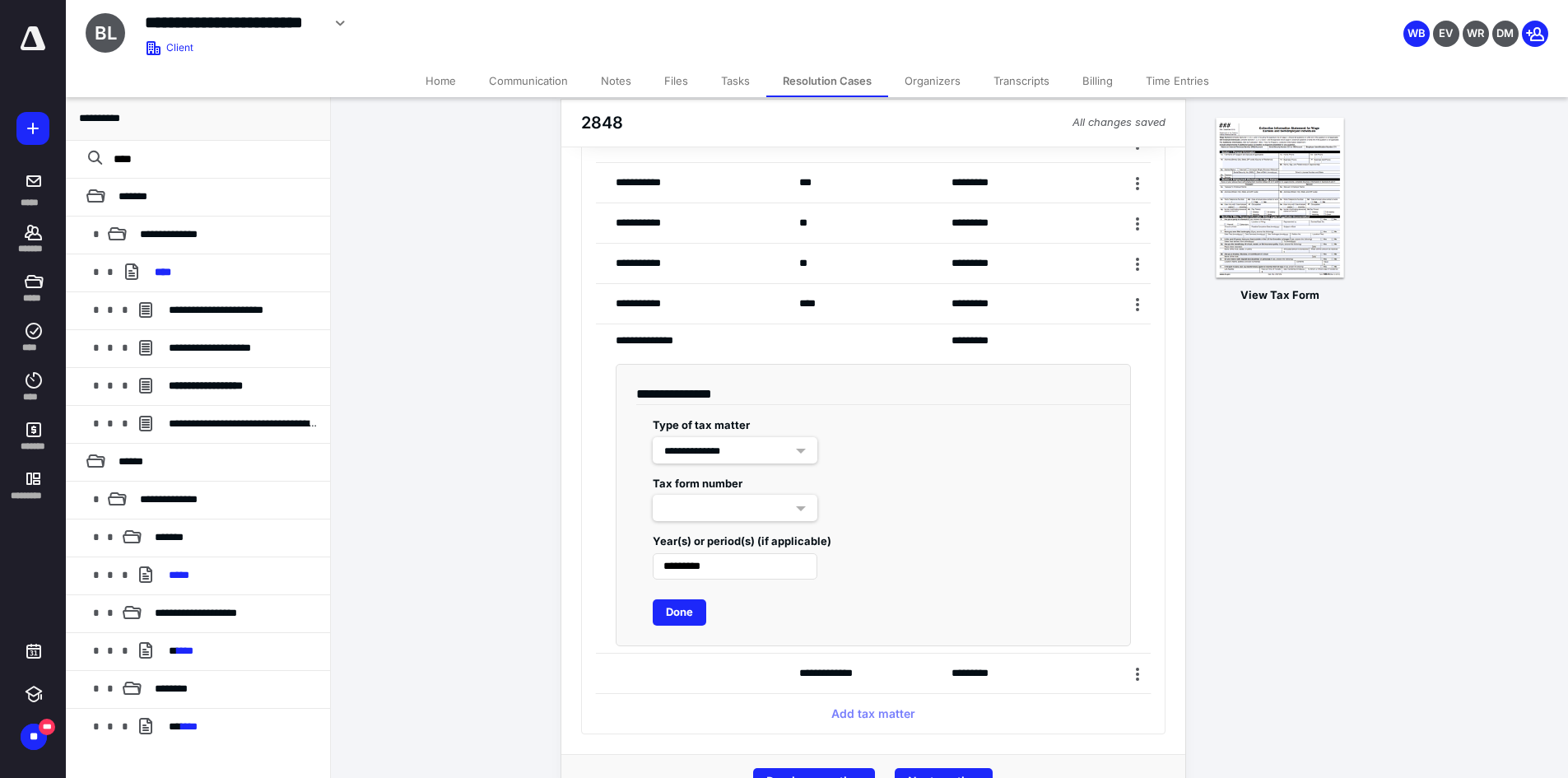 click on "Done" at bounding box center [679, 613] 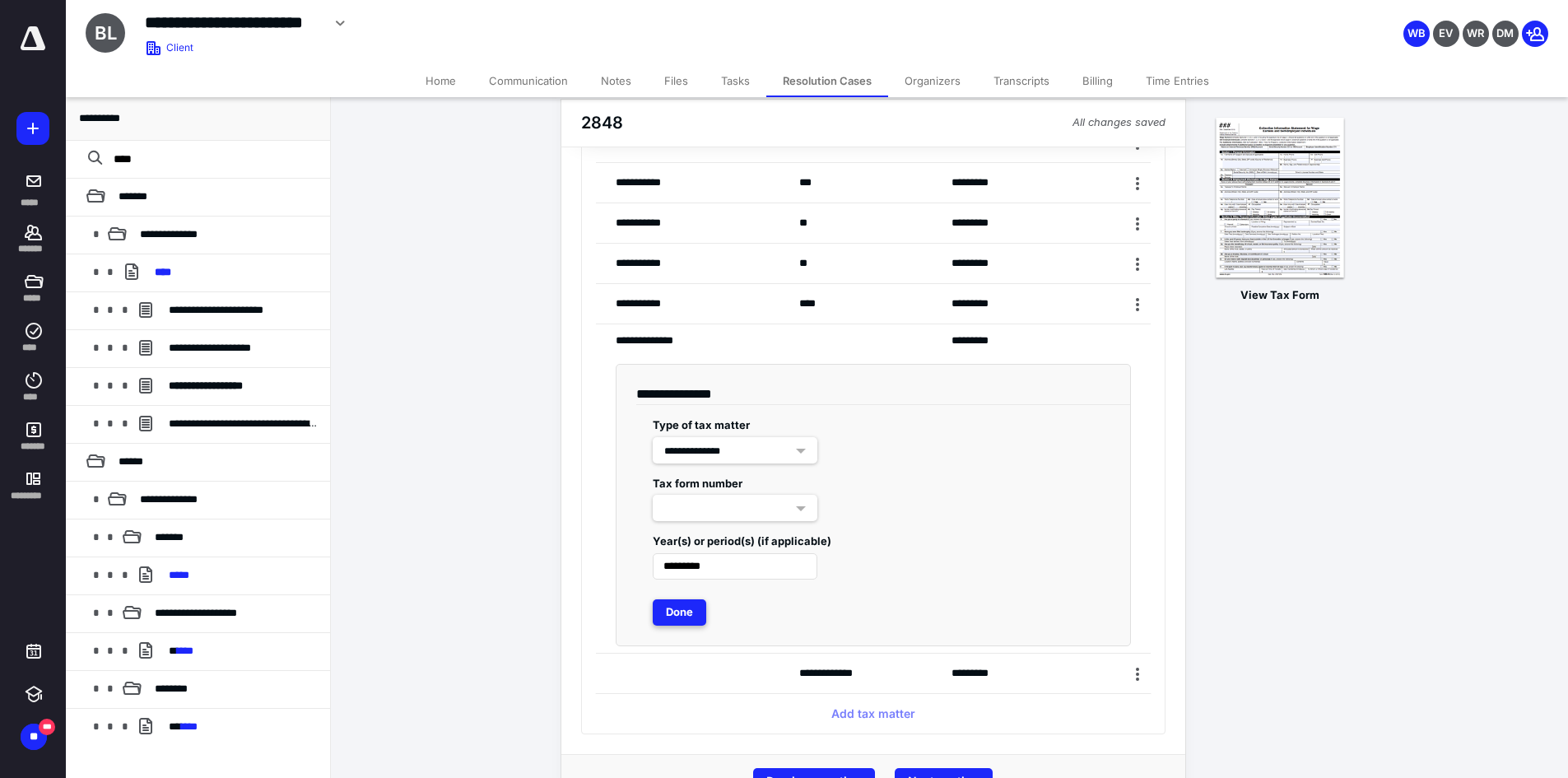 scroll, scrollTop: 0, scrollLeft: 0, axis: both 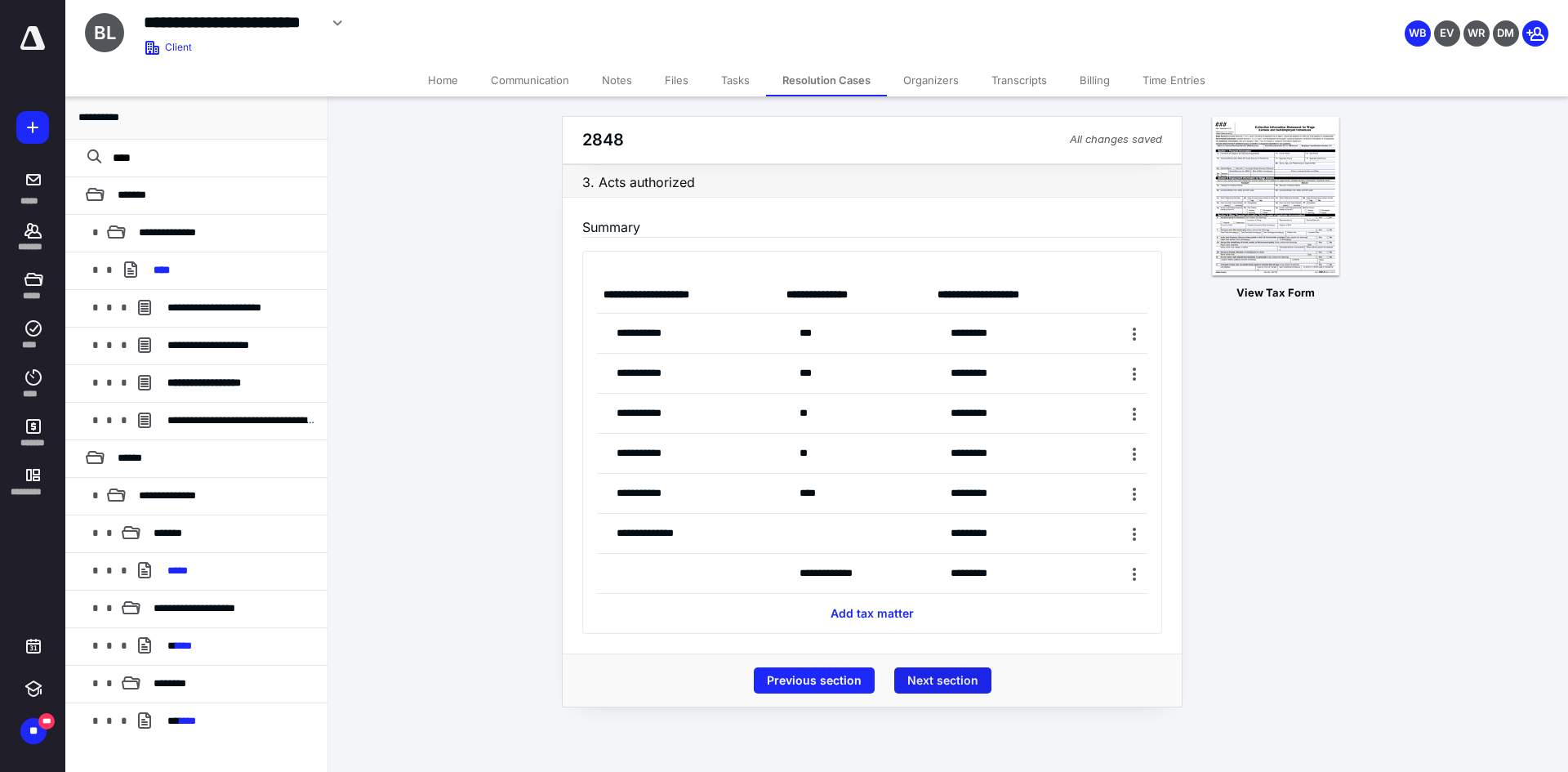 click on "Next section" at bounding box center (942, 681) 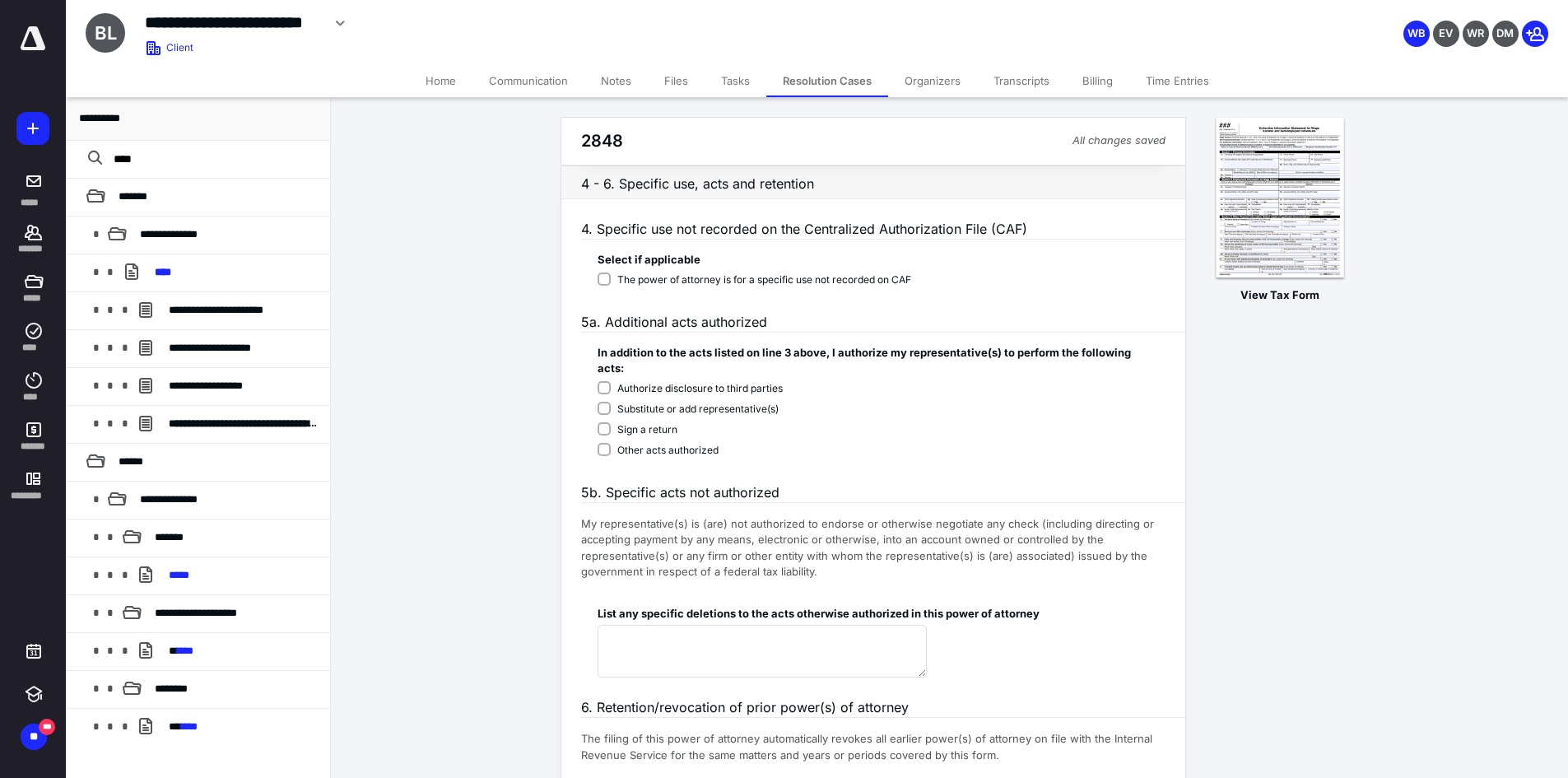 click on "Substitute or add representative(s)" at bounding box center (698, 409) 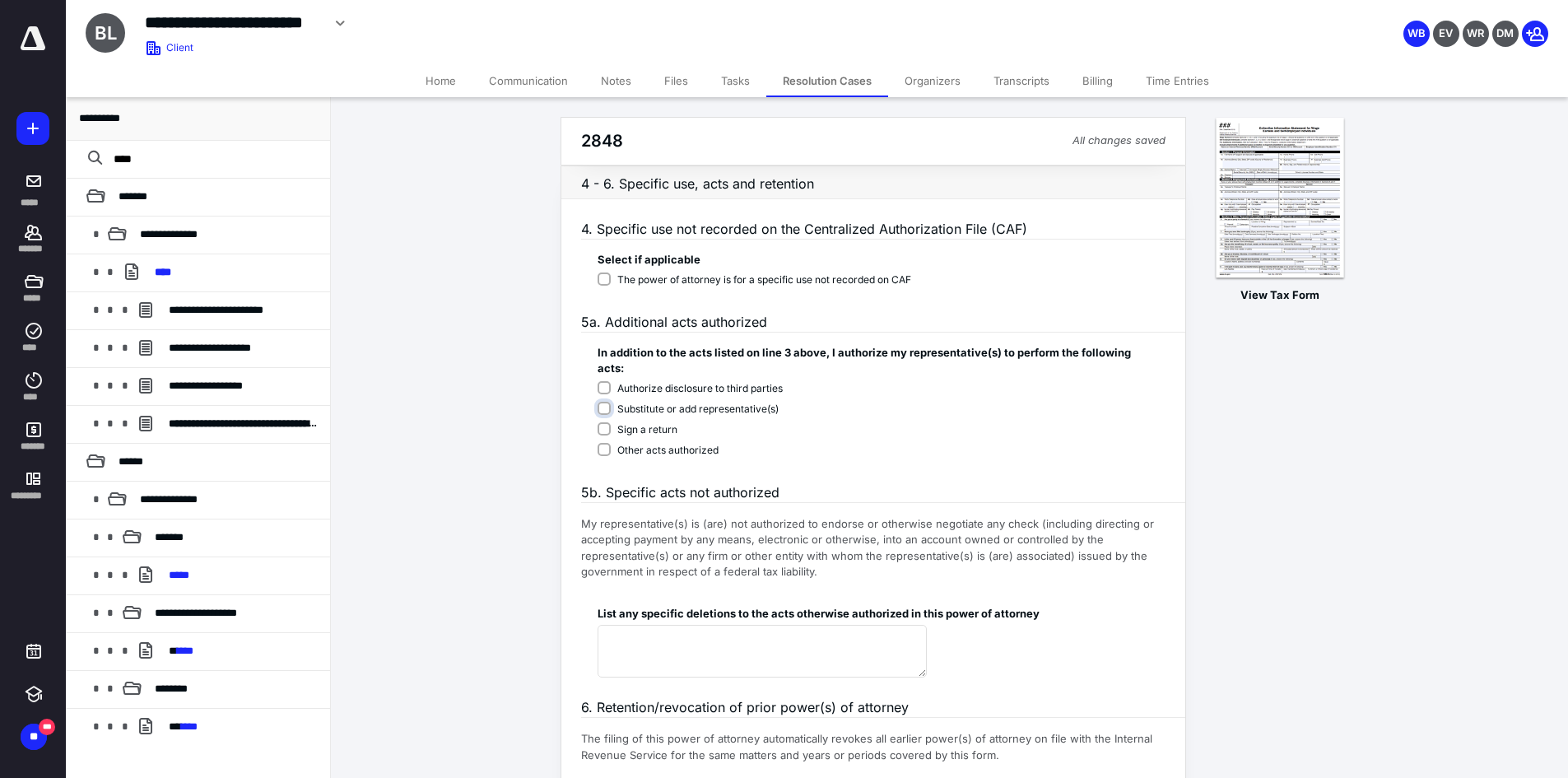click on "Substitute or add representative(s)" at bounding box center (862, 417) 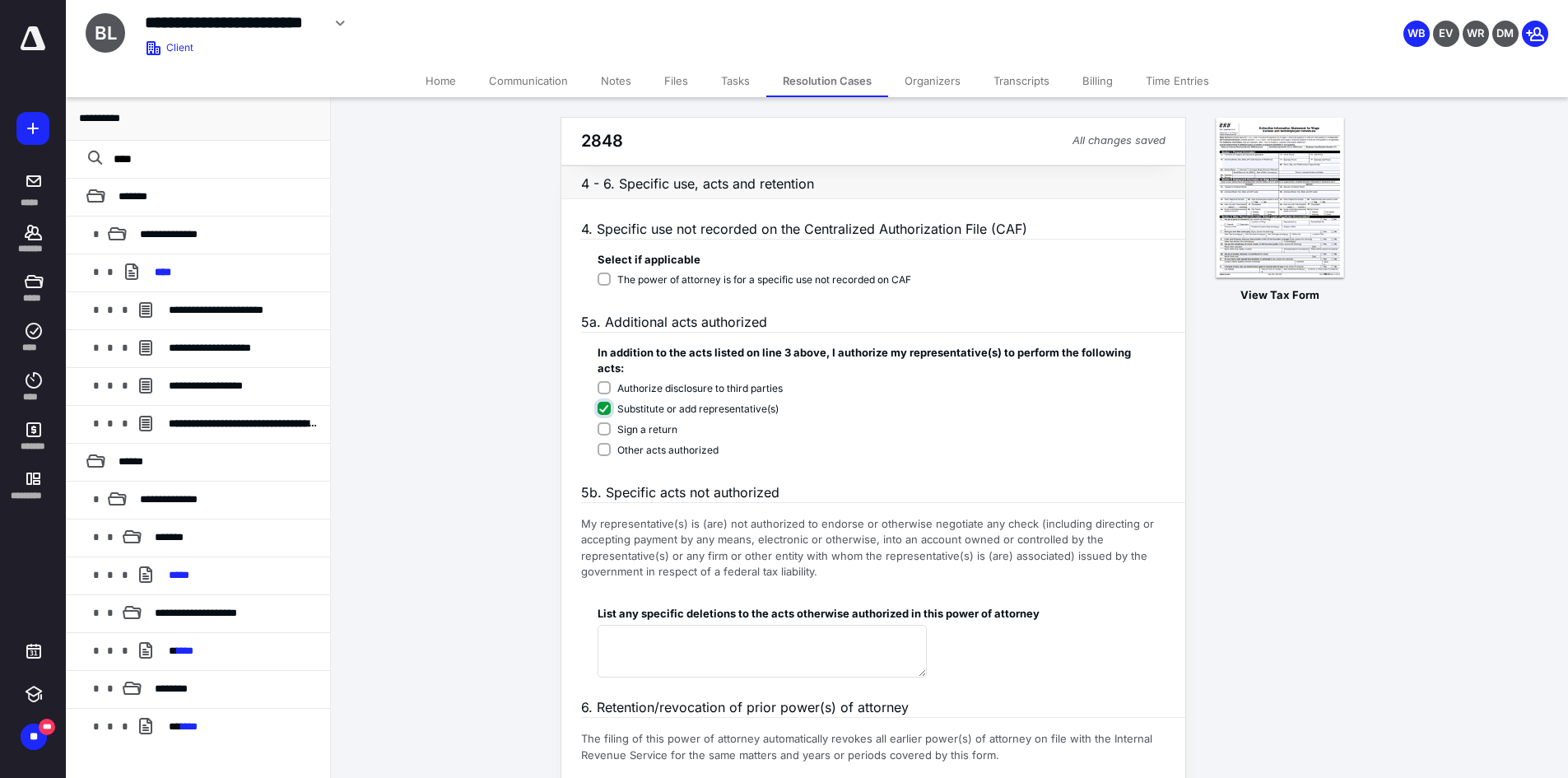 checkbox on "****" 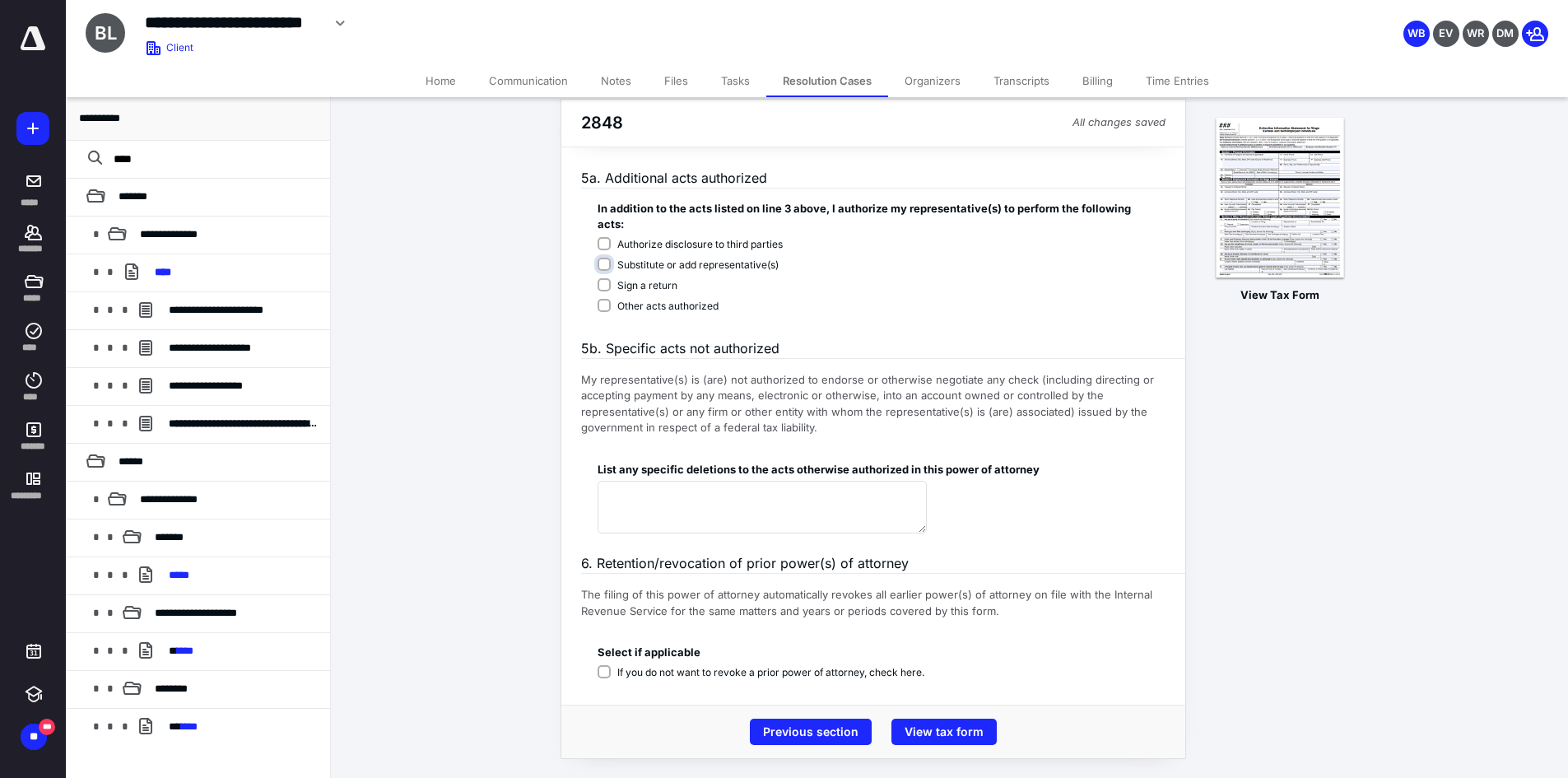 scroll, scrollTop: 145, scrollLeft: 0, axis: vertical 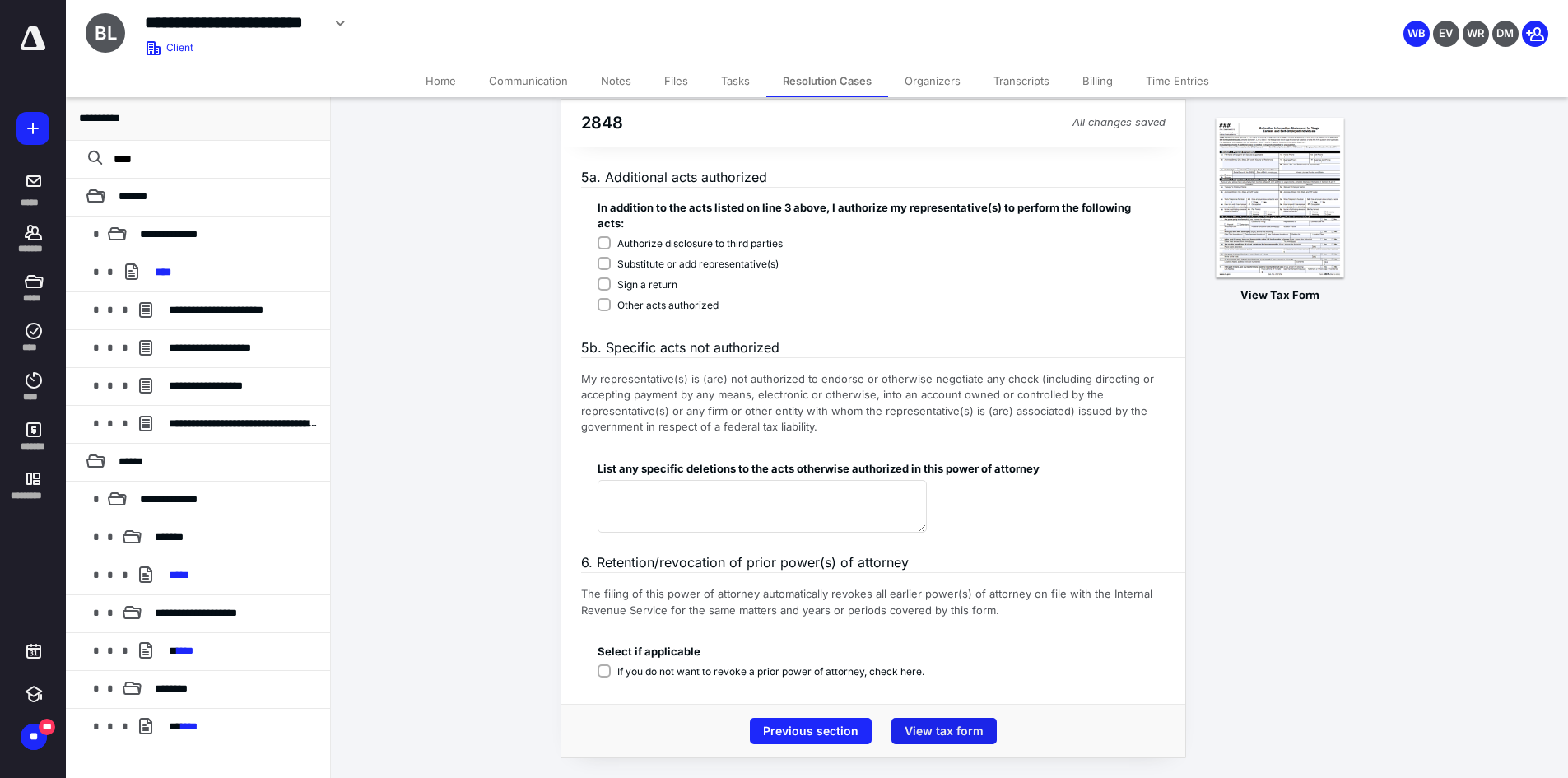 click on "View tax form" at bounding box center [944, 731] 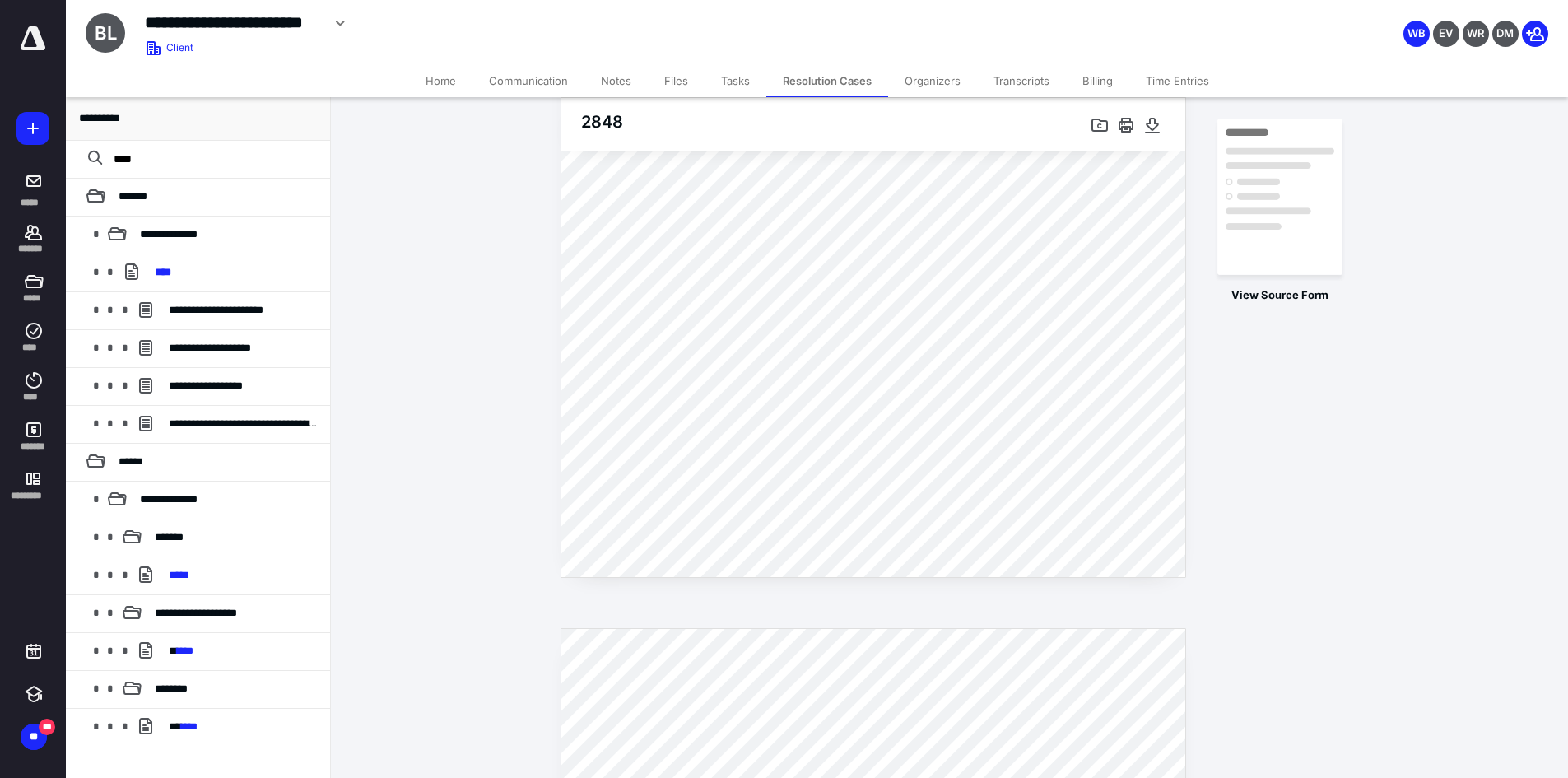 scroll, scrollTop: 0, scrollLeft: 0, axis: both 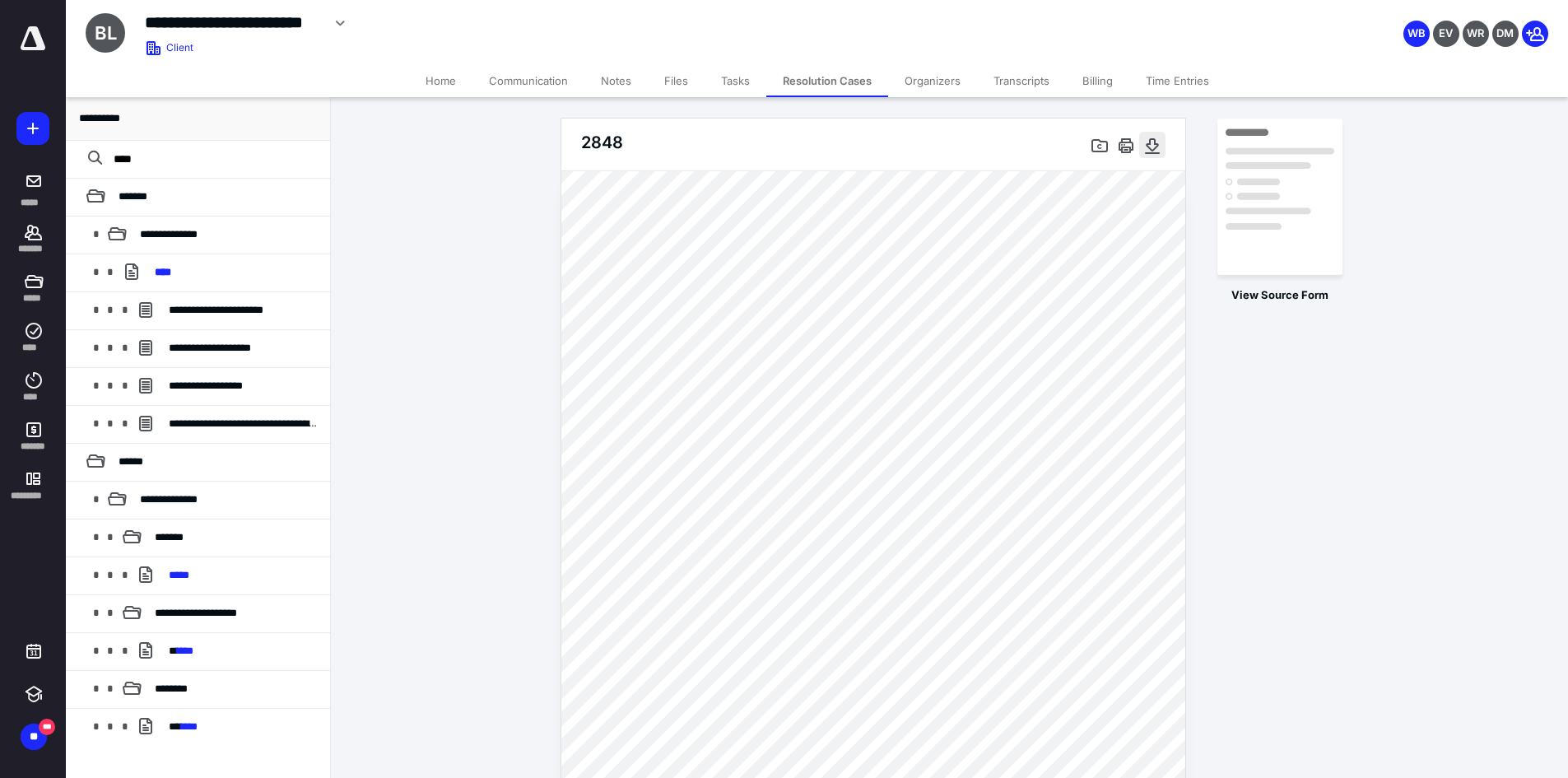 click at bounding box center (1152, 145) 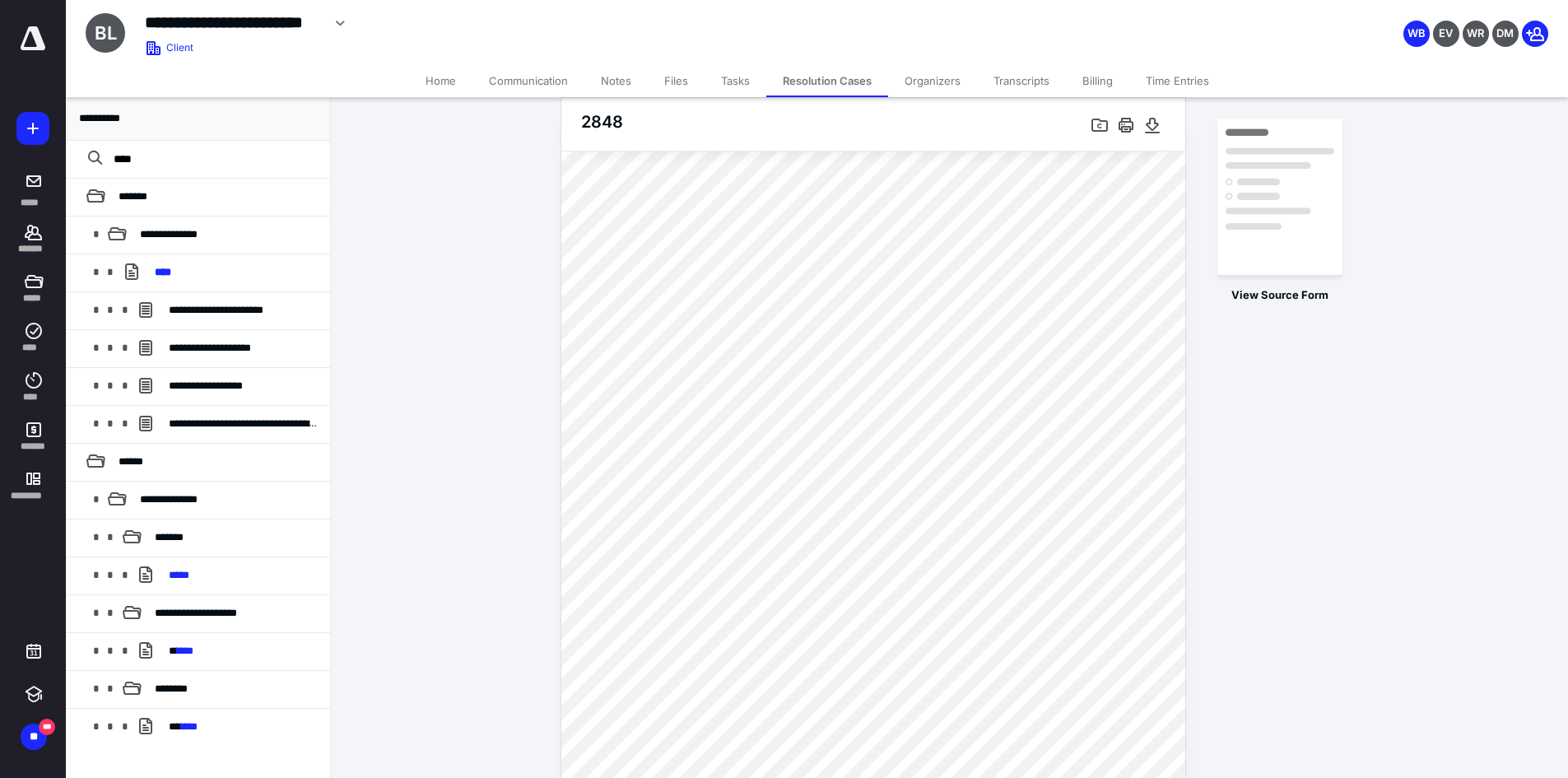 scroll, scrollTop: 1789, scrollLeft: 0, axis: vertical 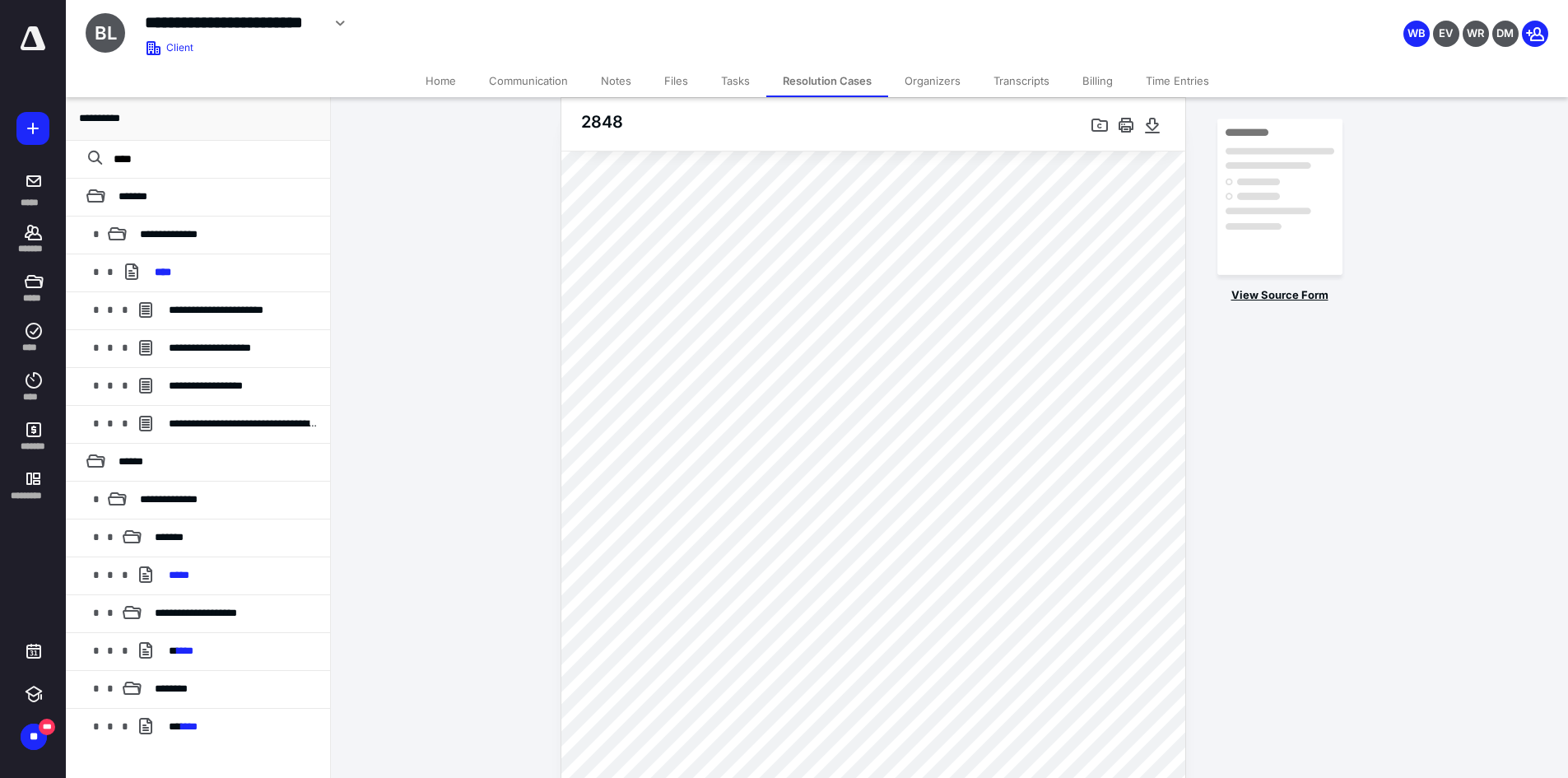 click at bounding box center [1280, 198] 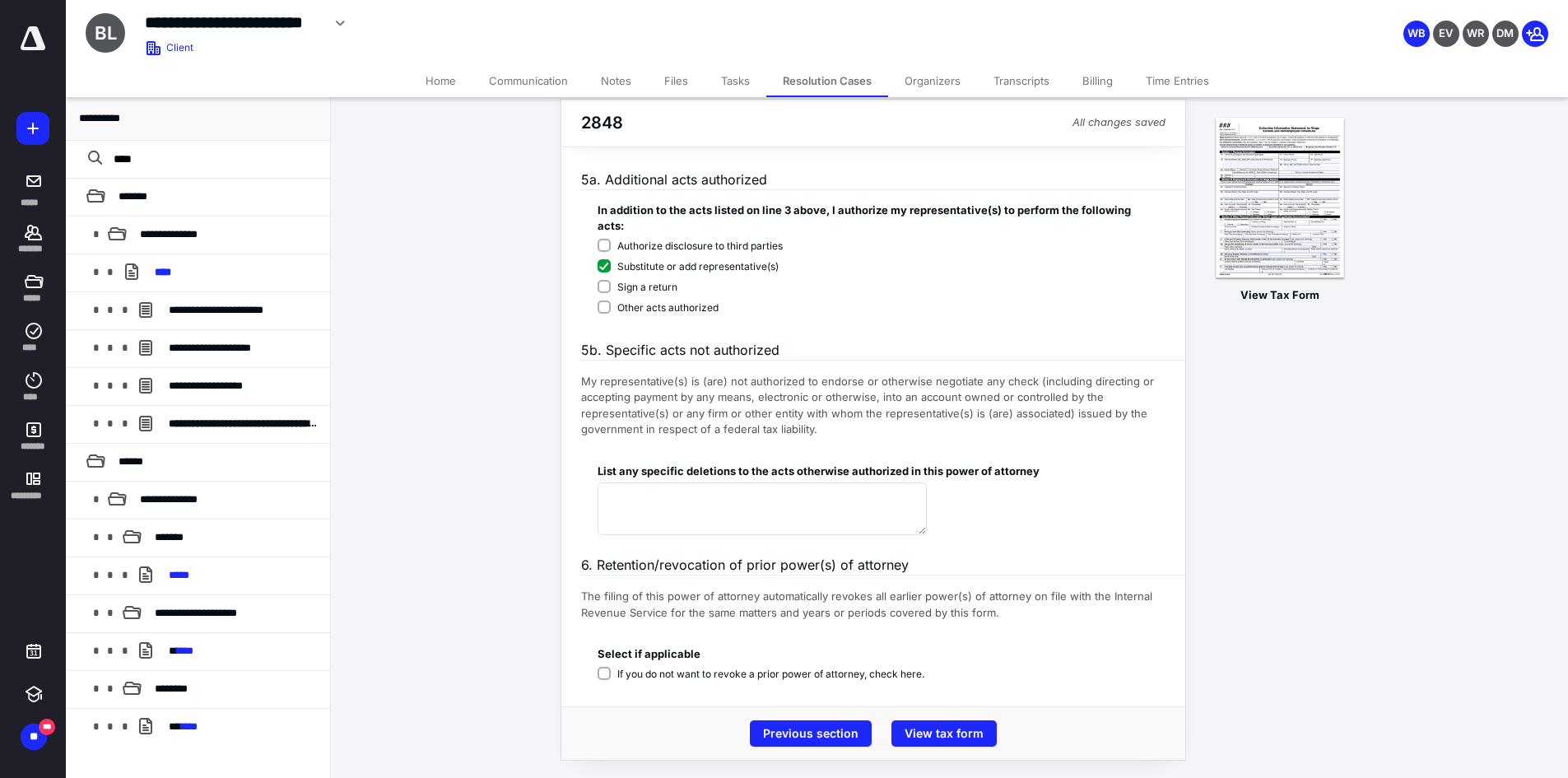scroll, scrollTop: 145, scrollLeft: 0, axis: vertical 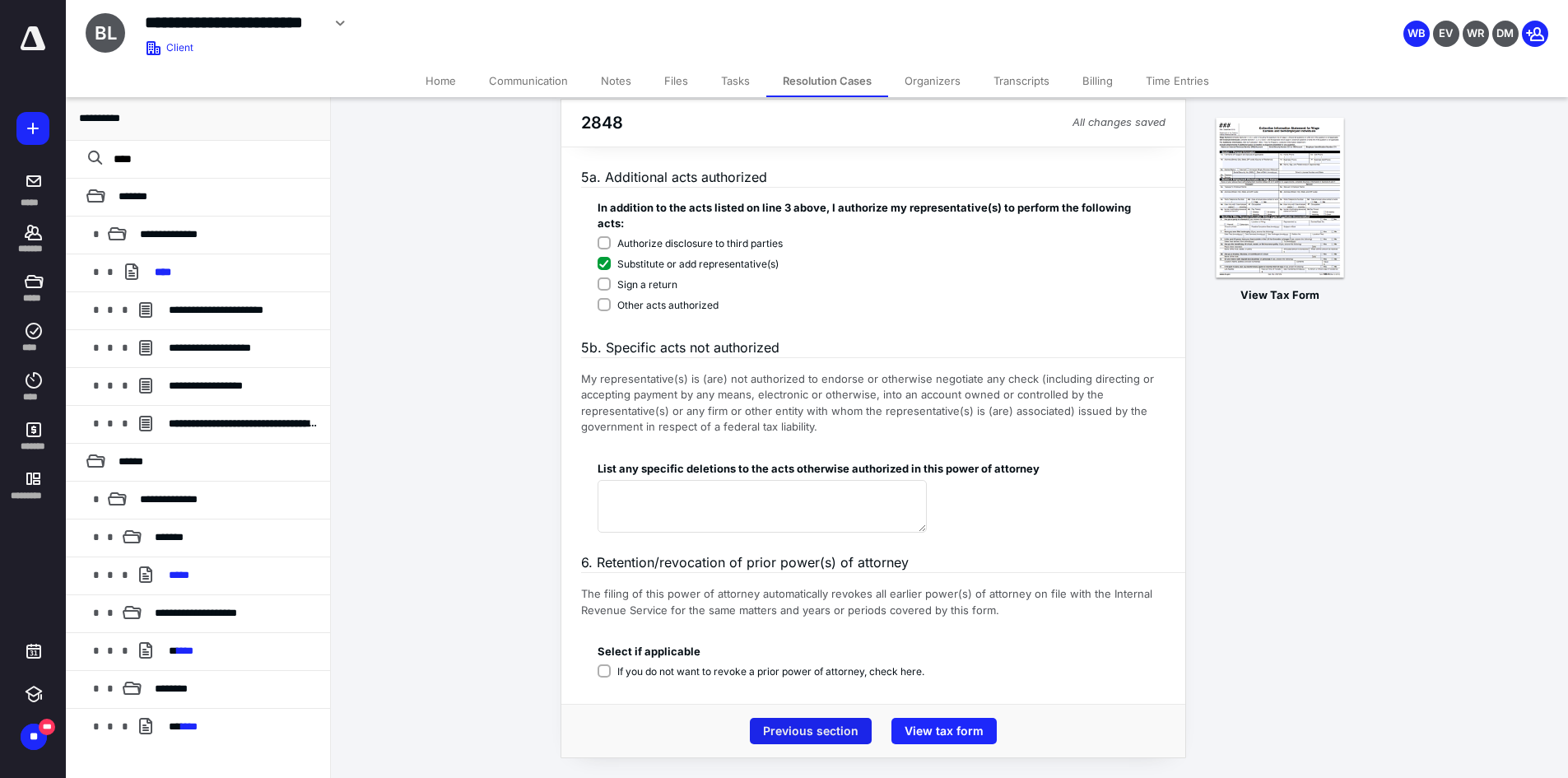 click on "Previous section" at bounding box center (811, 731) 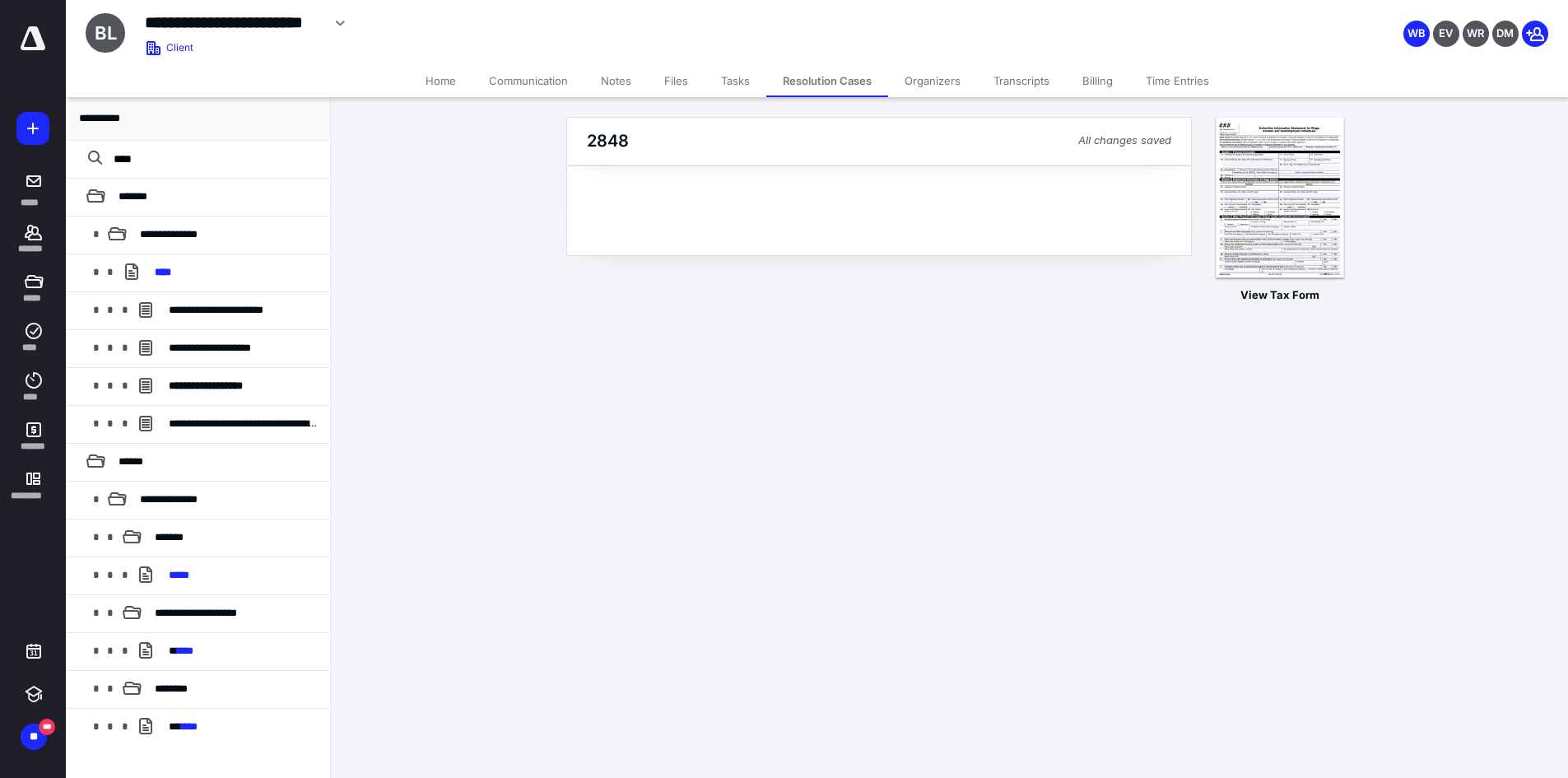 scroll, scrollTop: 0, scrollLeft: 0, axis: both 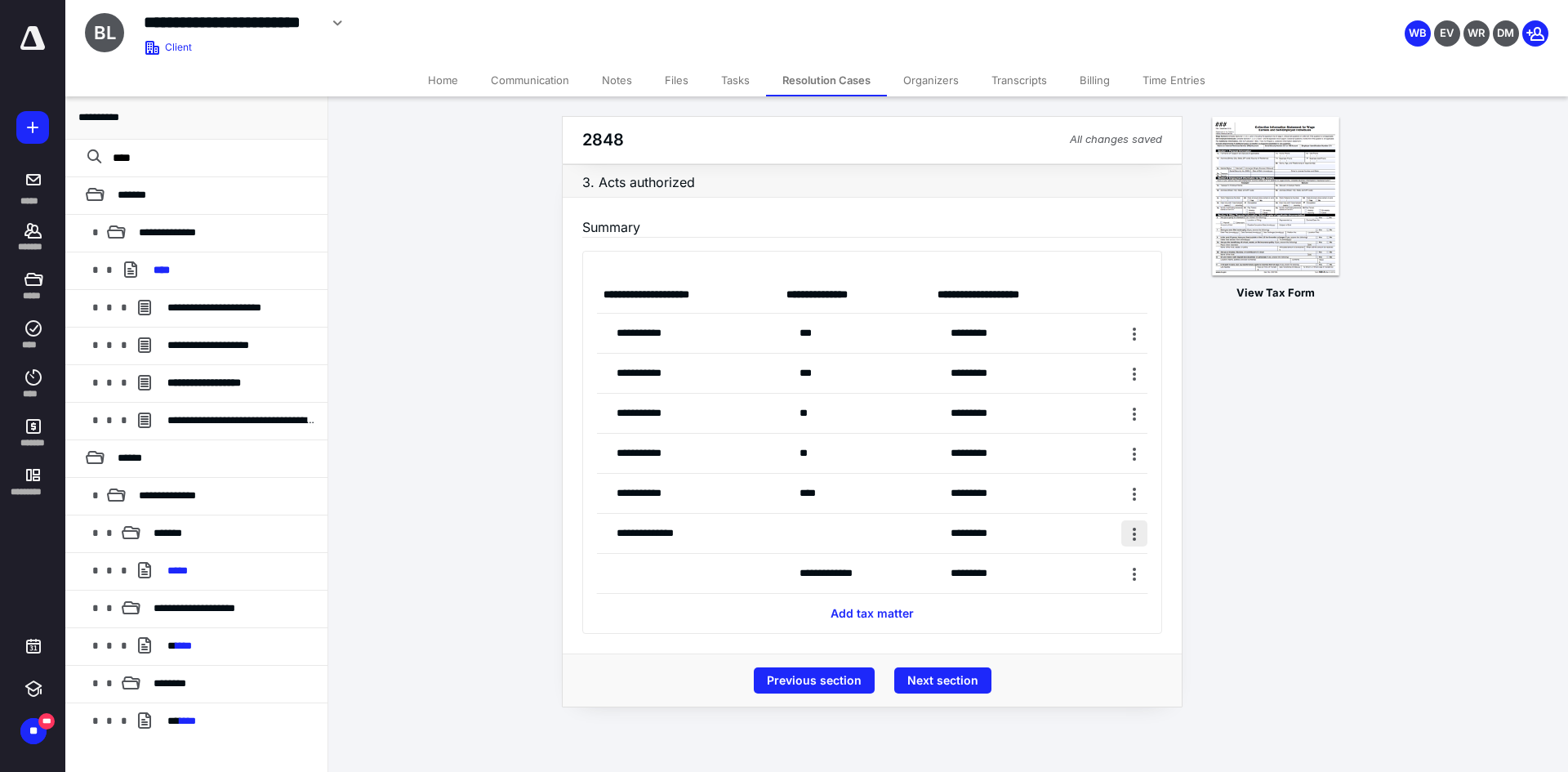 click at bounding box center (1134, 533) 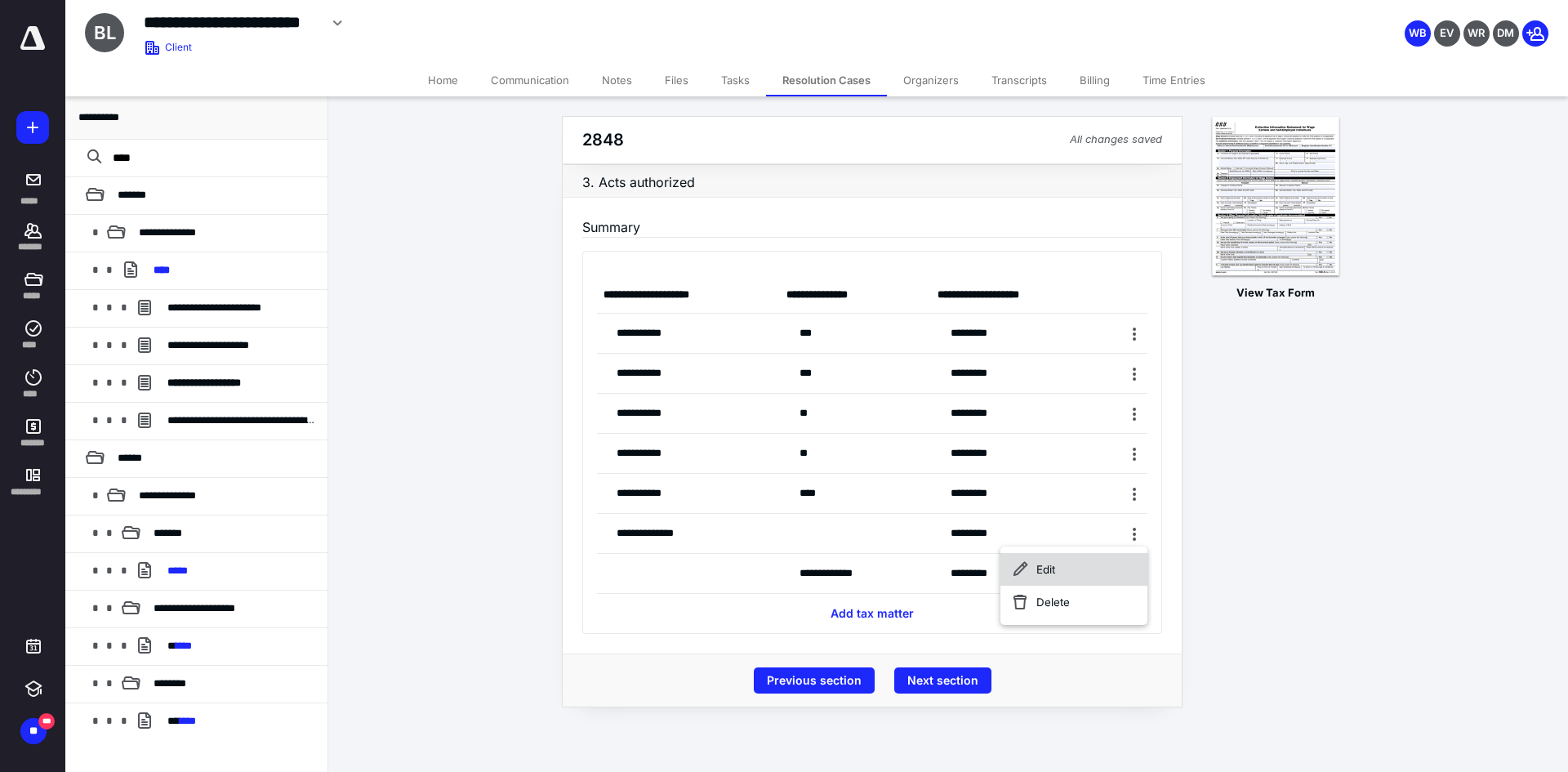 click on "Edit" at bounding box center (1074, 569) 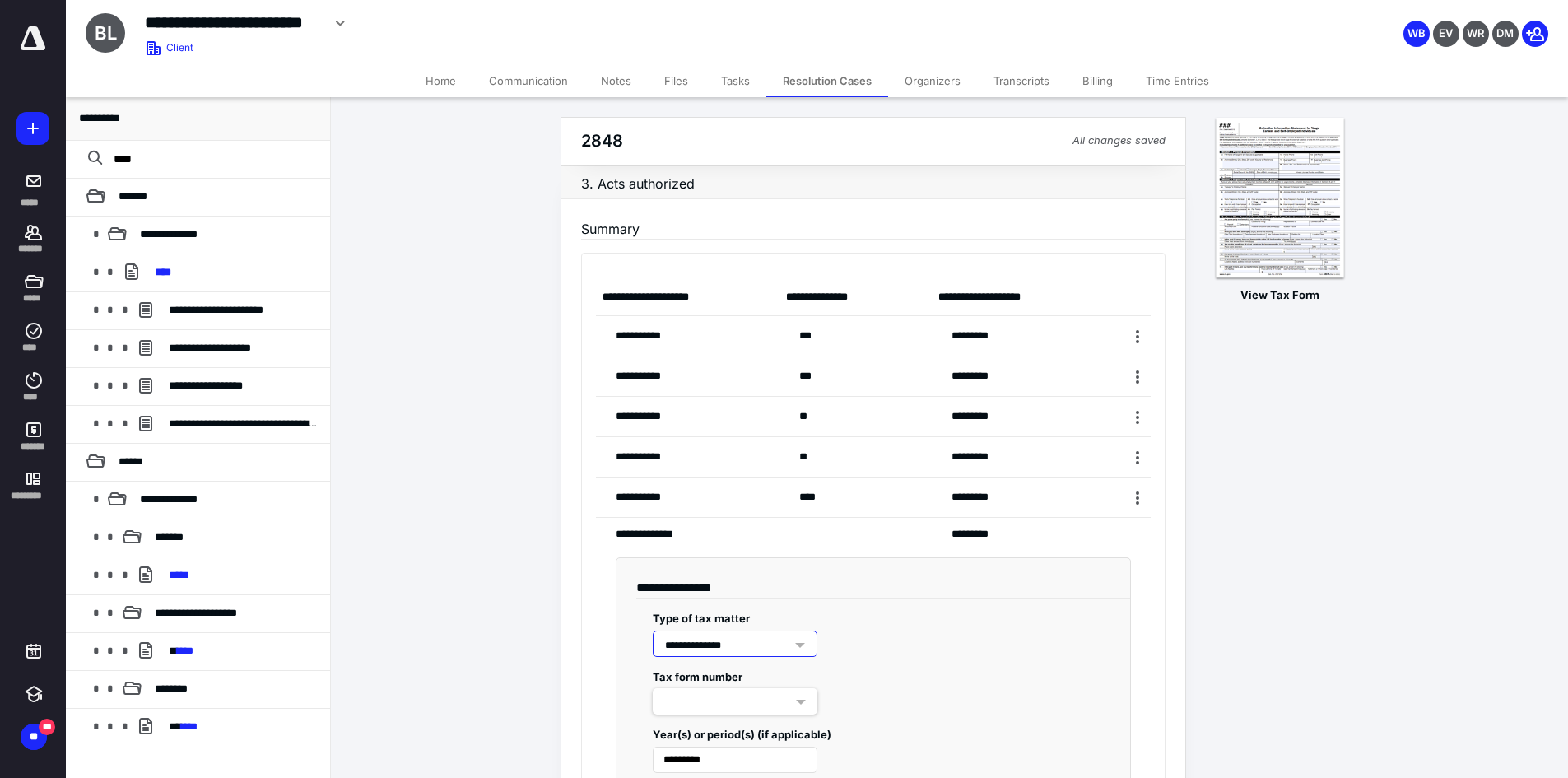 scroll, scrollTop: 212, scrollLeft: 0, axis: vertical 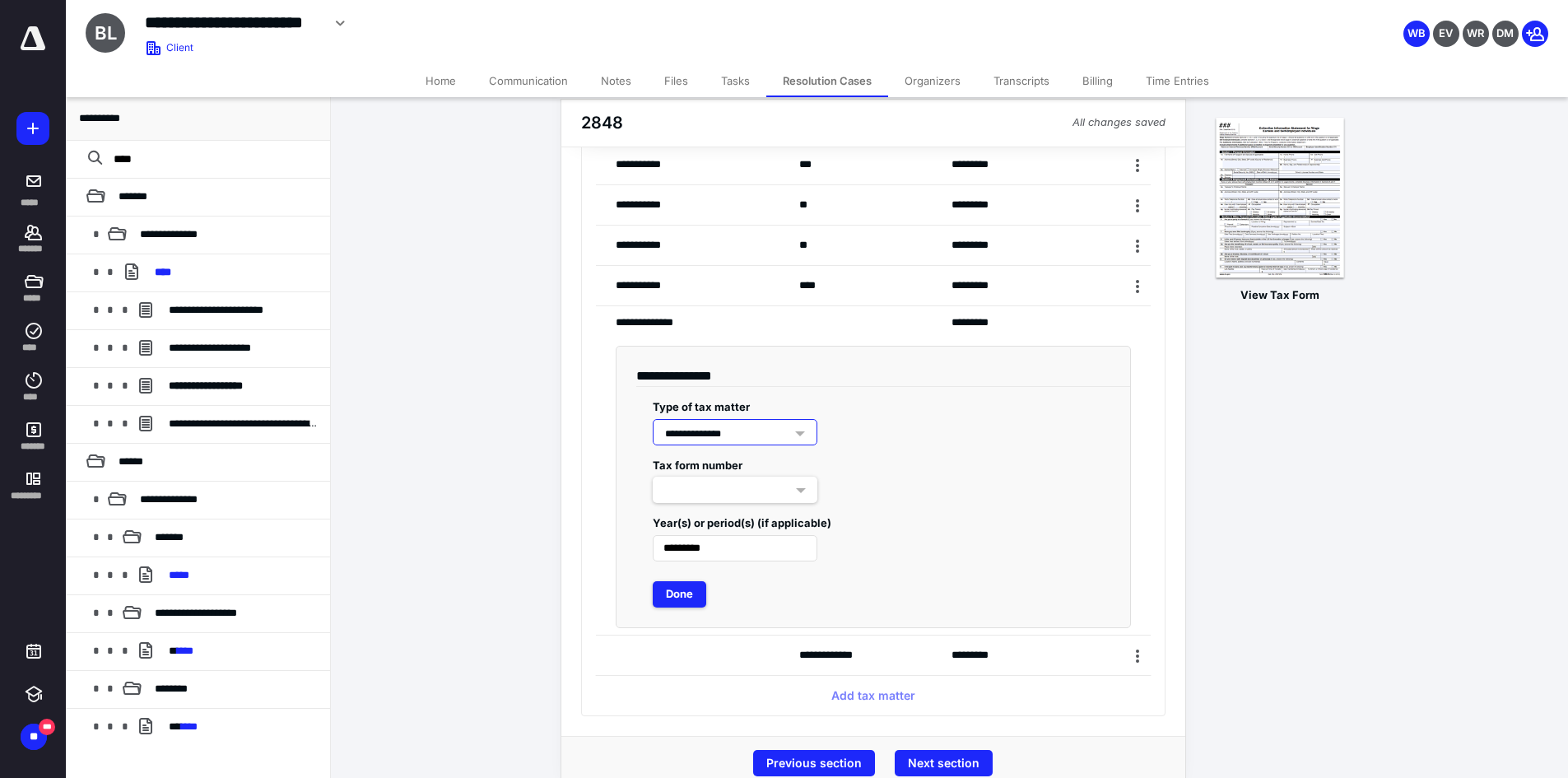 click at bounding box center [735, 490] 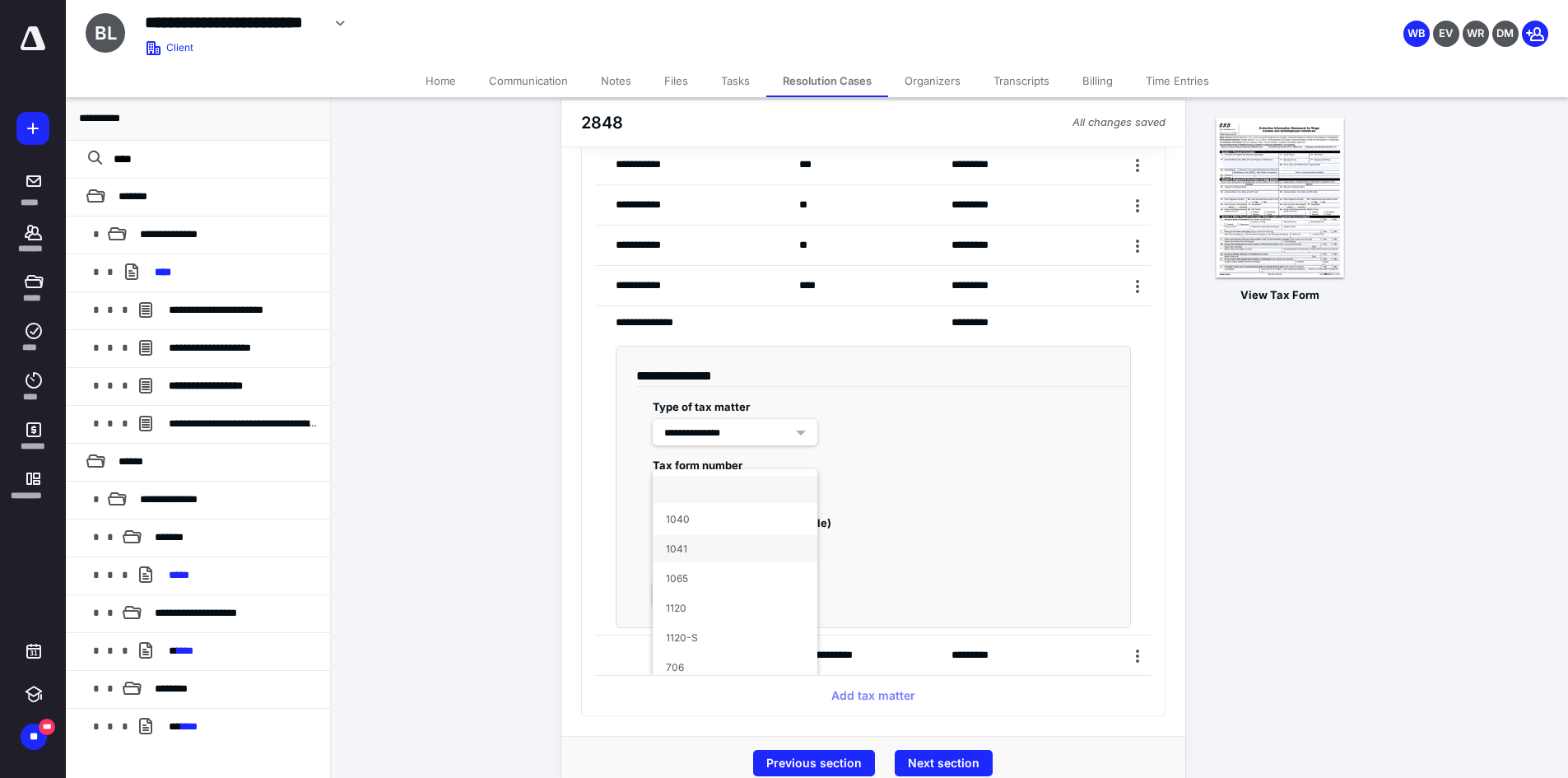 scroll, scrollTop: 158, scrollLeft: 0, axis: vertical 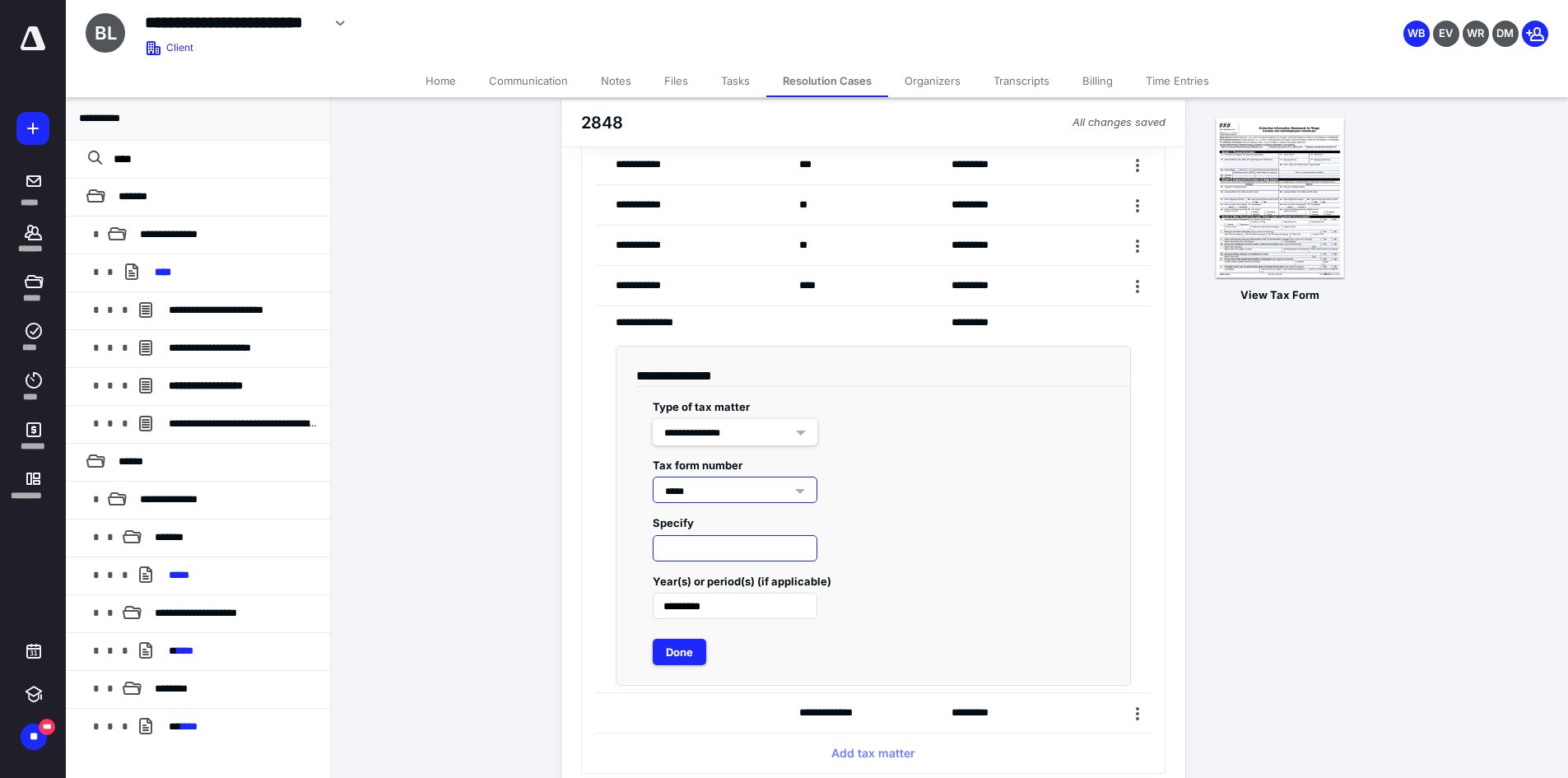 click at bounding box center [735, 548] 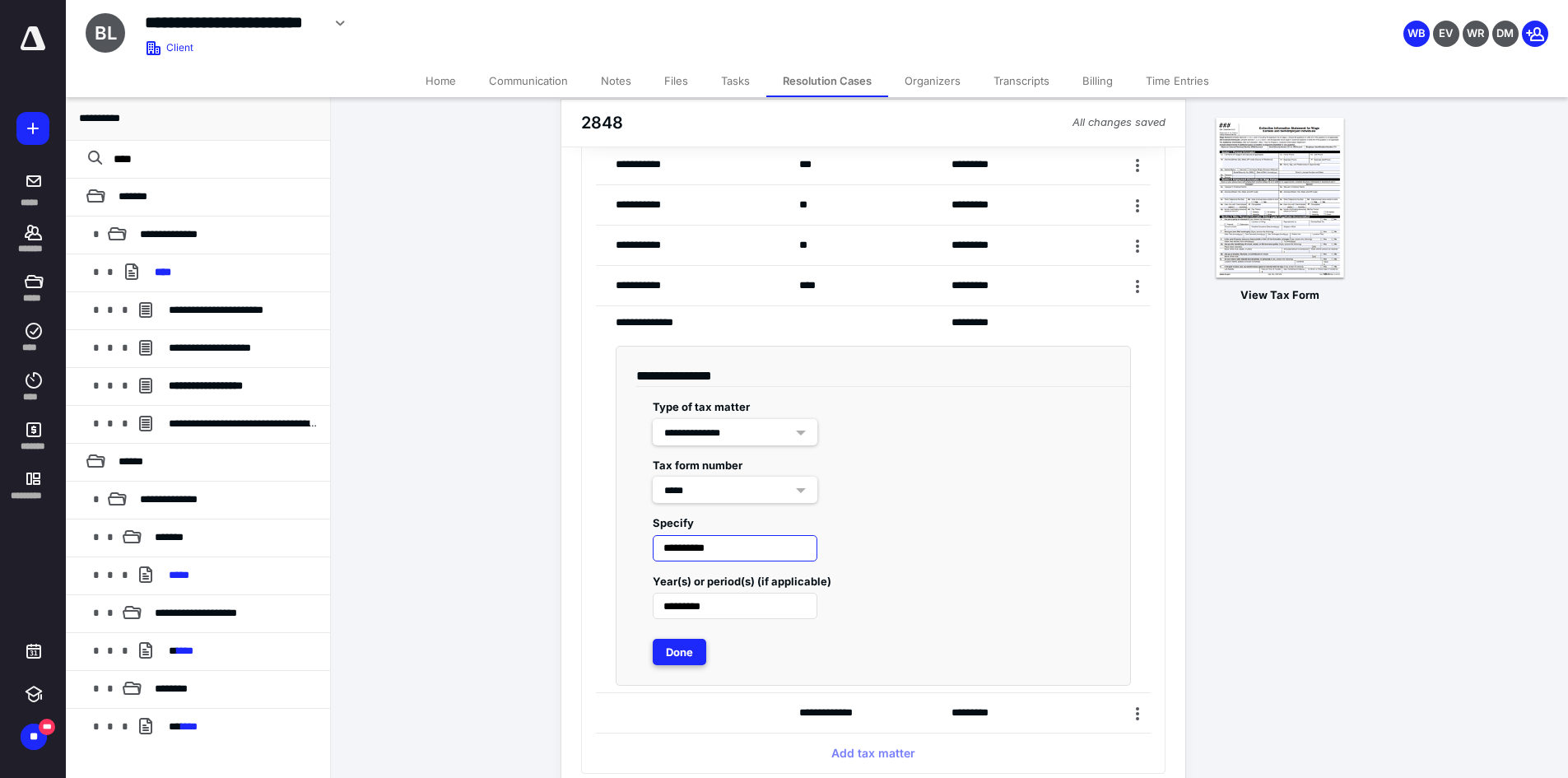type on "**********" 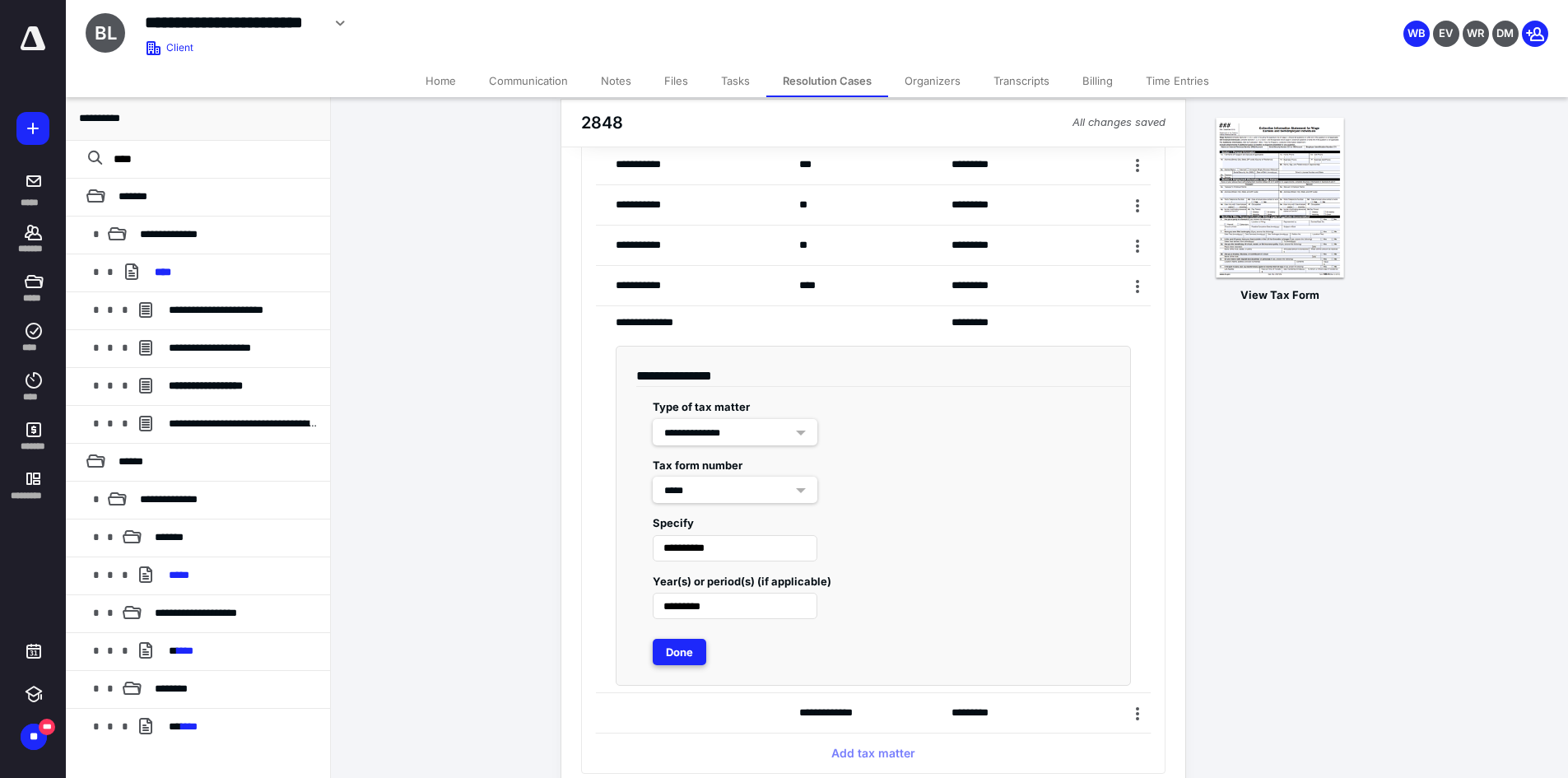 click on "Done" at bounding box center (679, 652) 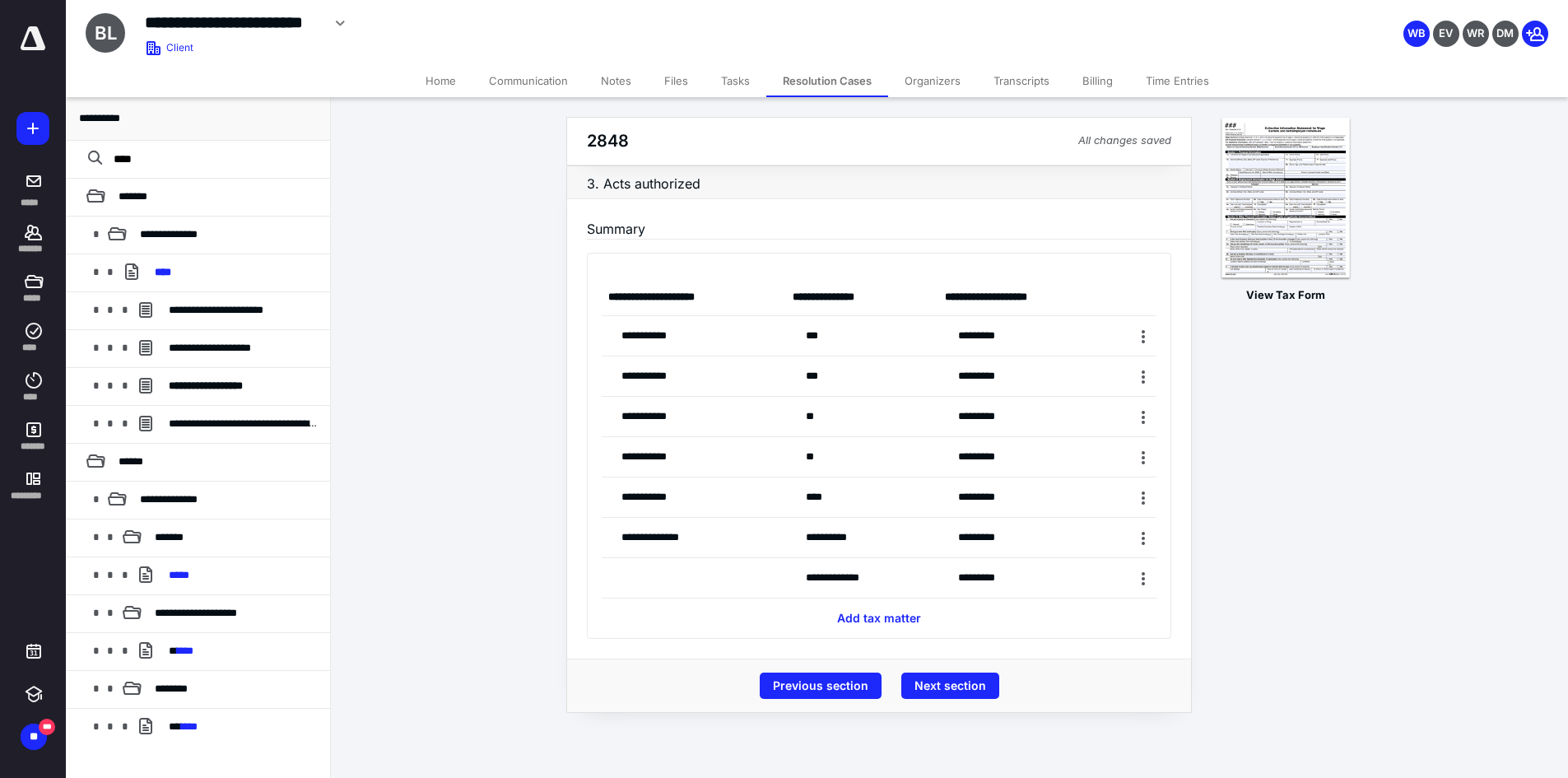 scroll, scrollTop: 0, scrollLeft: 0, axis: both 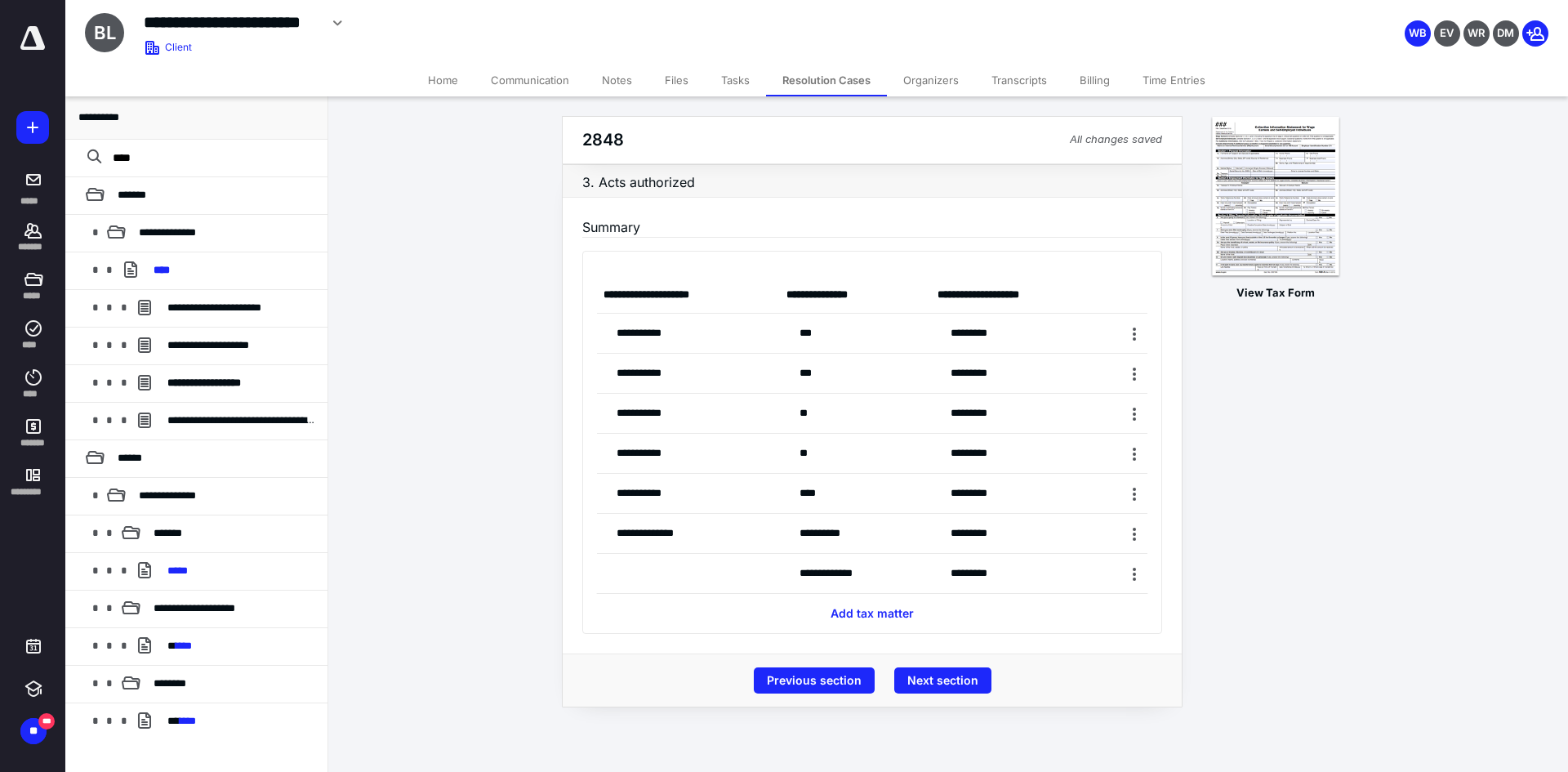 click at bounding box center [688, 573] 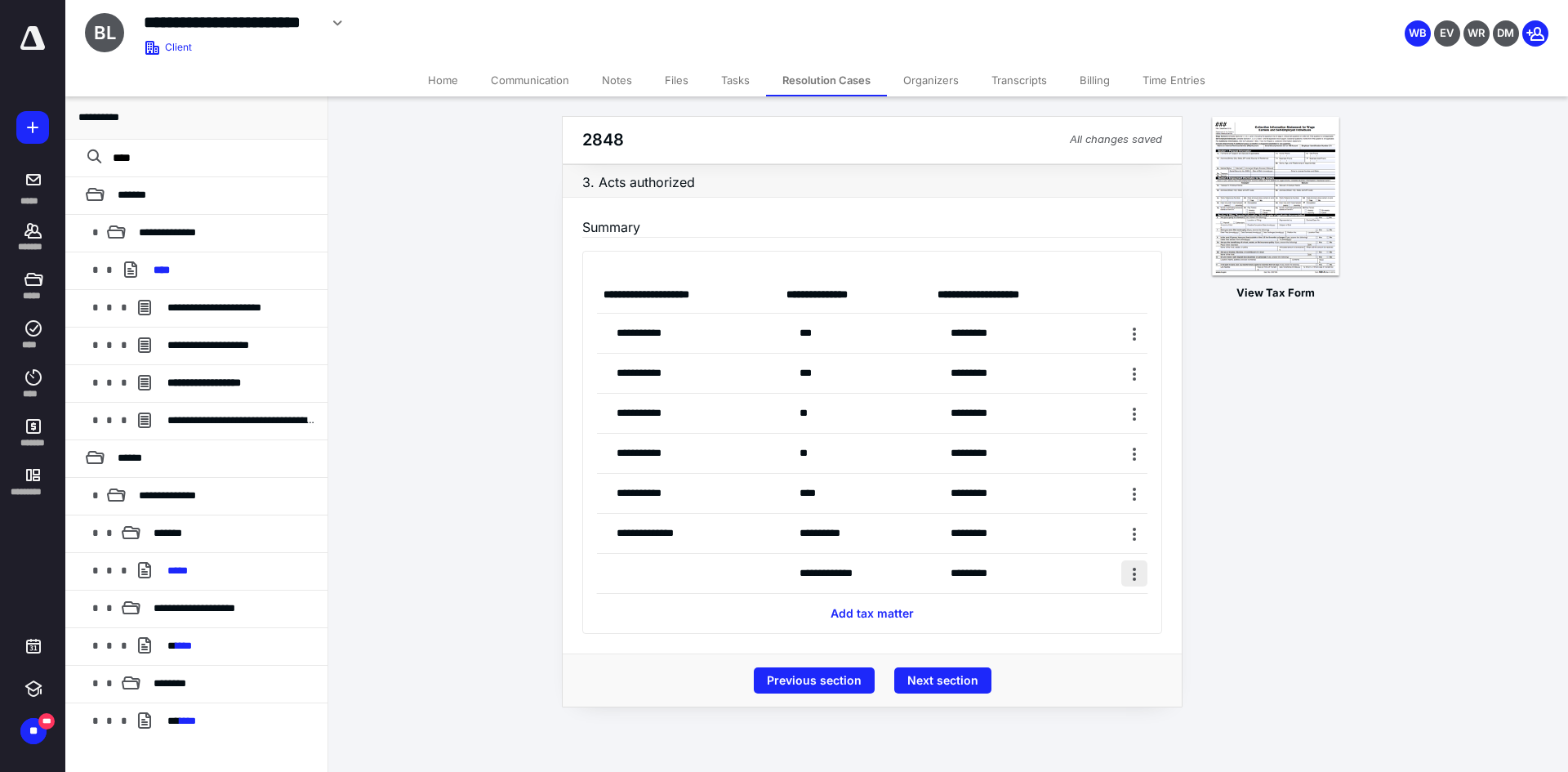 click at bounding box center (1134, 573) 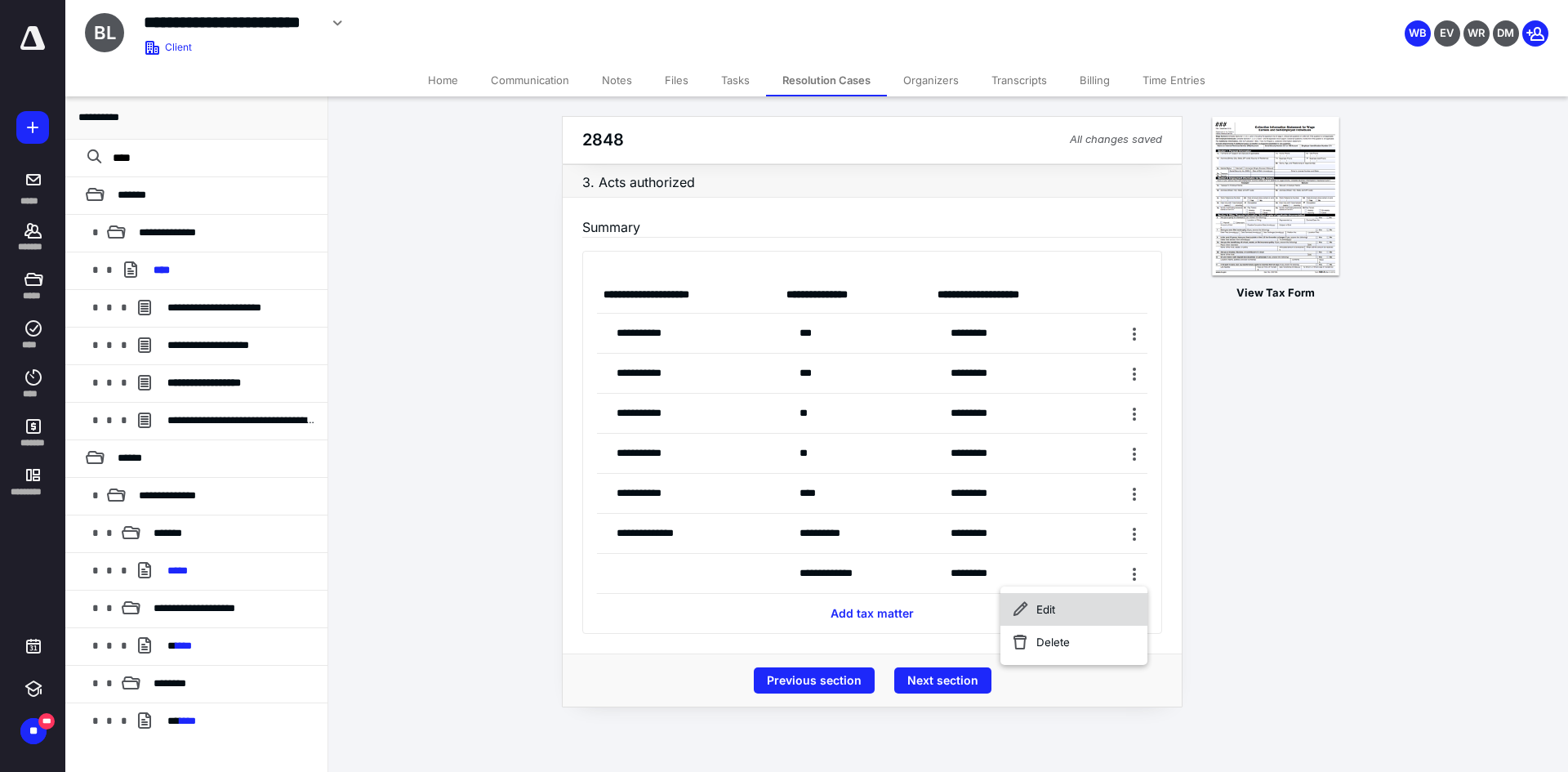 click on "Edit" at bounding box center (1074, 609) 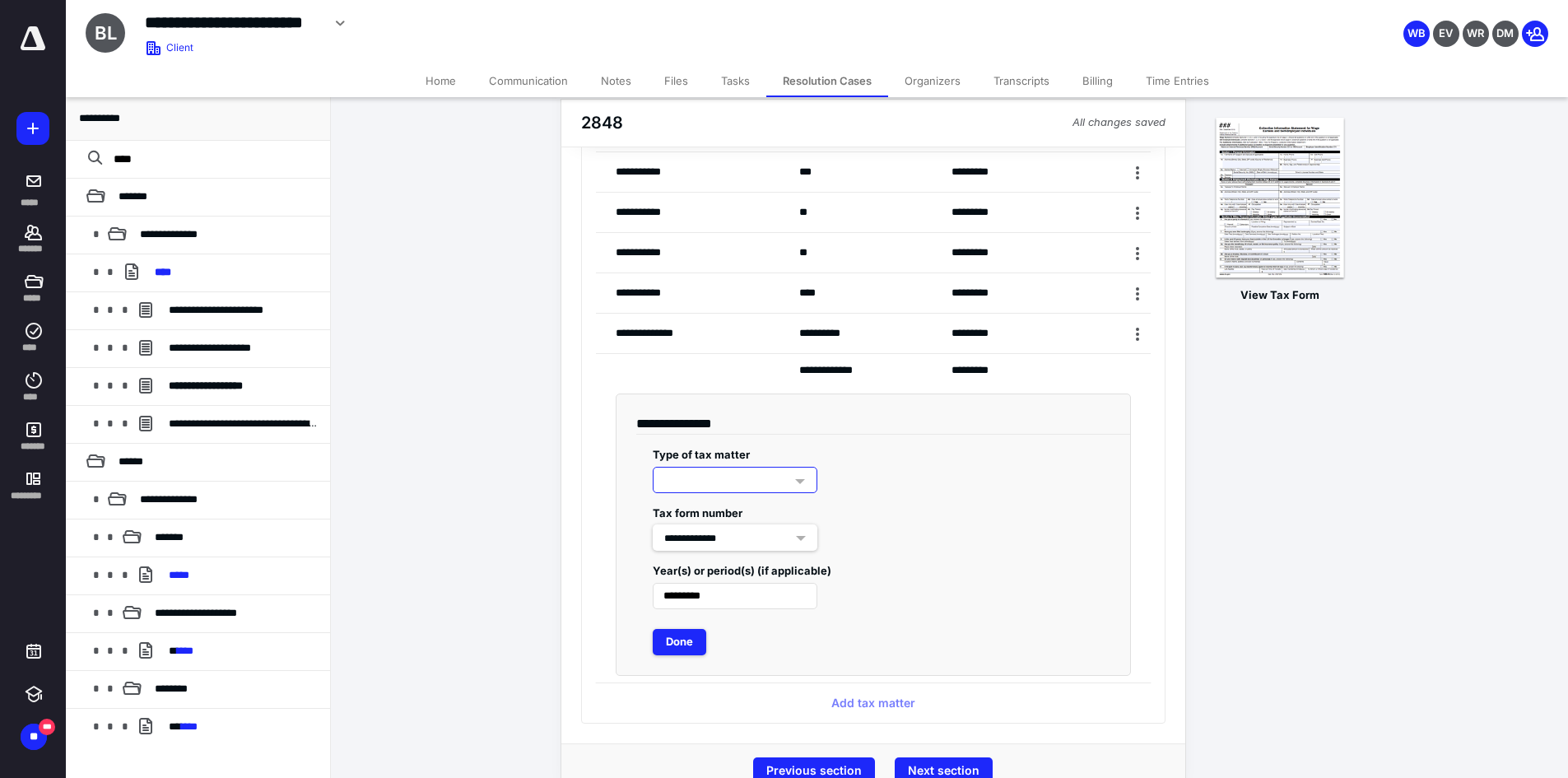scroll, scrollTop: 203, scrollLeft: 0, axis: vertical 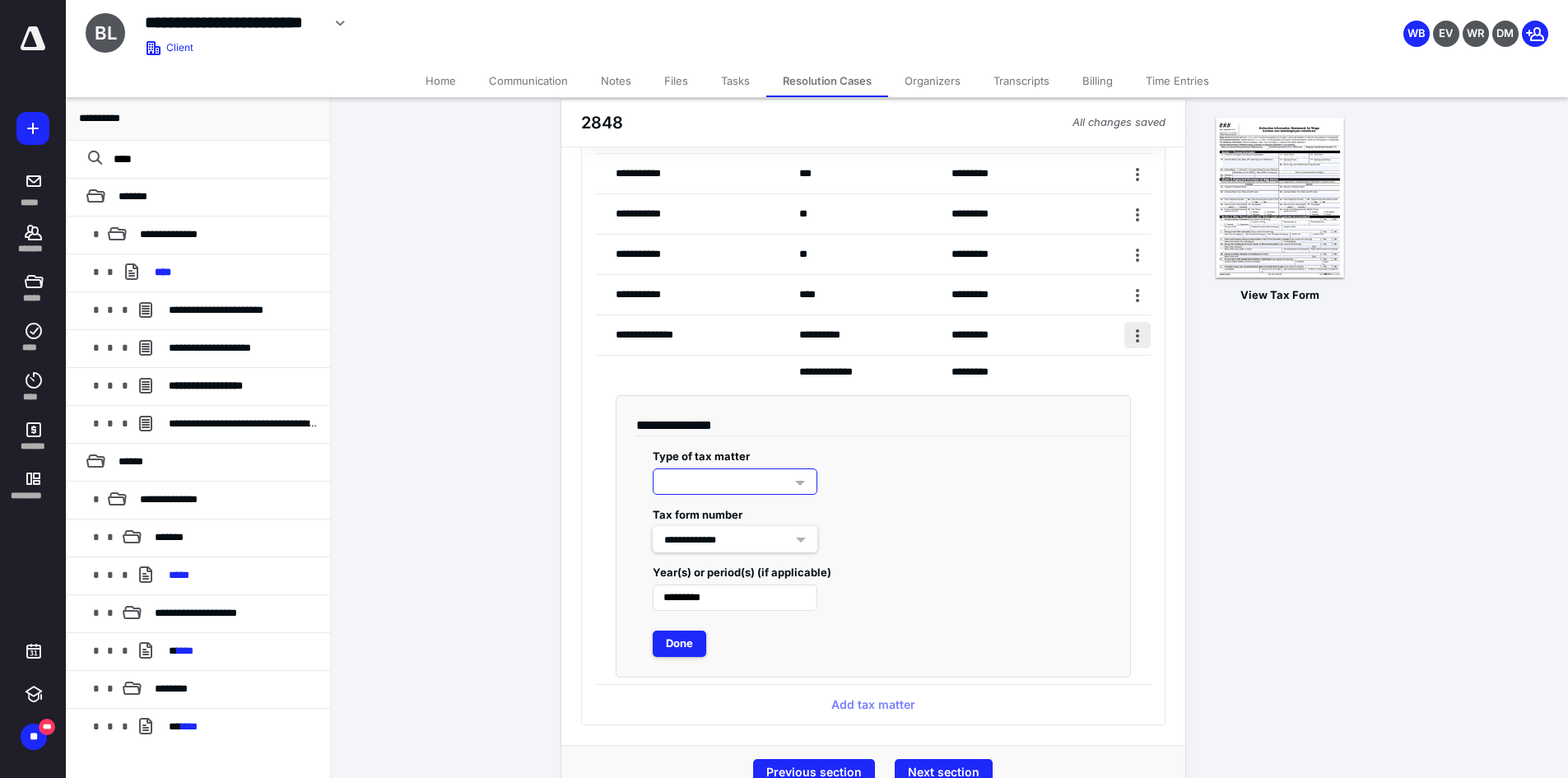click at bounding box center (1138, 335) 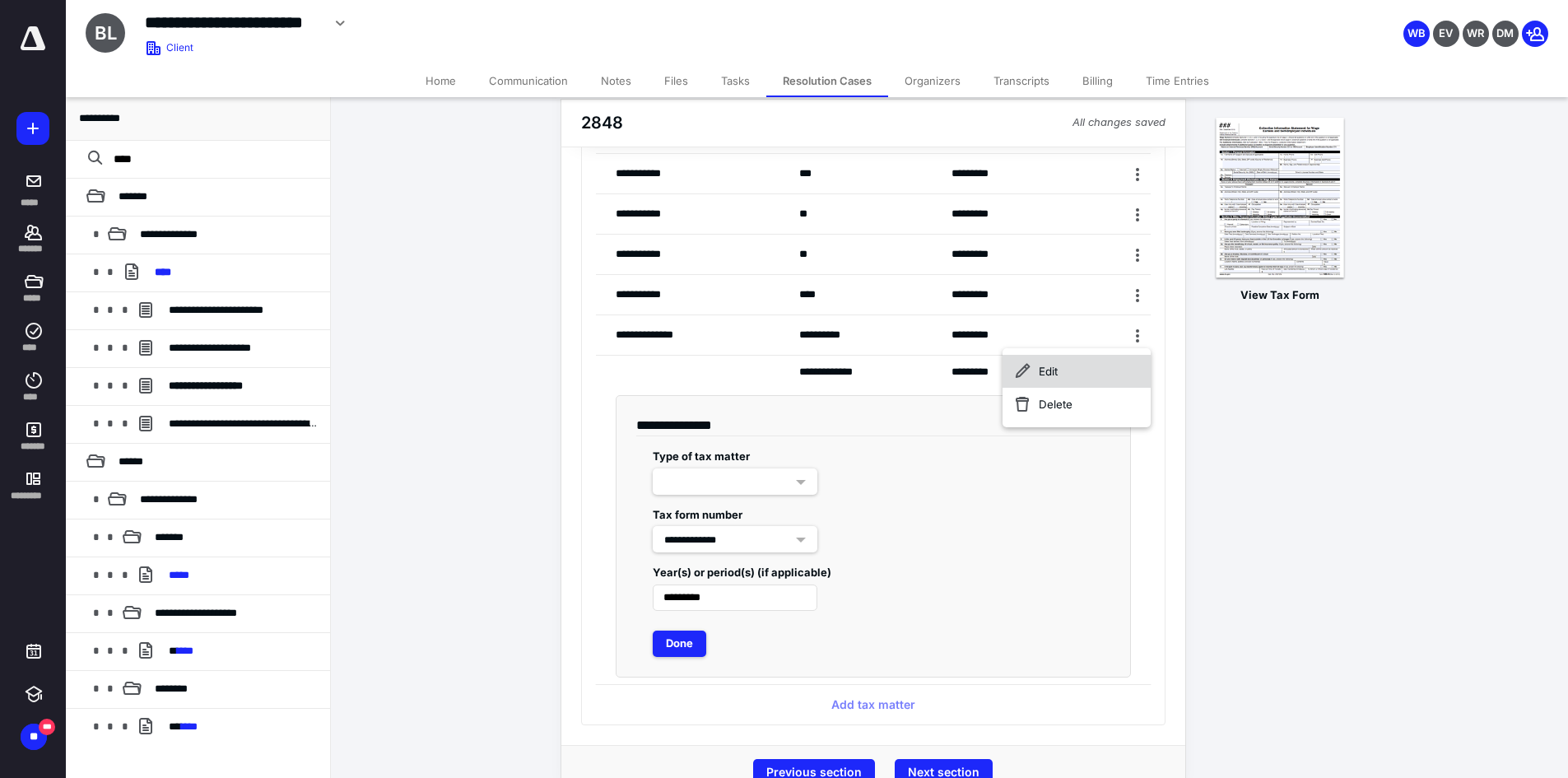 click on "Edit" at bounding box center (1077, 371) 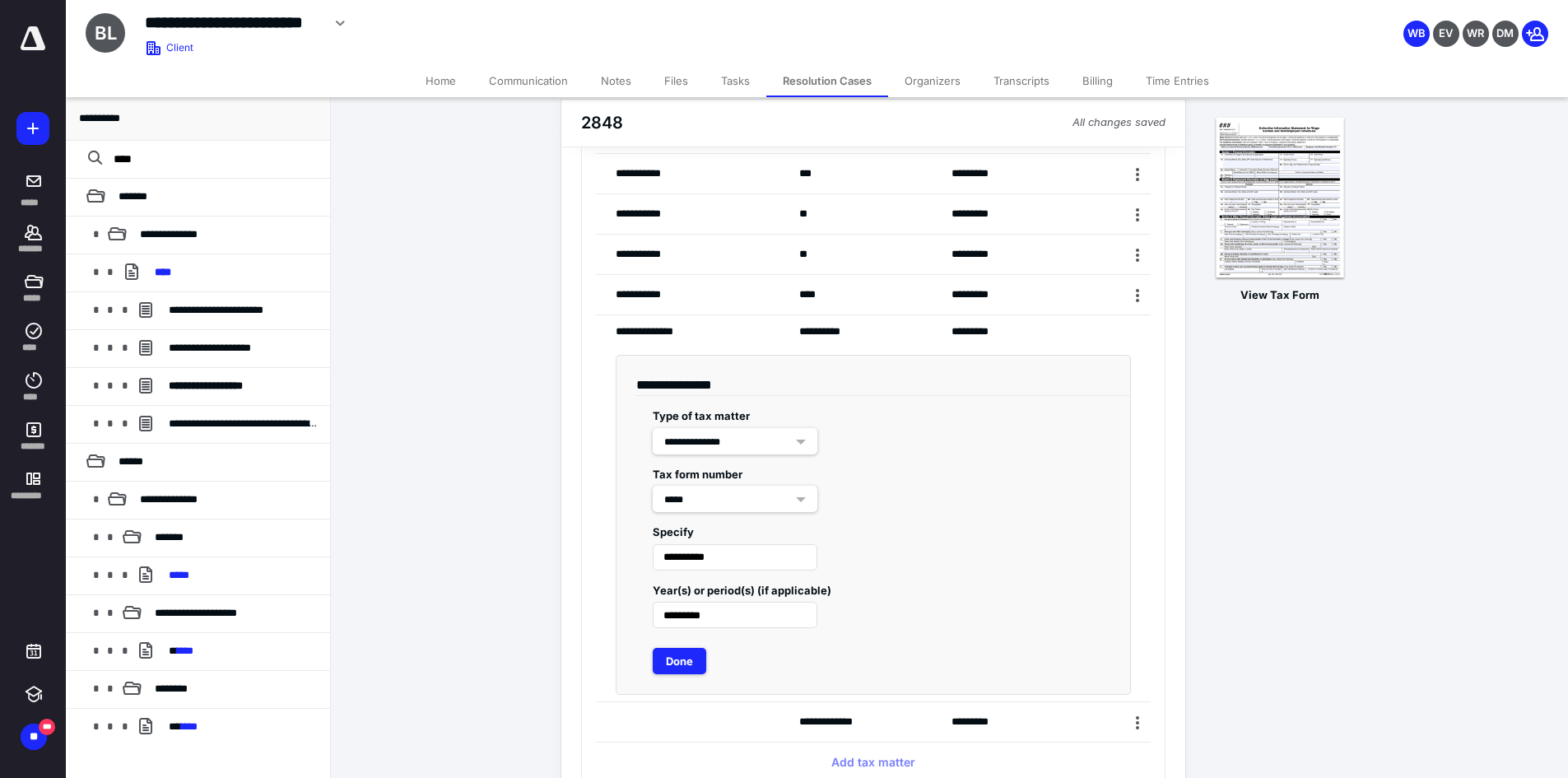 click on "**********" at bounding box center [735, 441] 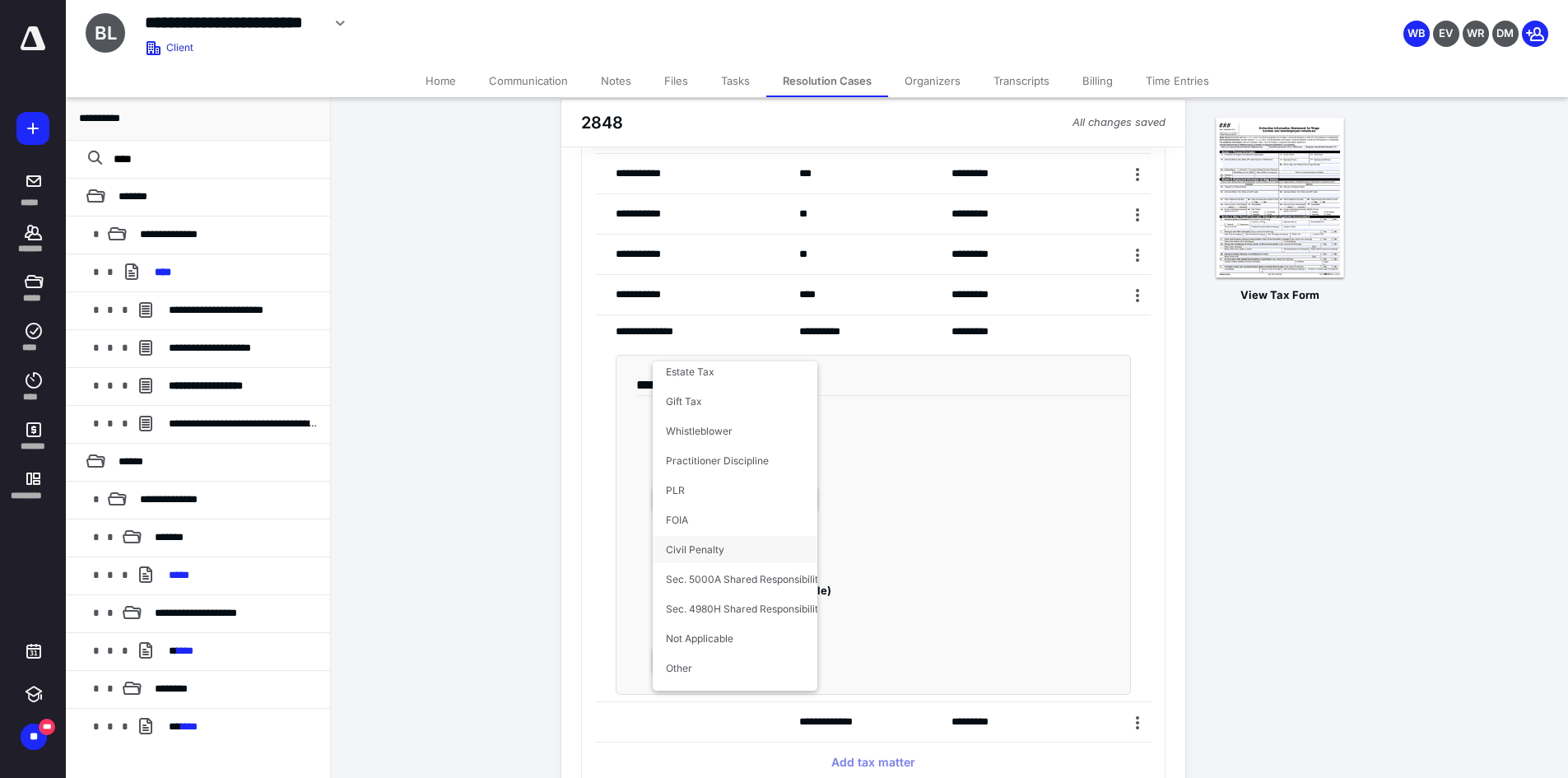 scroll, scrollTop: 170, scrollLeft: 0, axis: vertical 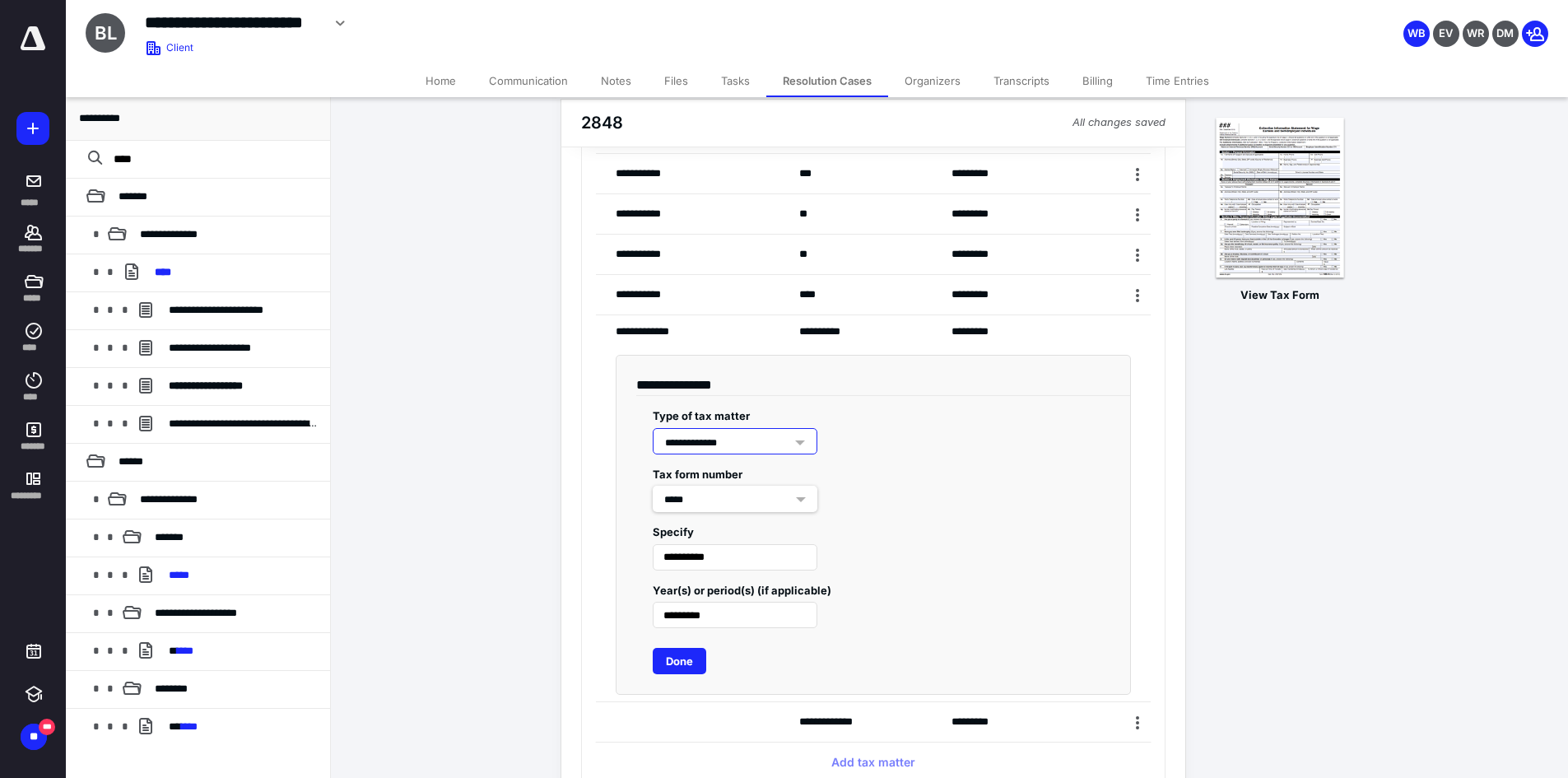 click on "Done" at bounding box center [679, 661] 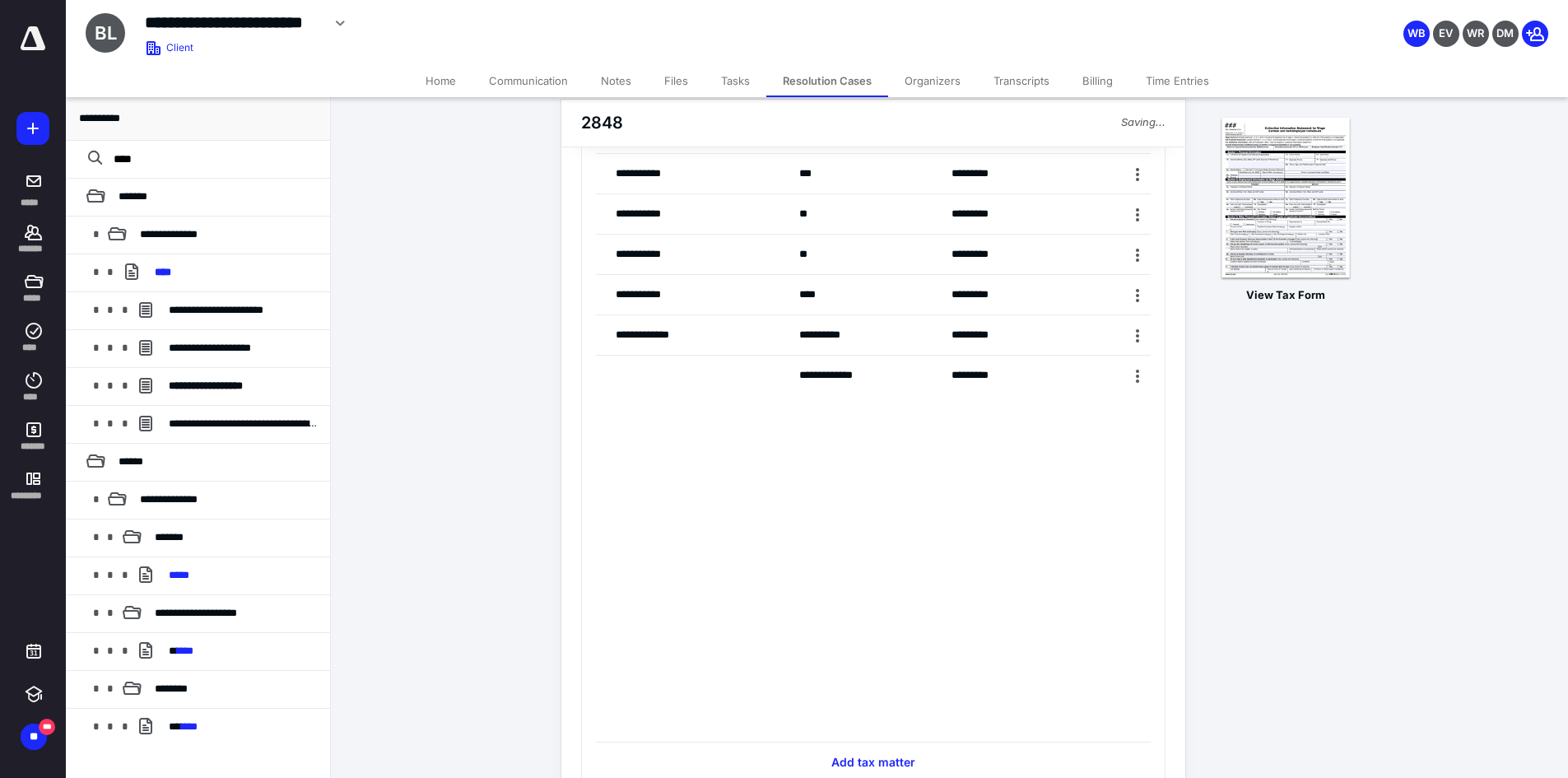 scroll, scrollTop: 0, scrollLeft: 0, axis: both 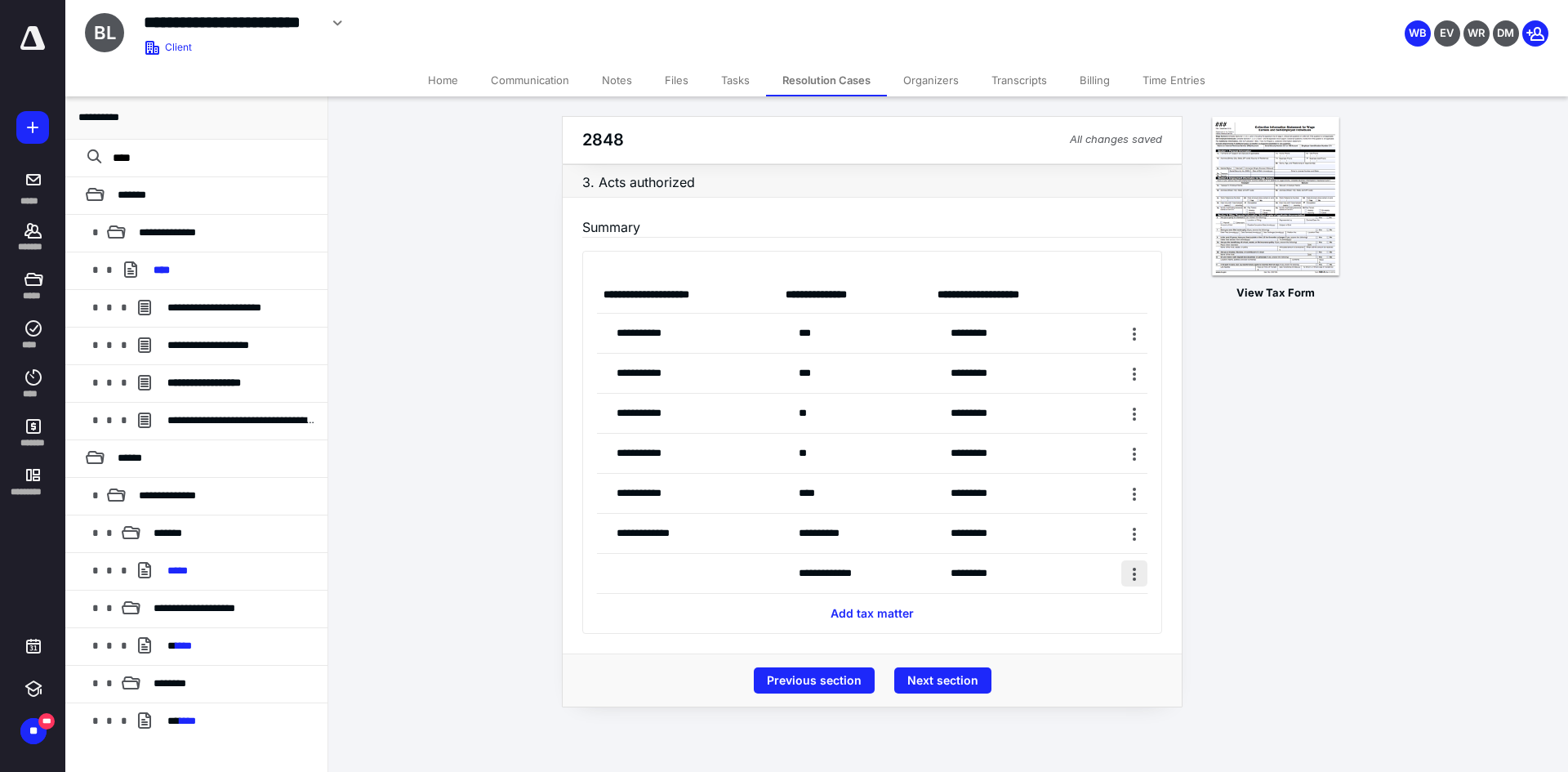 click at bounding box center [1134, 573] 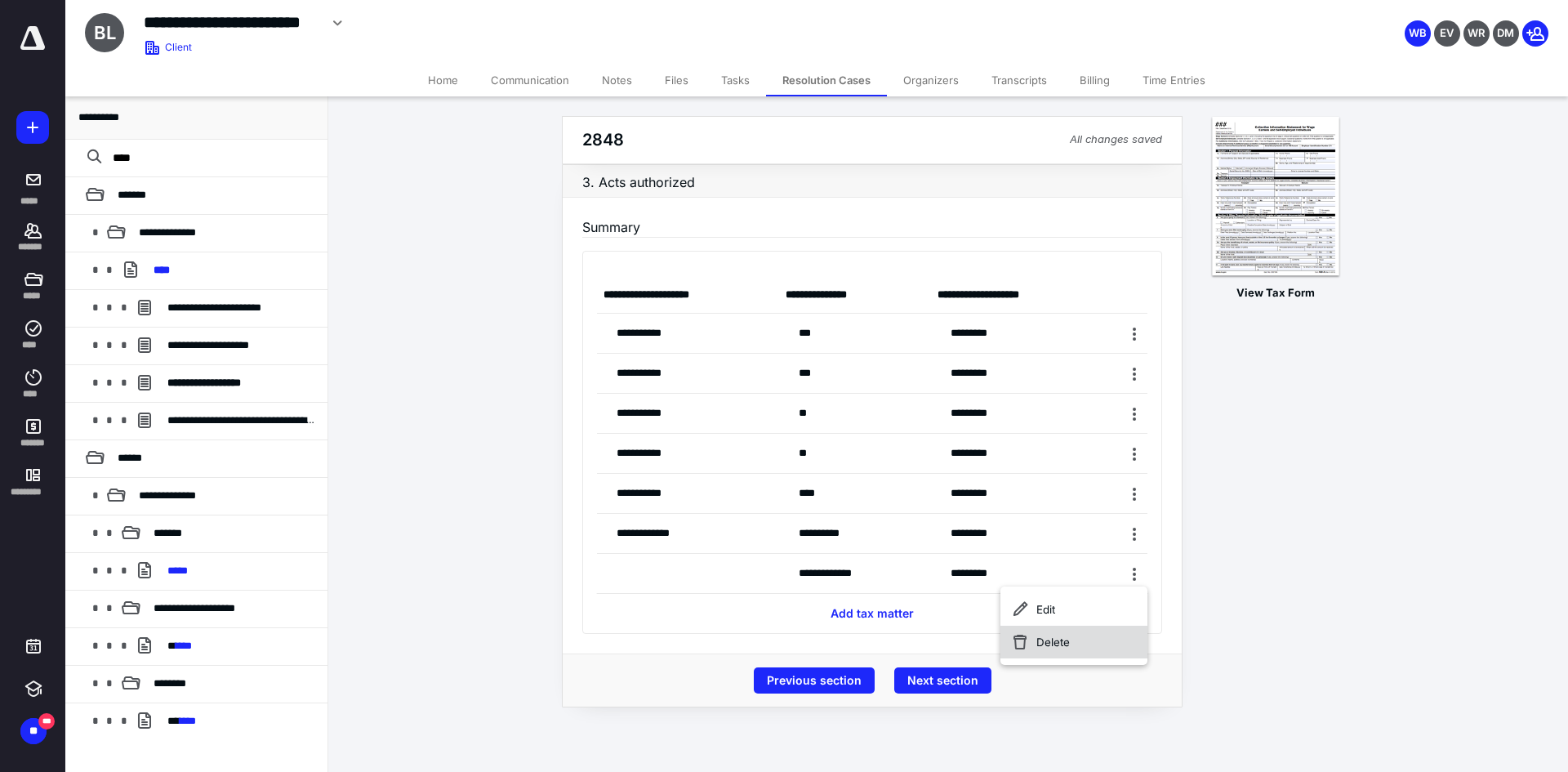 click on "Delete" at bounding box center [1074, 642] 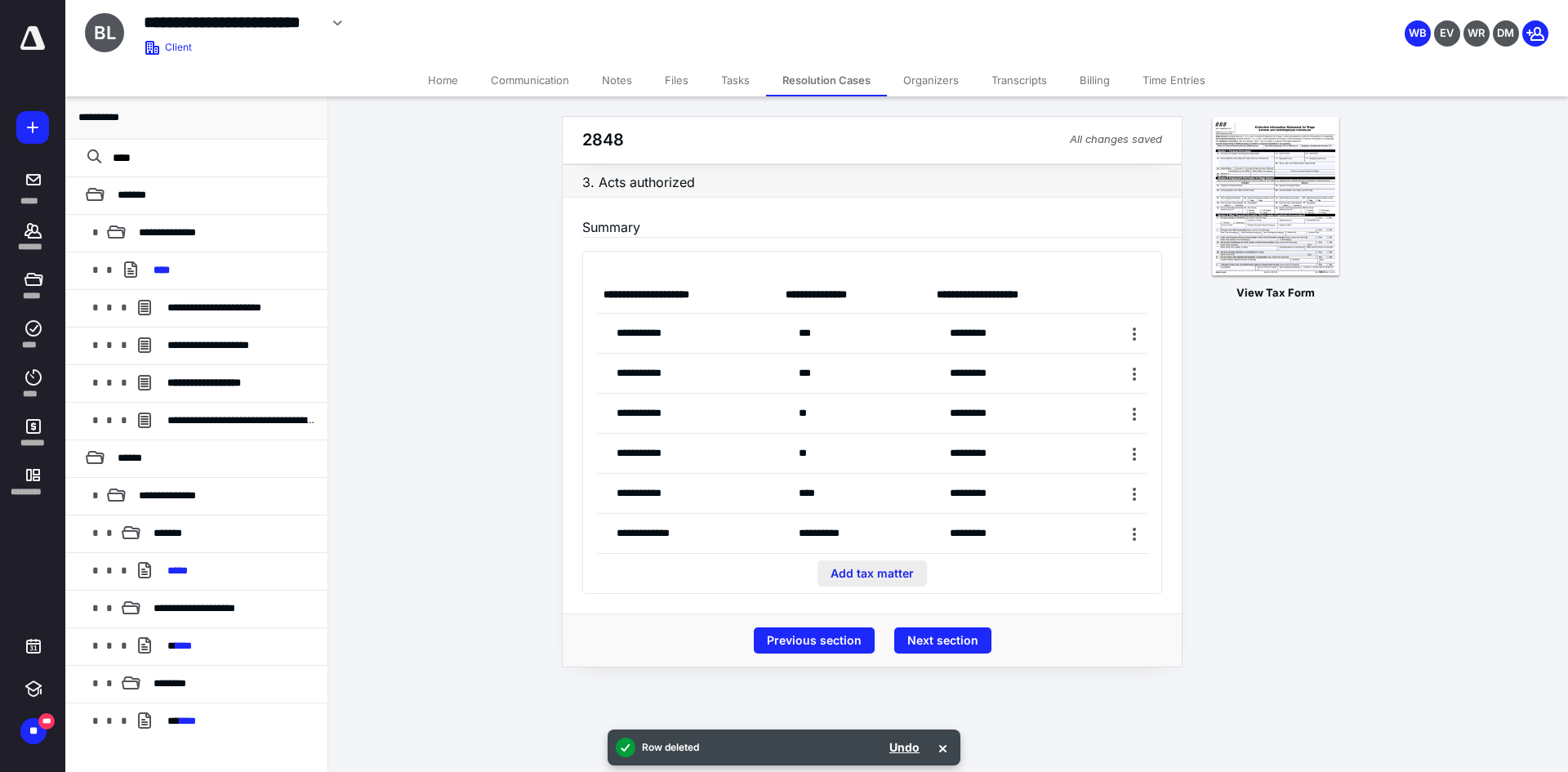 click on "Add tax matter" at bounding box center [872, 573] 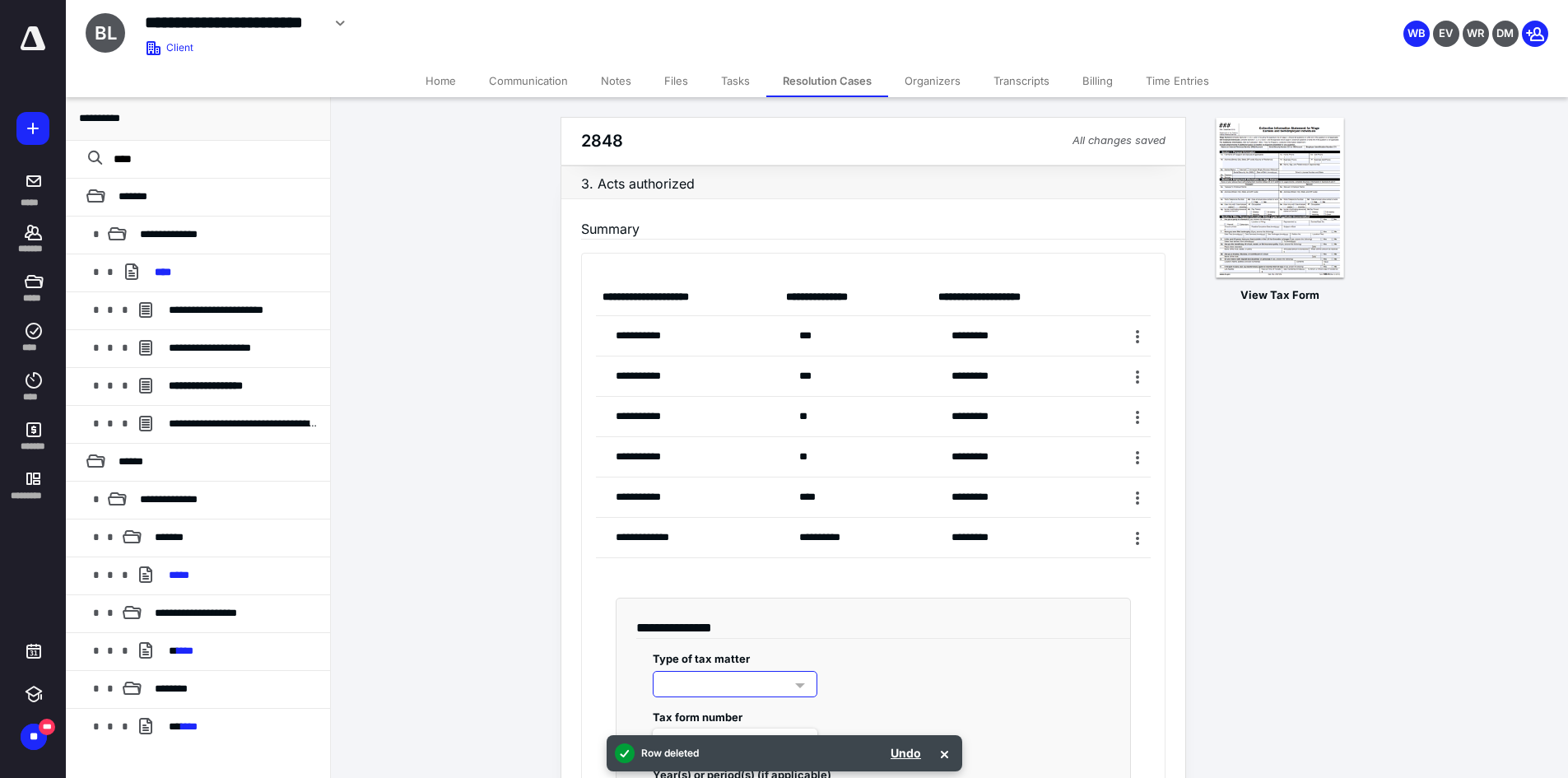 scroll, scrollTop: 244, scrollLeft: 0, axis: vertical 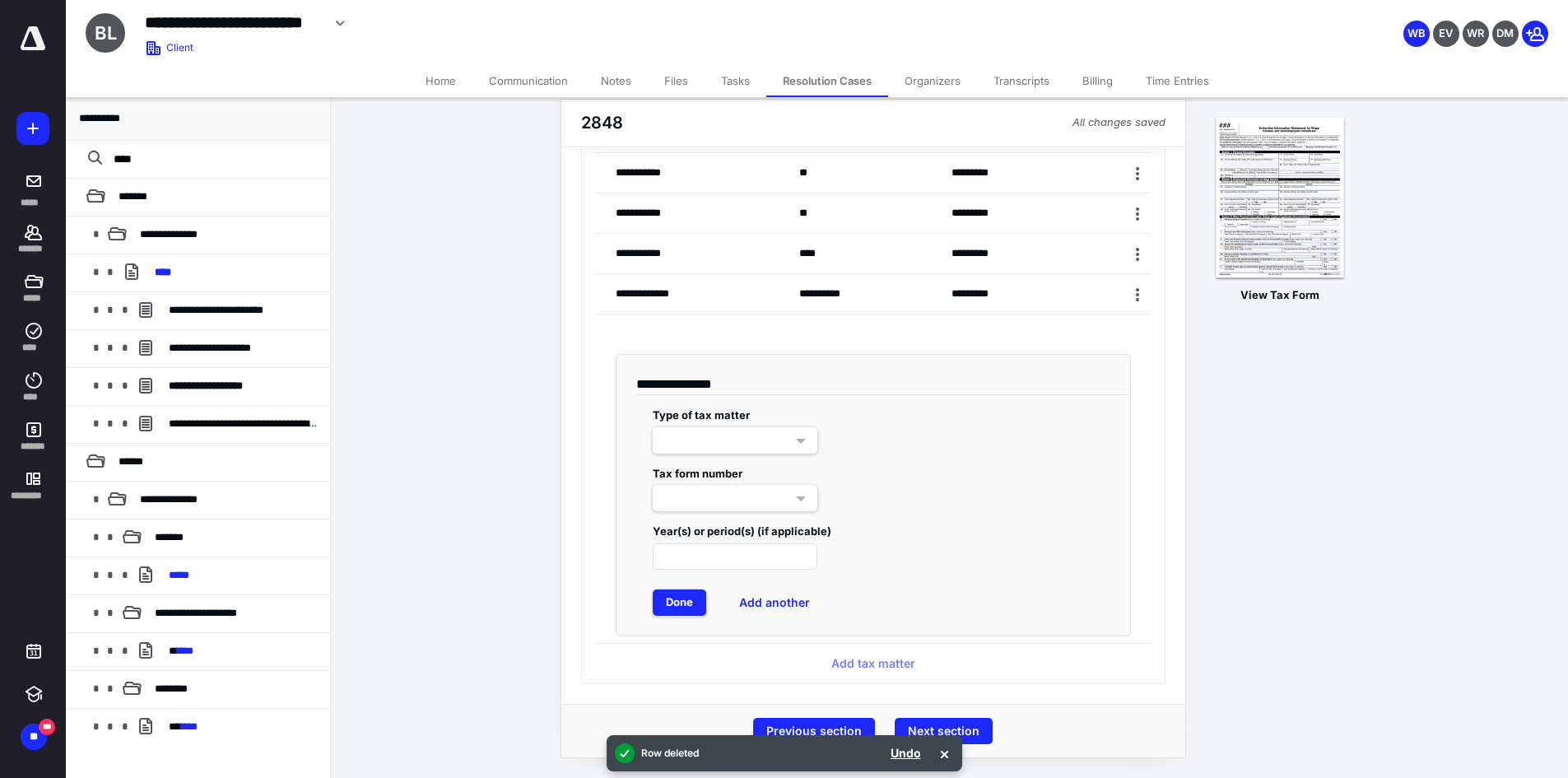 click at bounding box center [735, 440] 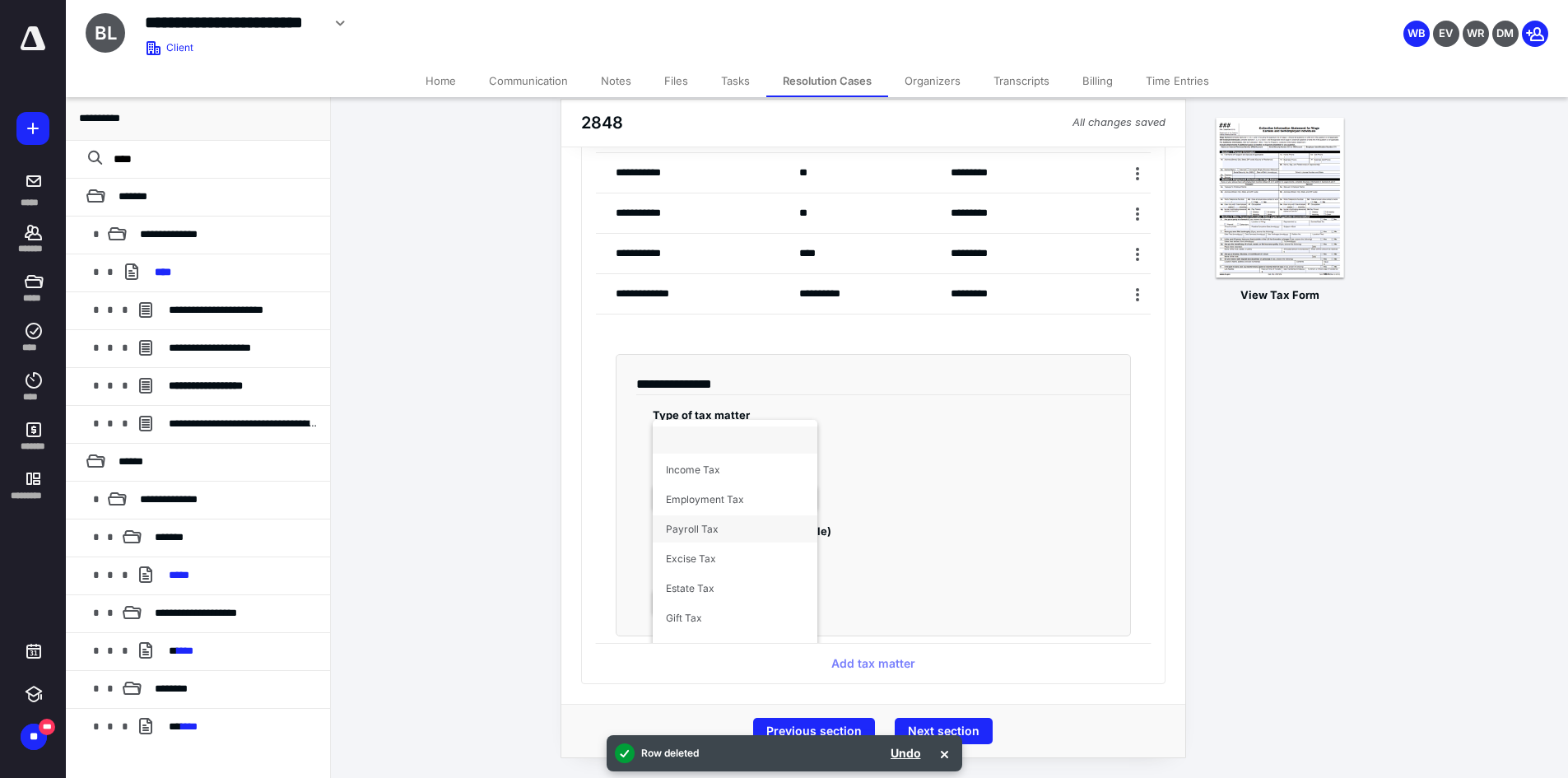 scroll, scrollTop: 170, scrollLeft: 0, axis: vertical 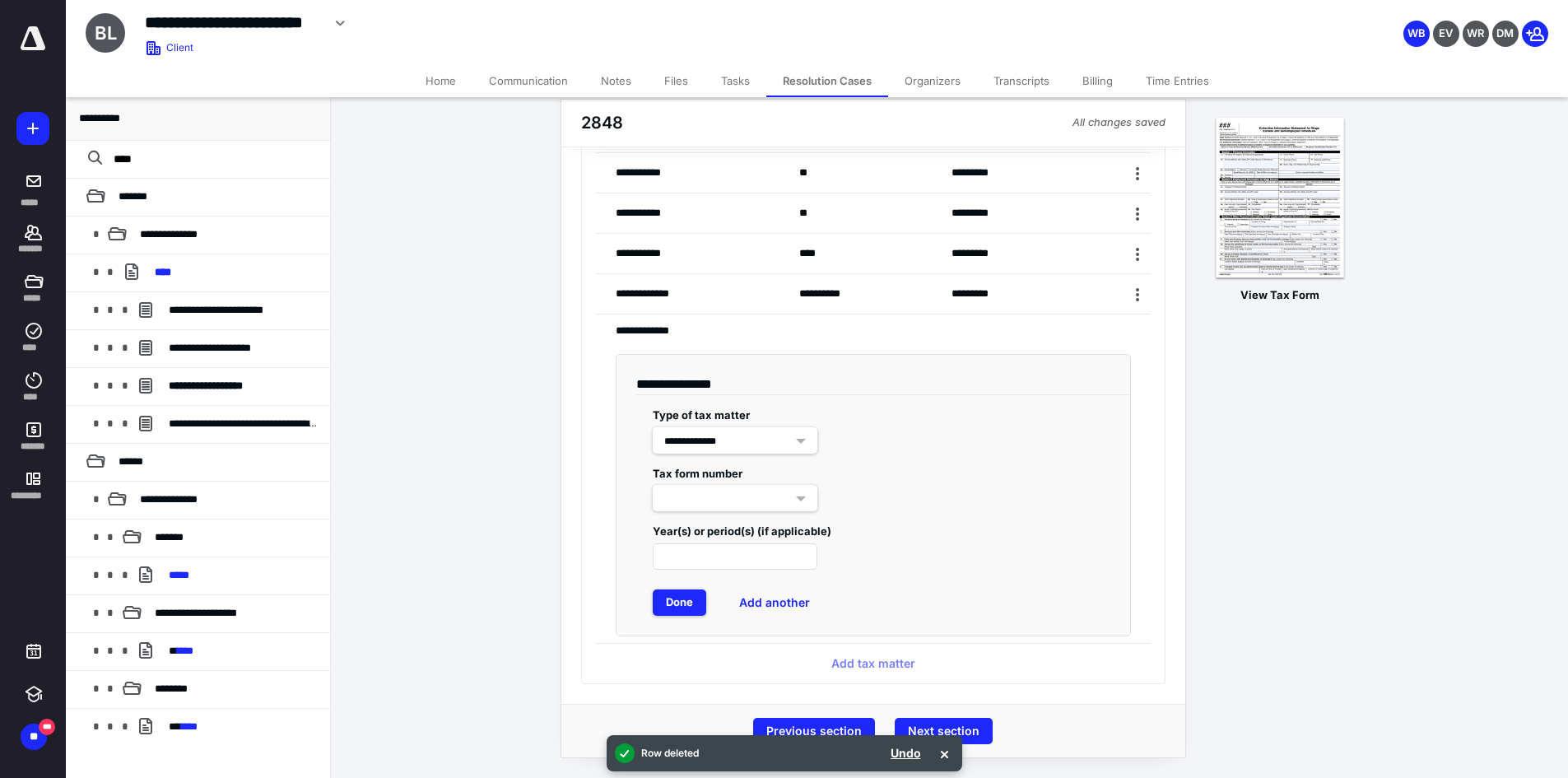 click at bounding box center [735, 498] 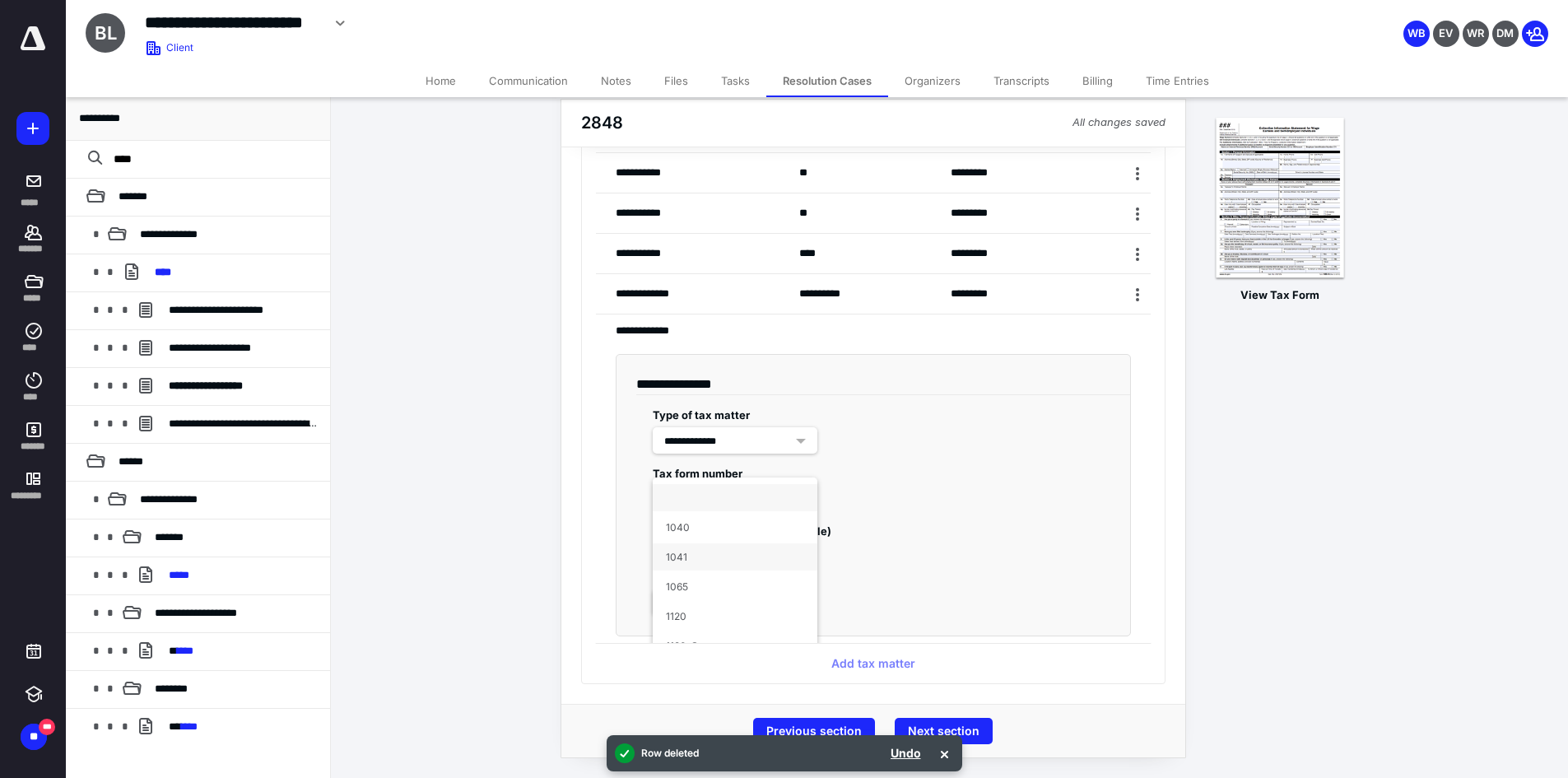 scroll, scrollTop: 158, scrollLeft: 0, axis: vertical 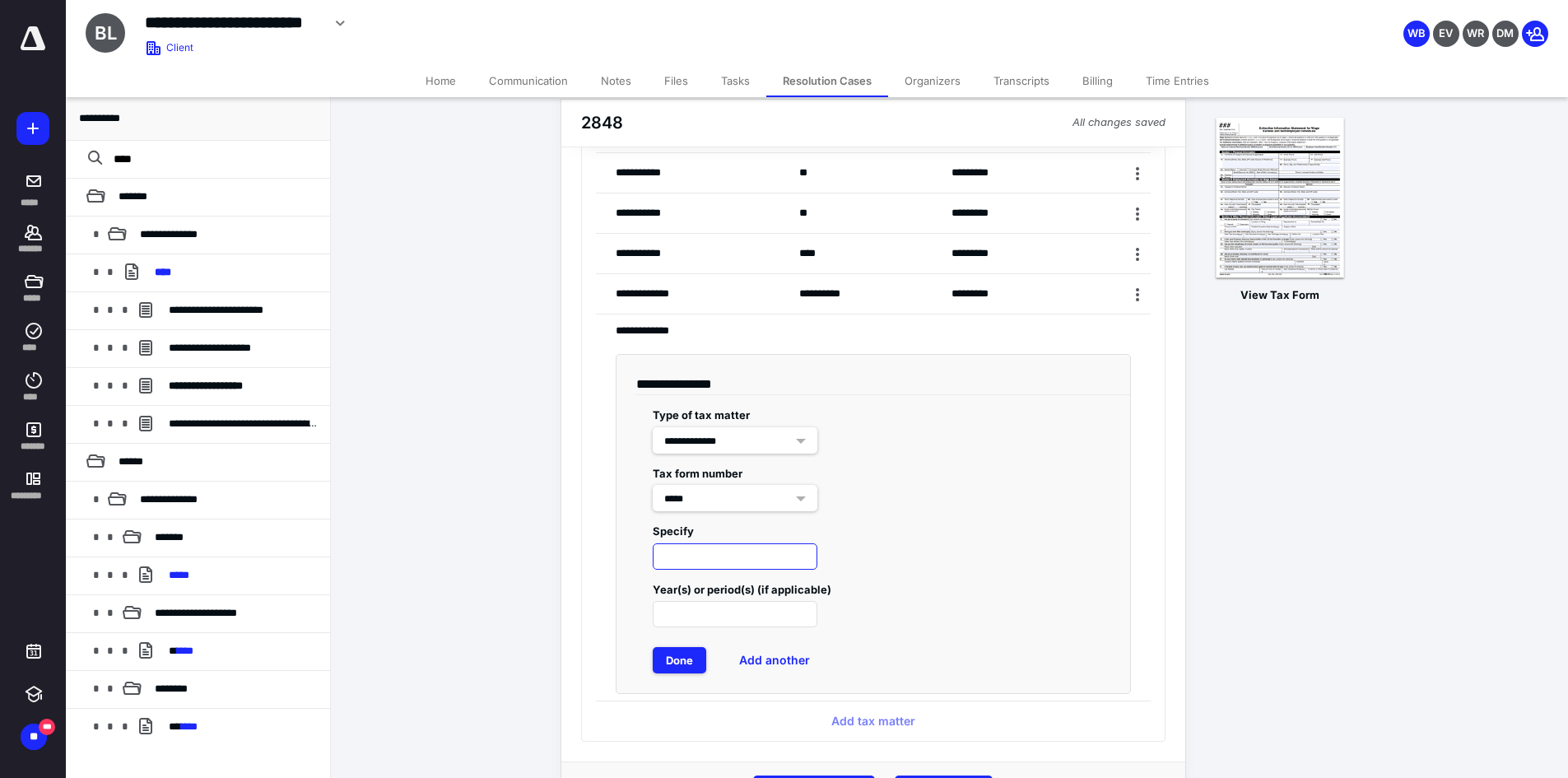 click at bounding box center [735, 557] 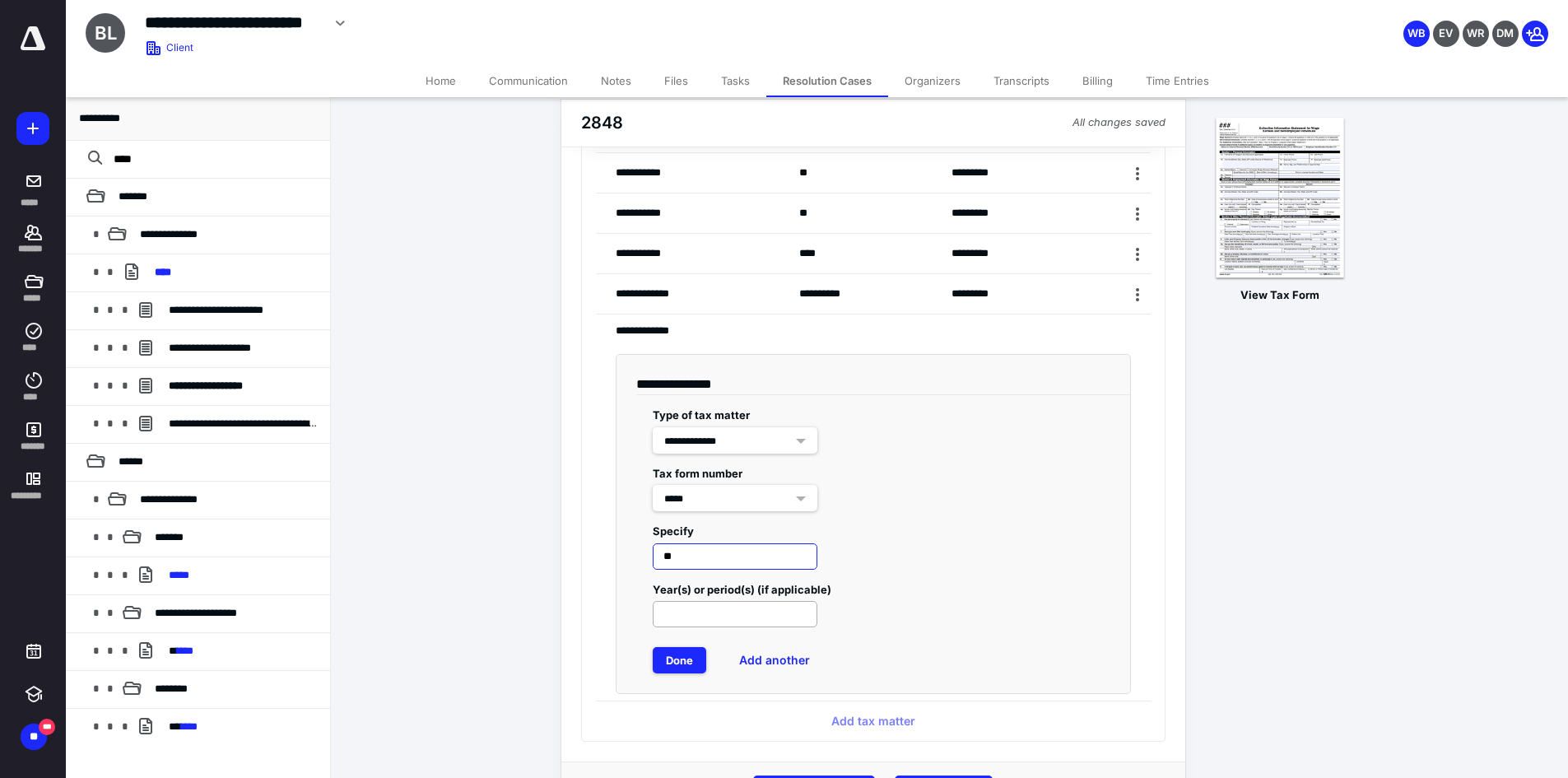 type on "**" 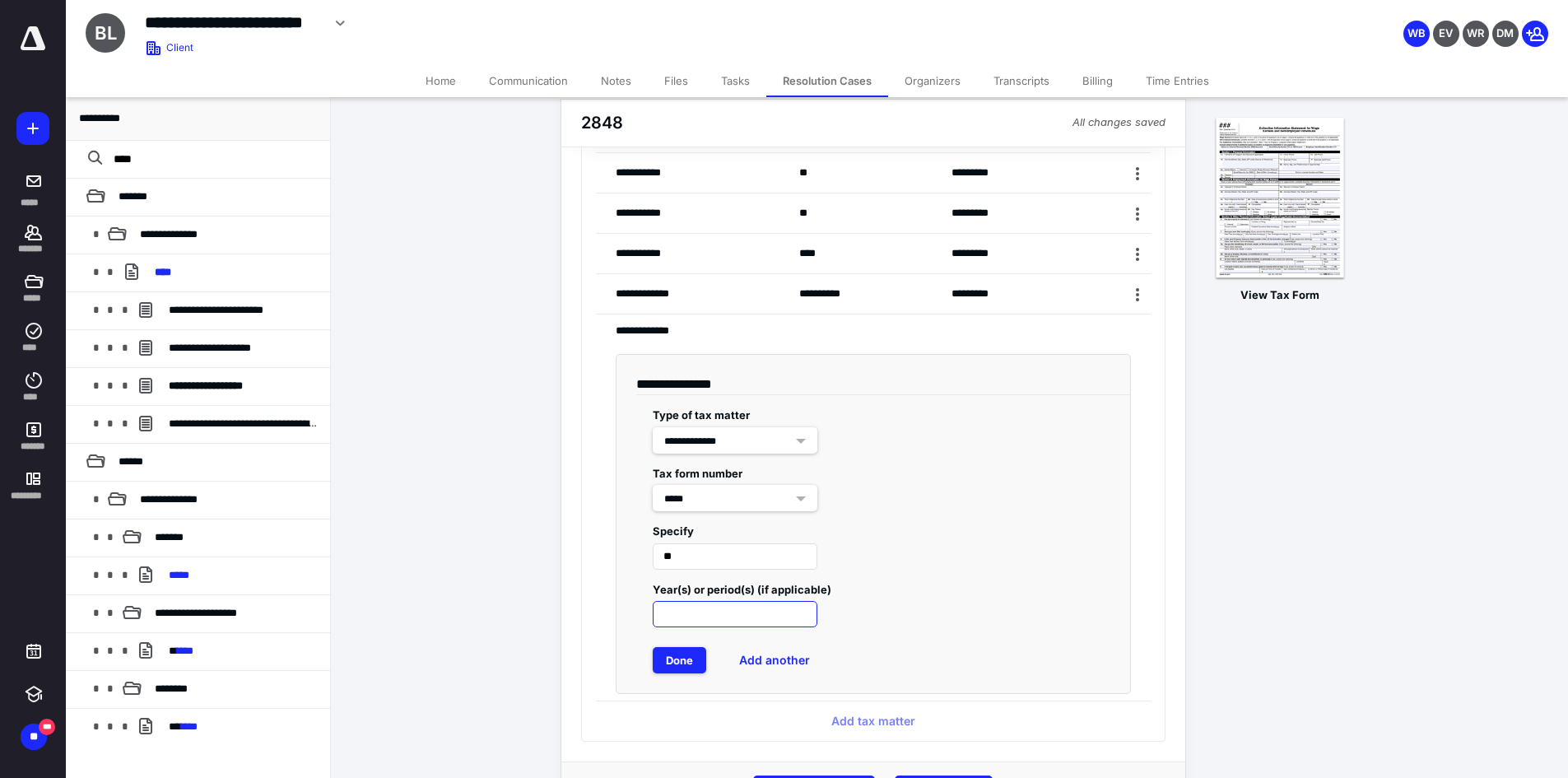 click at bounding box center [735, 614] 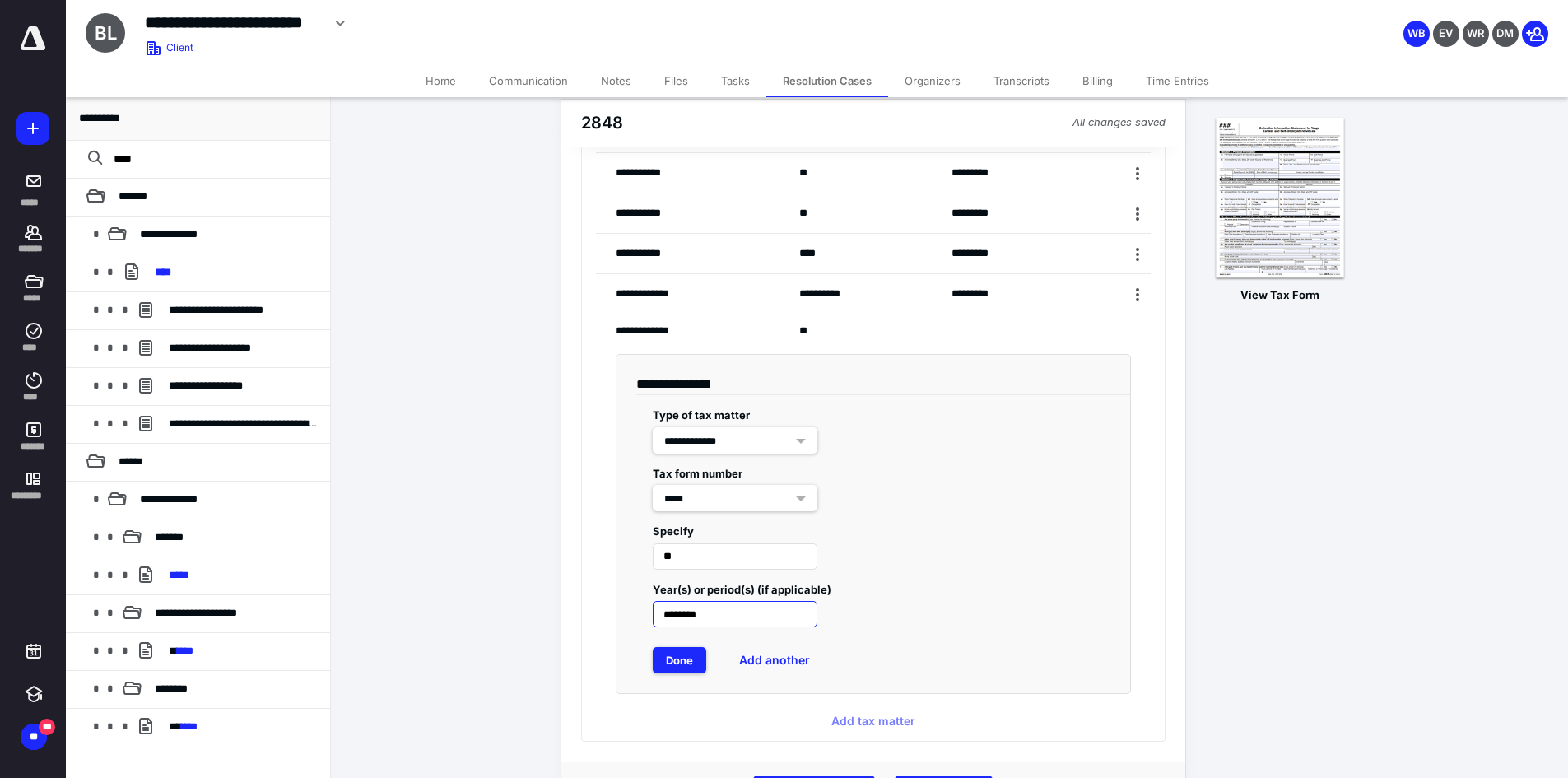 type on "*********" 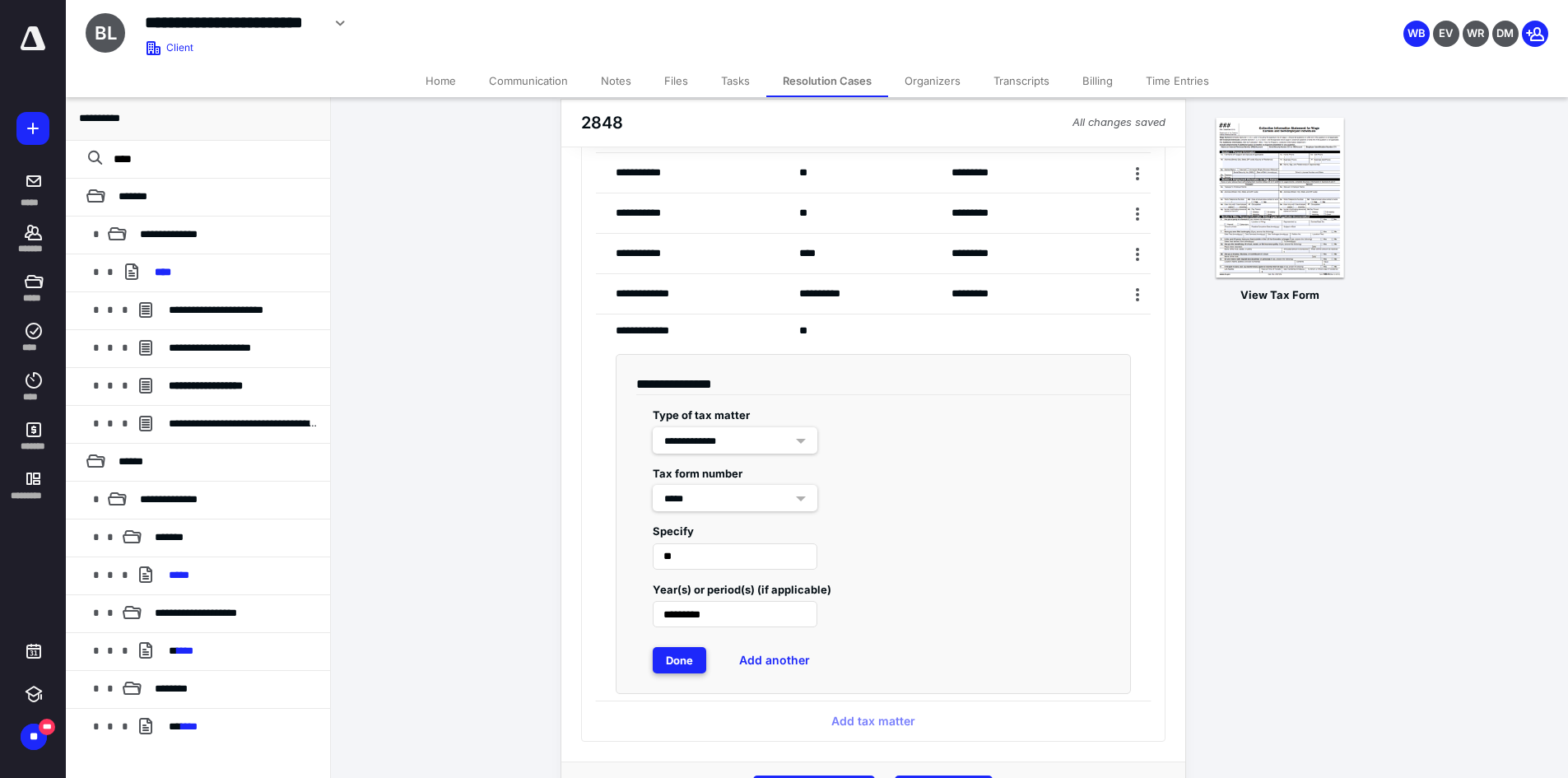 click on "Done" at bounding box center (679, 660) 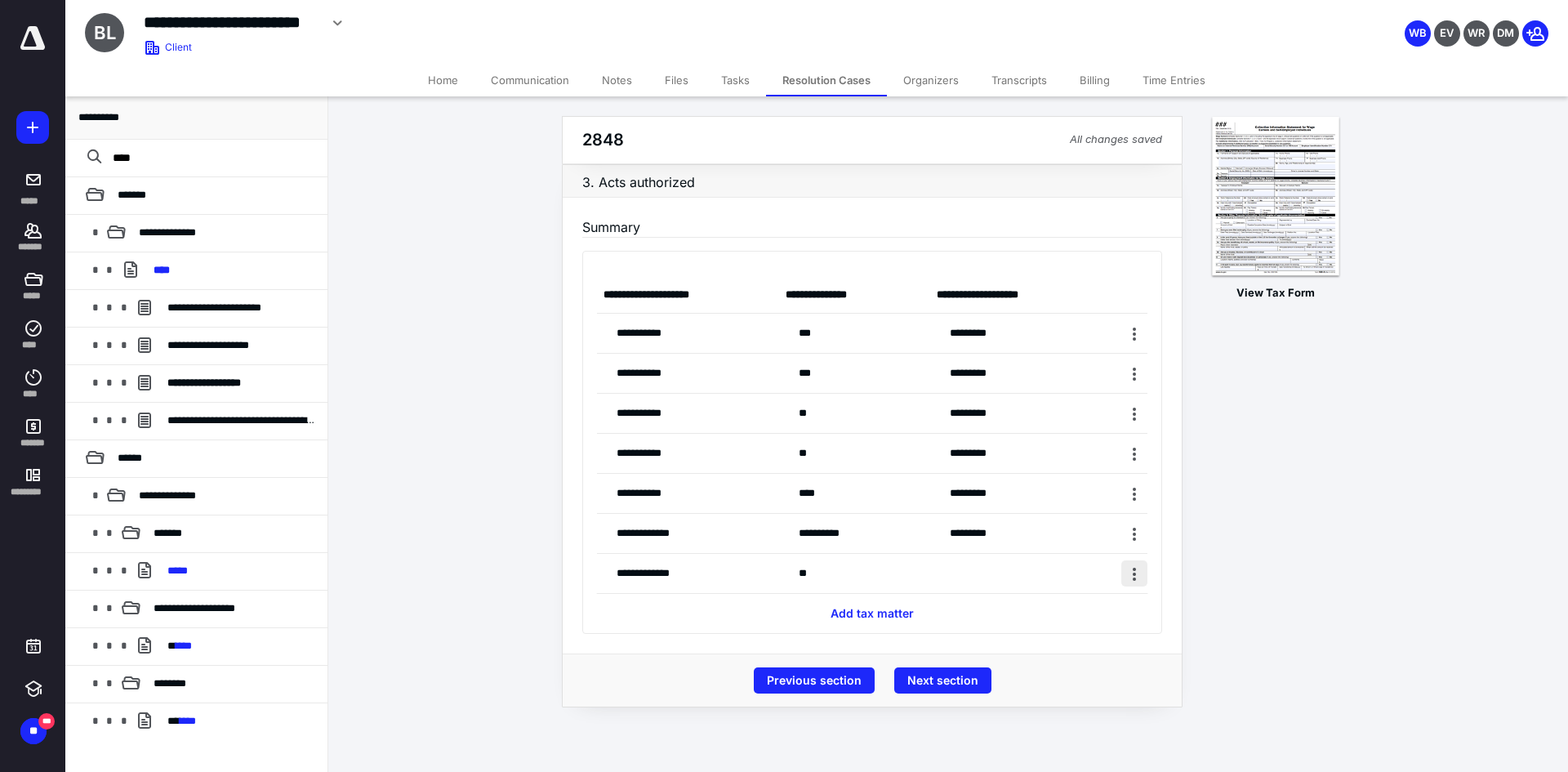 click at bounding box center [1134, 573] 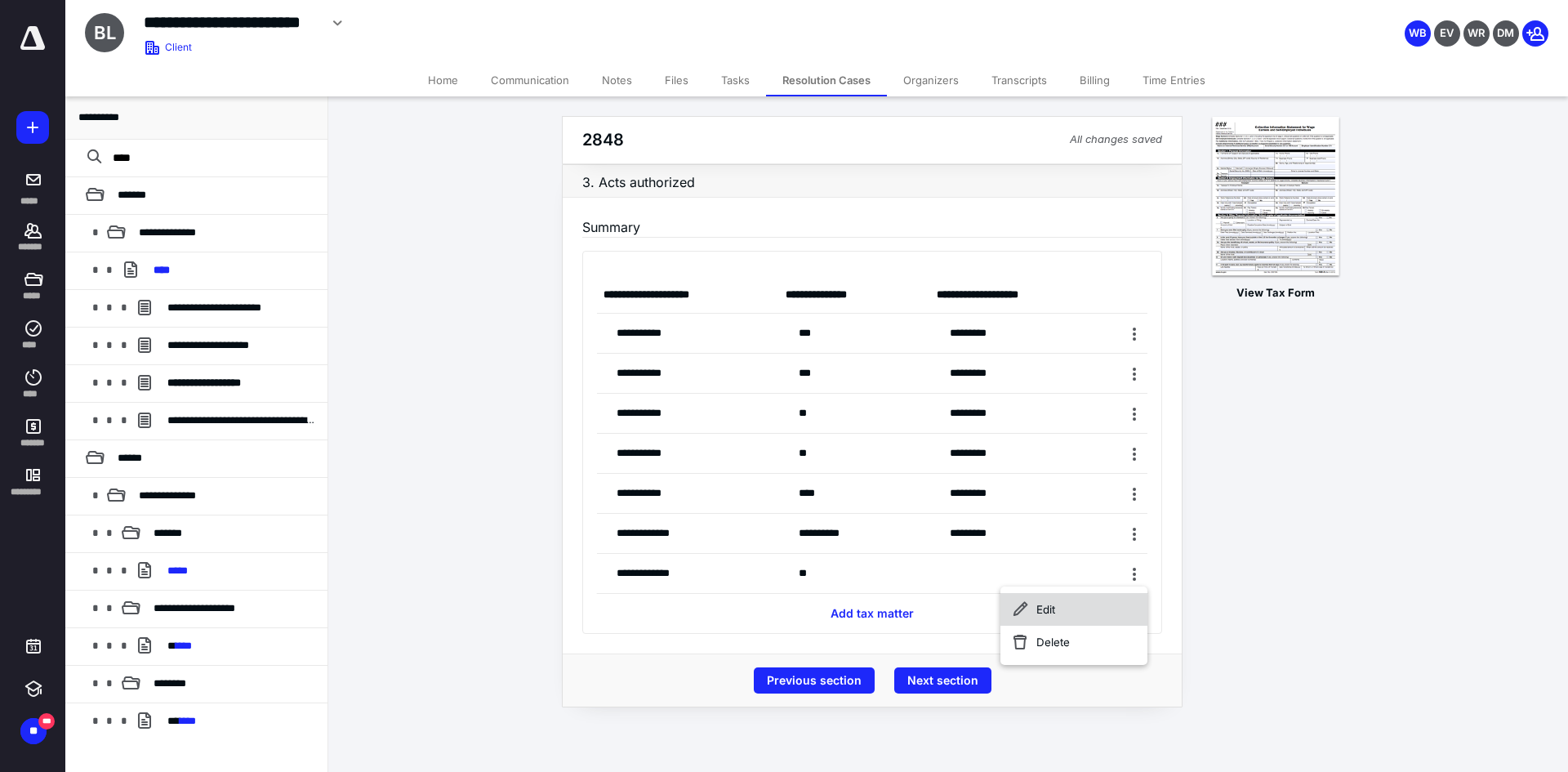click on "Edit" at bounding box center [1074, 609] 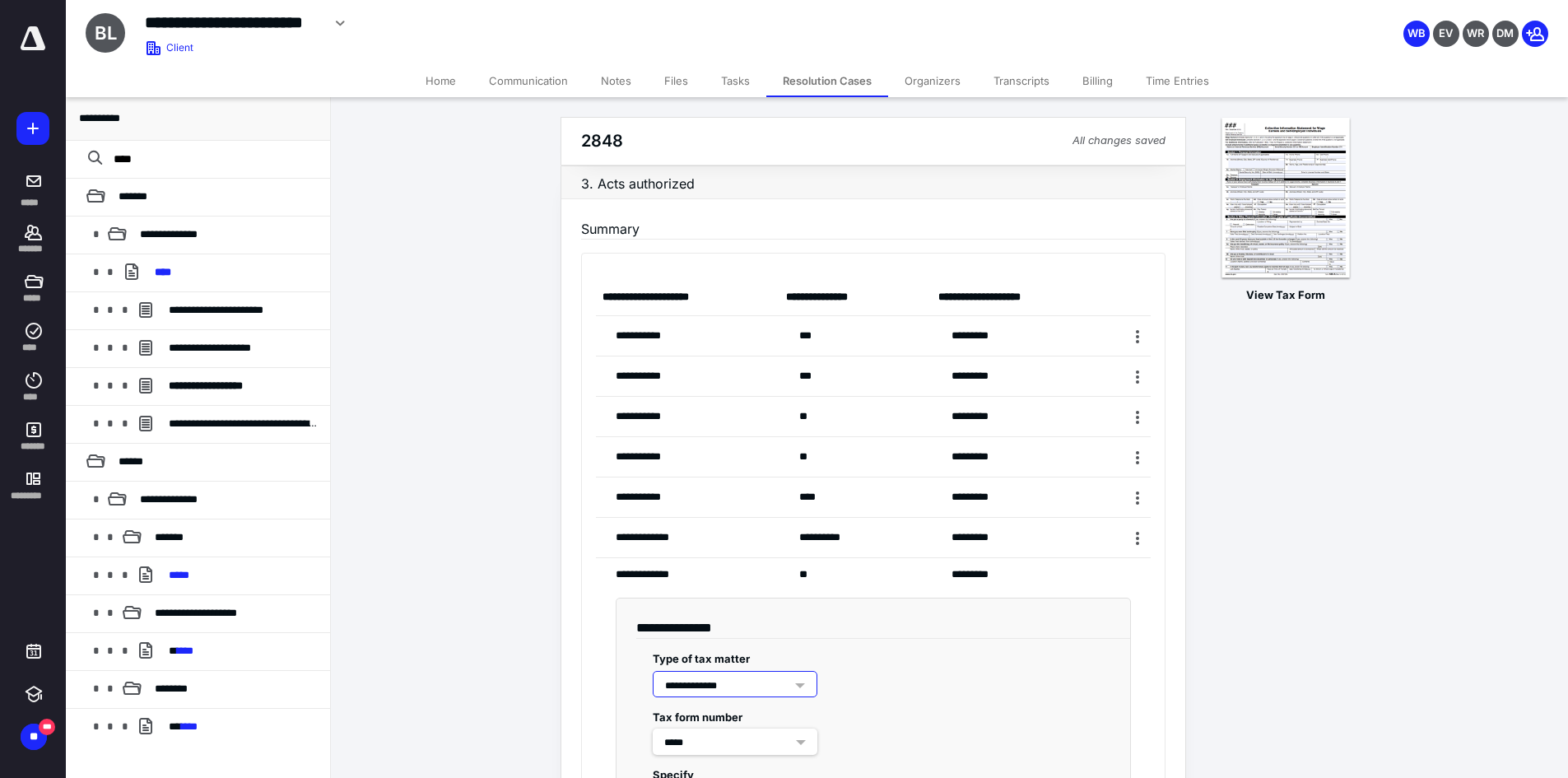 click on "**********" at bounding box center (873, 767) 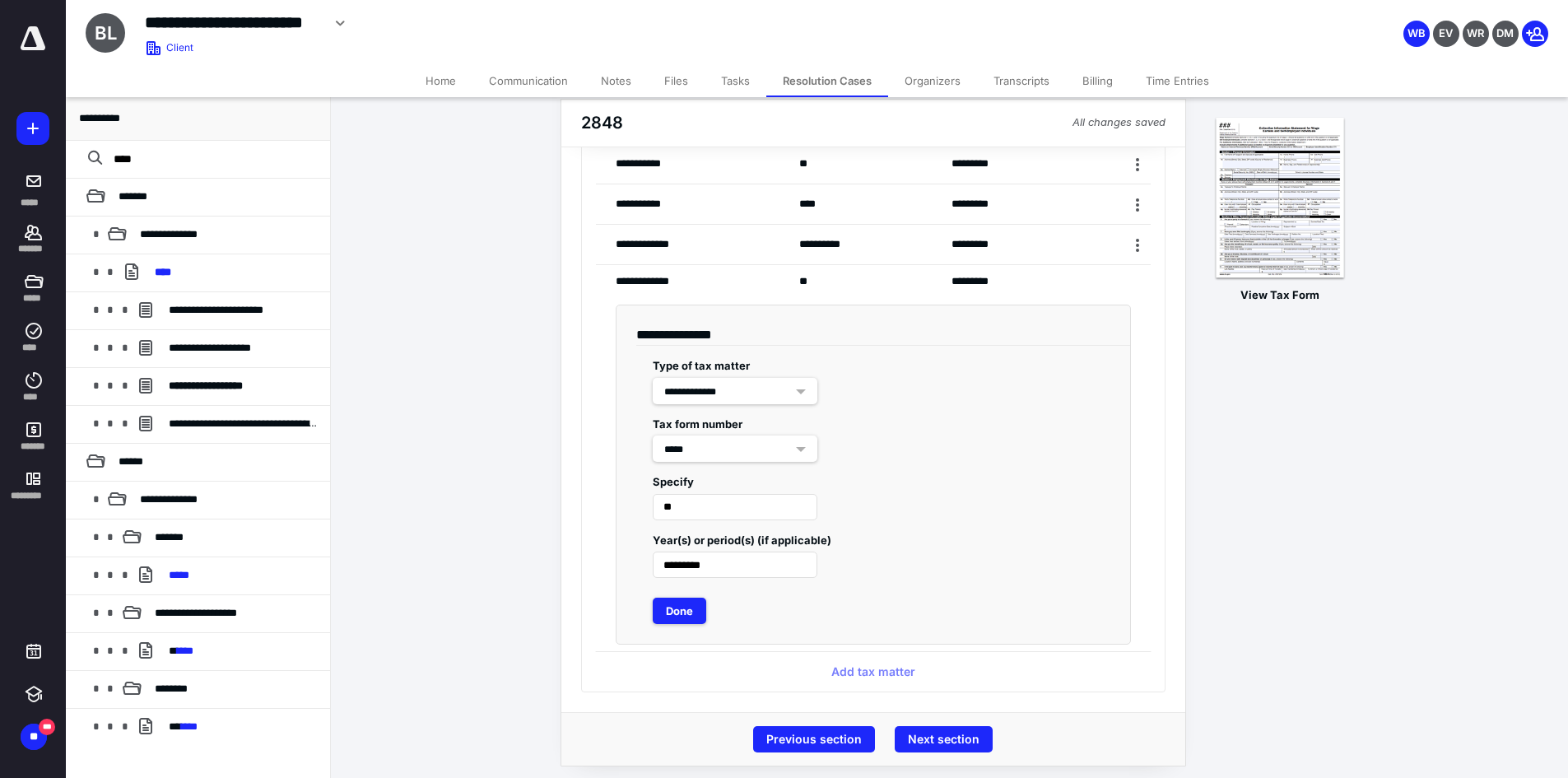 scroll, scrollTop: 292, scrollLeft: 0, axis: vertical 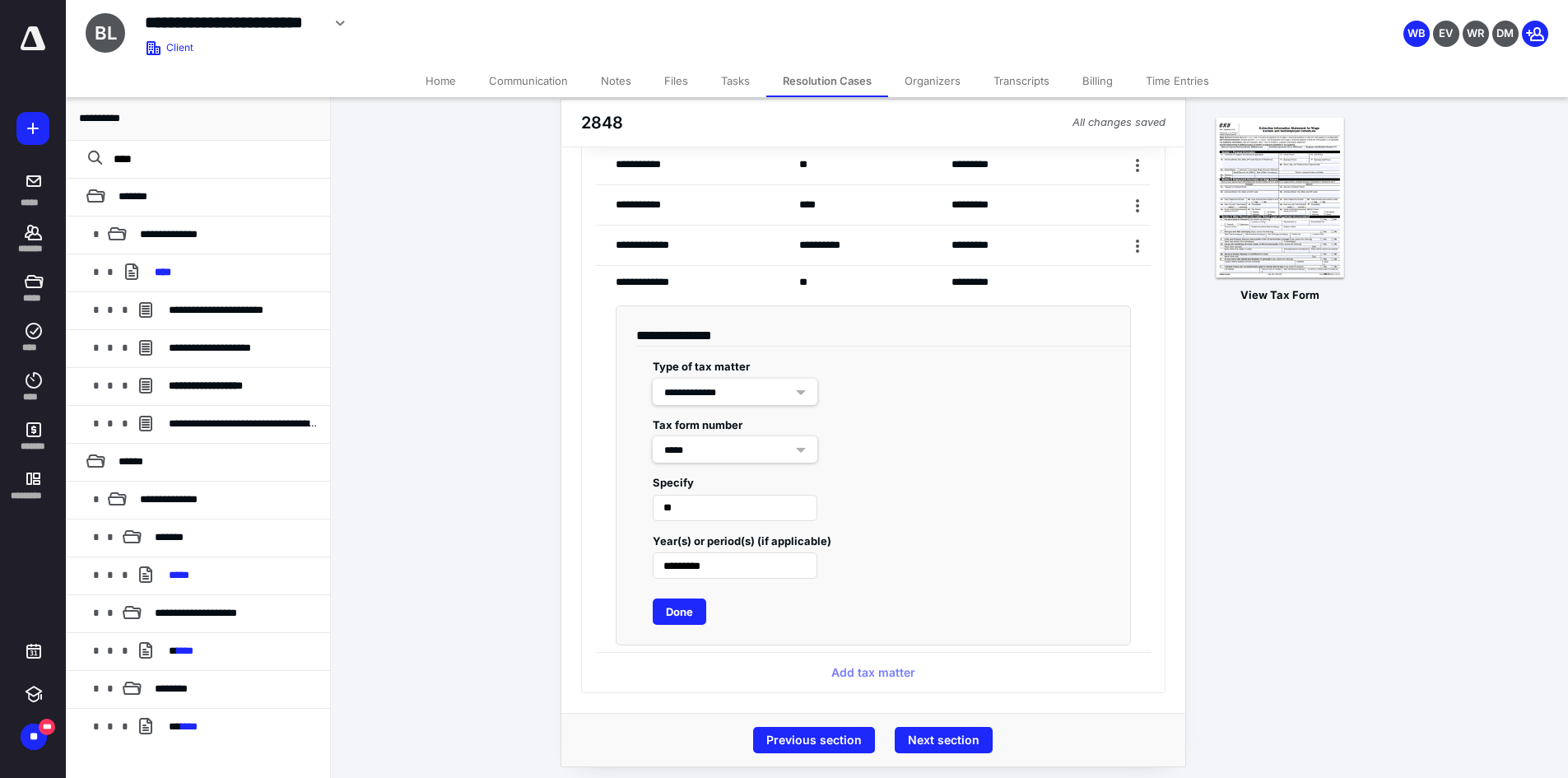 click on "Done" at bounding box center (679, 612) 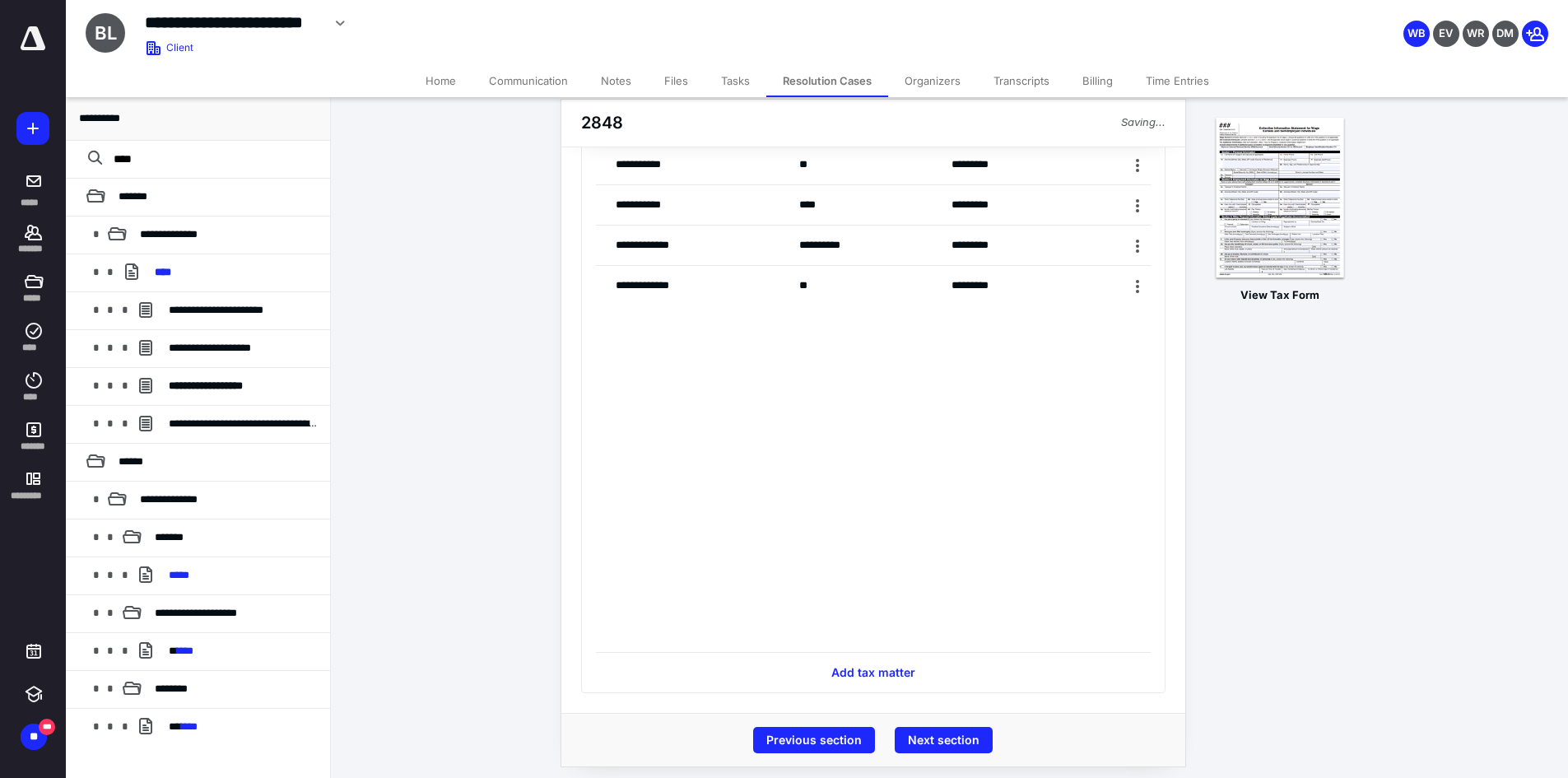 scroll, scrollTop: 0, scrollLeft: 0, axis: both 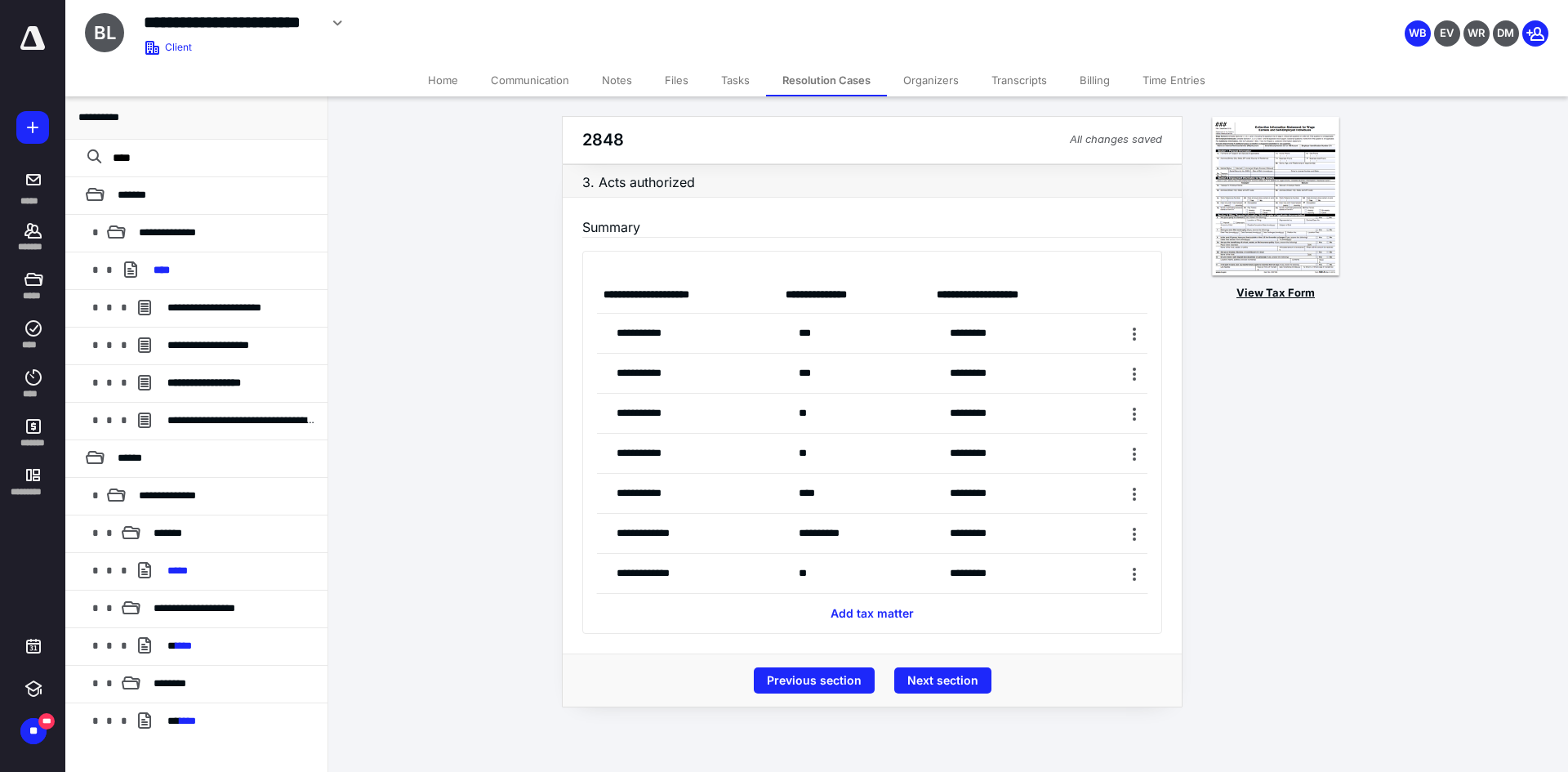click at bounding box center (1276, 197) 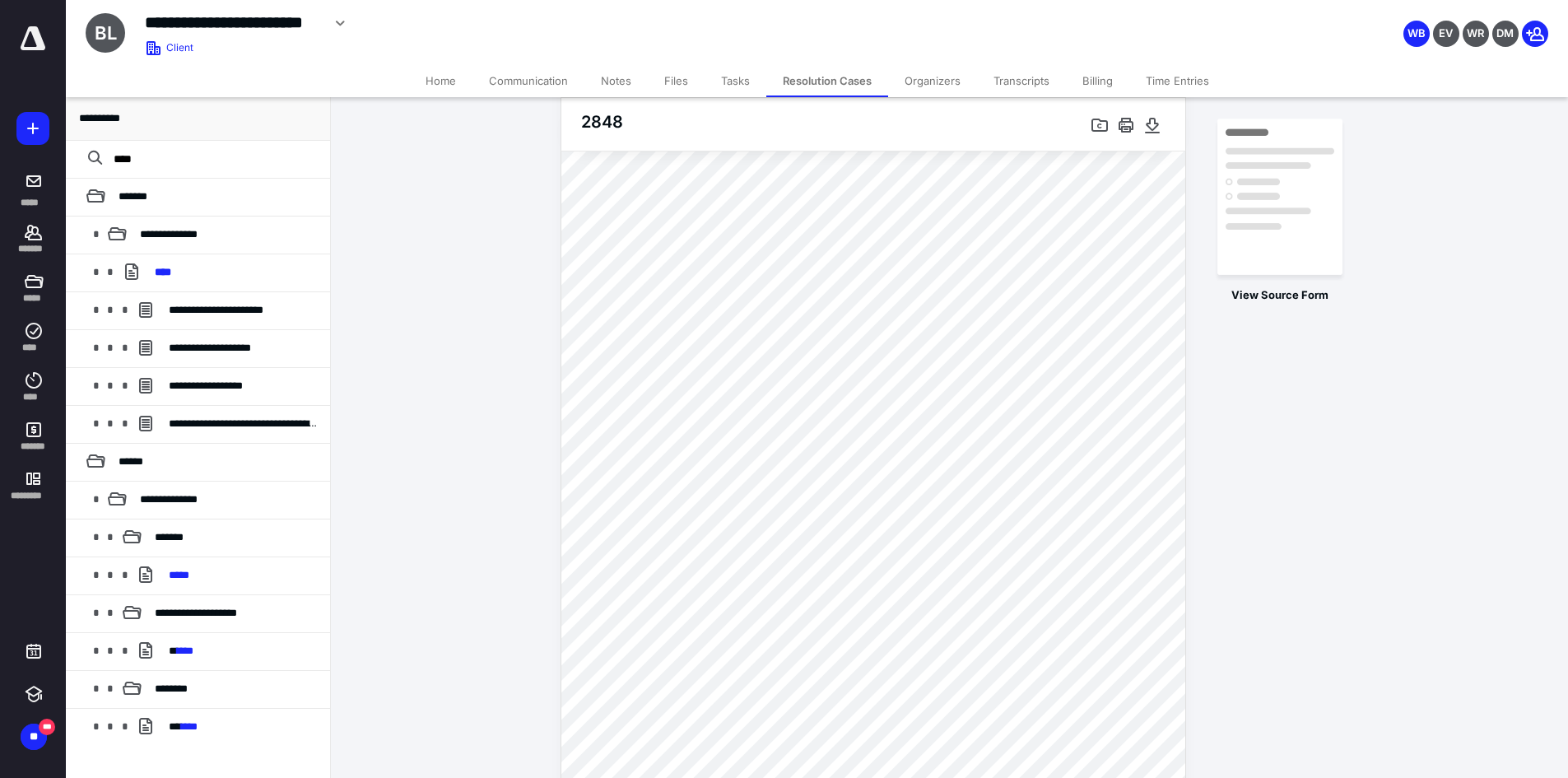 scroll, scrollTop: 0, scrollLeft: 0, axis: both 